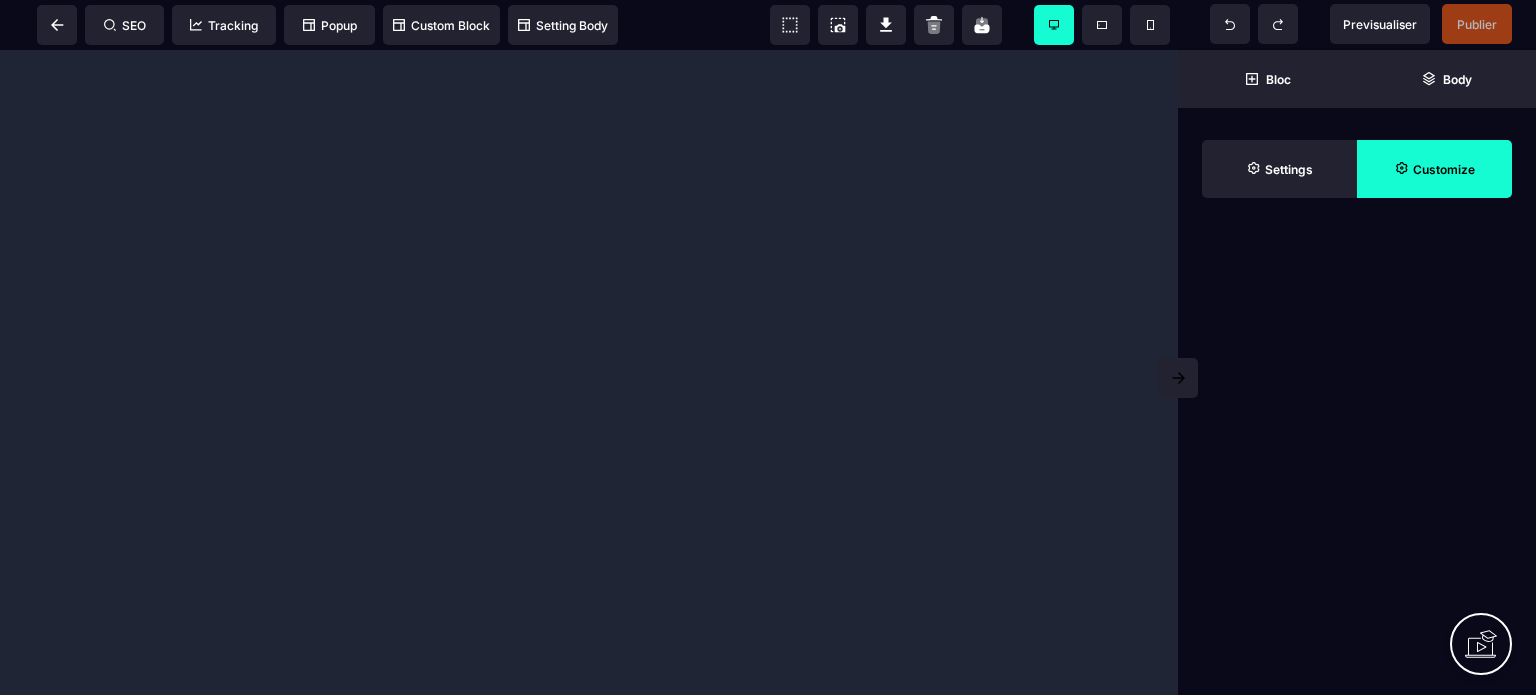 scroll, scrollTop: 0, scrollLeft: 0, axis: both 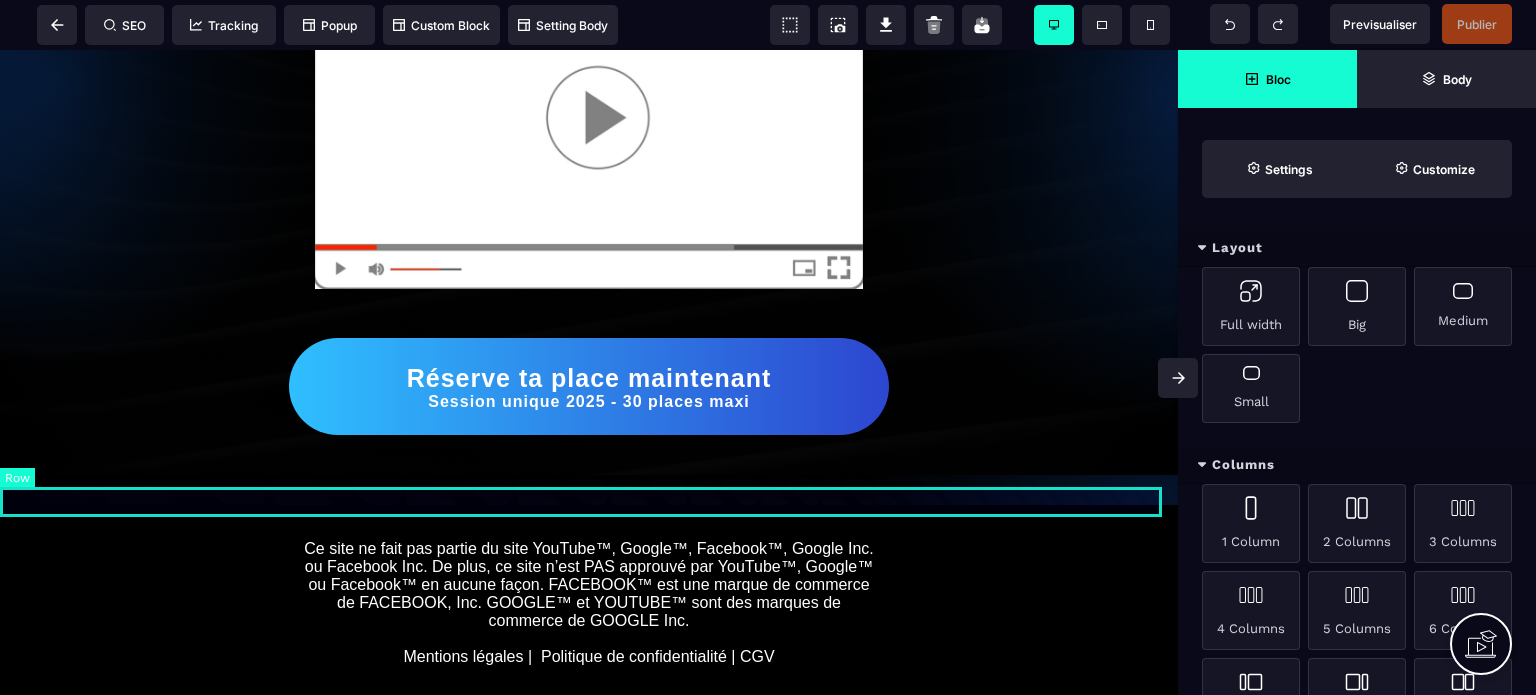 click at bounding box center [589, 490] 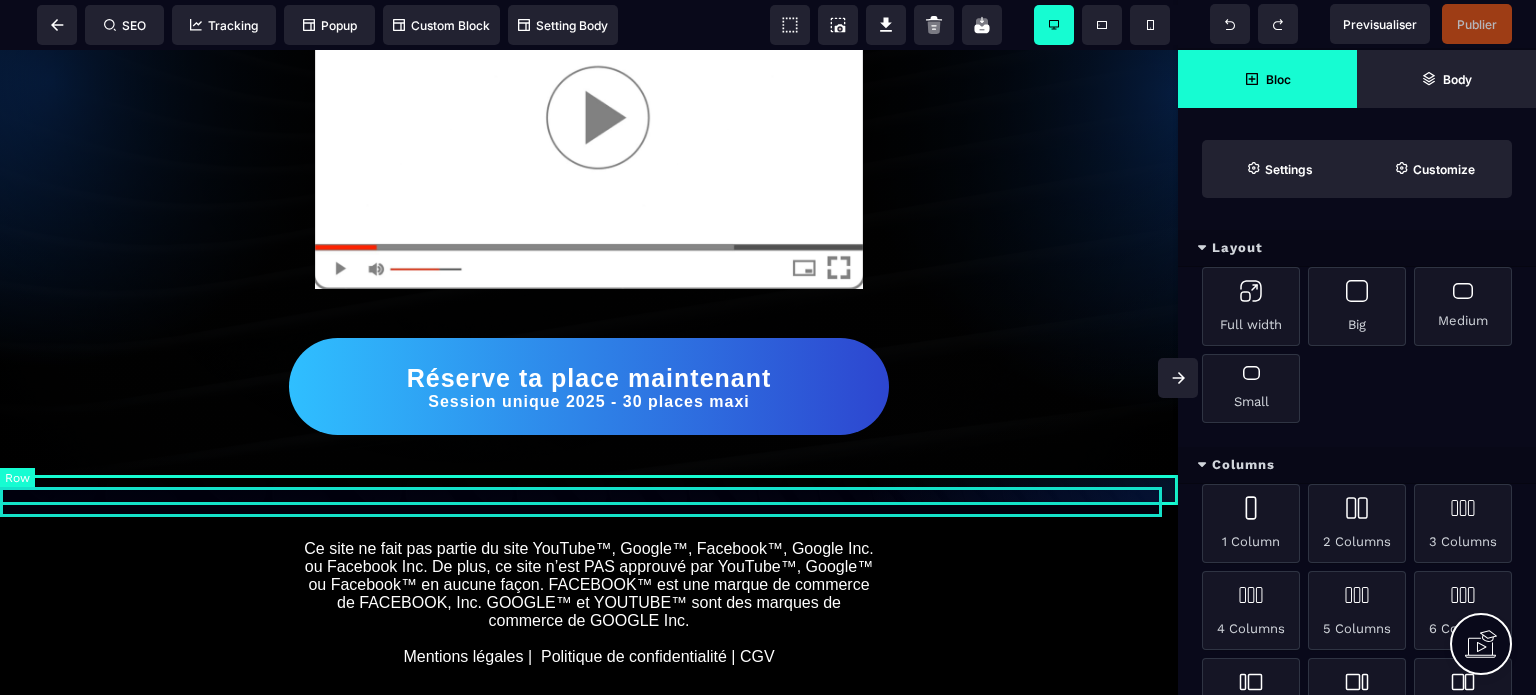 select on "*********" 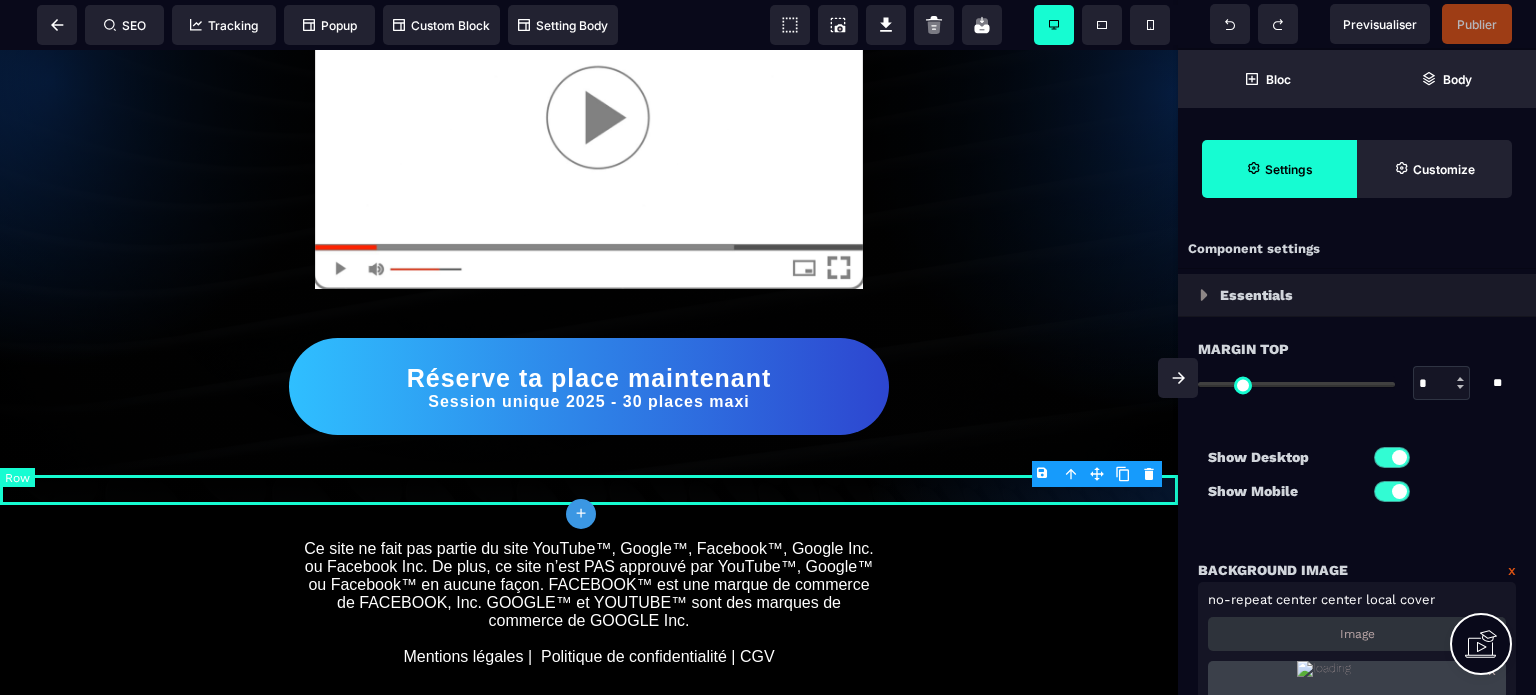 type on "*" 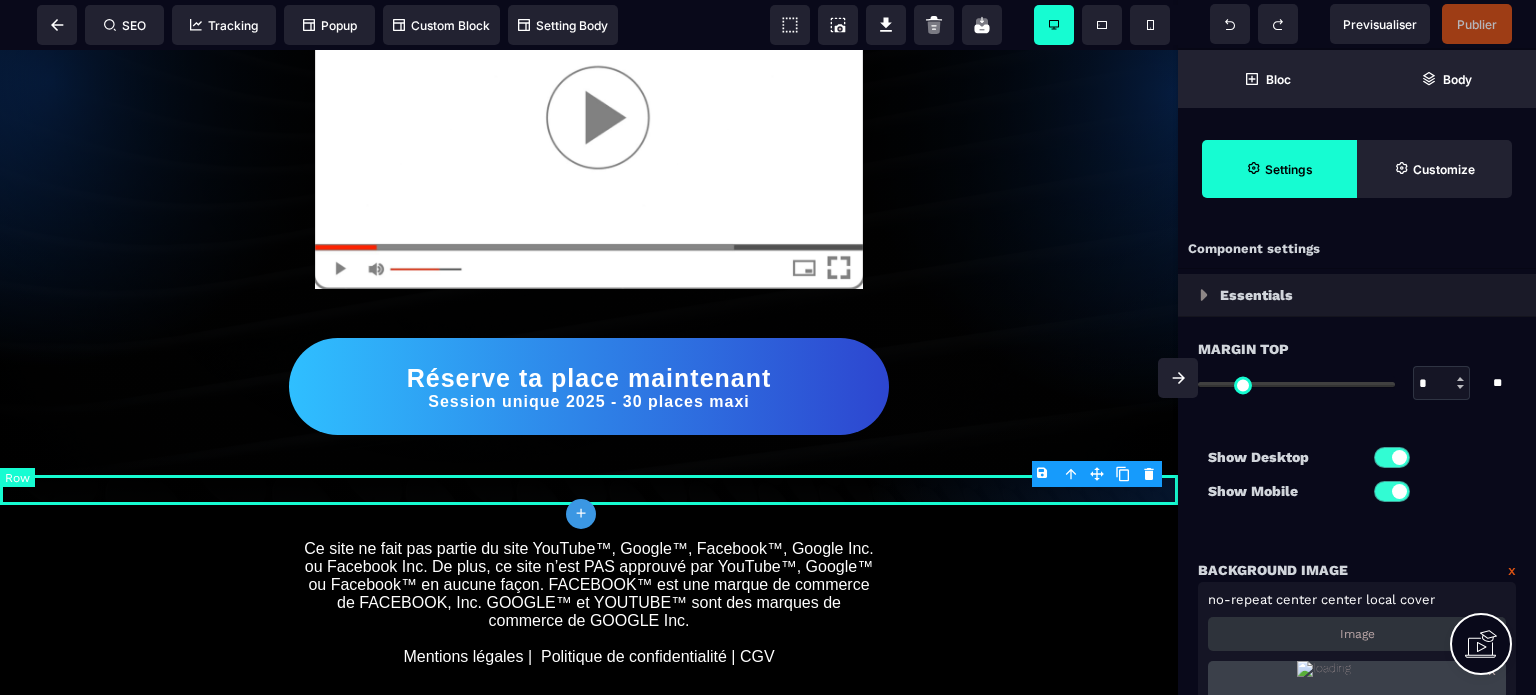 select on "*********" 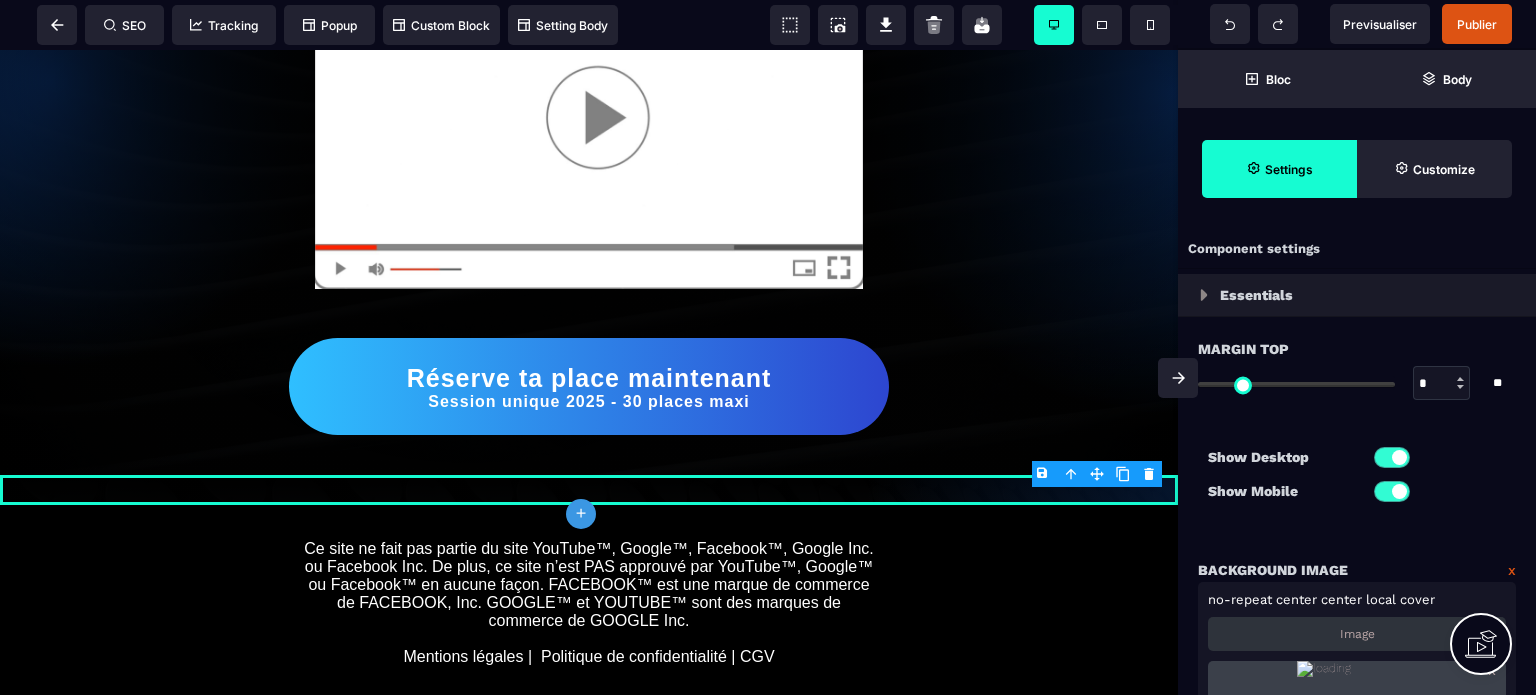 click on "B I U S
A *******
plus
Row
SEO
Big" at bounding box center [768, 347] 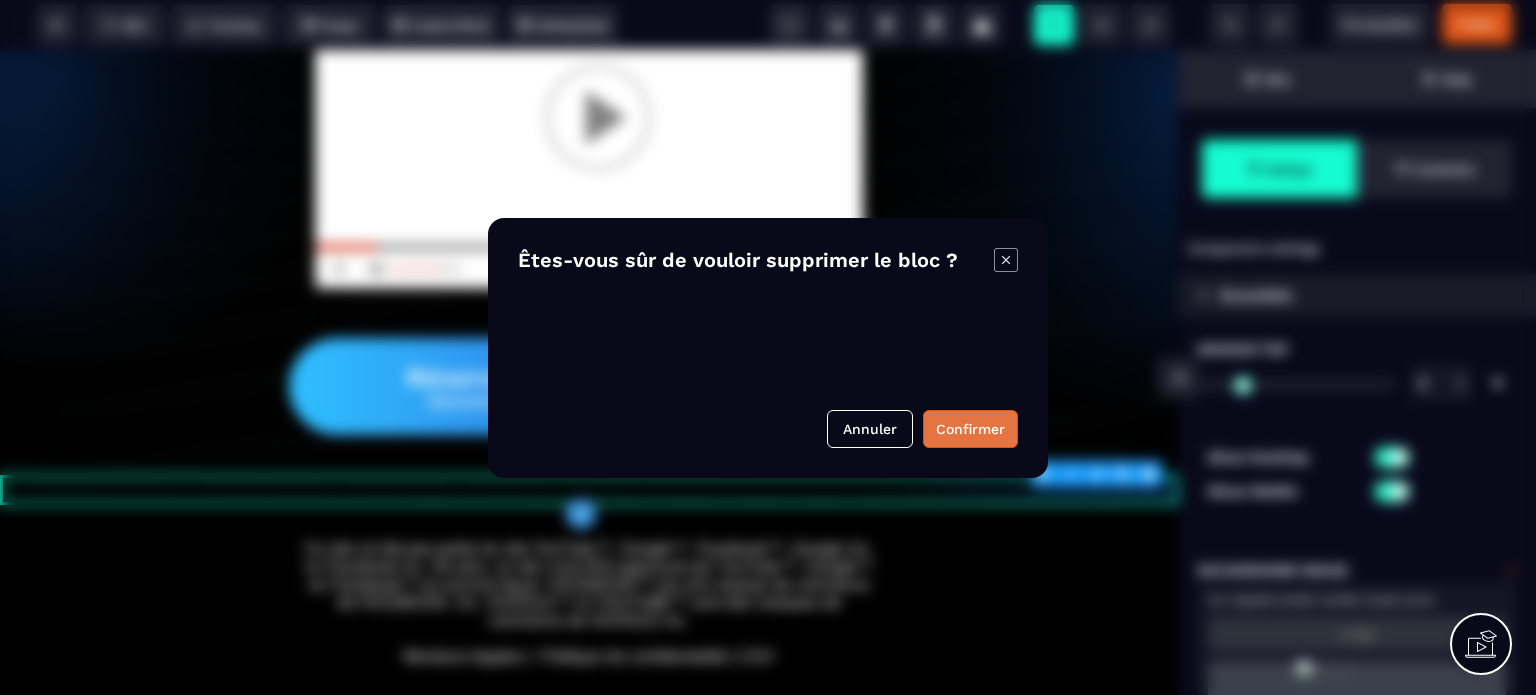 click on "Confirmer" at bounding box center [970, 429] 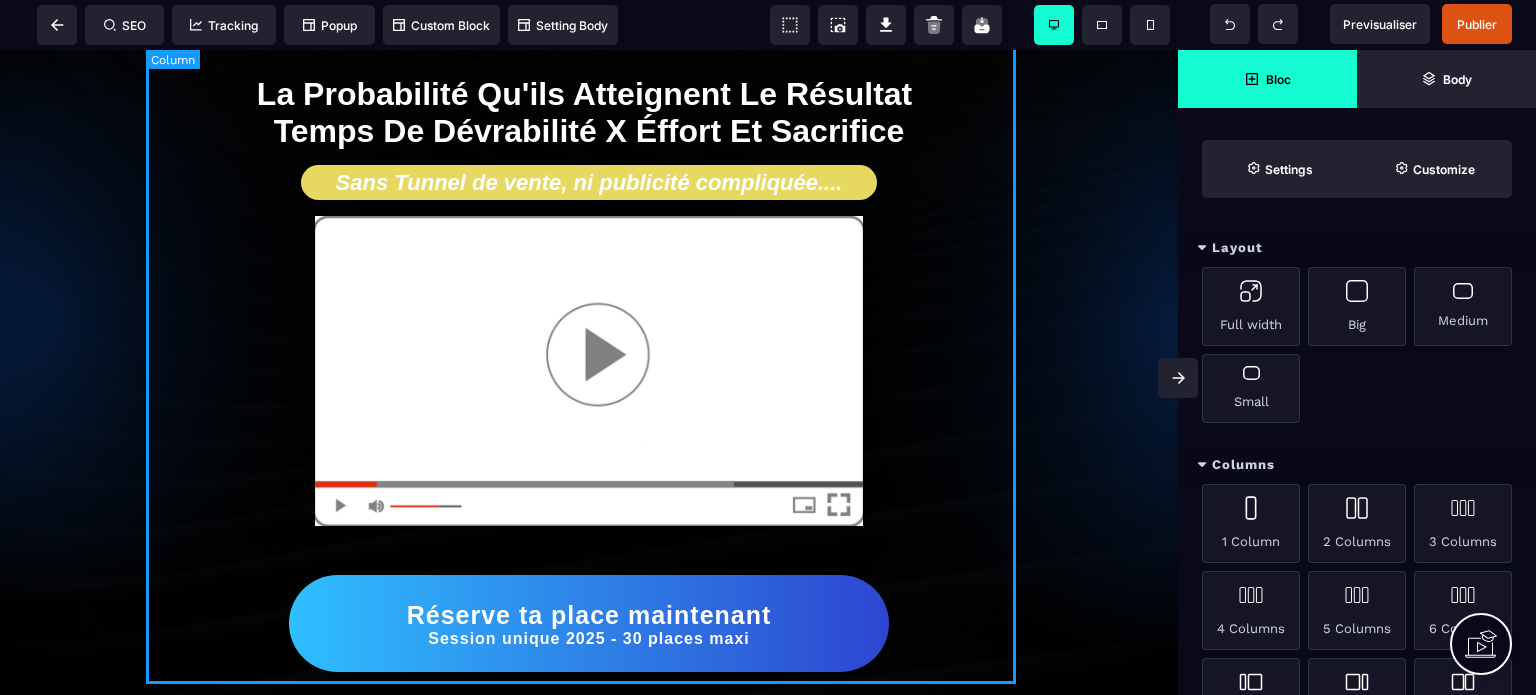 scroll, scrollTop: 100, scrollLeft: 0, axis: vertical 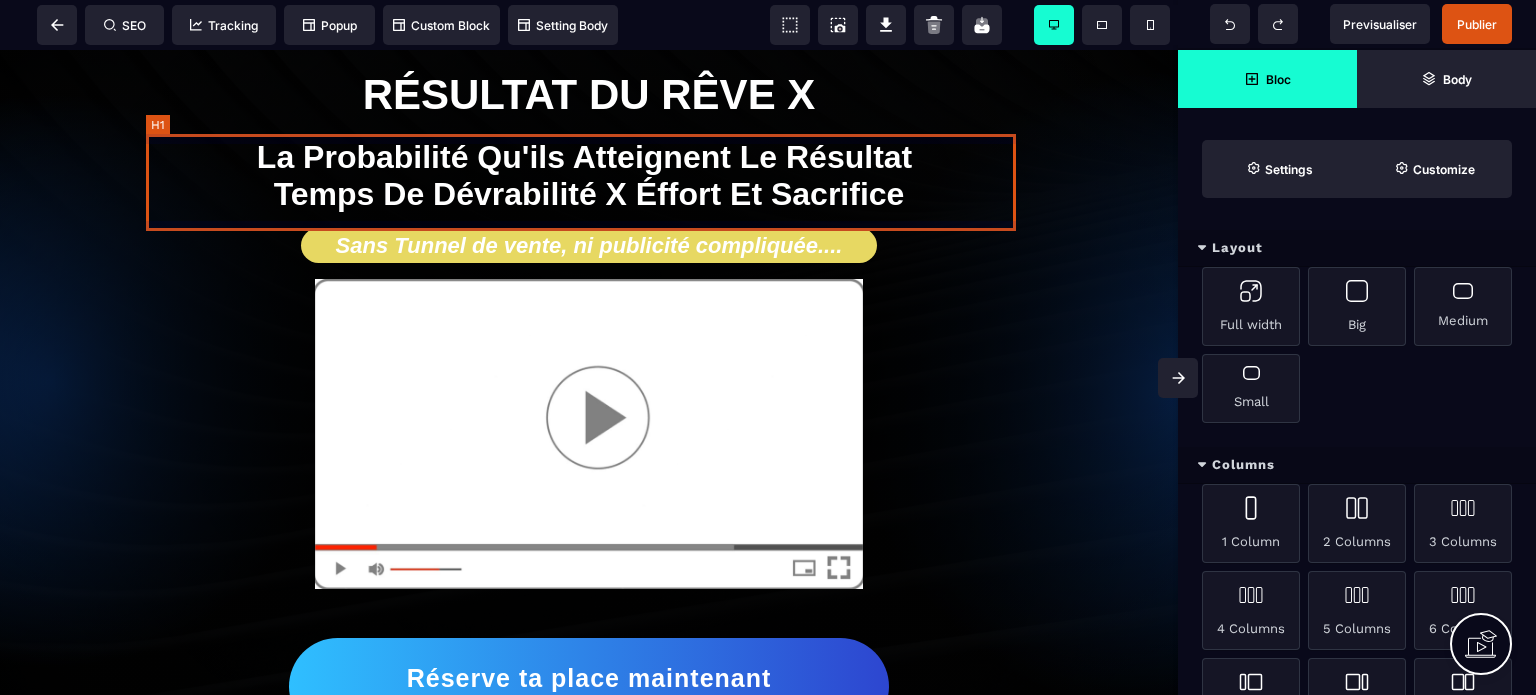 click on "La probabilité qu'ils atteignent le résultat
Temps de dévrabilité X Éffort et sacrifice" at bounding box center (589, 176) 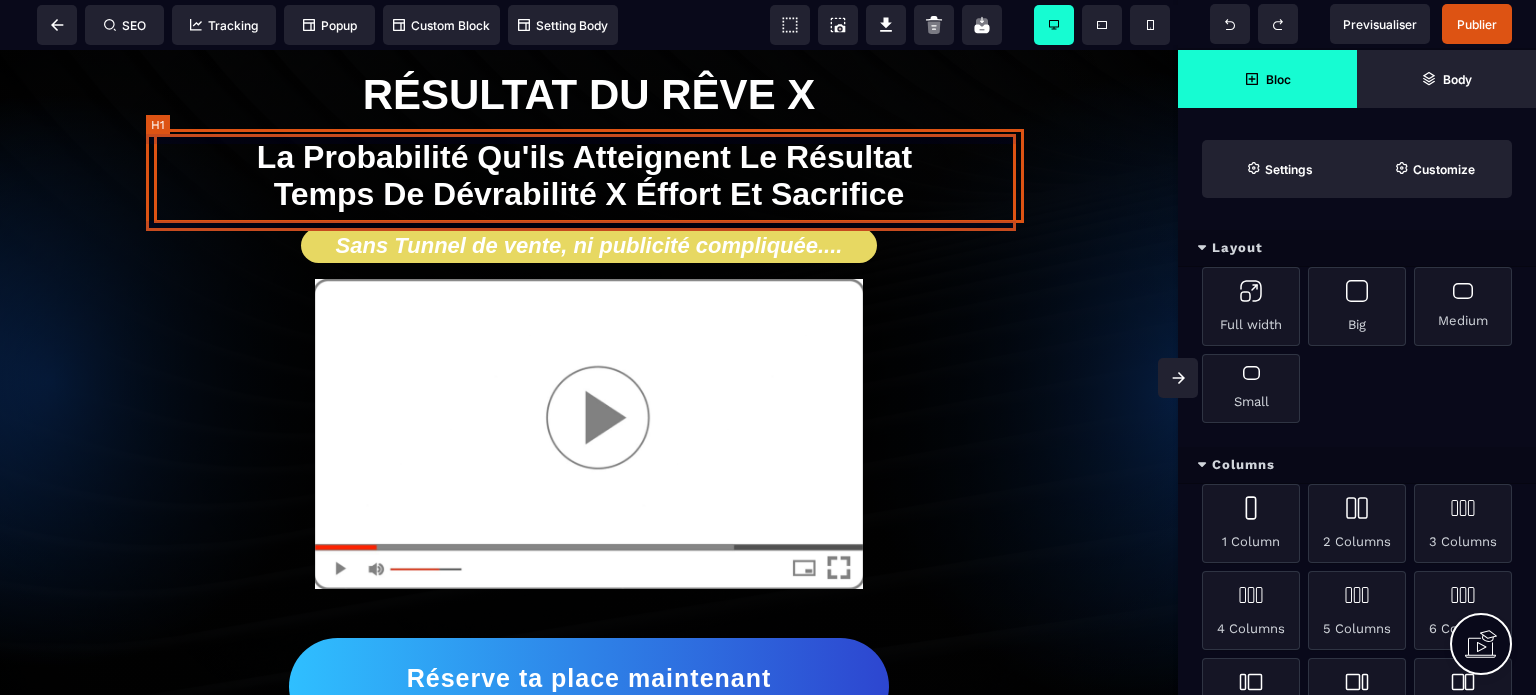 select on "***" 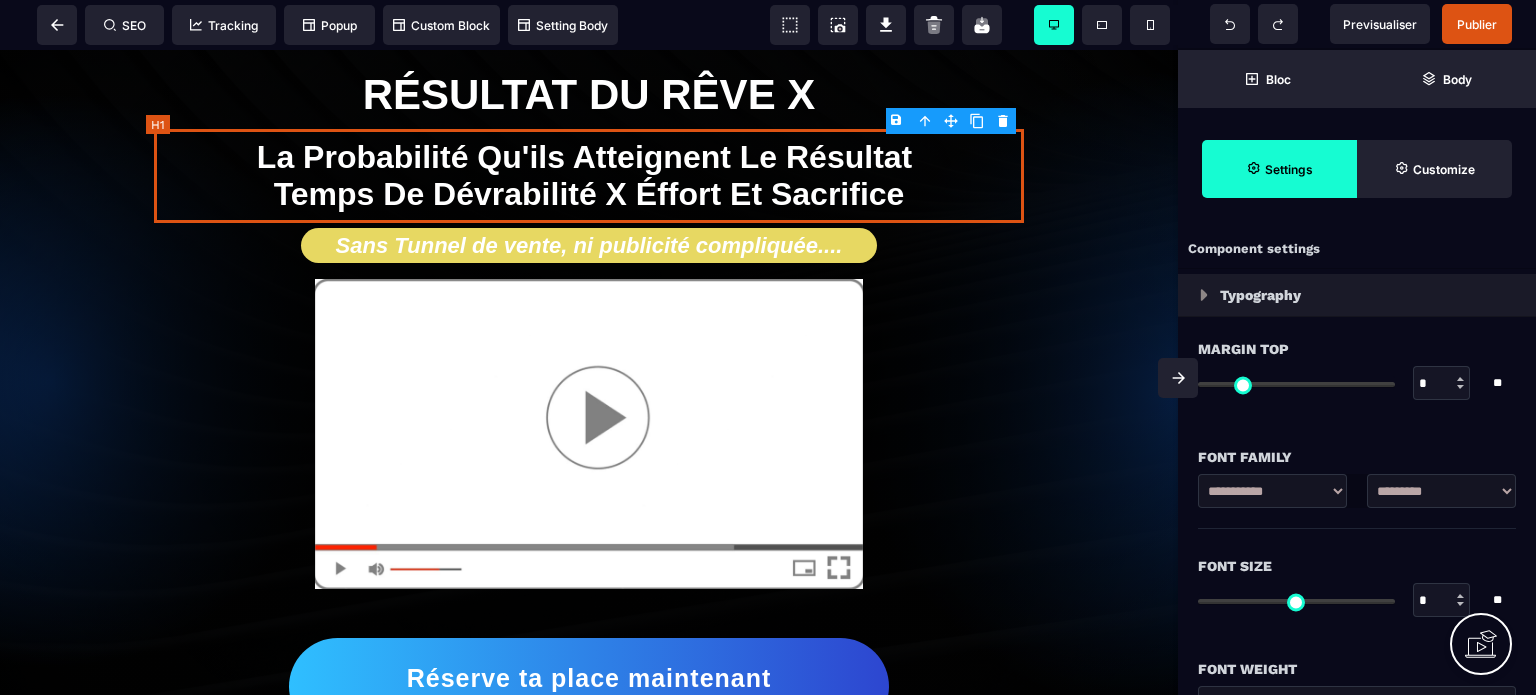 type on "**" 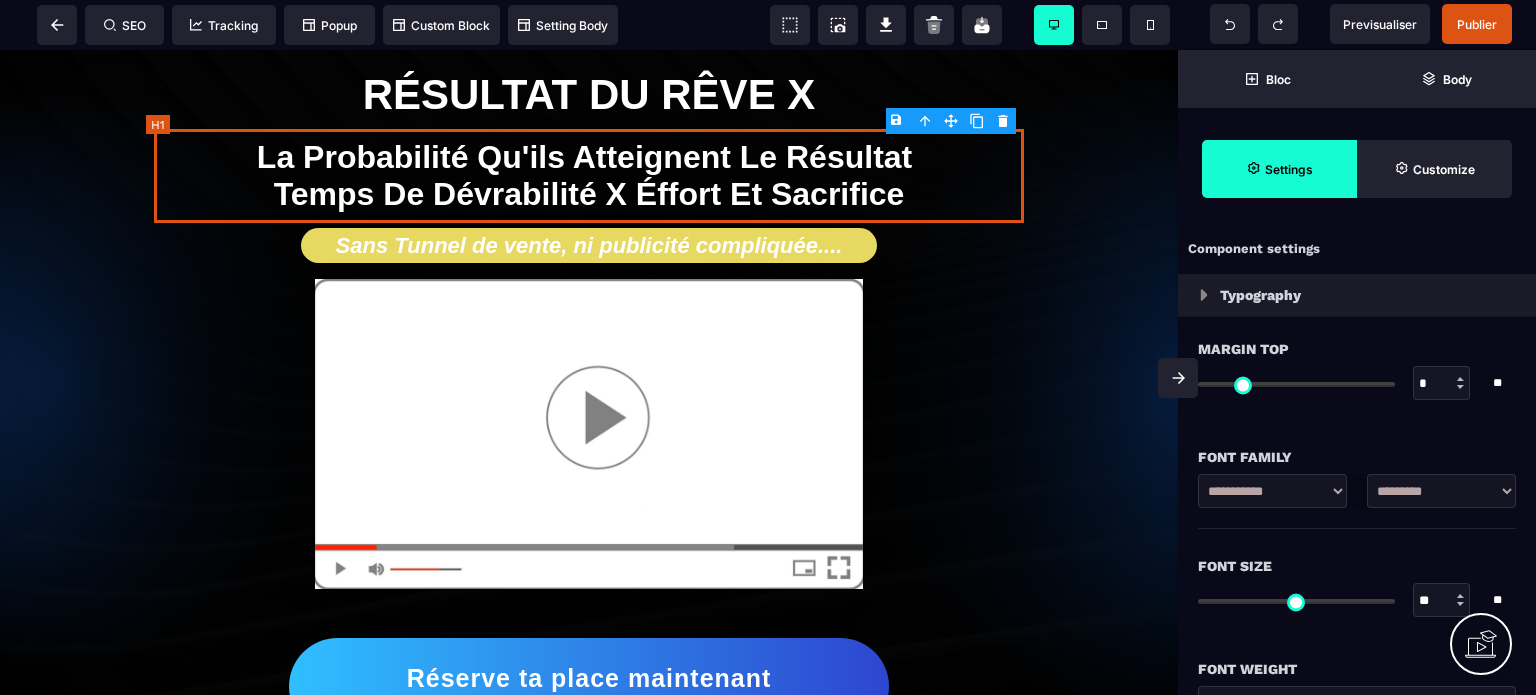 type on "*" 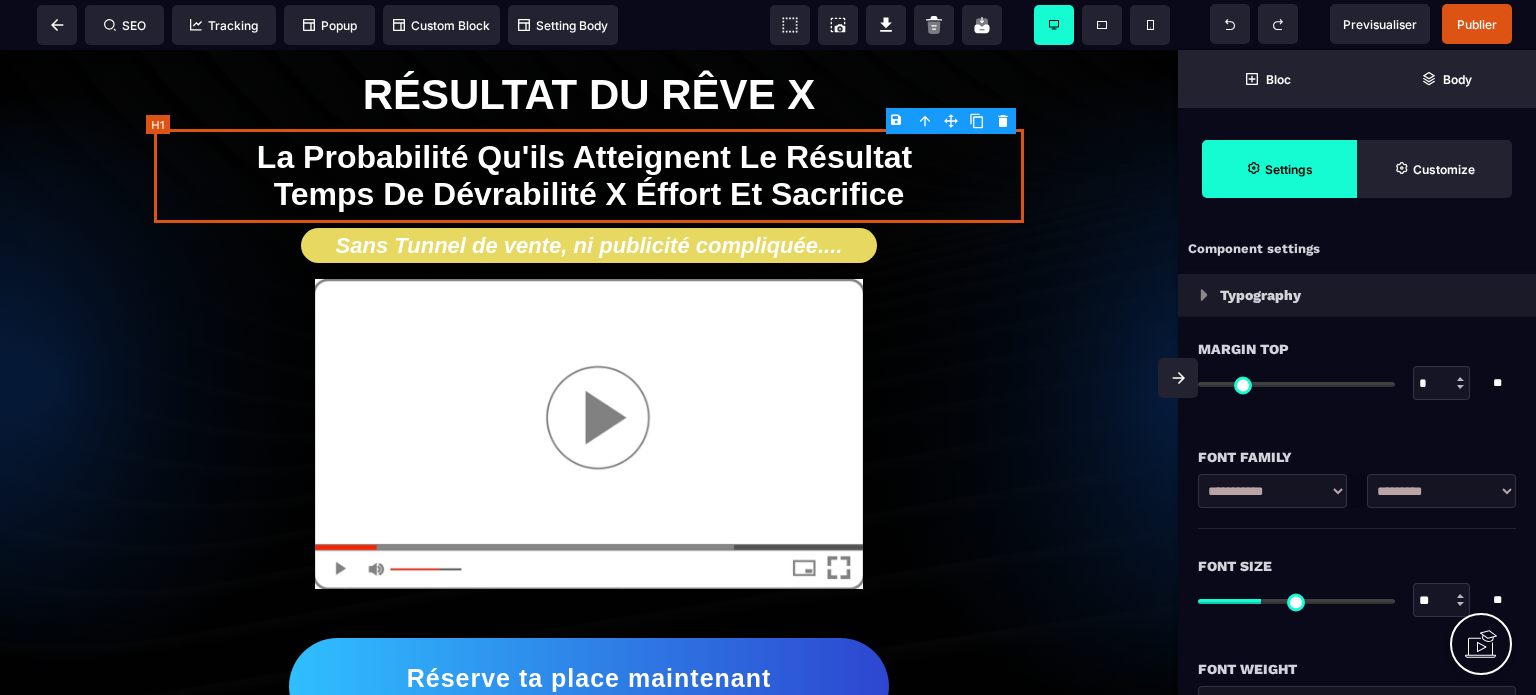 click on "La probabilité qu'ils atteignent le résultat
Temps de dévrabilité X Éffort et sacrifice" at bounding box center (589, 176) 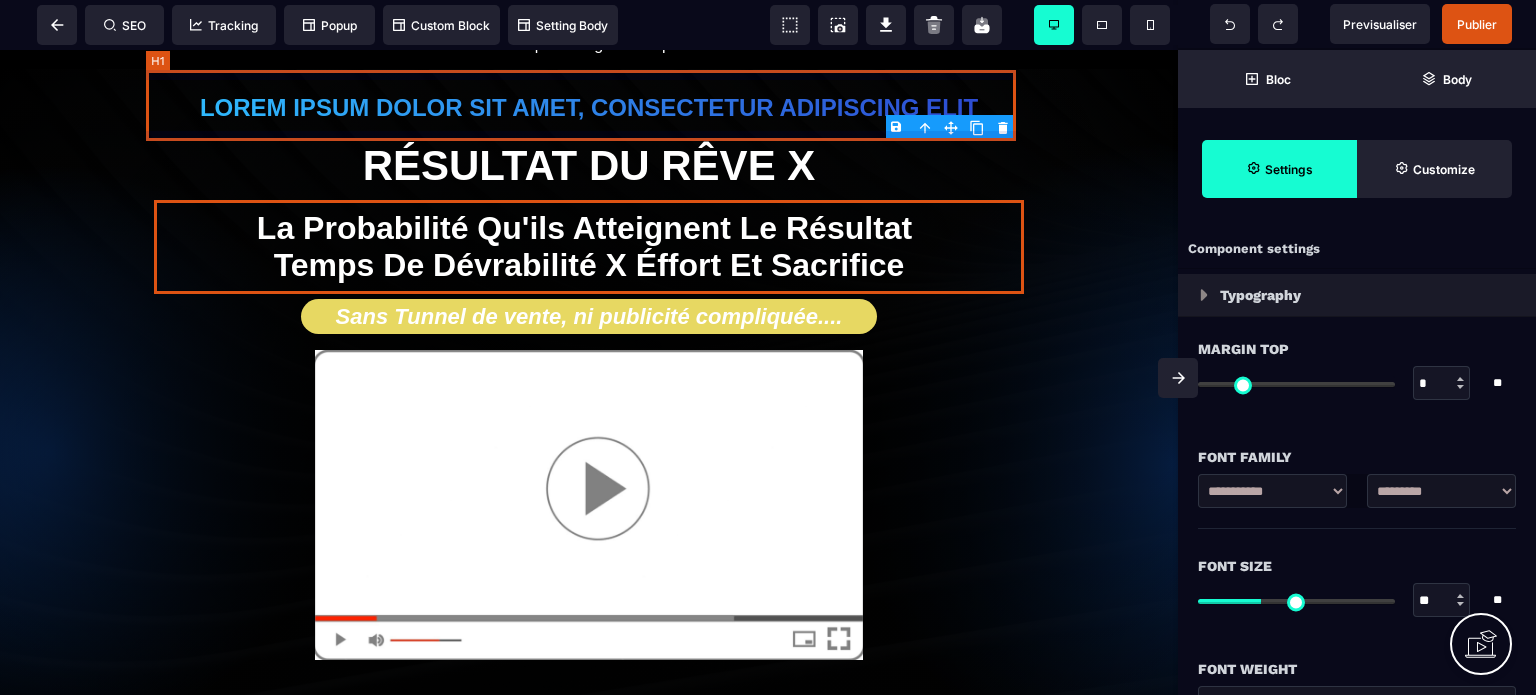 scroll, scrollTop: 0, scrollLeft: 0, axis: both 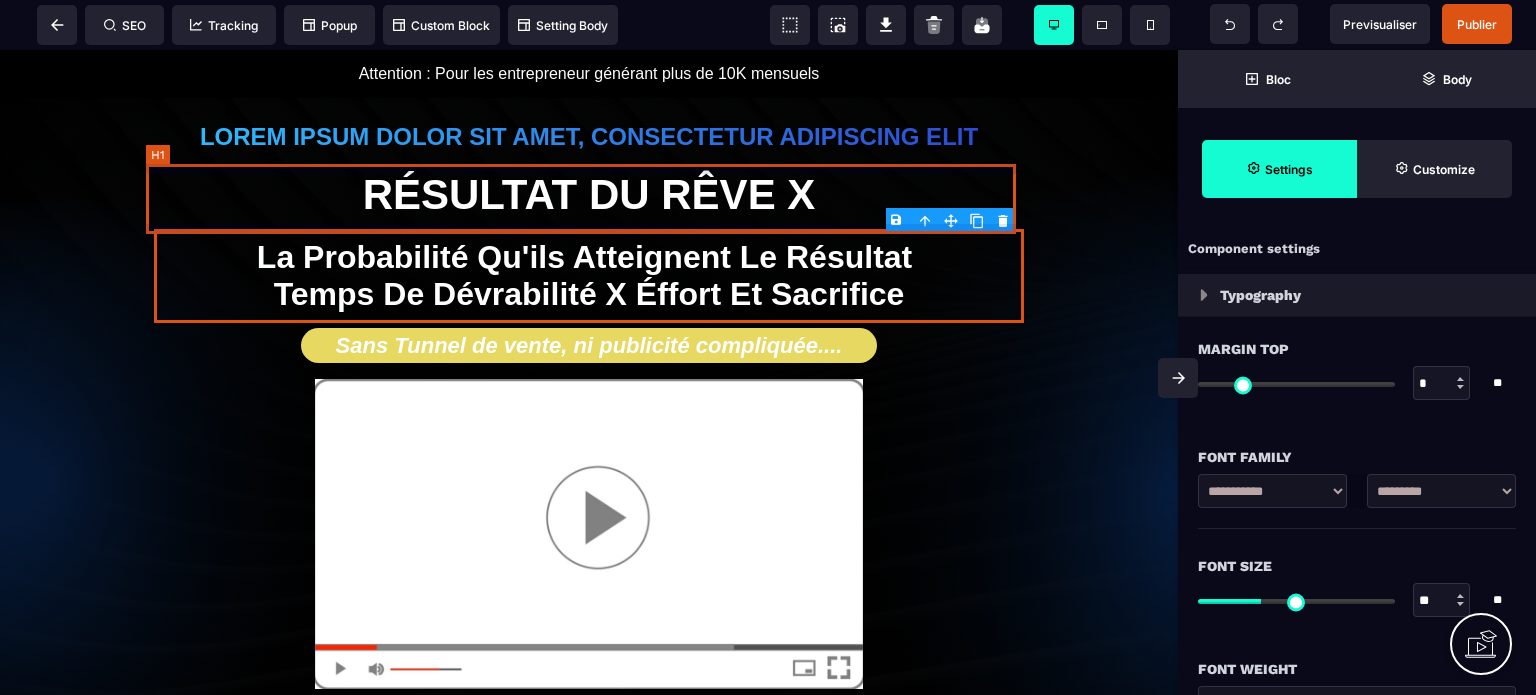 click on "Résultat du rêve X" at bounding box center (589, 195) 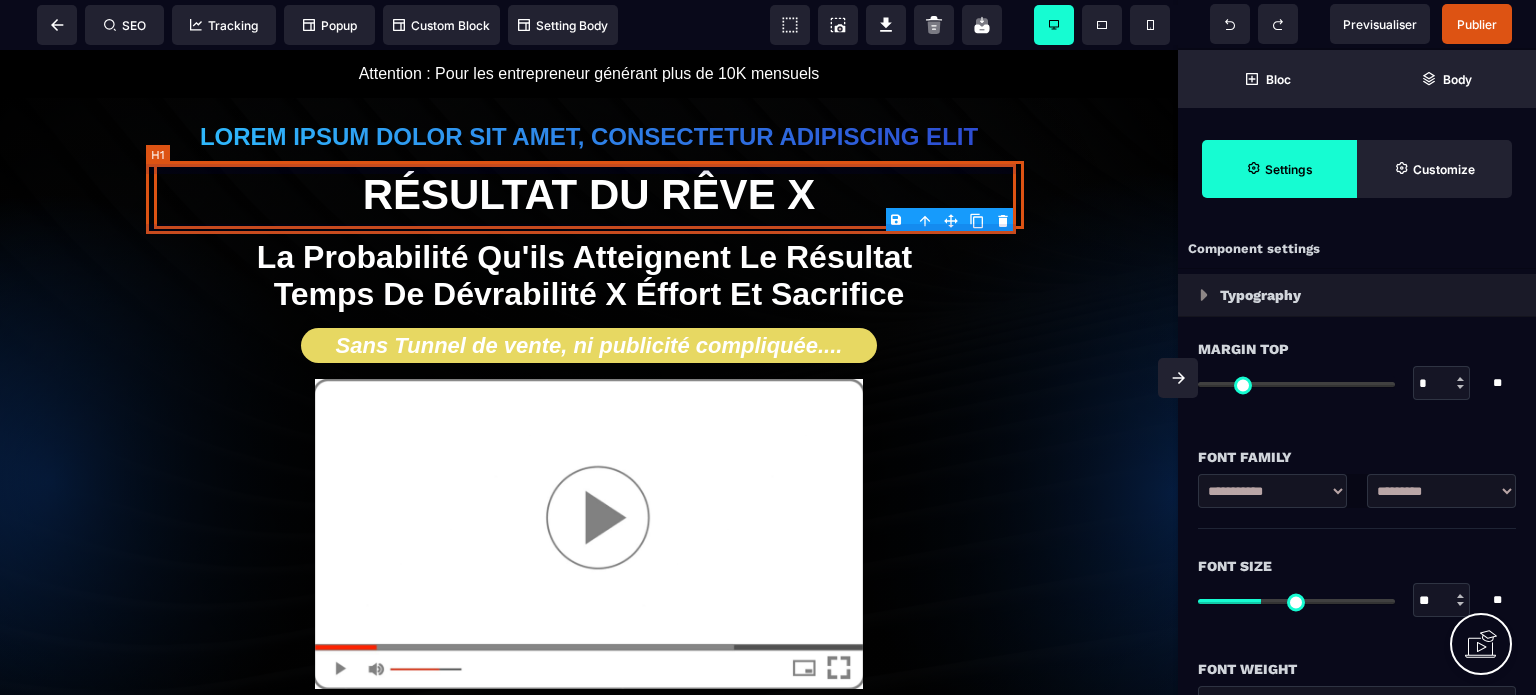 select on "***" 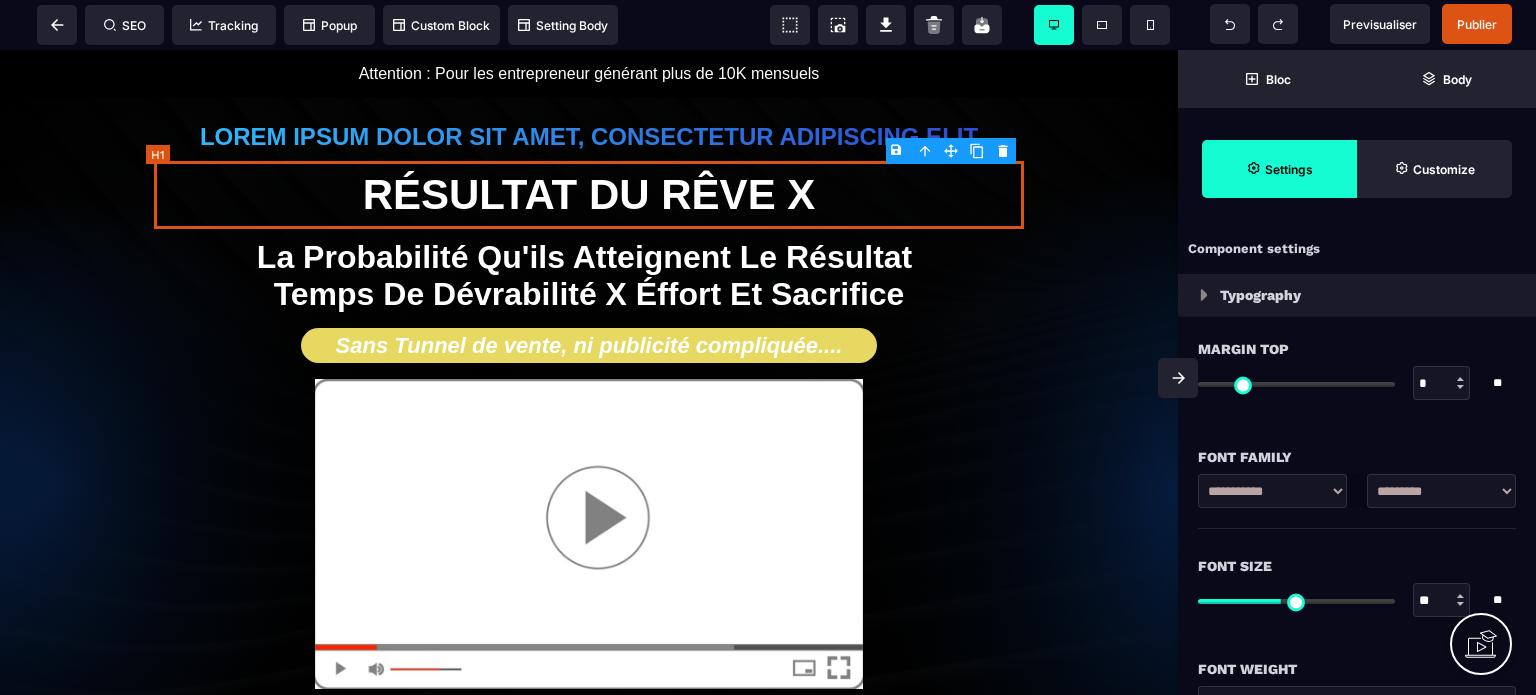 type on "*" 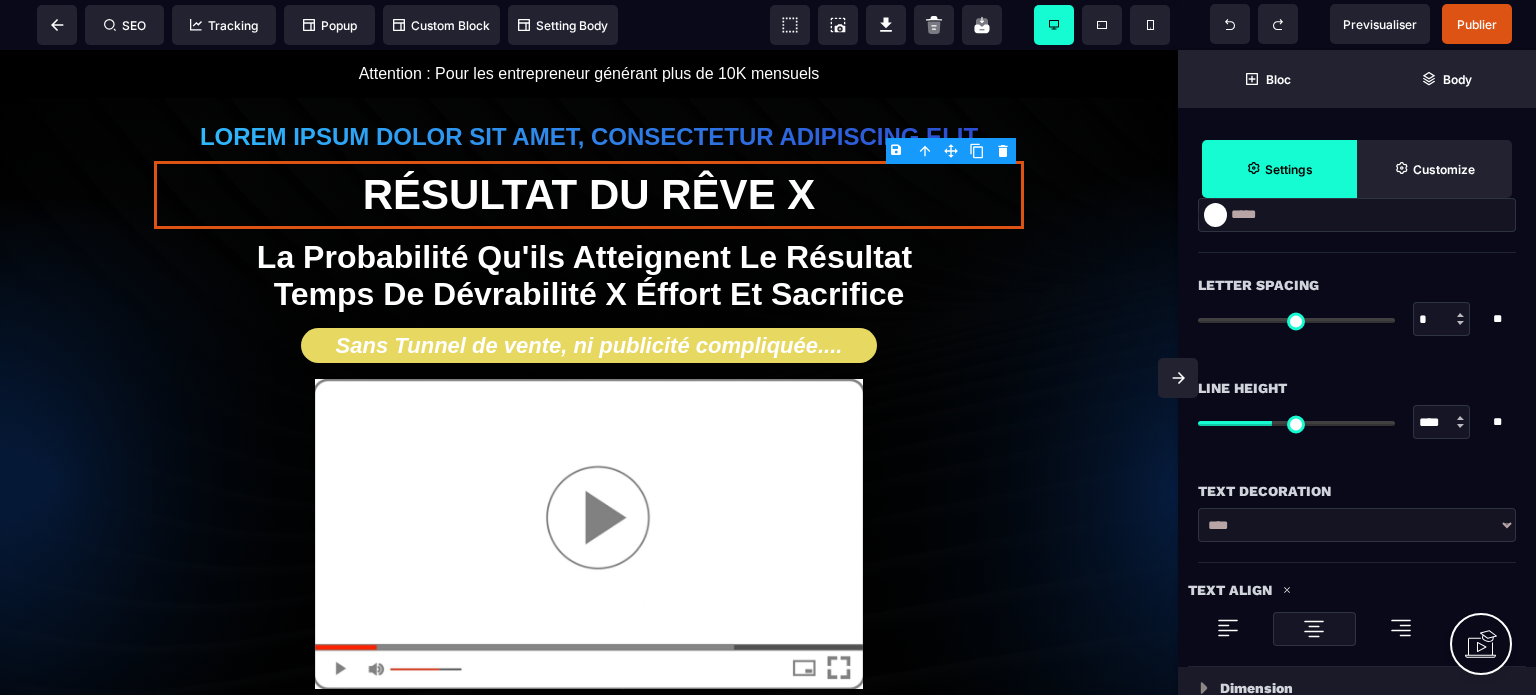 scroll, scrollTop: 700, scrollLeft: 0, axis: vertical 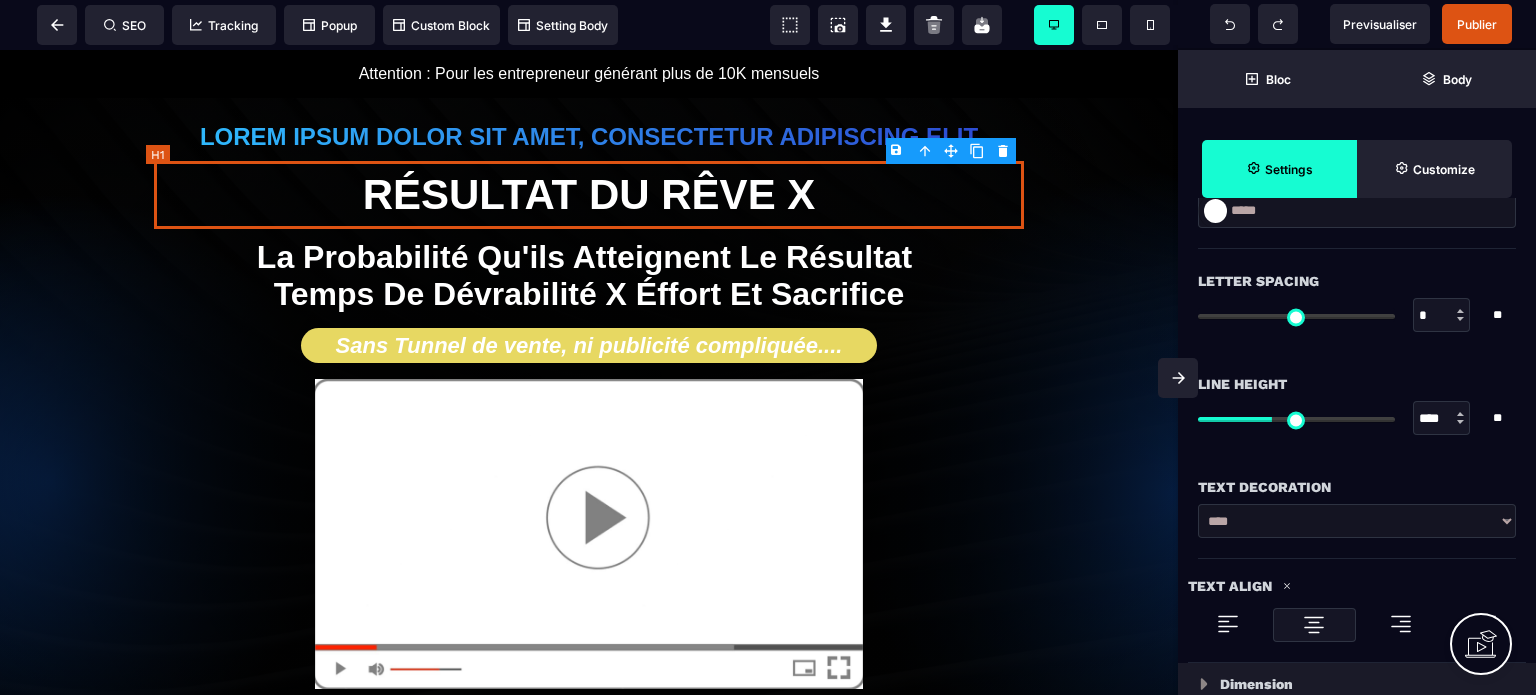 click on "Résultat du rêve X" at bounding box center (589, 195) 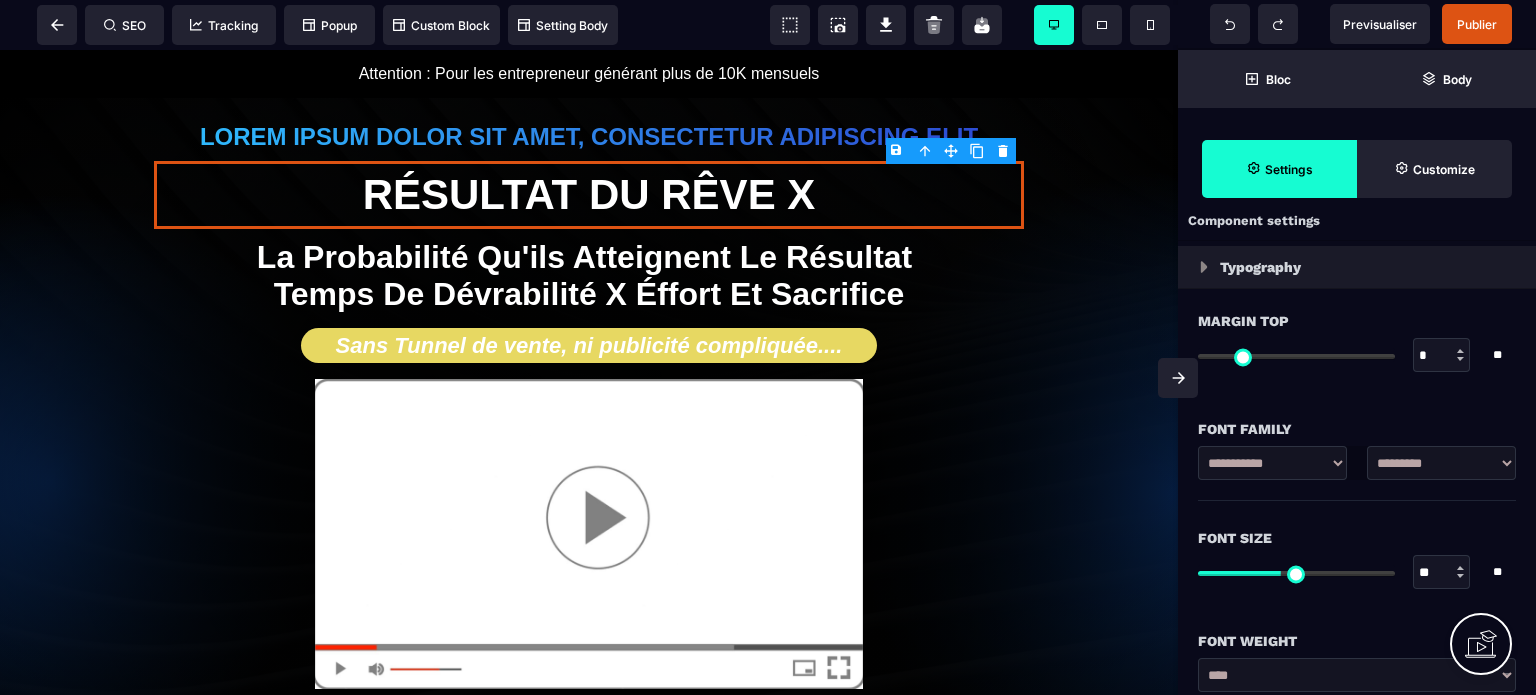 scroll, scrollTop: 0, scrollLeft: 0, axis: both 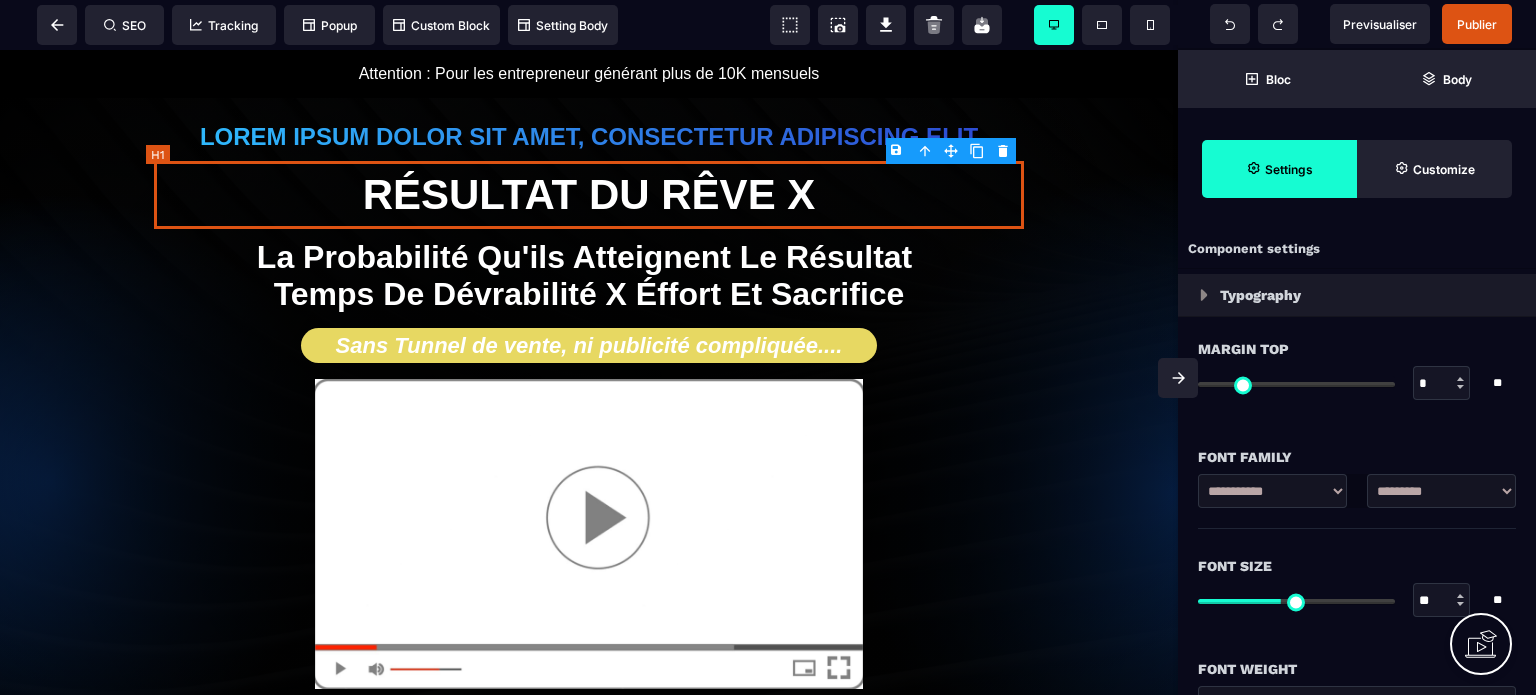 click on "Résultat du rêve X" at bounding box center (589, 195) 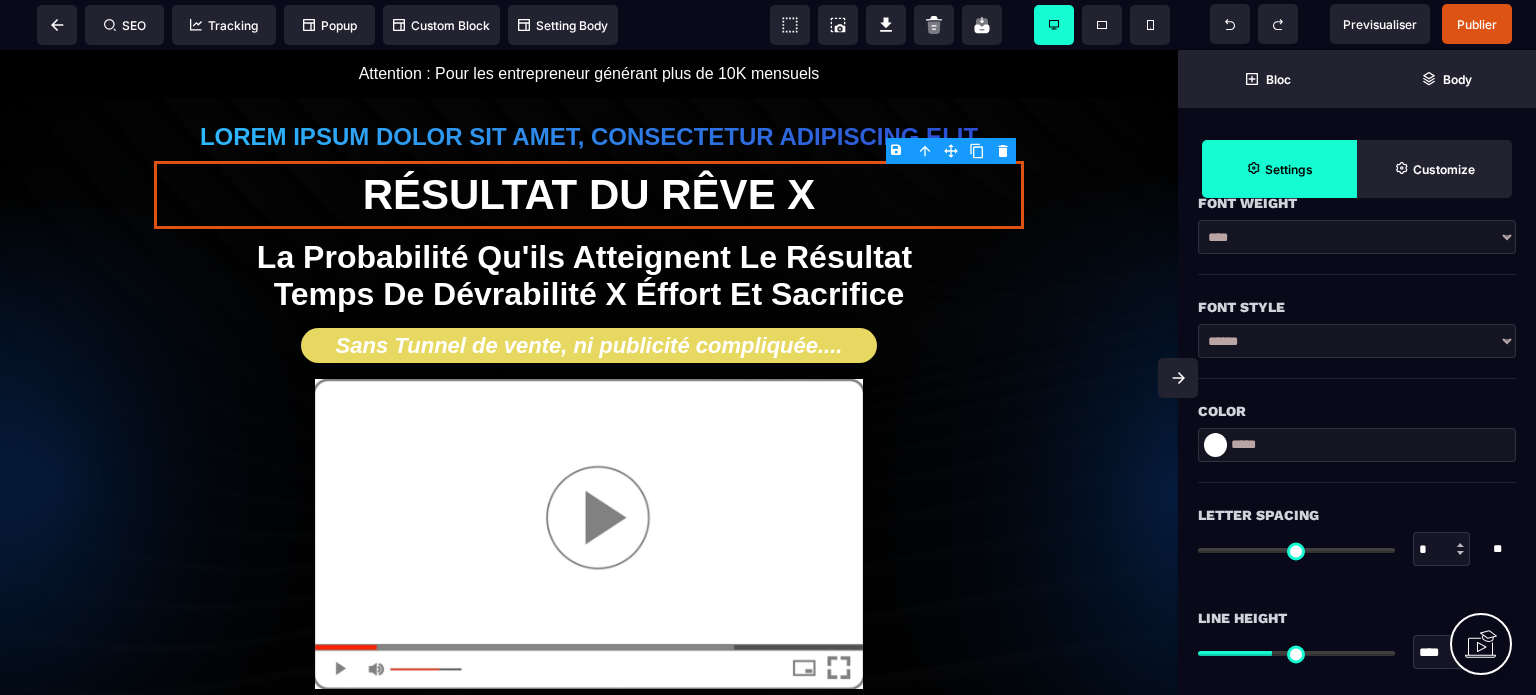 scroll, scrollTop: 500, scrollLeft: 0, axis: vertical 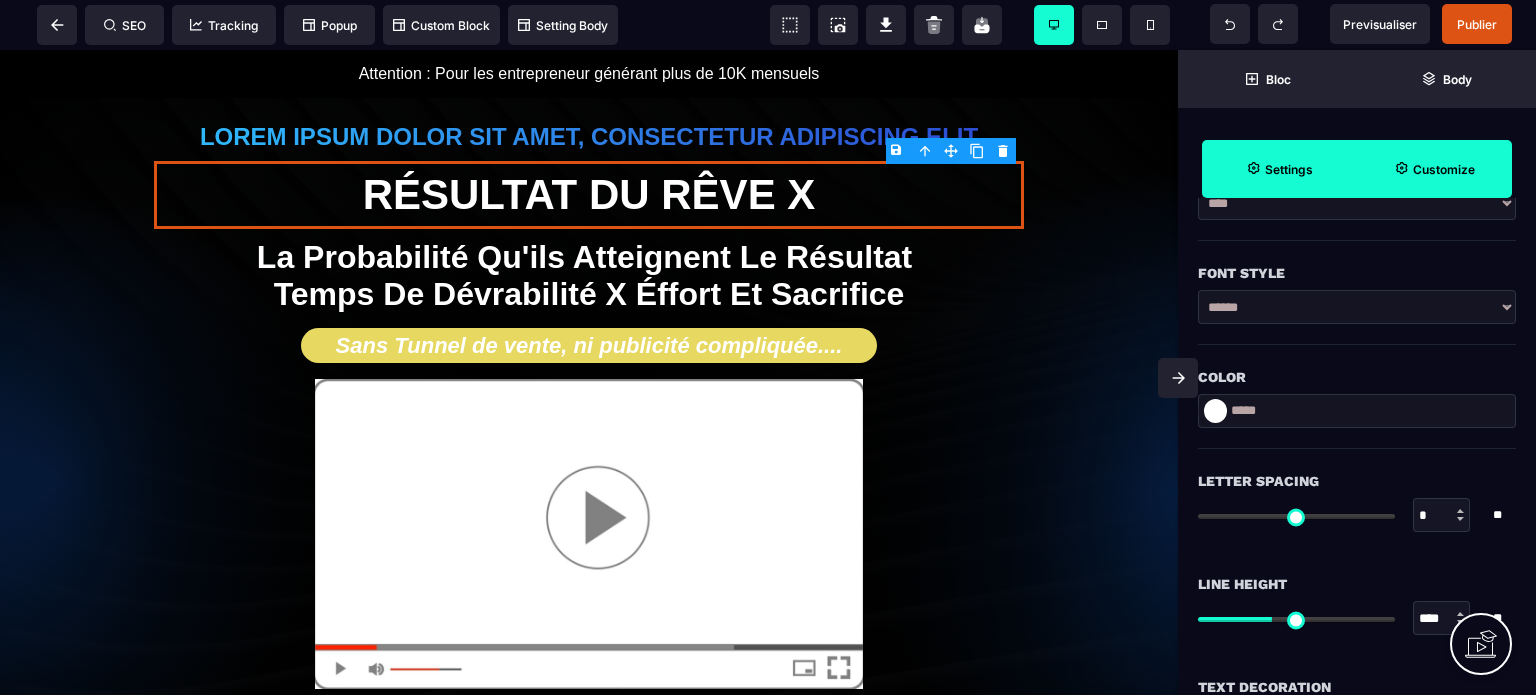click on "Customize" at bounding box center [1444, 169] 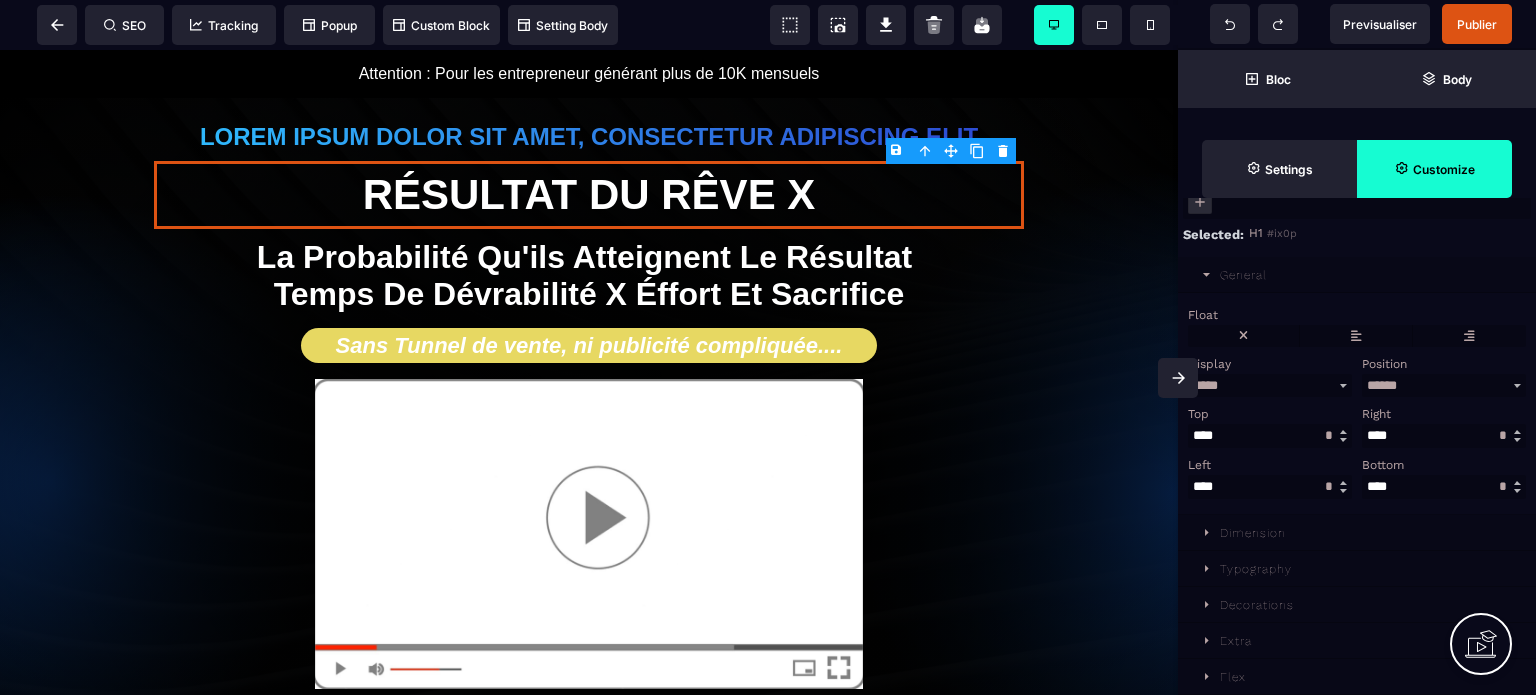 click on "Decorations" at bounding box center (1357, 605) 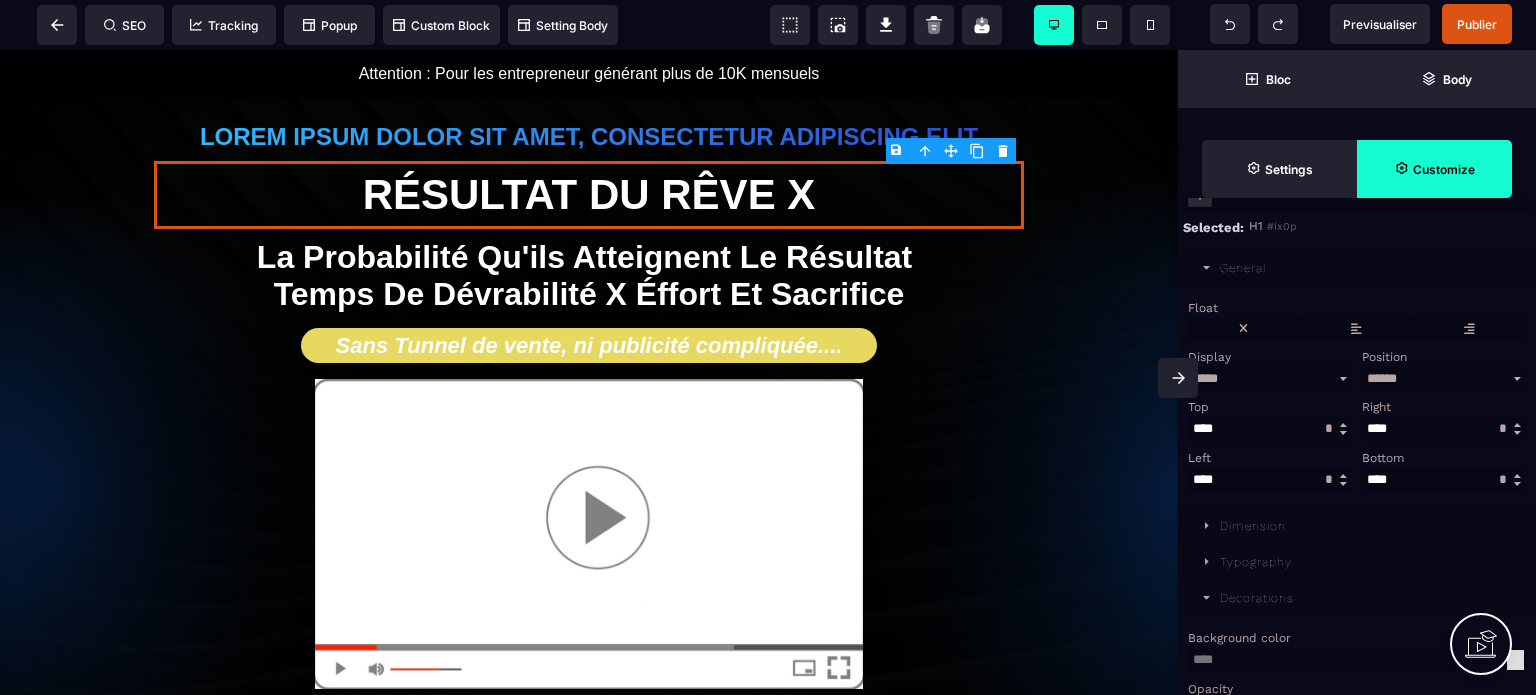 scroll, scrollTop: 1081, scrollLeft: 0, axis: vertical 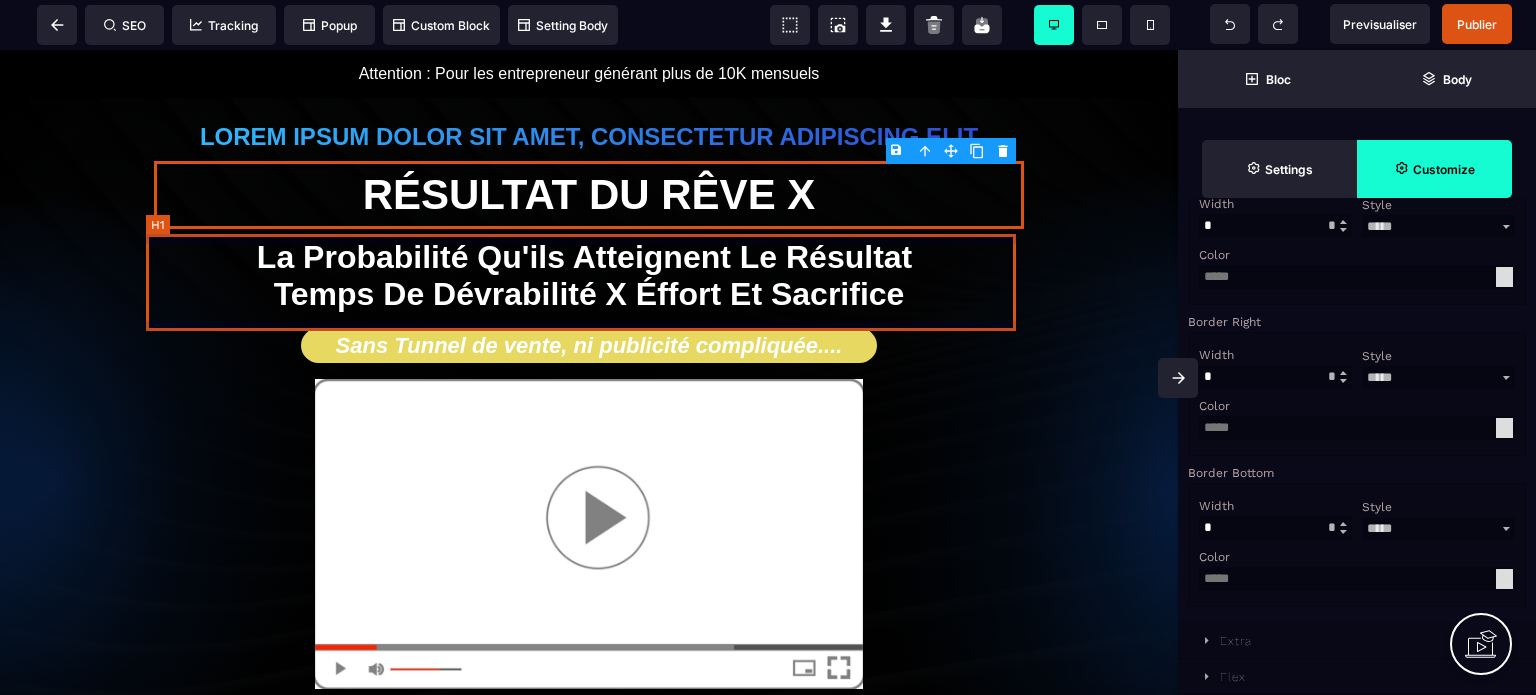 click on "La probabilité qu'ils atteignent le résultat
Temps de dévrabilité X Éffort et sacrifice" at bounding box center [589, 276] 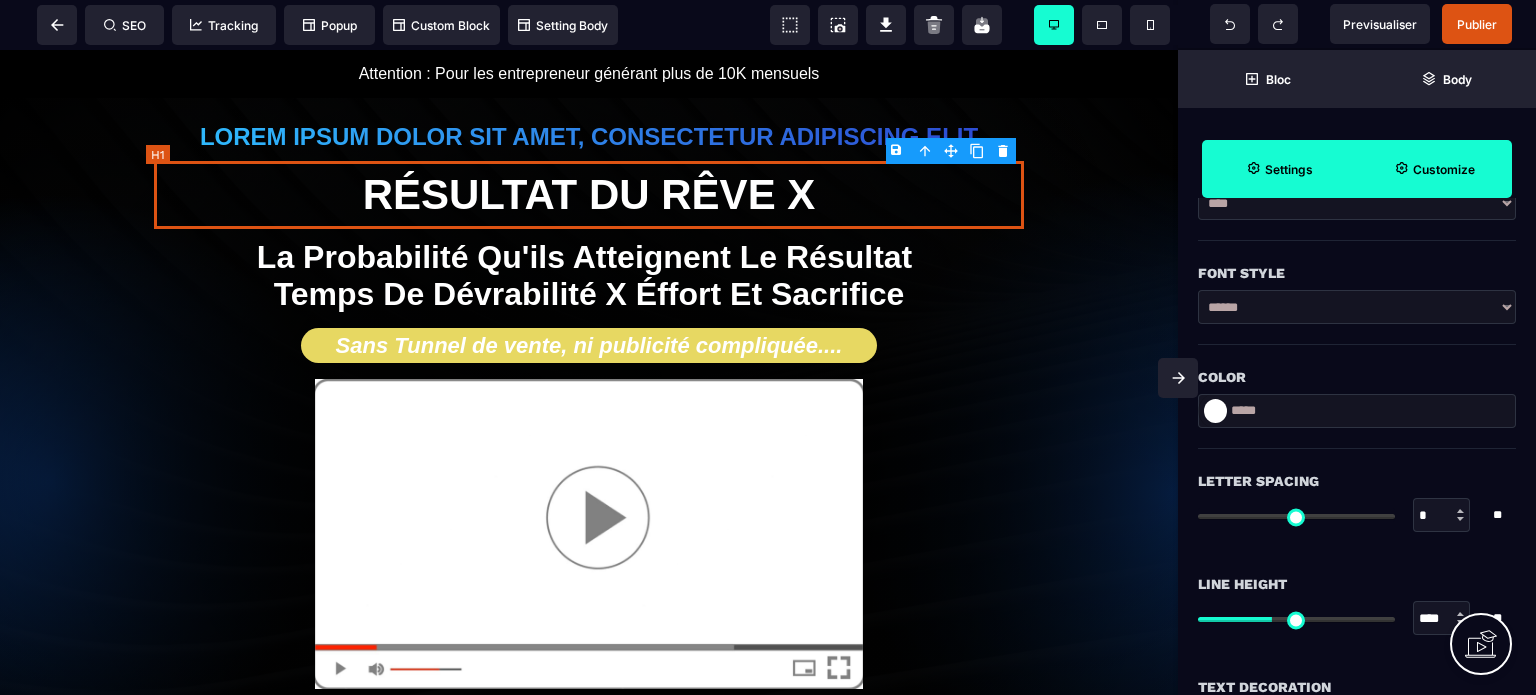 click on "Résultat du rêve X" at bounding box center (589, 195) 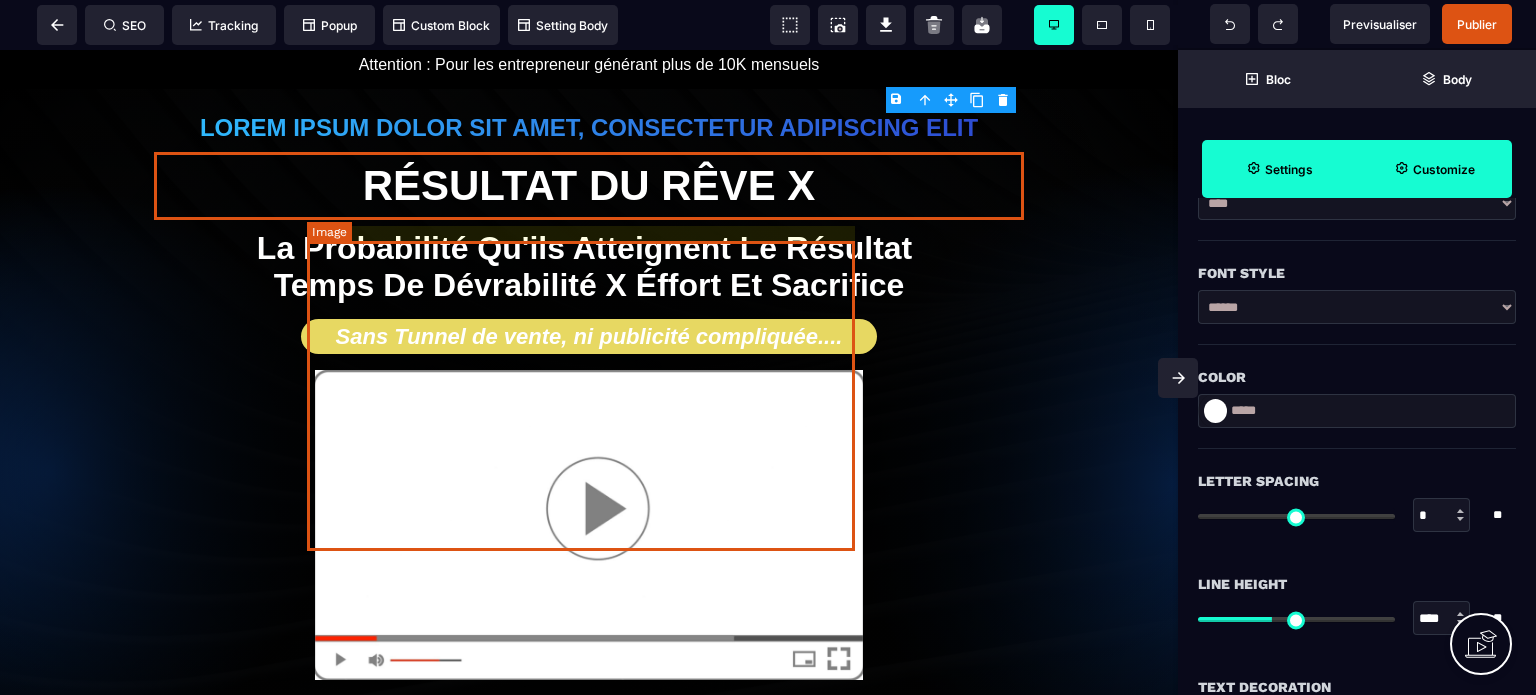 scroll, scrollTop: 0, scrollLeft: 0, axis: both 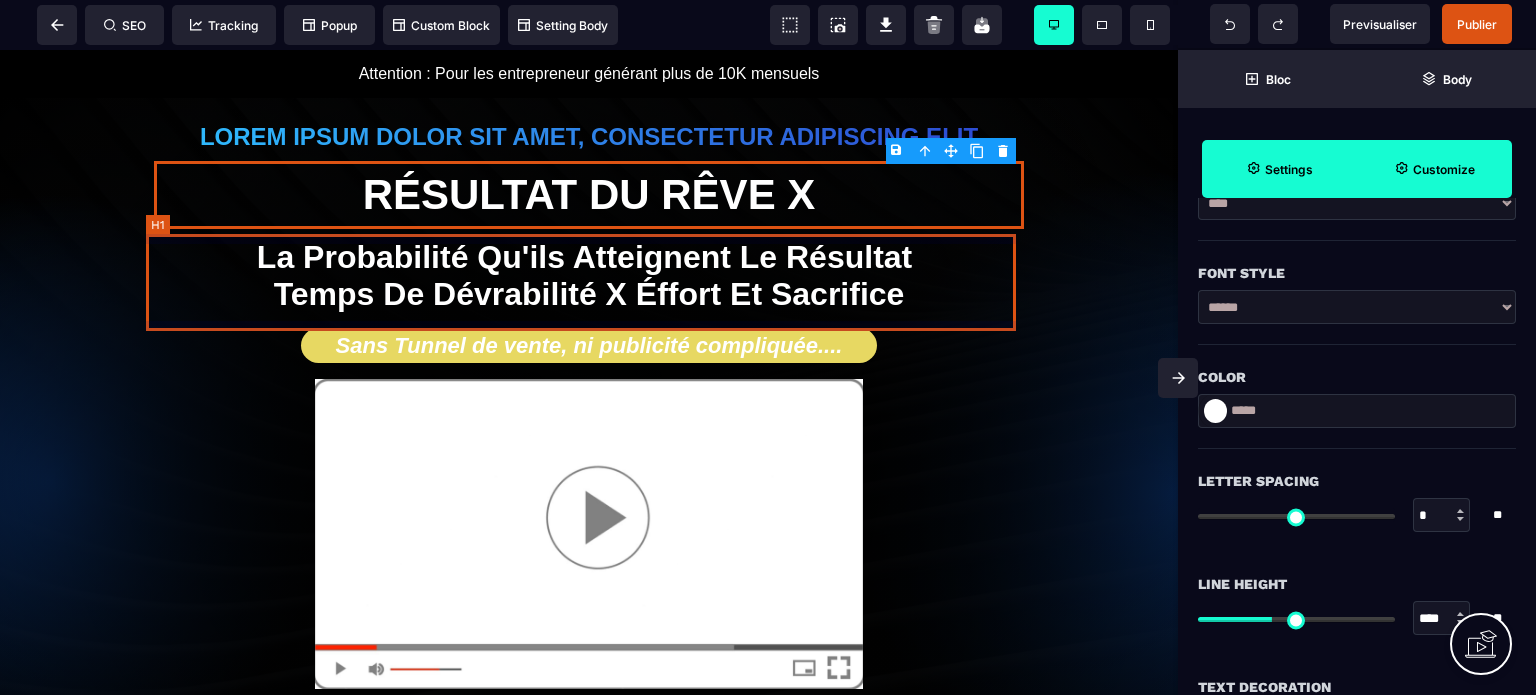 click on "La probabilité qu'ils atteignent le résultat
Temps de dévrabilité X Éffort et sacrifice" at bounding box center (589, 276) 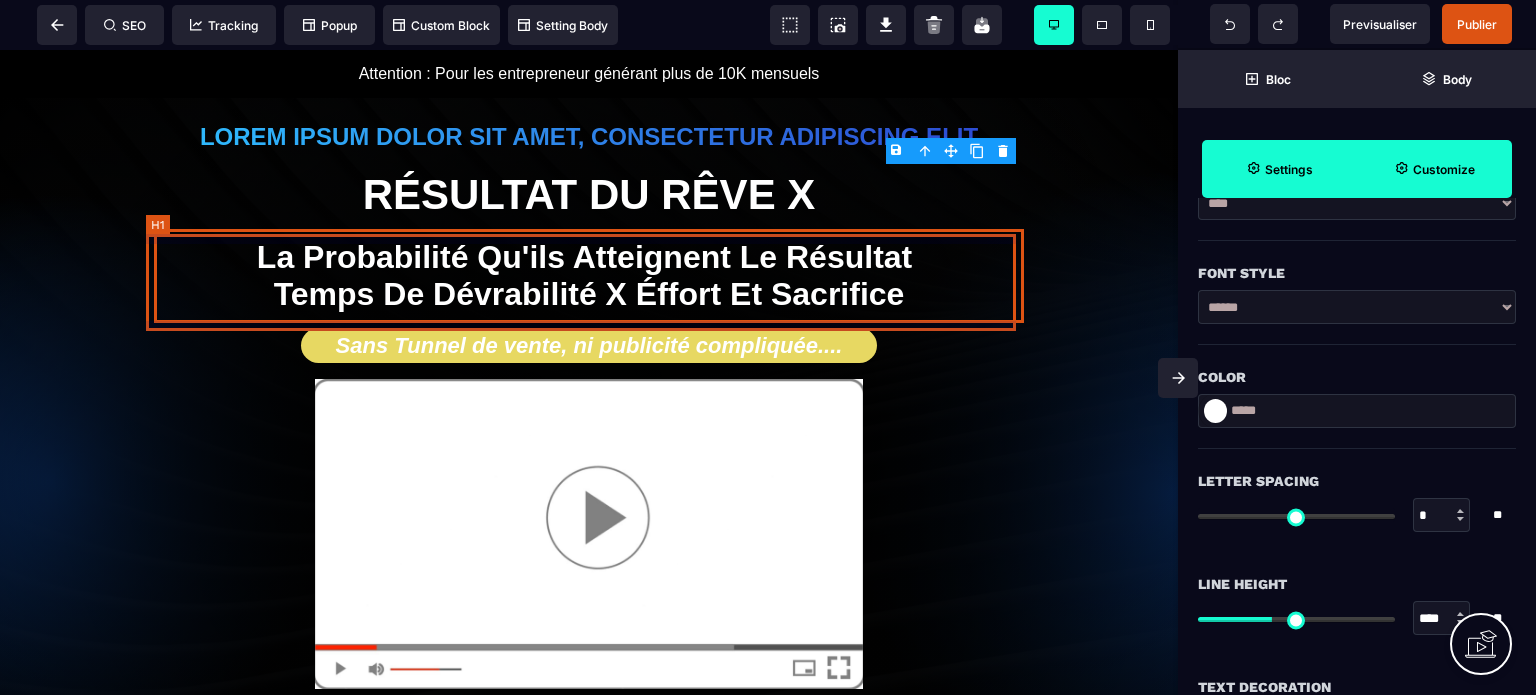 select on "***" 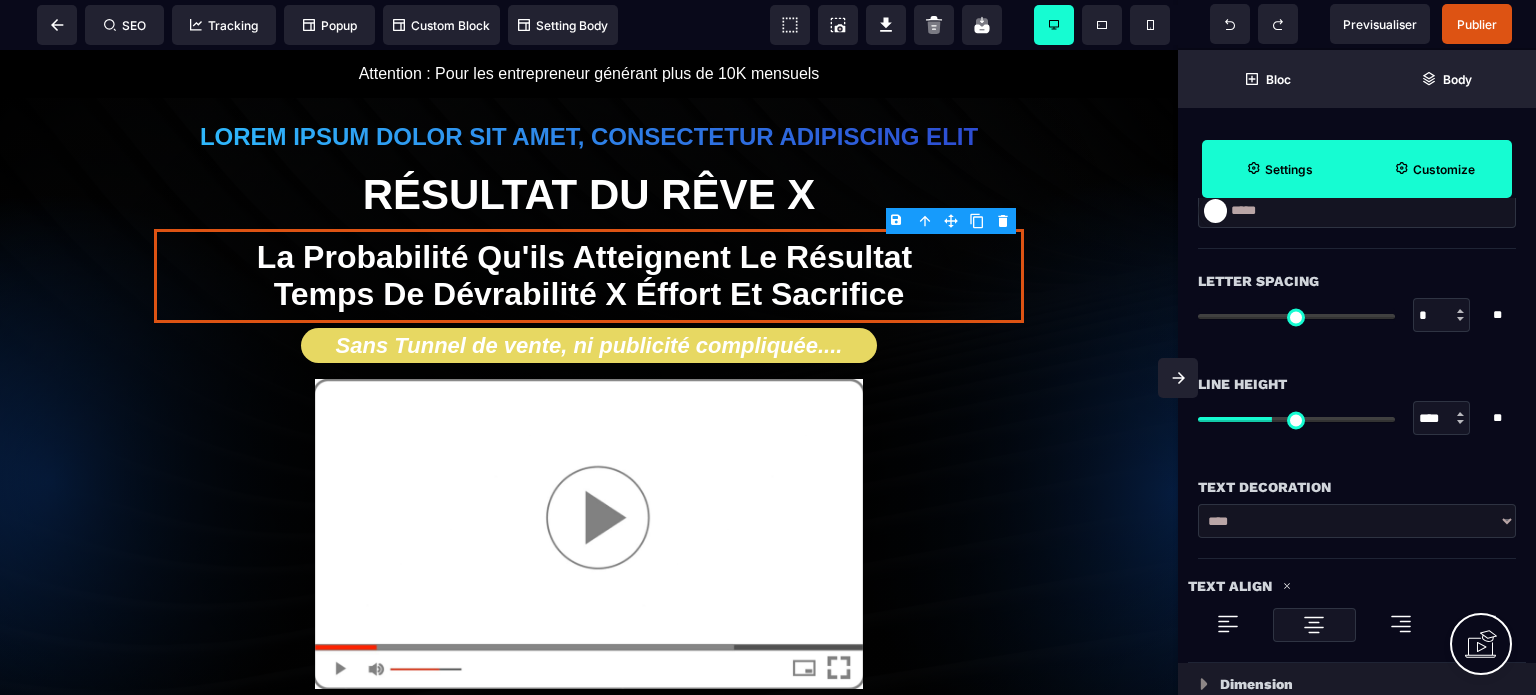 scroll, scrollTop: 800, scrollLeft: 0, axis: vertical 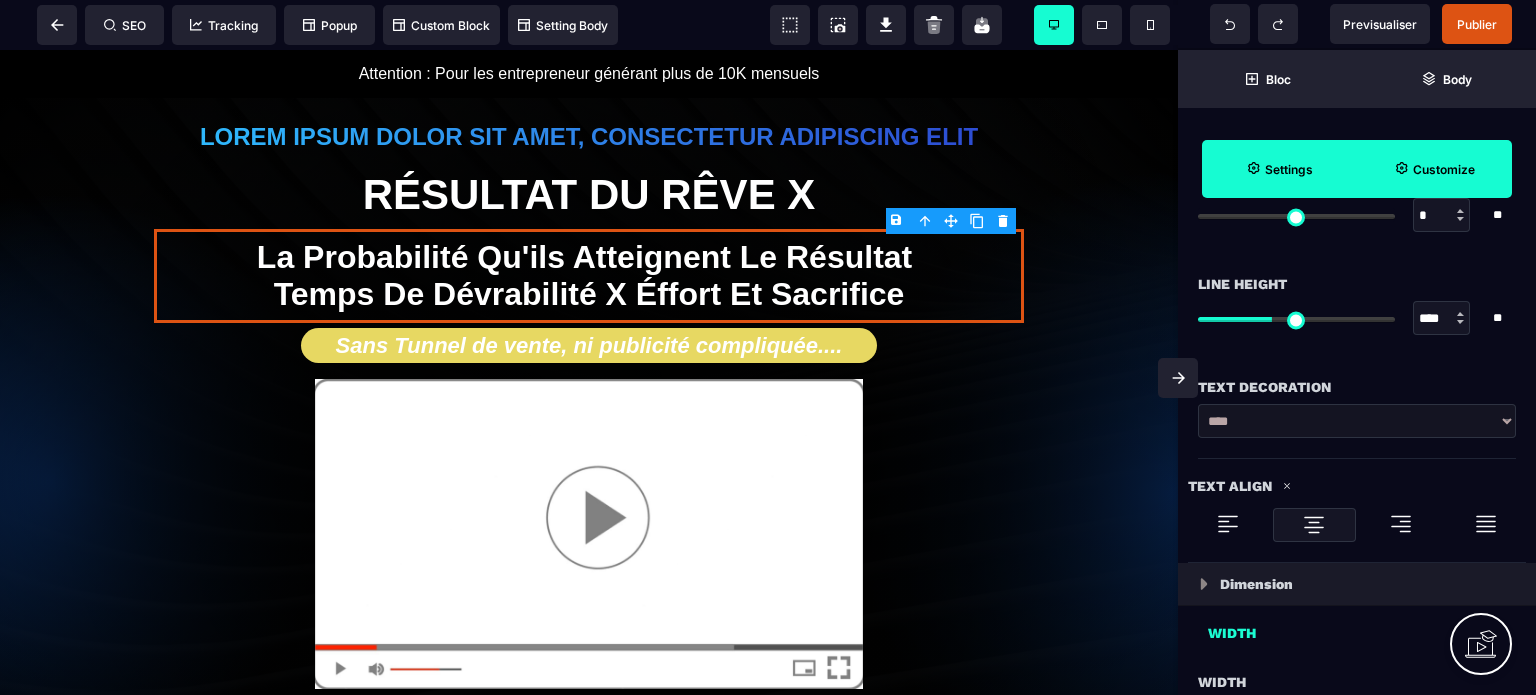 click on "**********" at bounding box center [1357, 421] 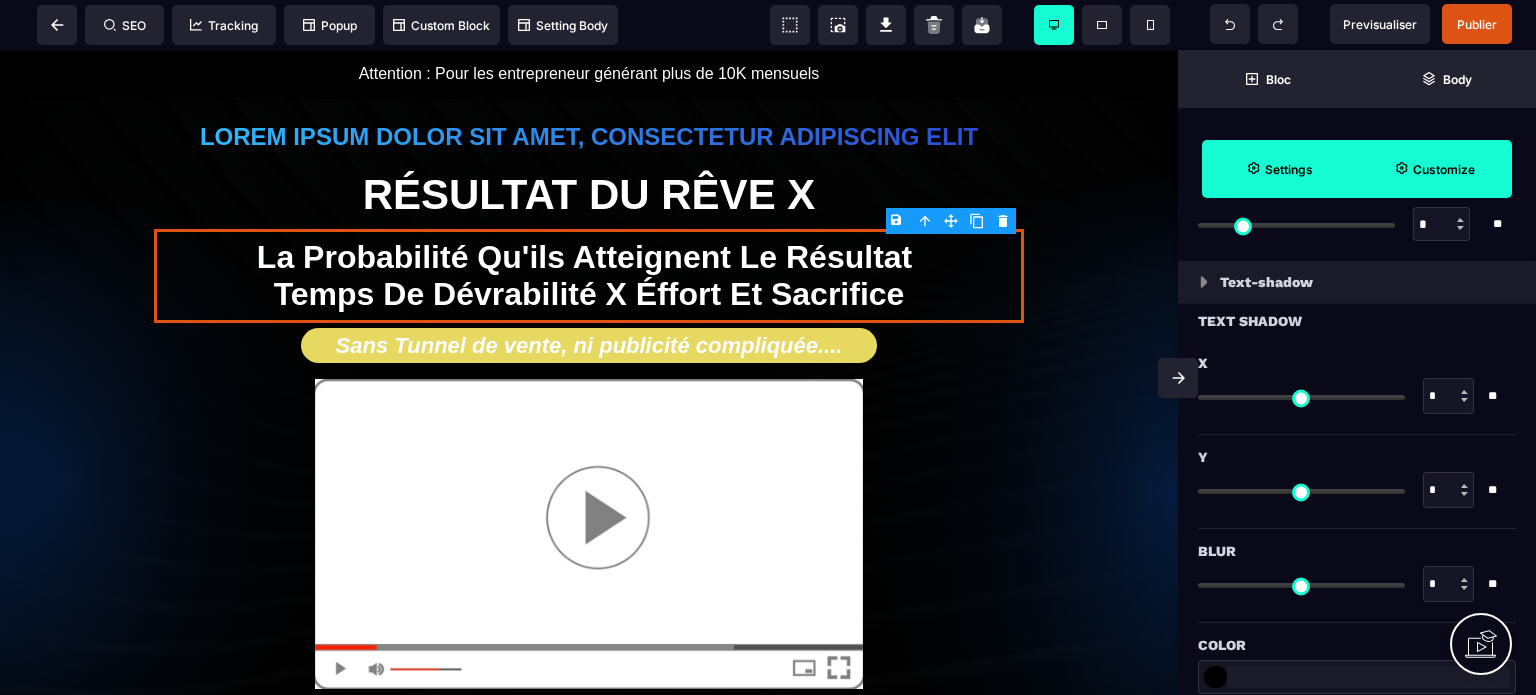 scroll, scrollTop: 2000, scrollLeft: 0, axis: vertical 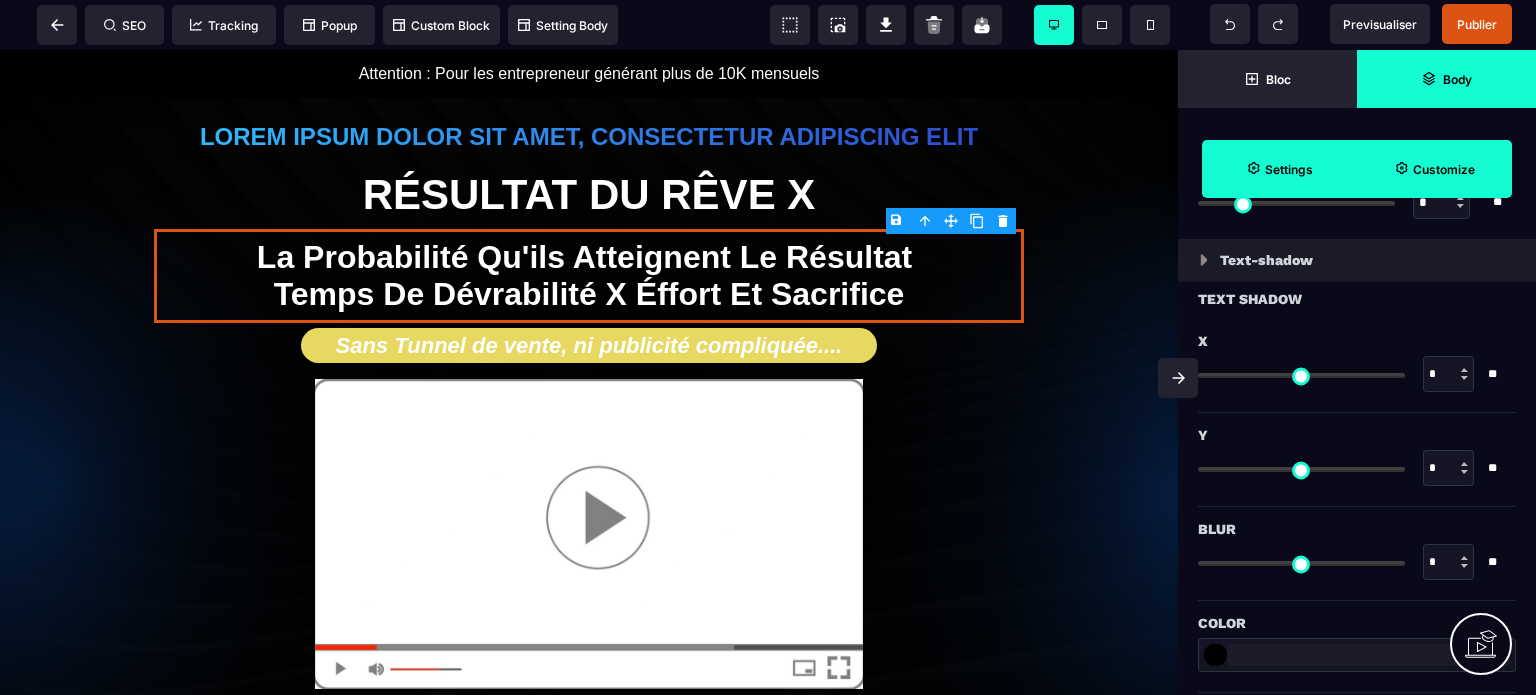 click on "Body" at bounding box center [1446, 79] 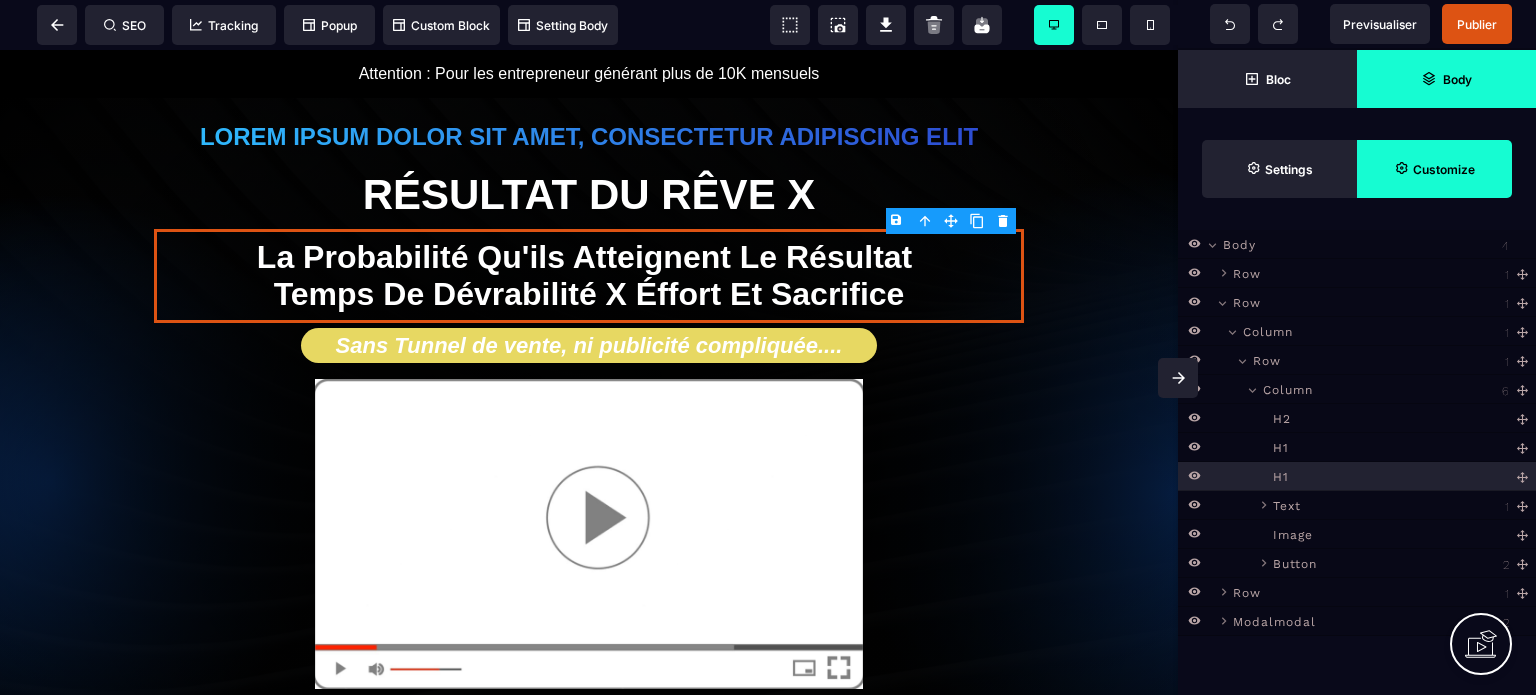 scroll, scrollTop: 0, scrollLeft: 0, axis: both 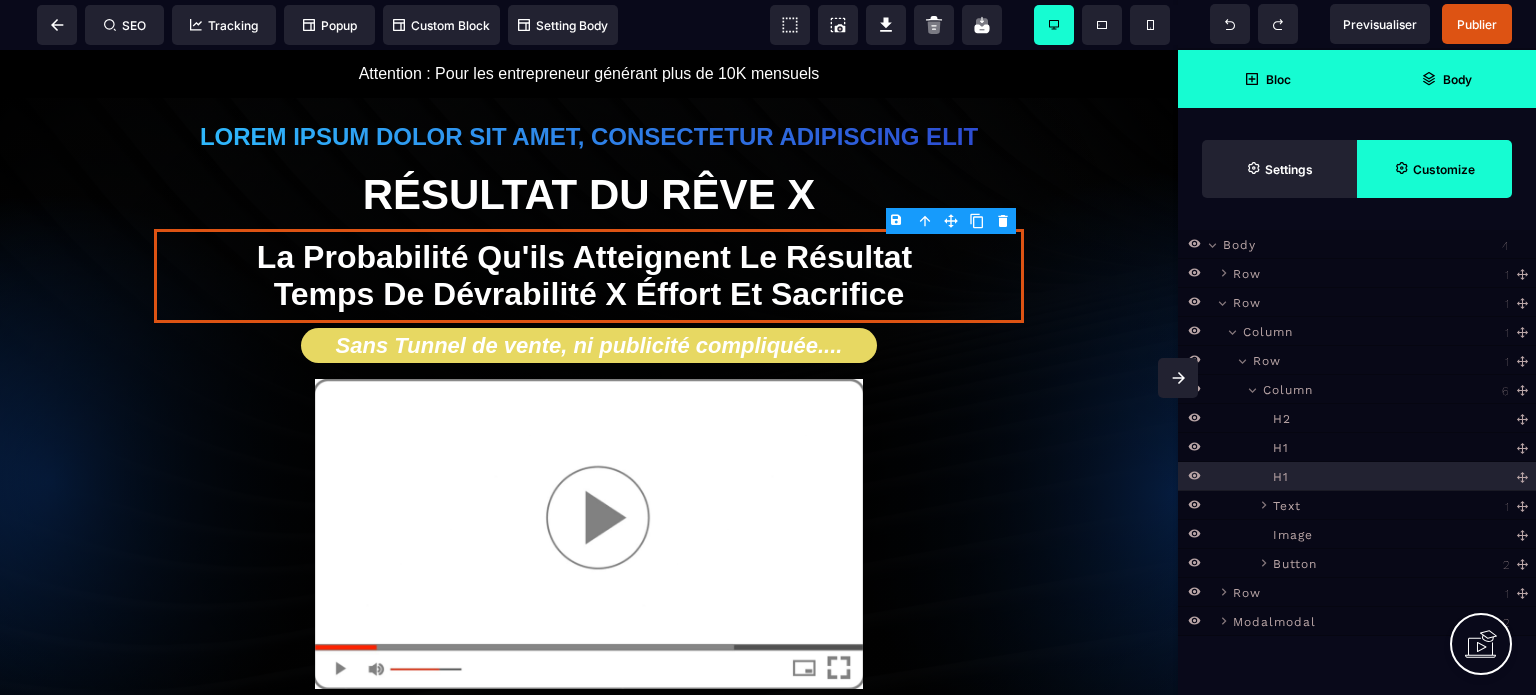 click on "Bloc" at bounding box center [1267, 79] 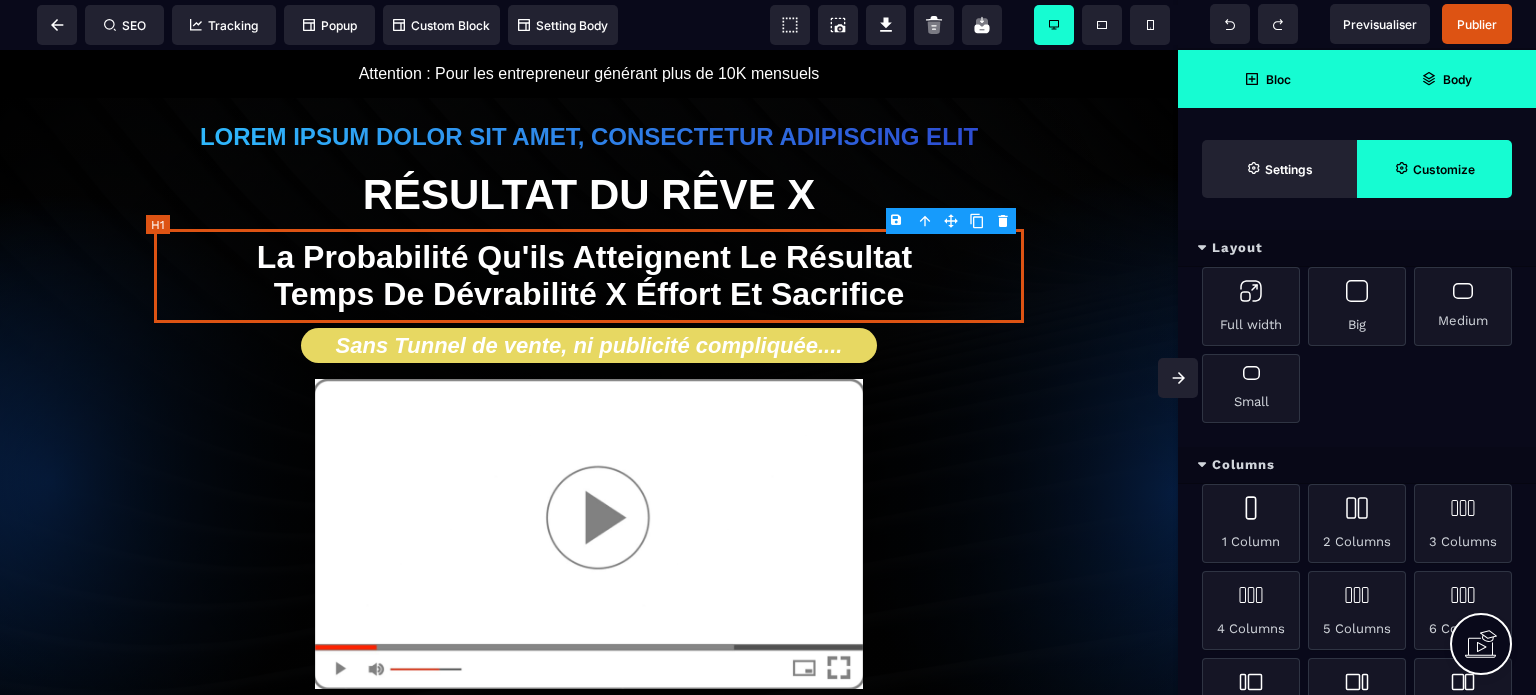 click on "La probabilité qu'ils atteignent le résultat
Temps de dévrabilité X Éffort et sacrifice" at bounding box center [589, 276] 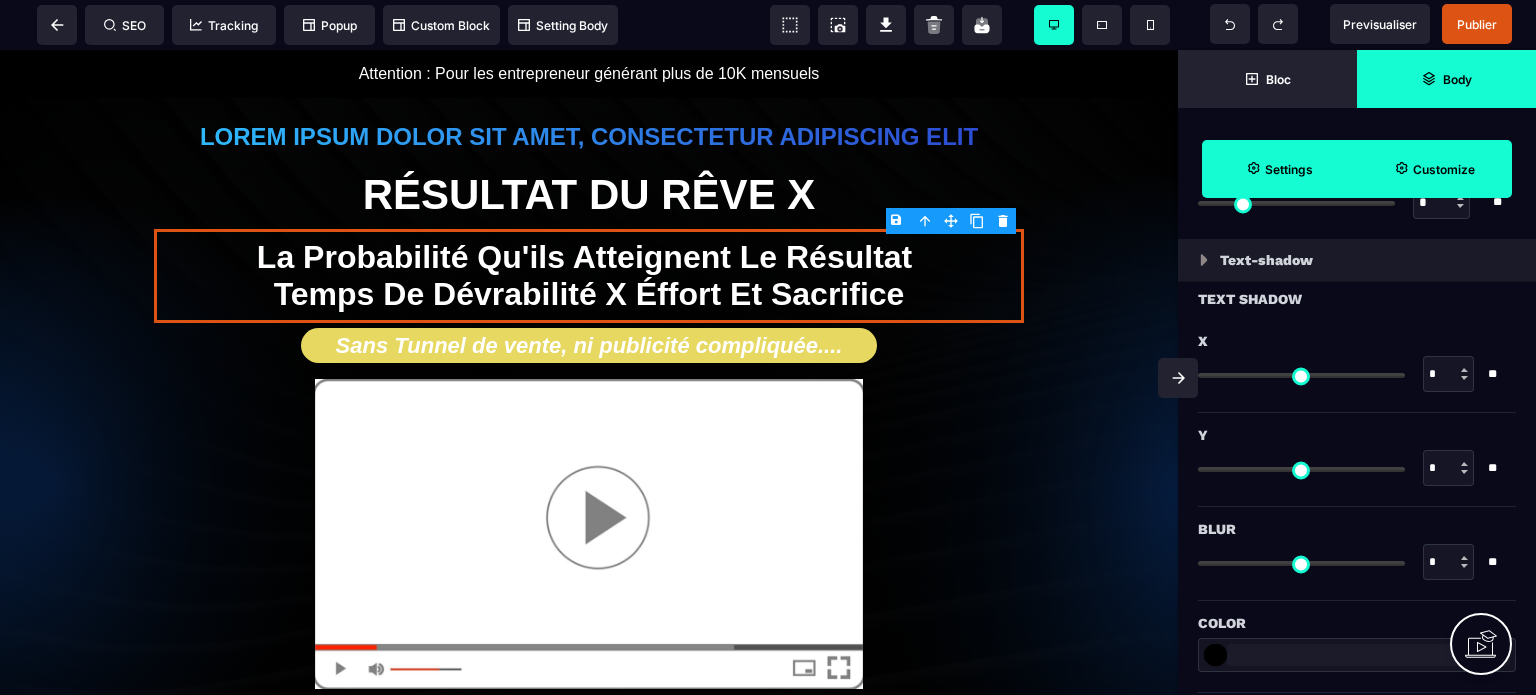 scroll, scrollTop: 2028, scrollLeft: 0, axis: vertical 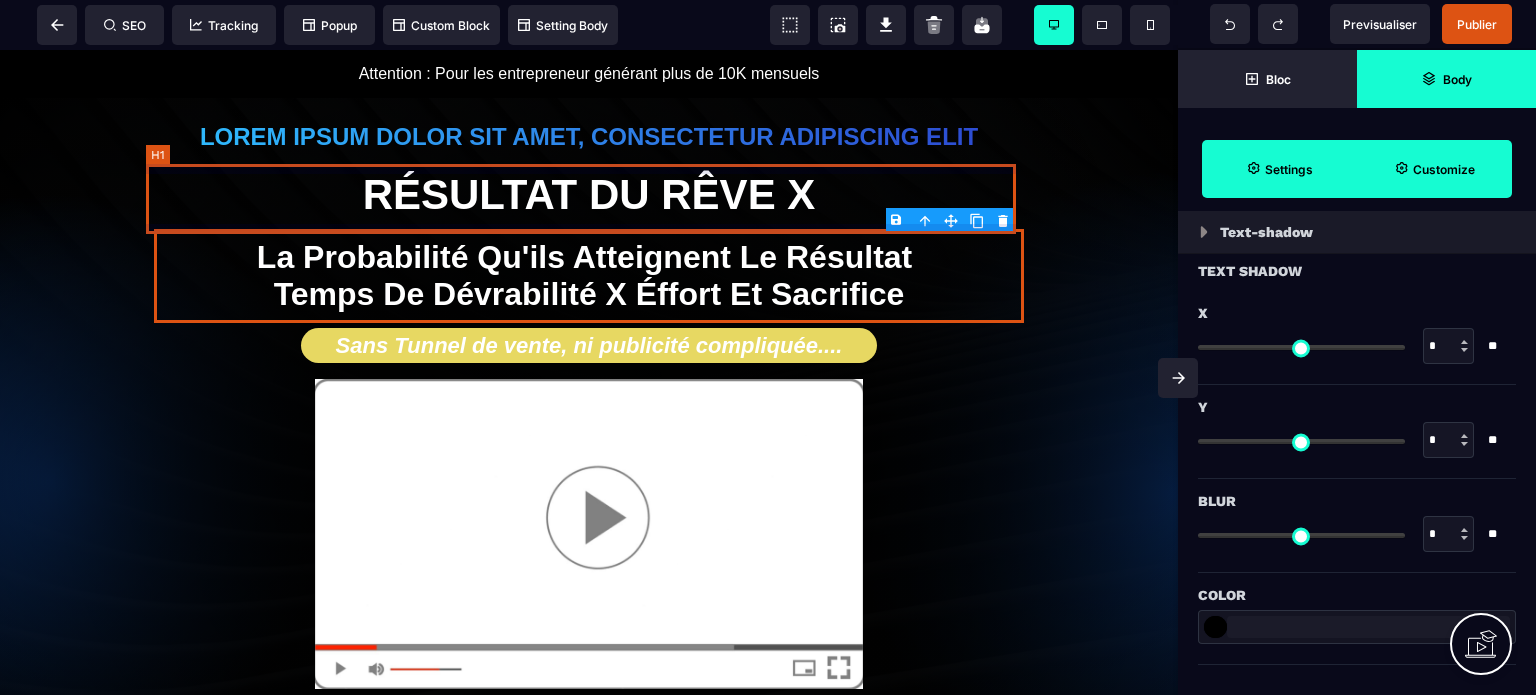 click on "Résultat du rêve X" at bounding box center (589, 195) 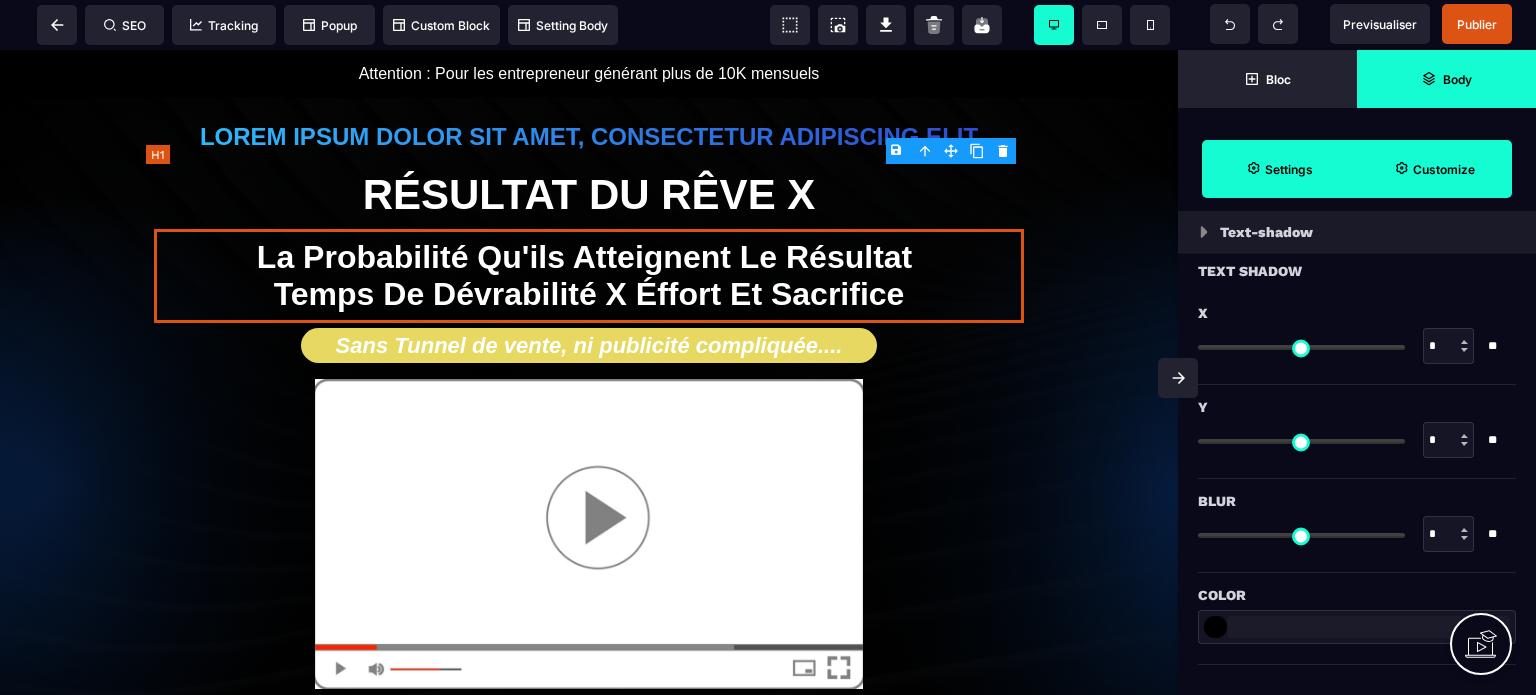 scroll, scrollTop: 0, scrollLeft: 0, axis: both 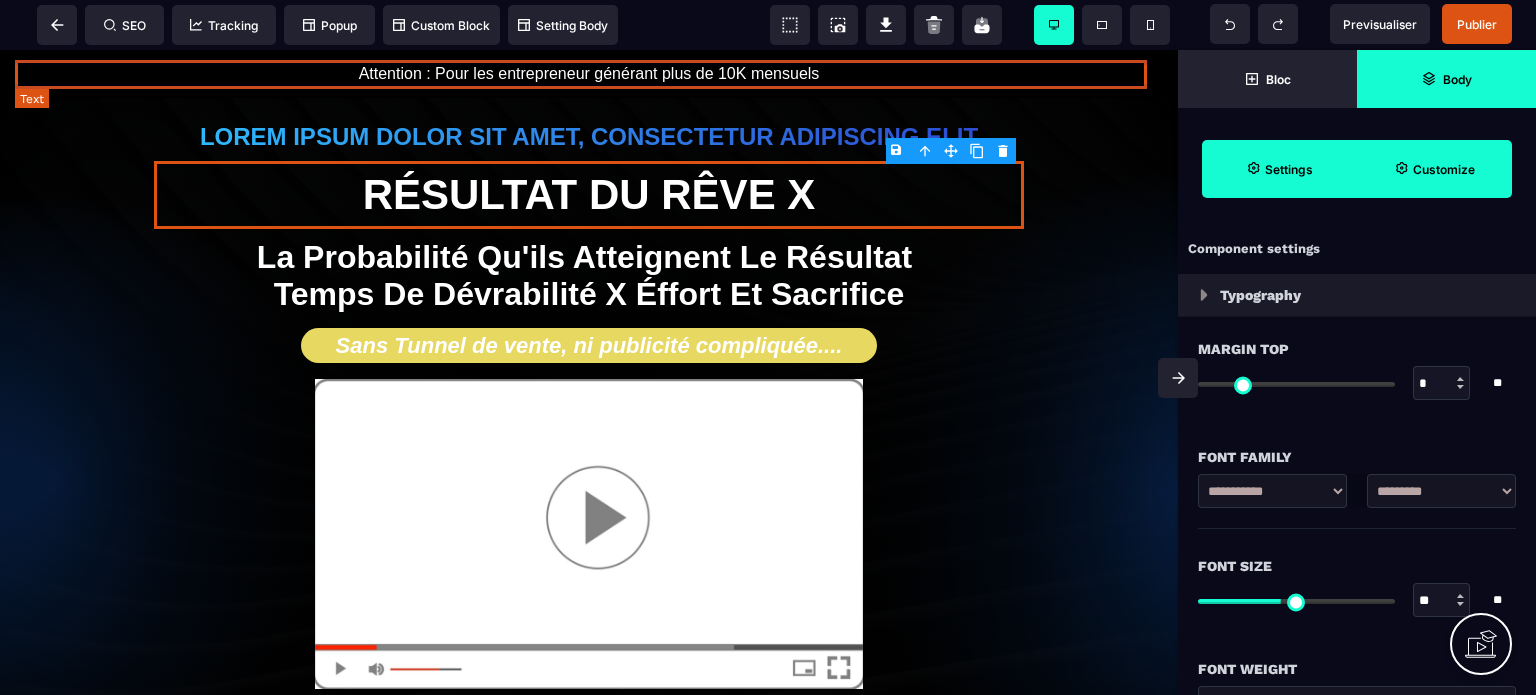 click on "Attention : Pour les entrepreneur générant plus de 10K mensuels" at bounding box center (589, 74) 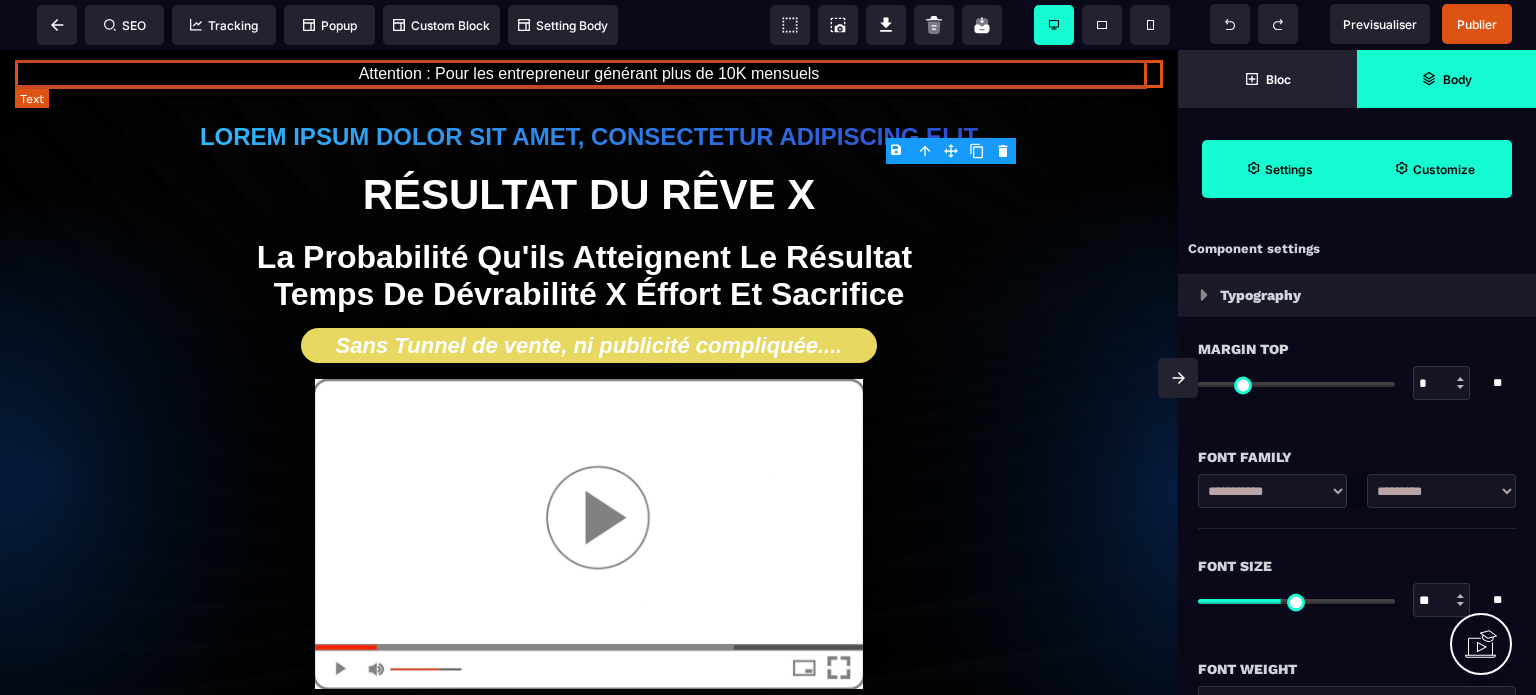 select on "***" 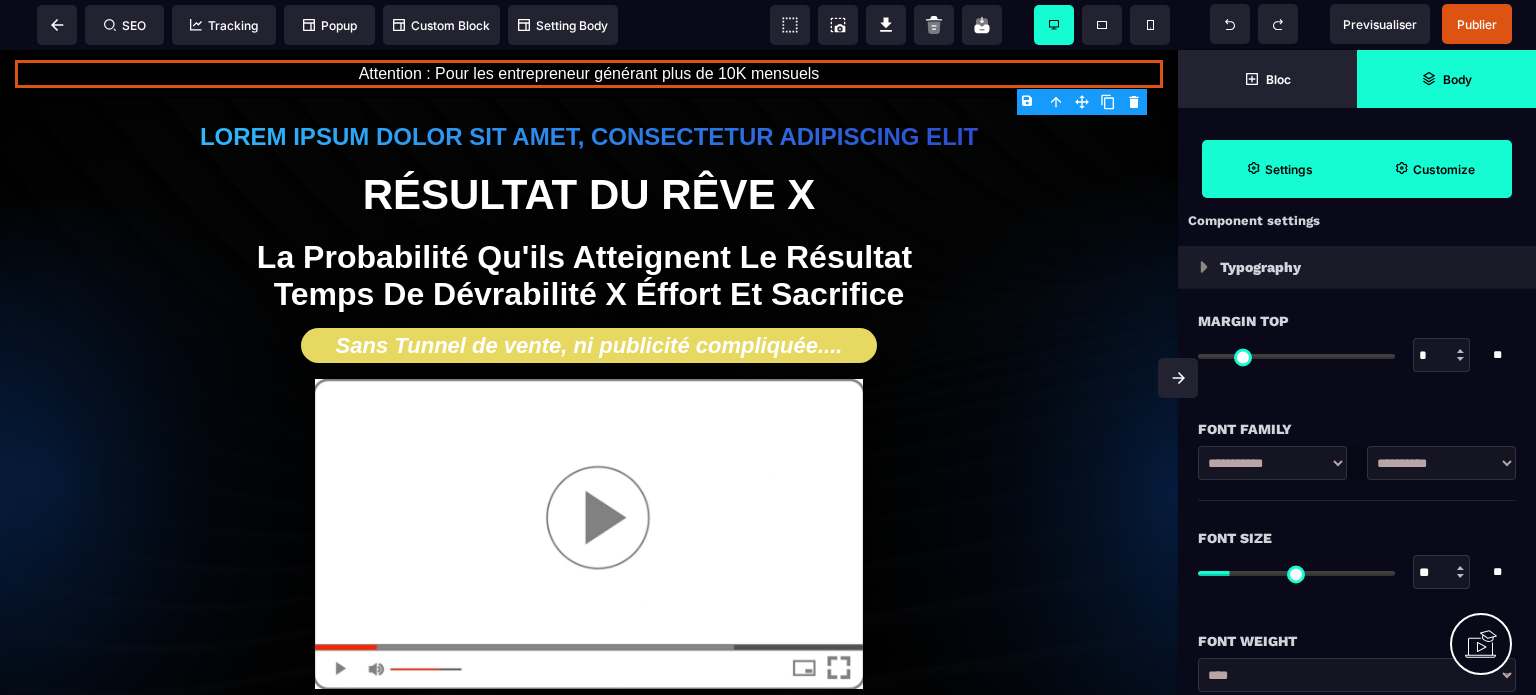 scroll, scrollTop: 0, scrollLeft: 0, axis: both 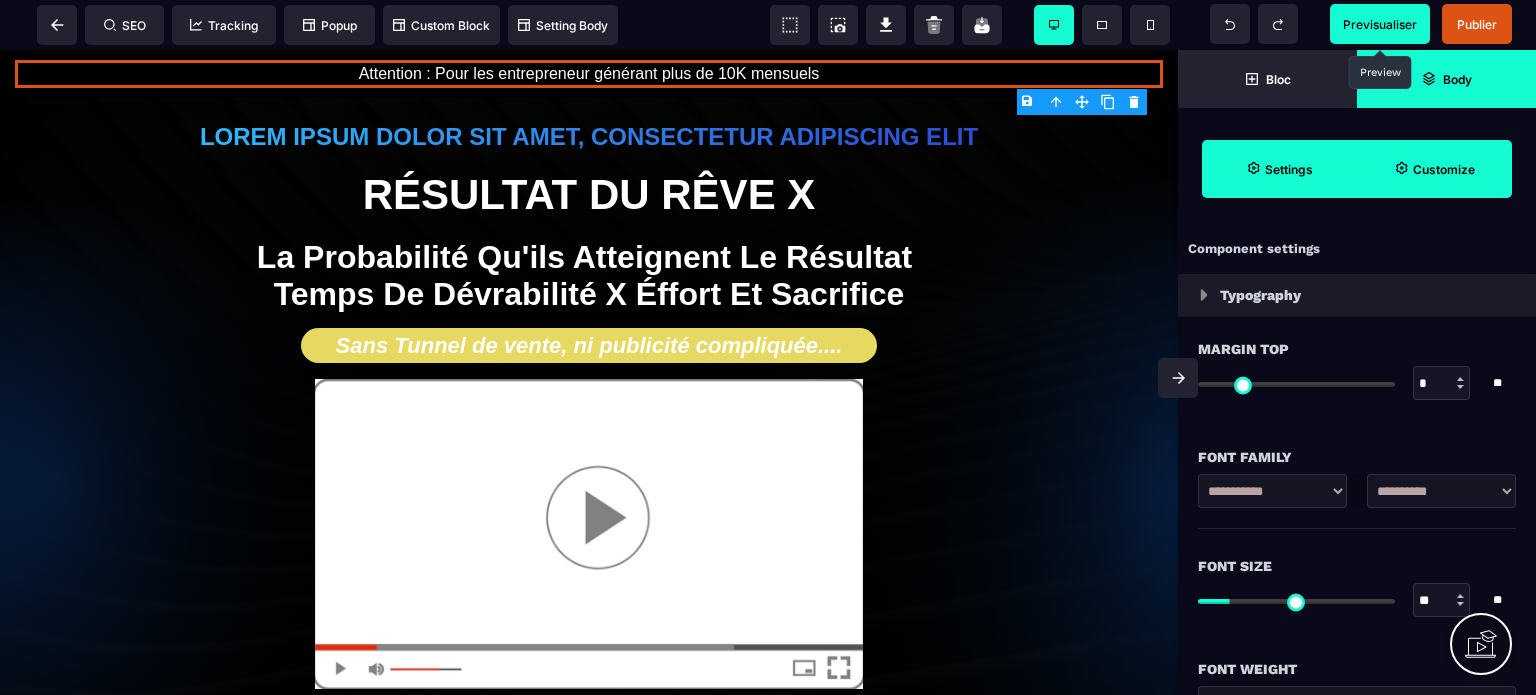 click on "Previsualiser" at bounding box center [1380, 24] 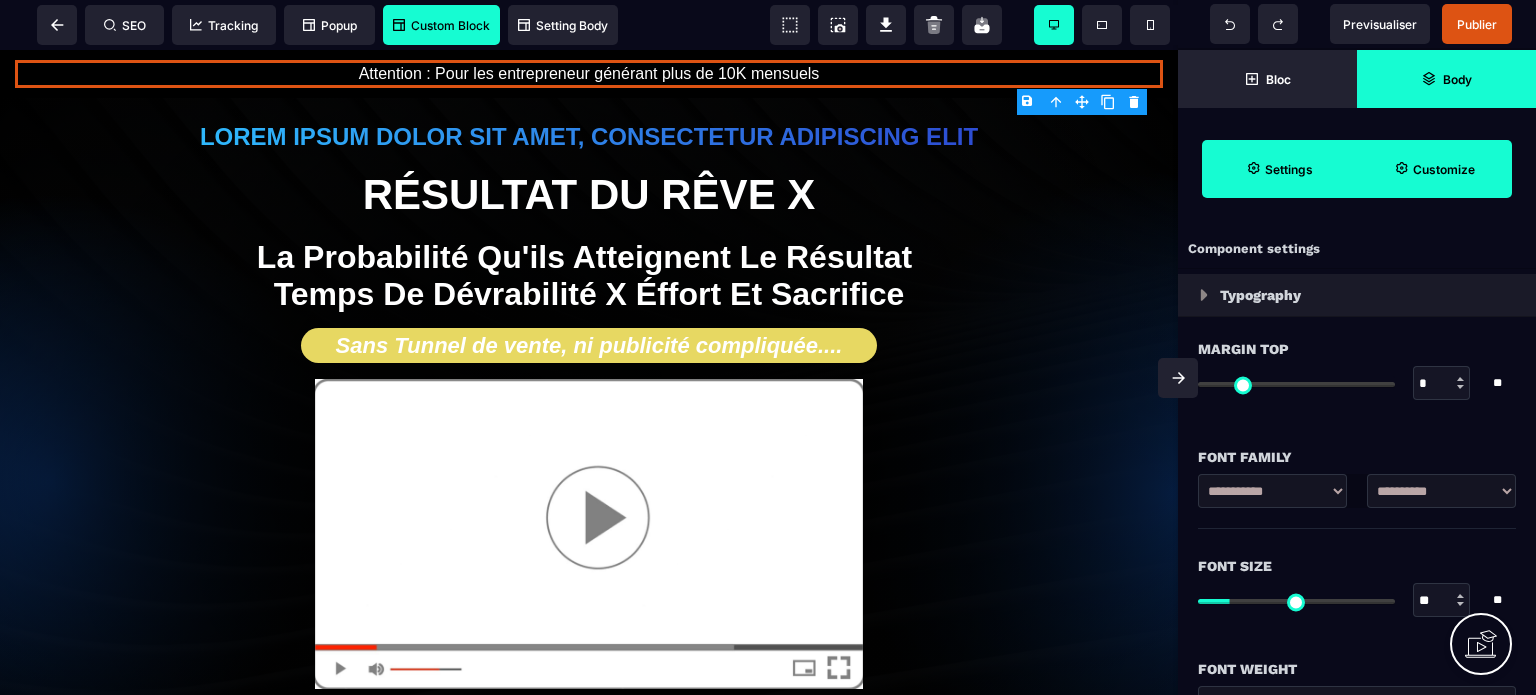 click on "Custom Block" at bounding box center [441, 25] 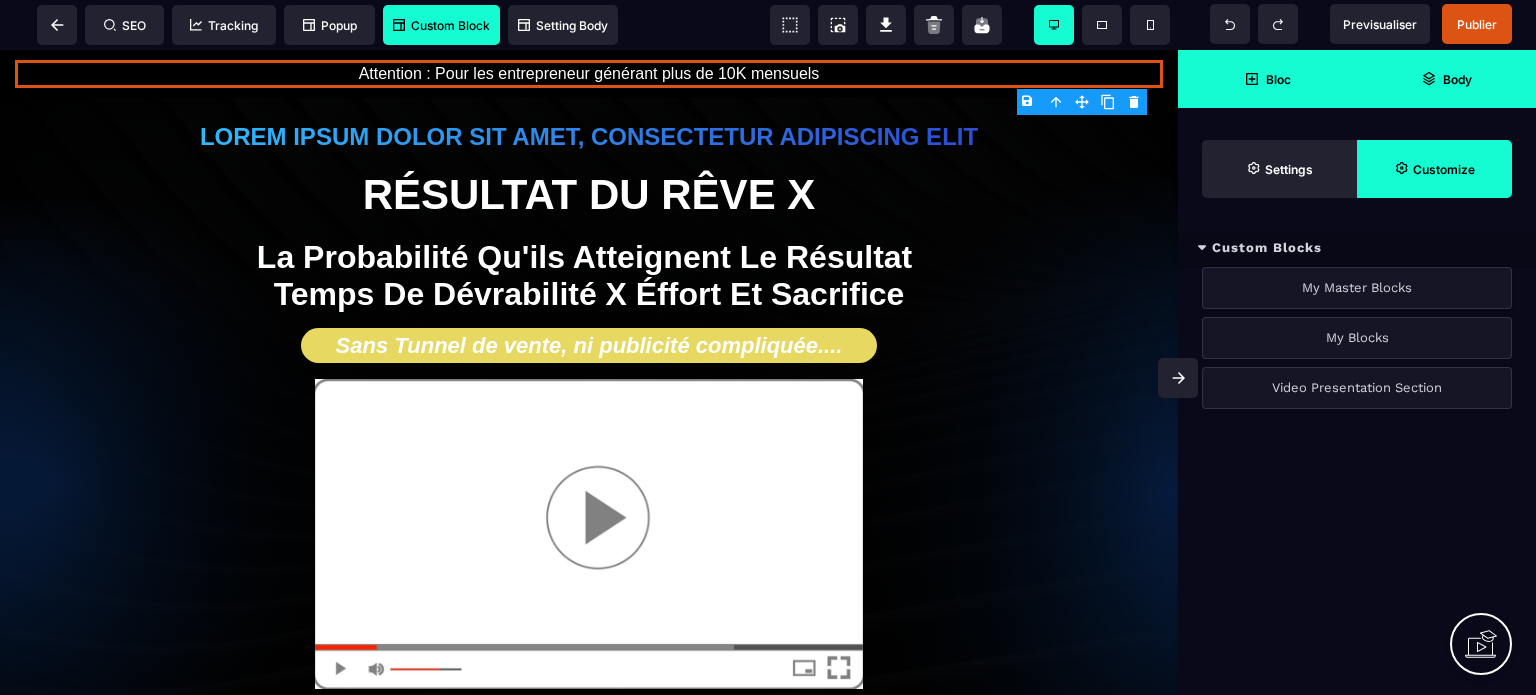 click on "My Master Blocks" at bounding box center [1357, 288] 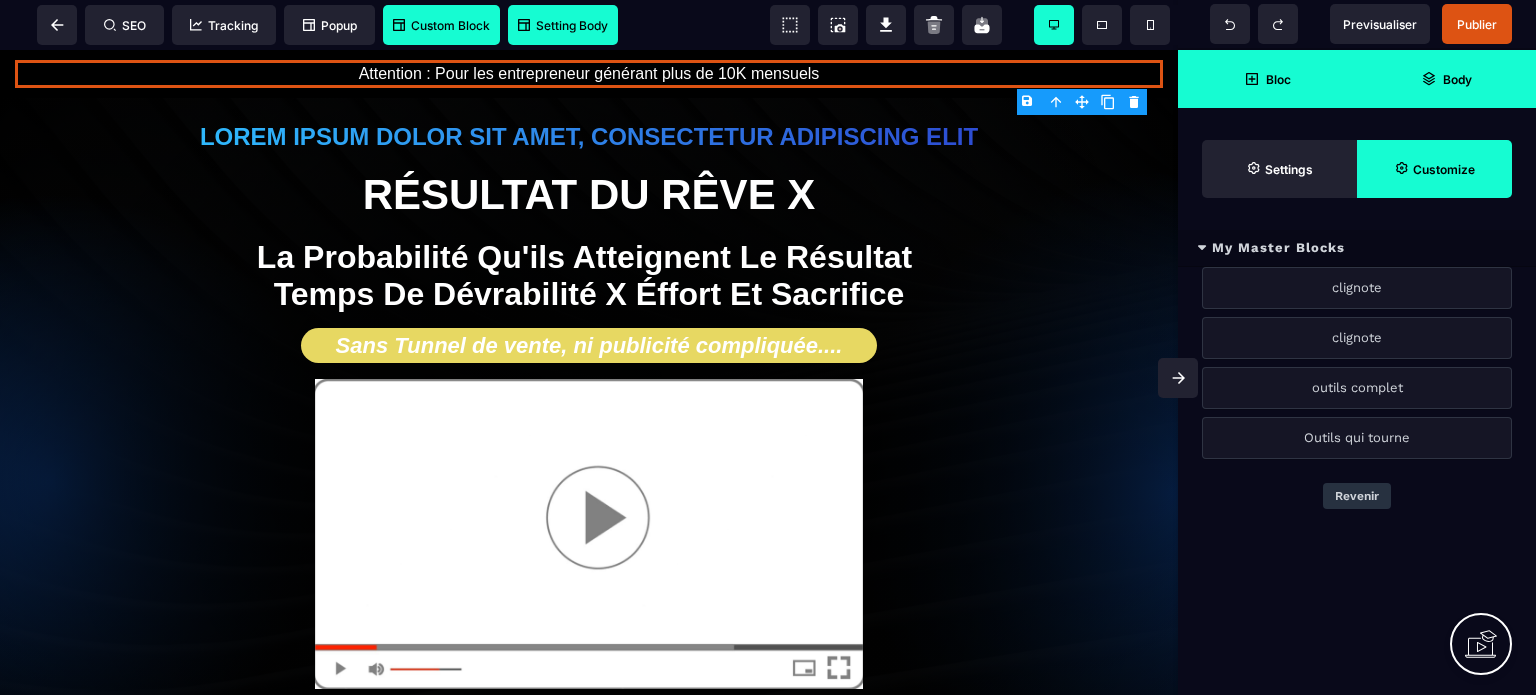 click on "Setting Body" at bounding box center (563, 25) 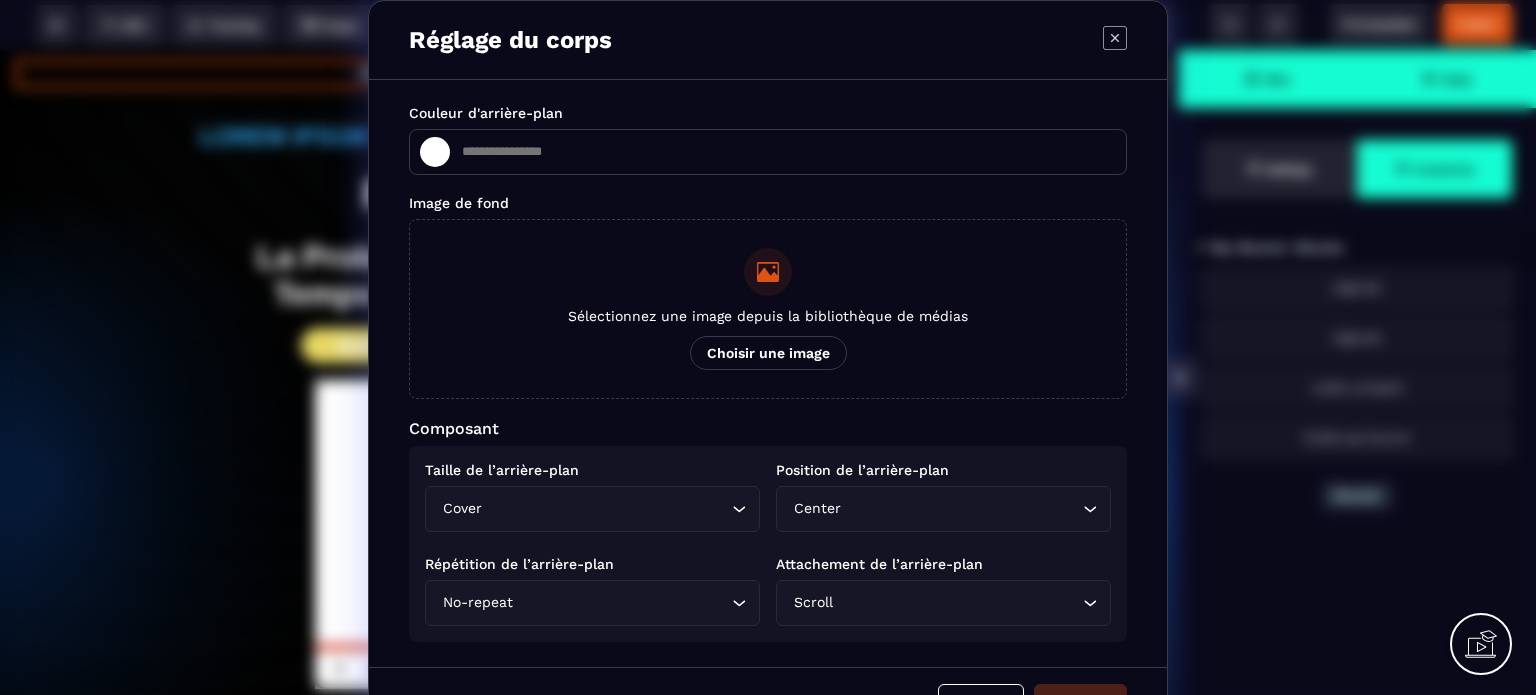 type on "*******" 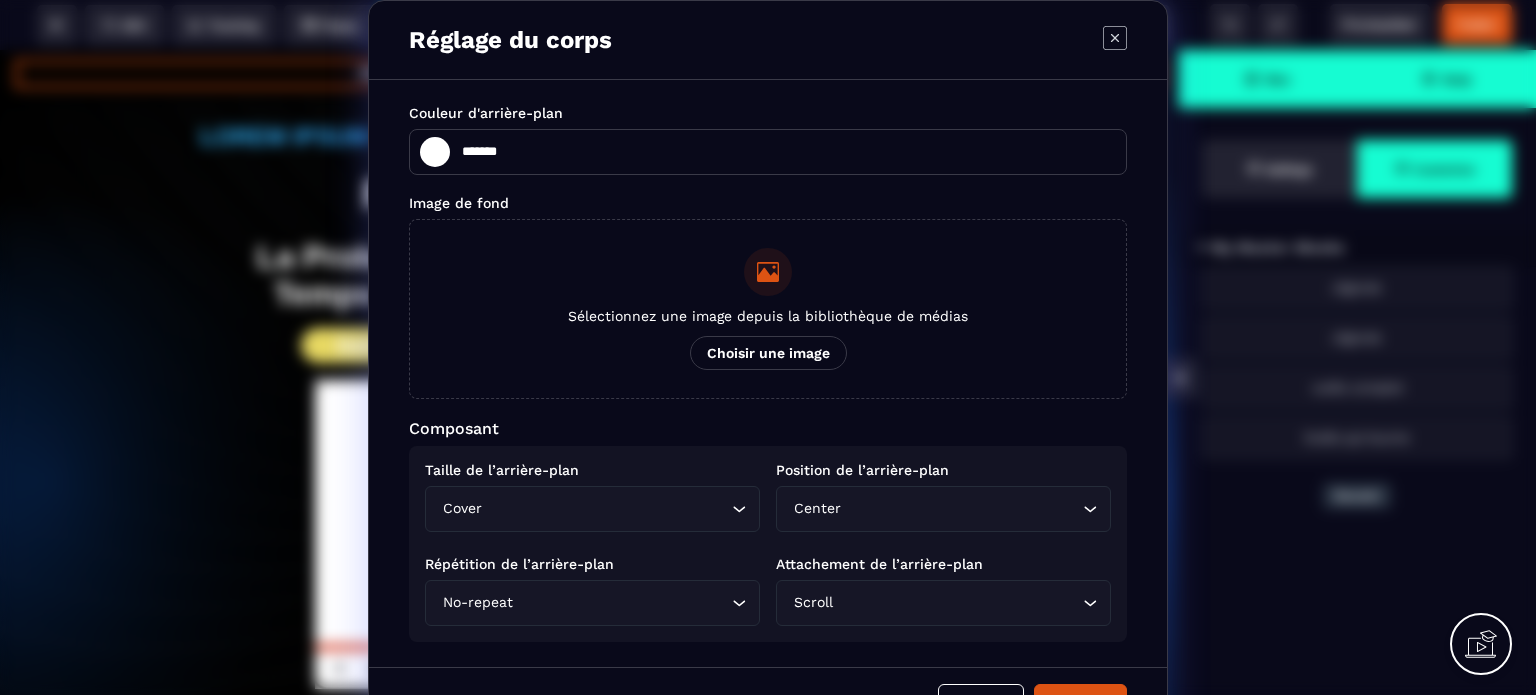 click 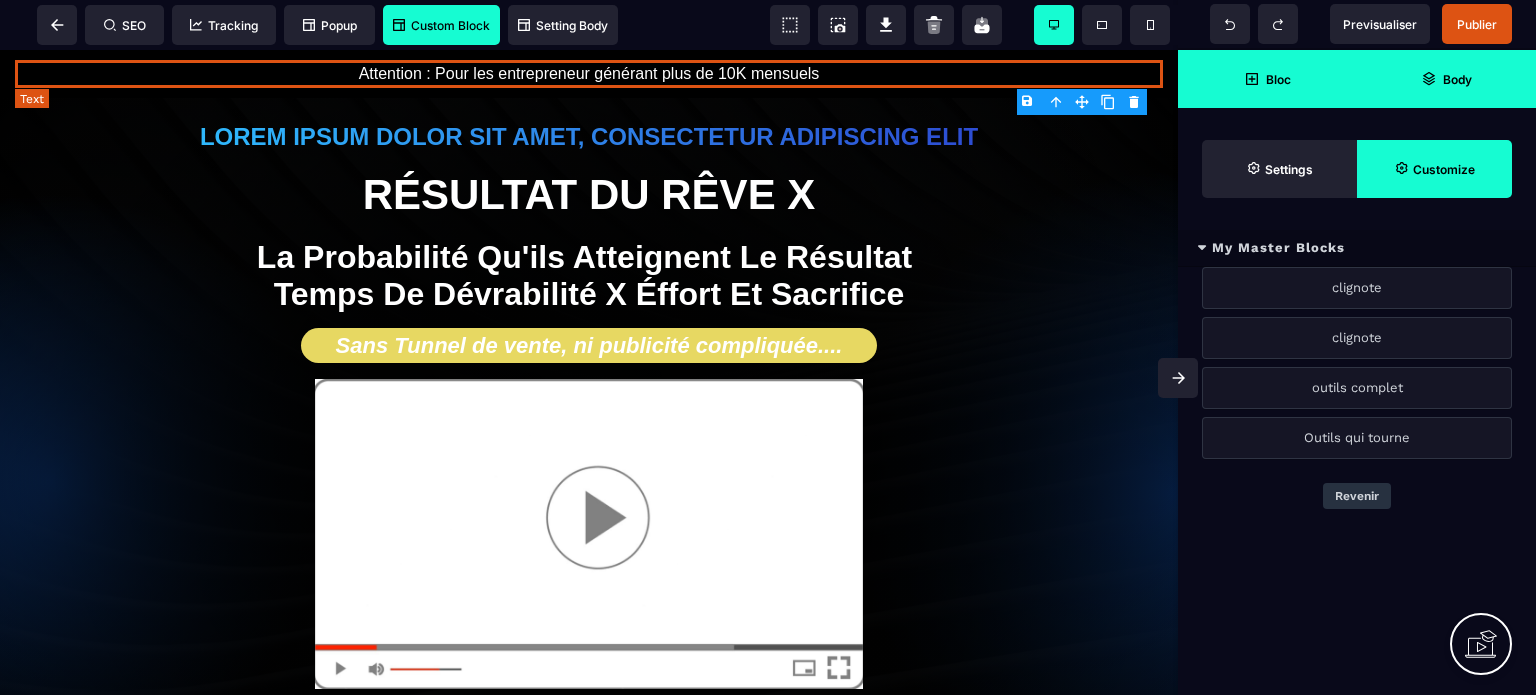 click on "Attention : Pour les entrepreneur générant plus de 10K mensuels" at bounding box center (589, 74) 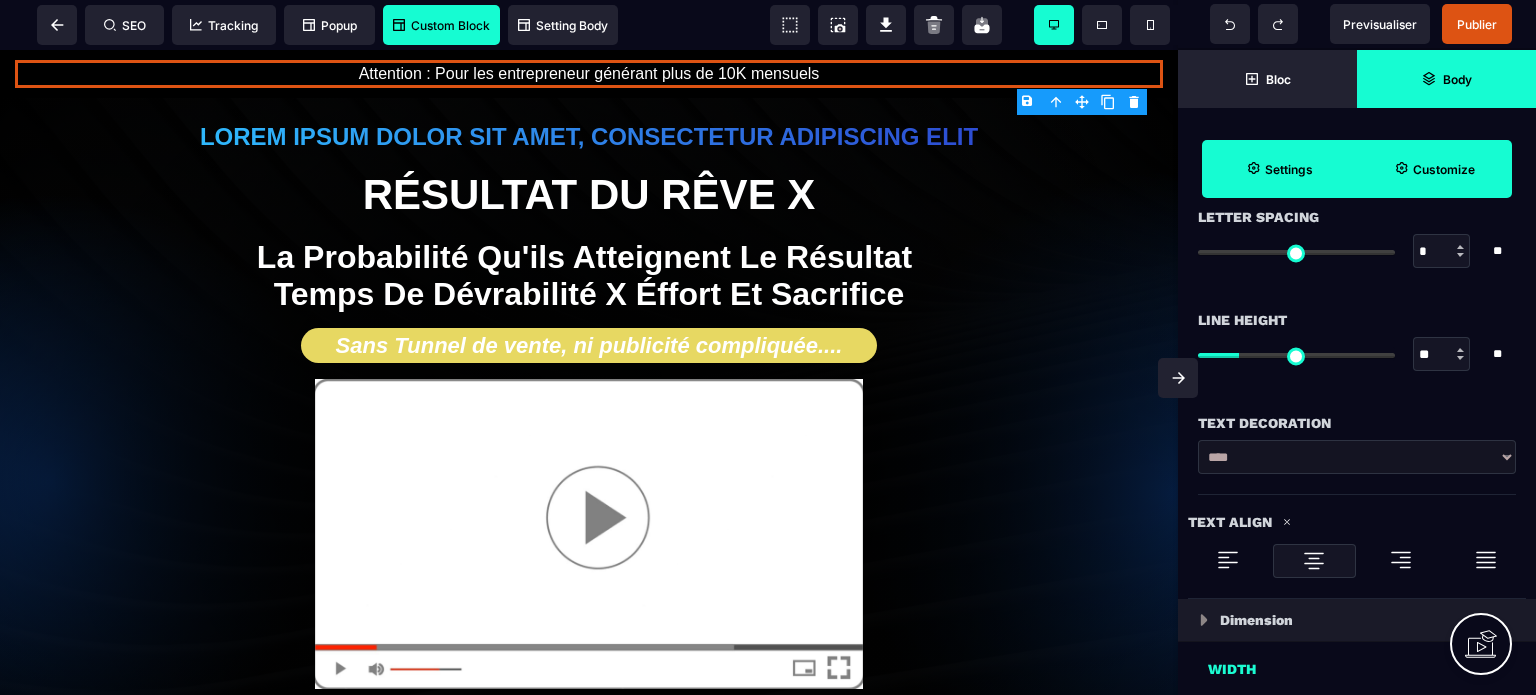 scroll, scrollTop: 728, scrollLeft: 0, axis: vertical 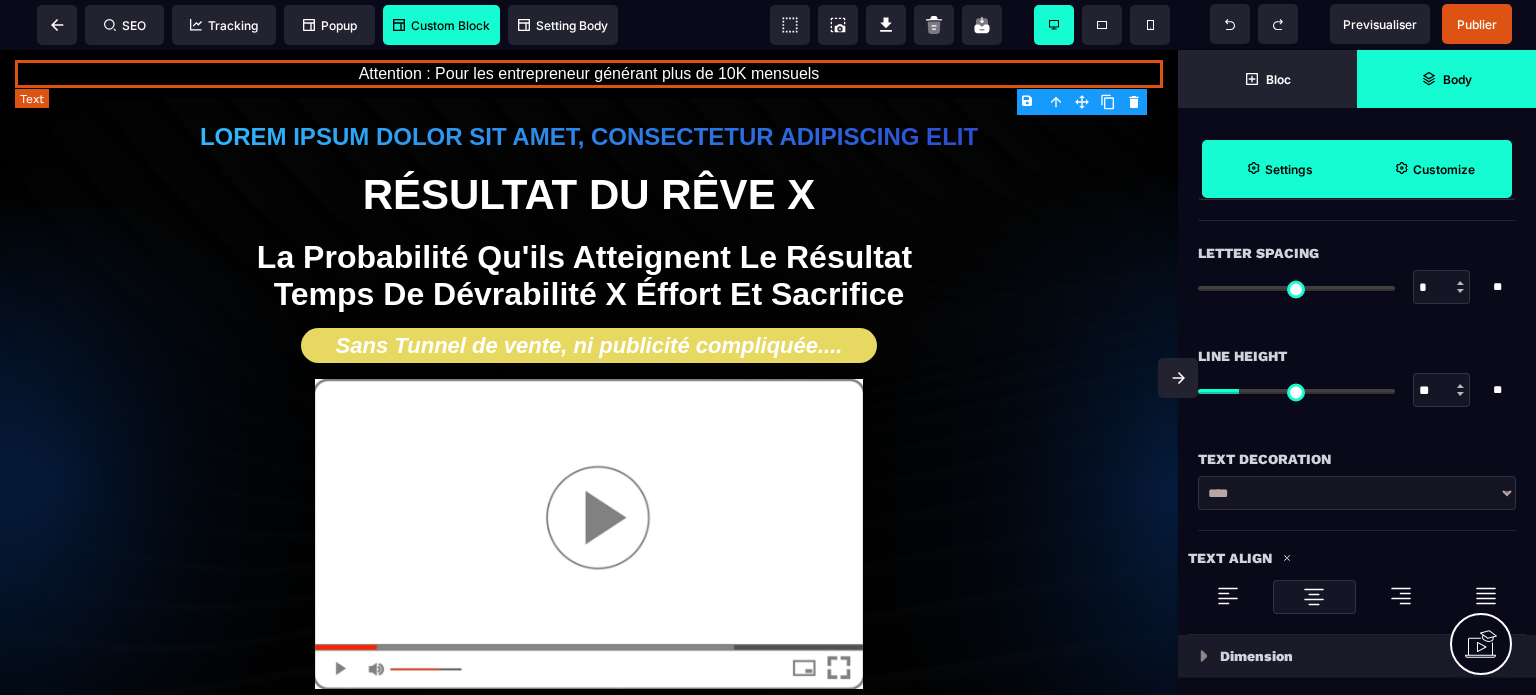 click on "Attention : Pour les entrepreneur générant plus de 10K mensuels" at bounding box center [589, 74] 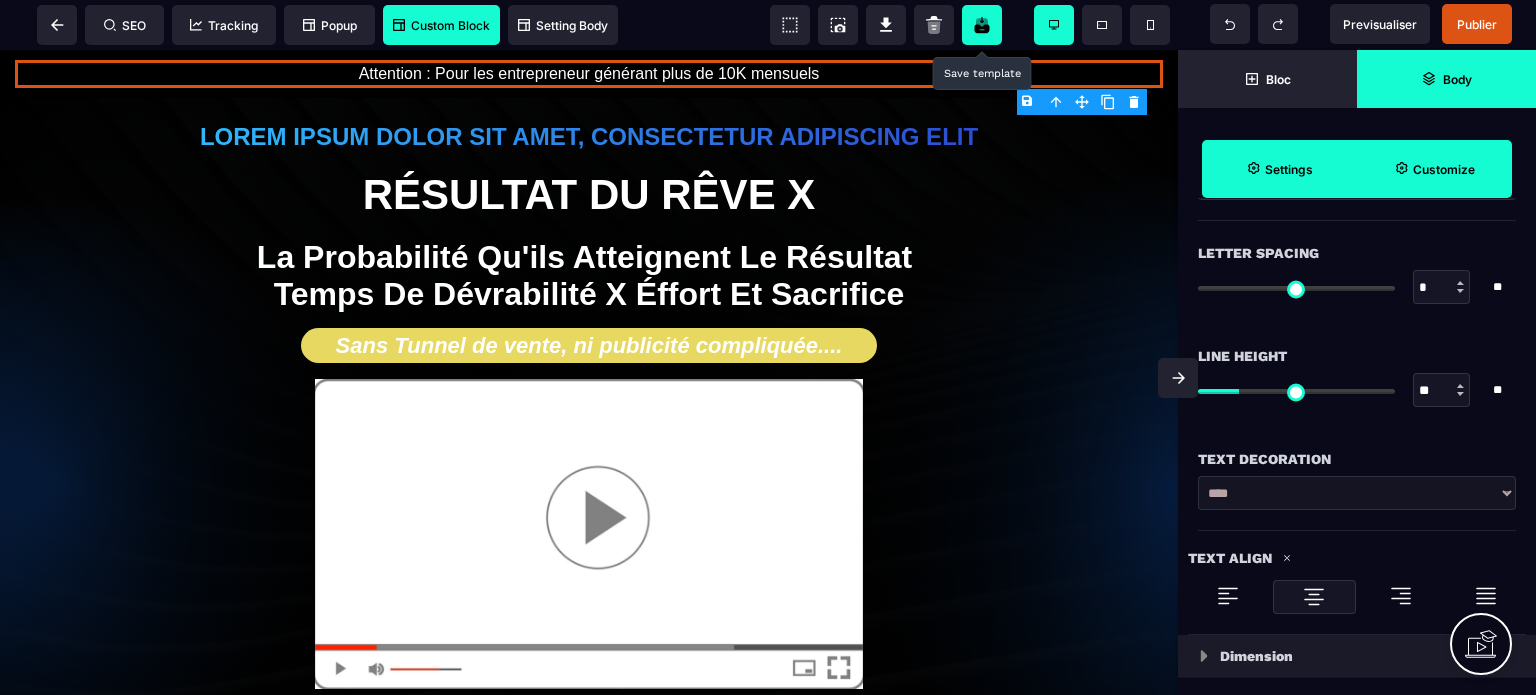 click 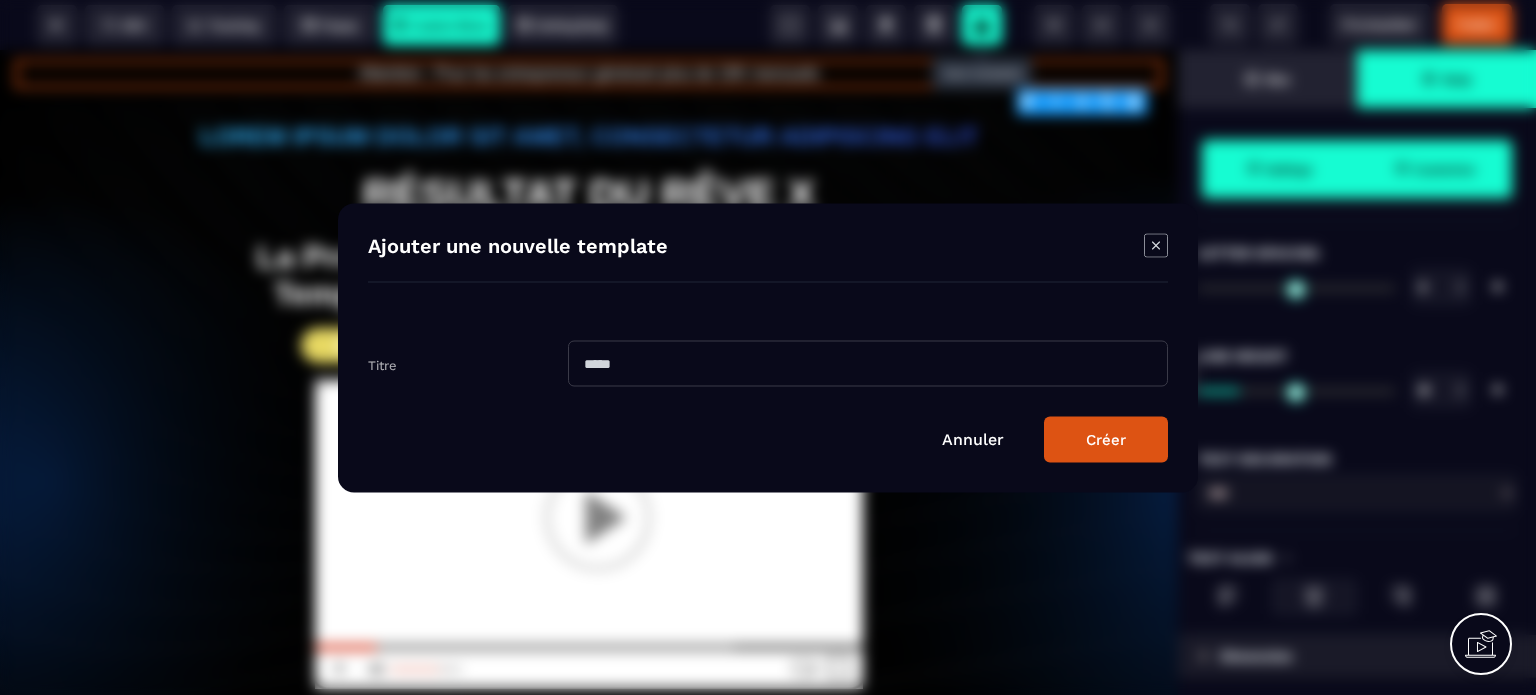 click 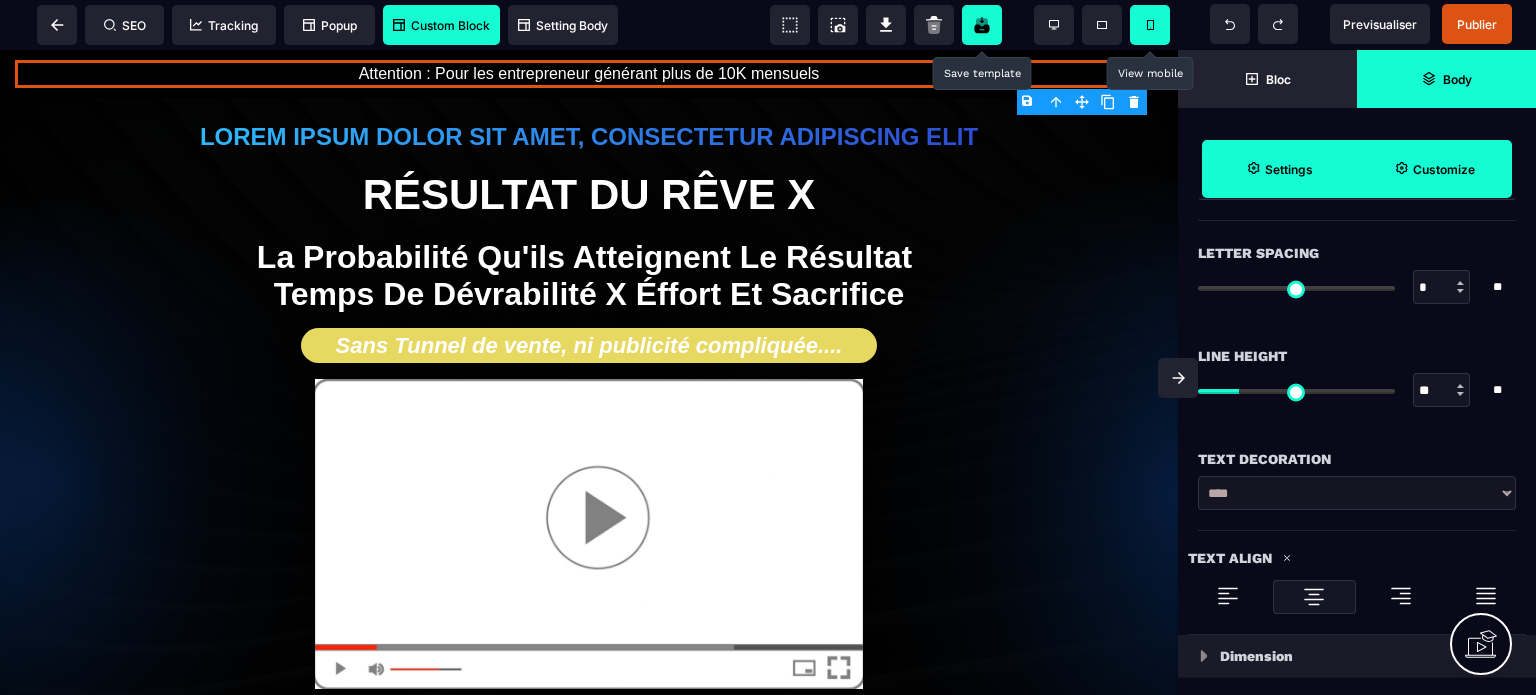 click 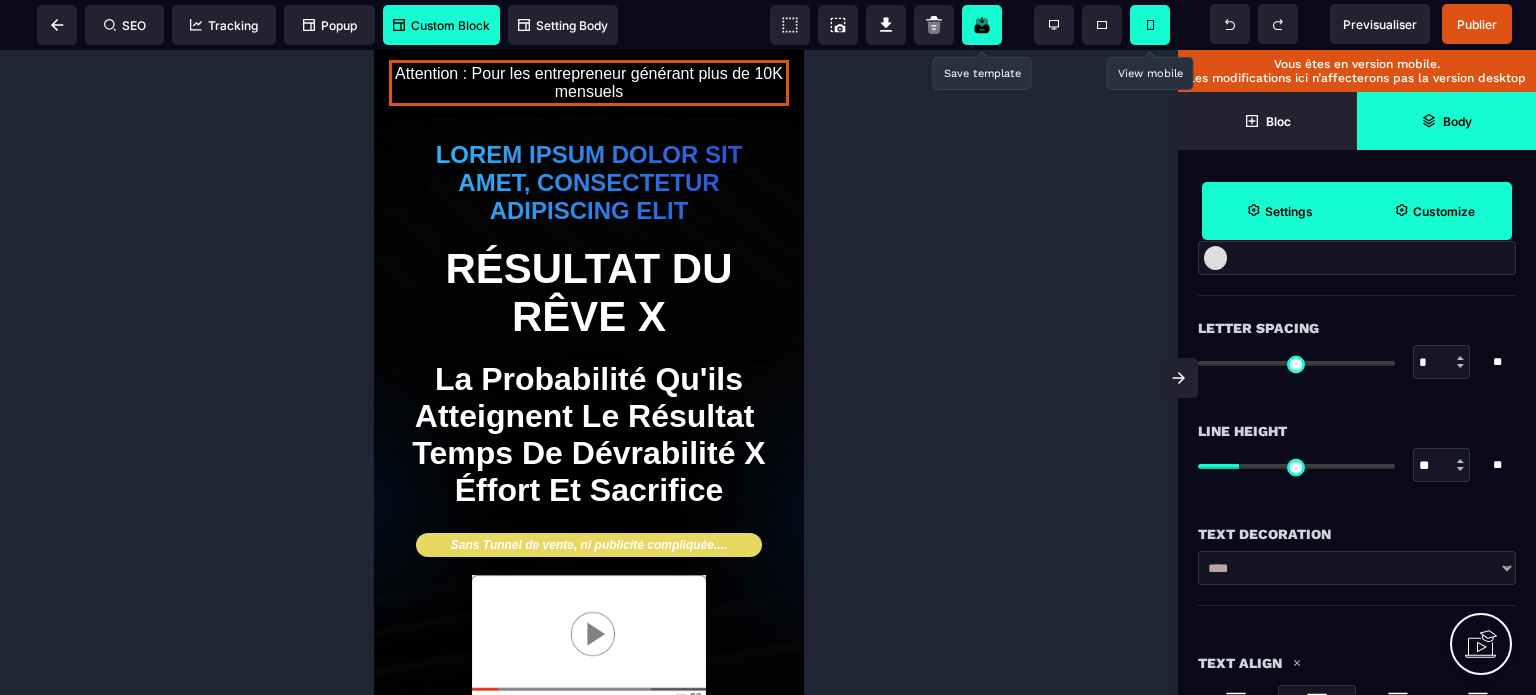 type on "***" 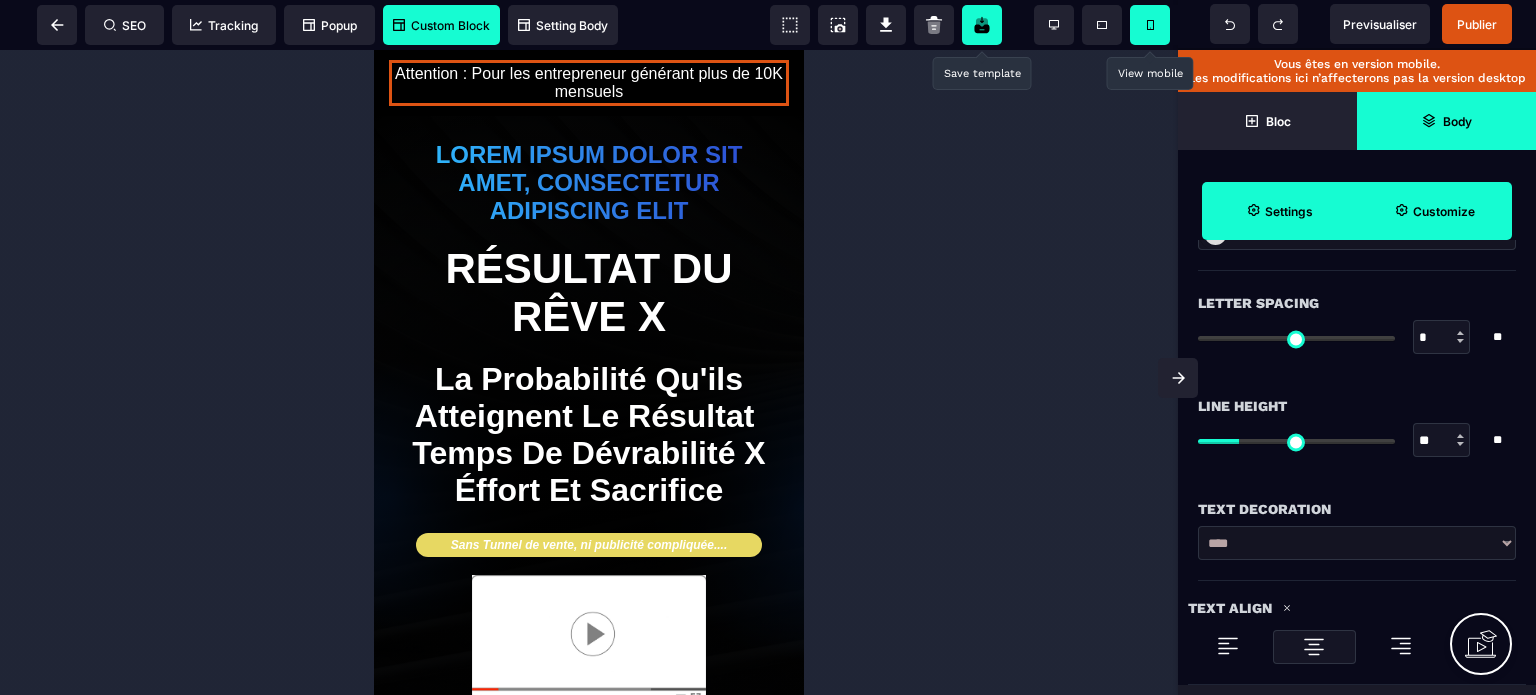 scroll, scrollTop: 704, scrollLeft: 0, axis: vertical 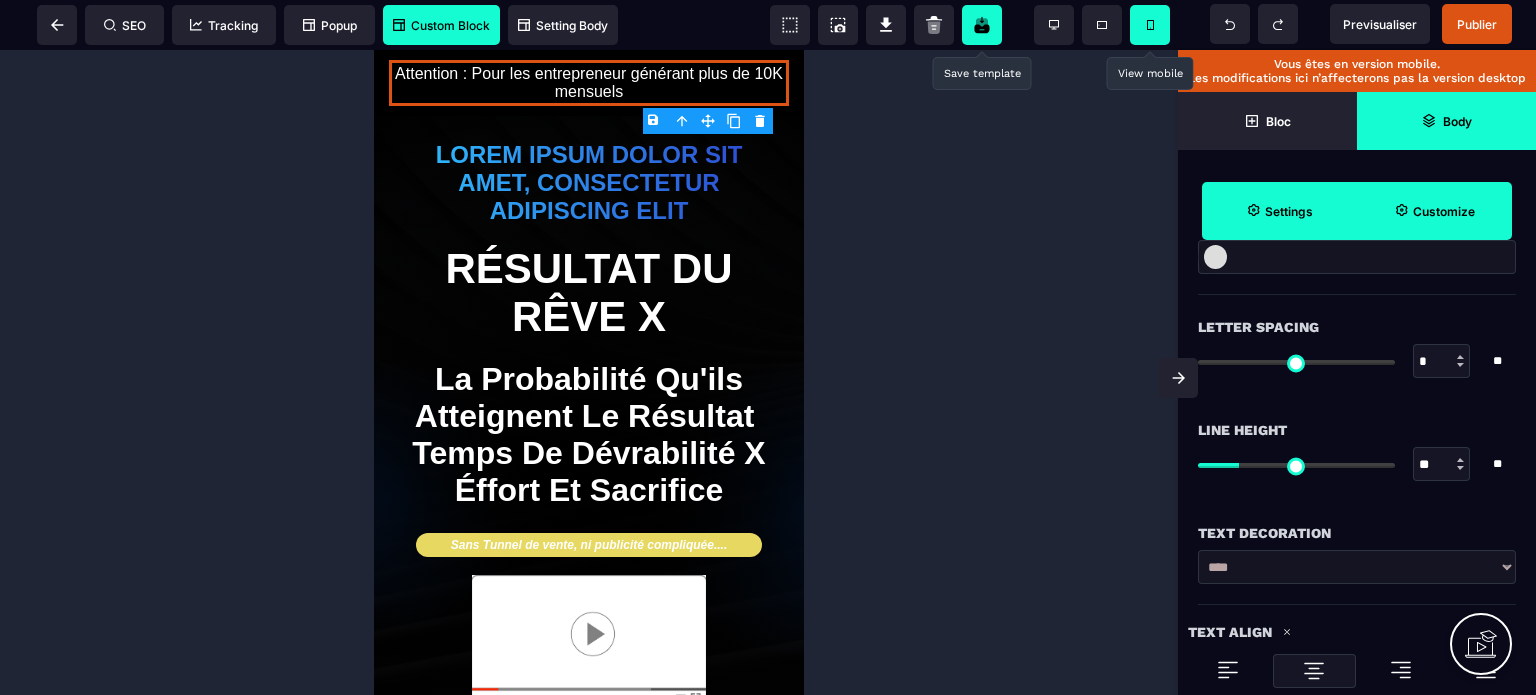 click at bounding box center [1150, 25] 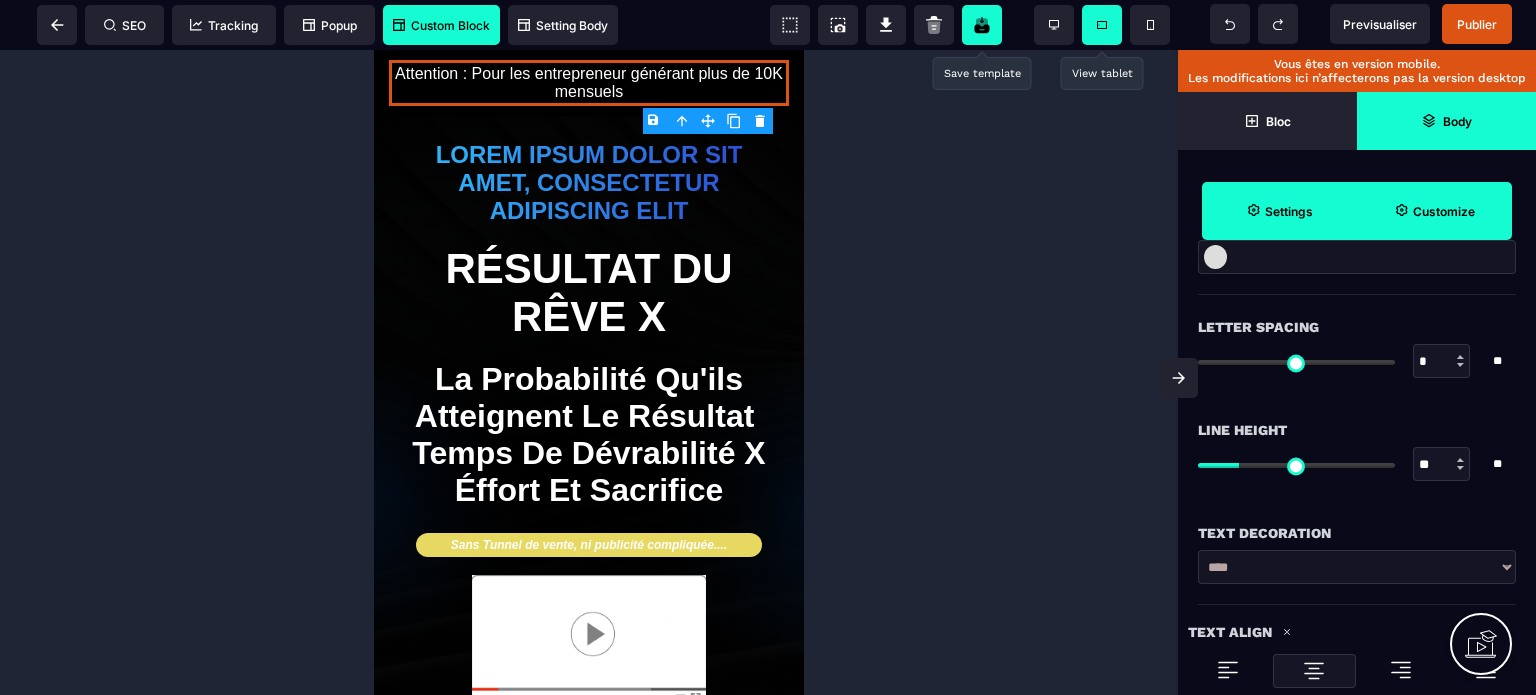 click at bounding box center (1102, 25) 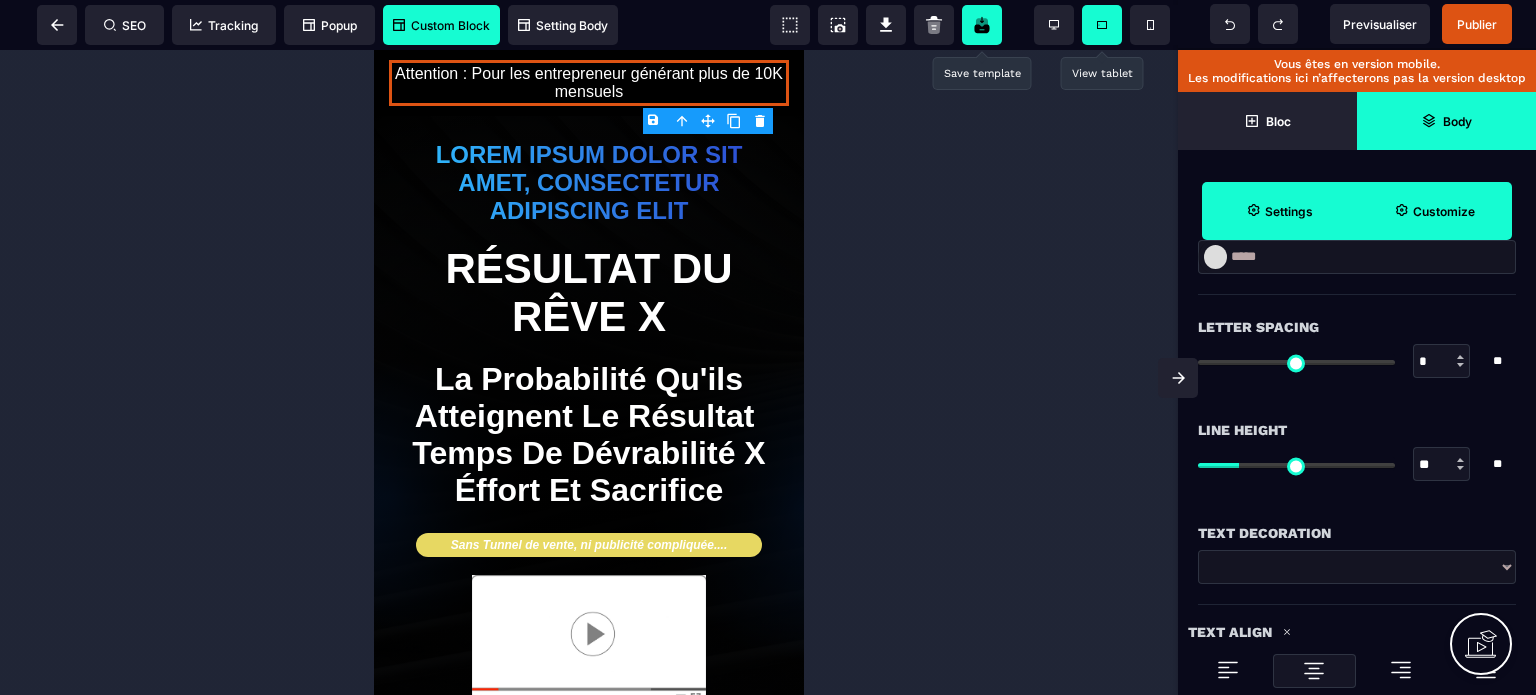 select on "***" 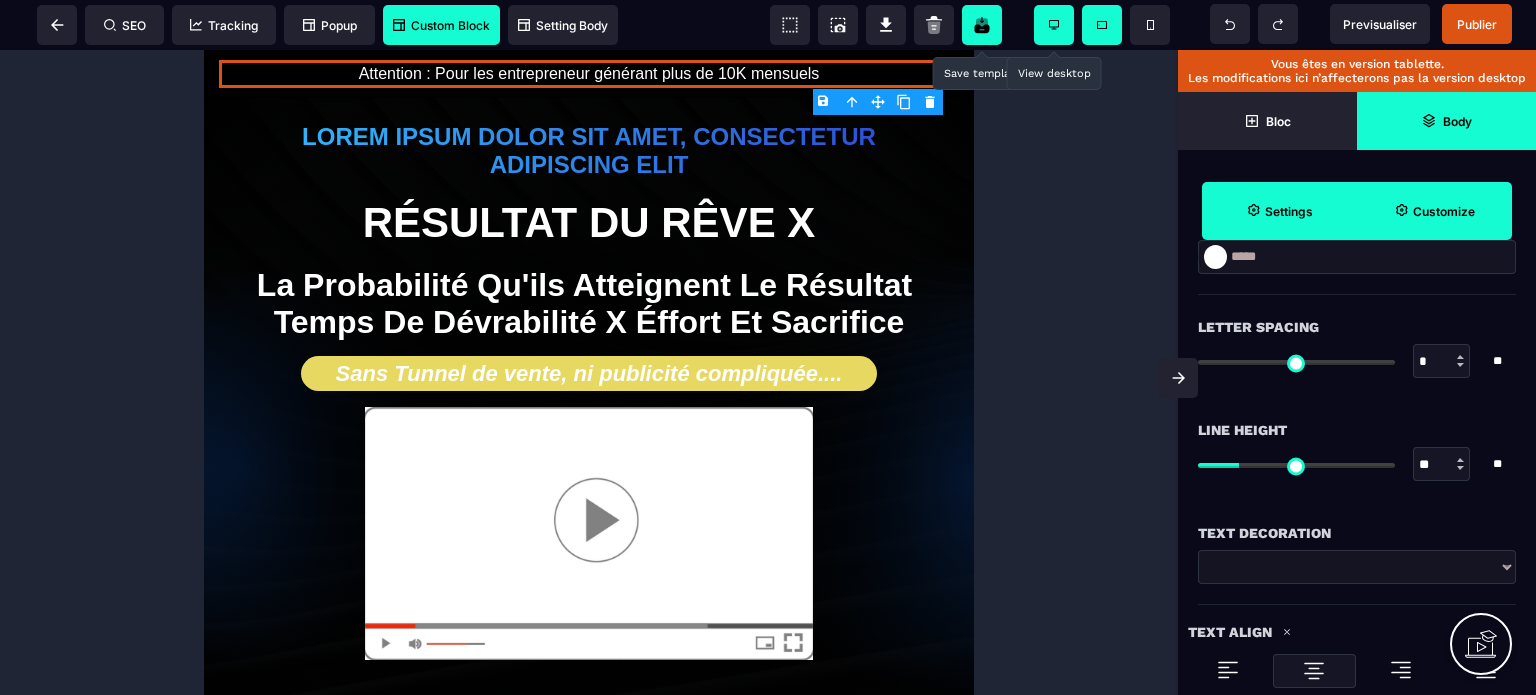 click at bounding box center [1054, 25] 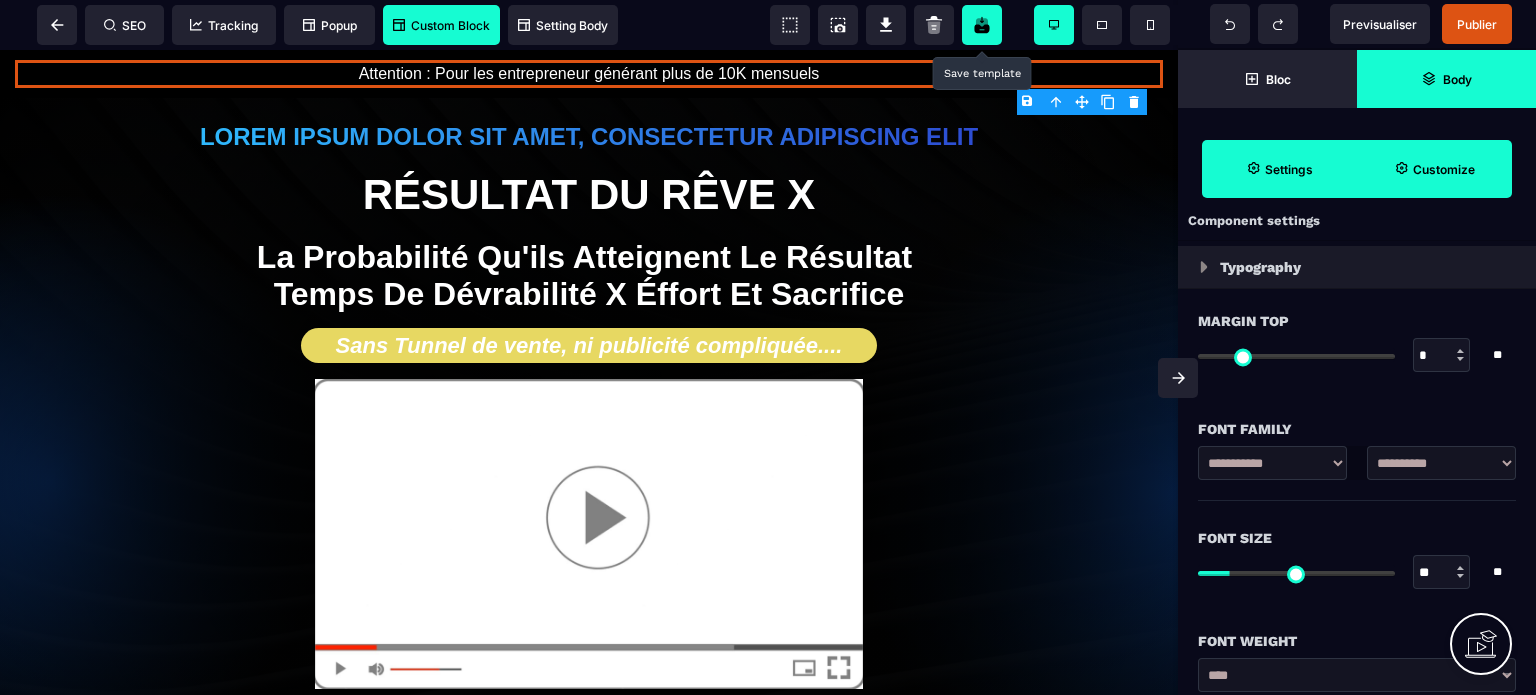 scroll, scrollTop: 0, scrollLeft: 0, axis: both 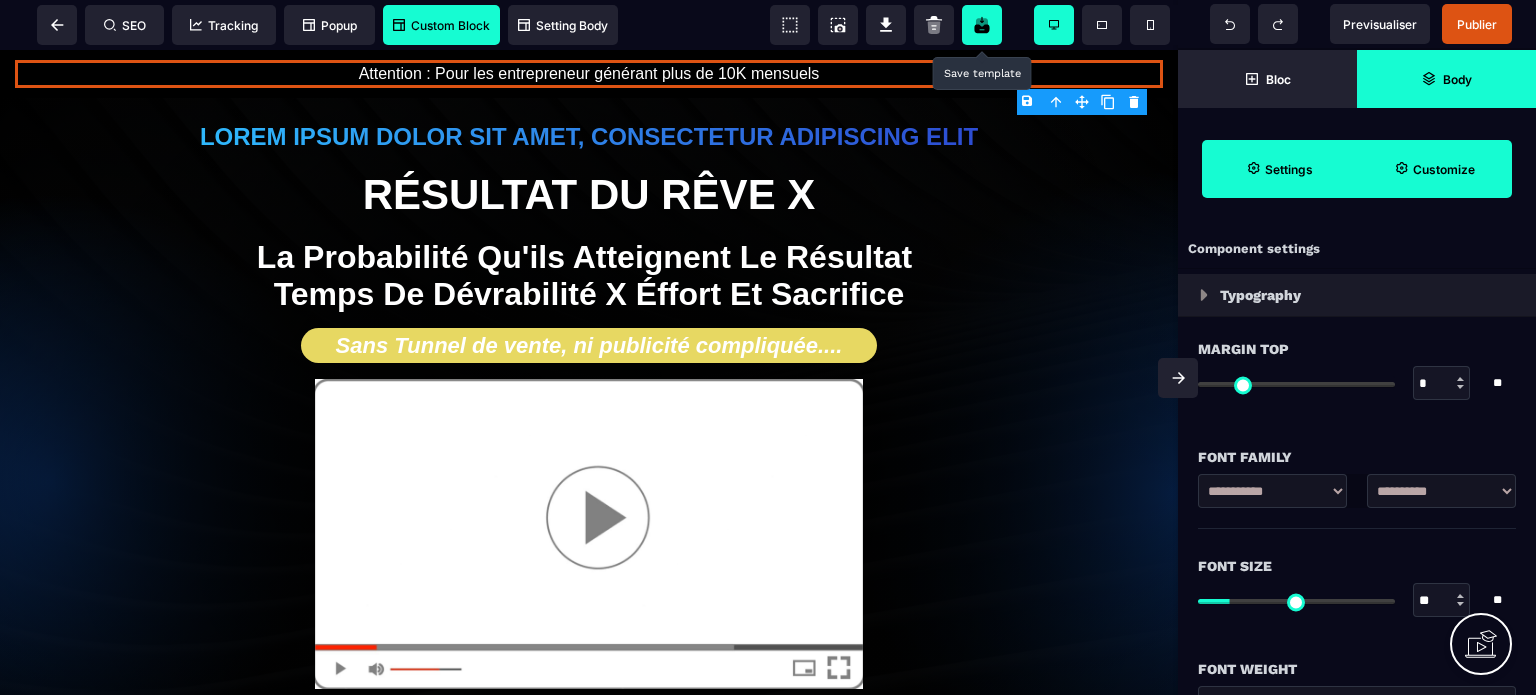 click on "Typography" at bounding box center (1357, 295) 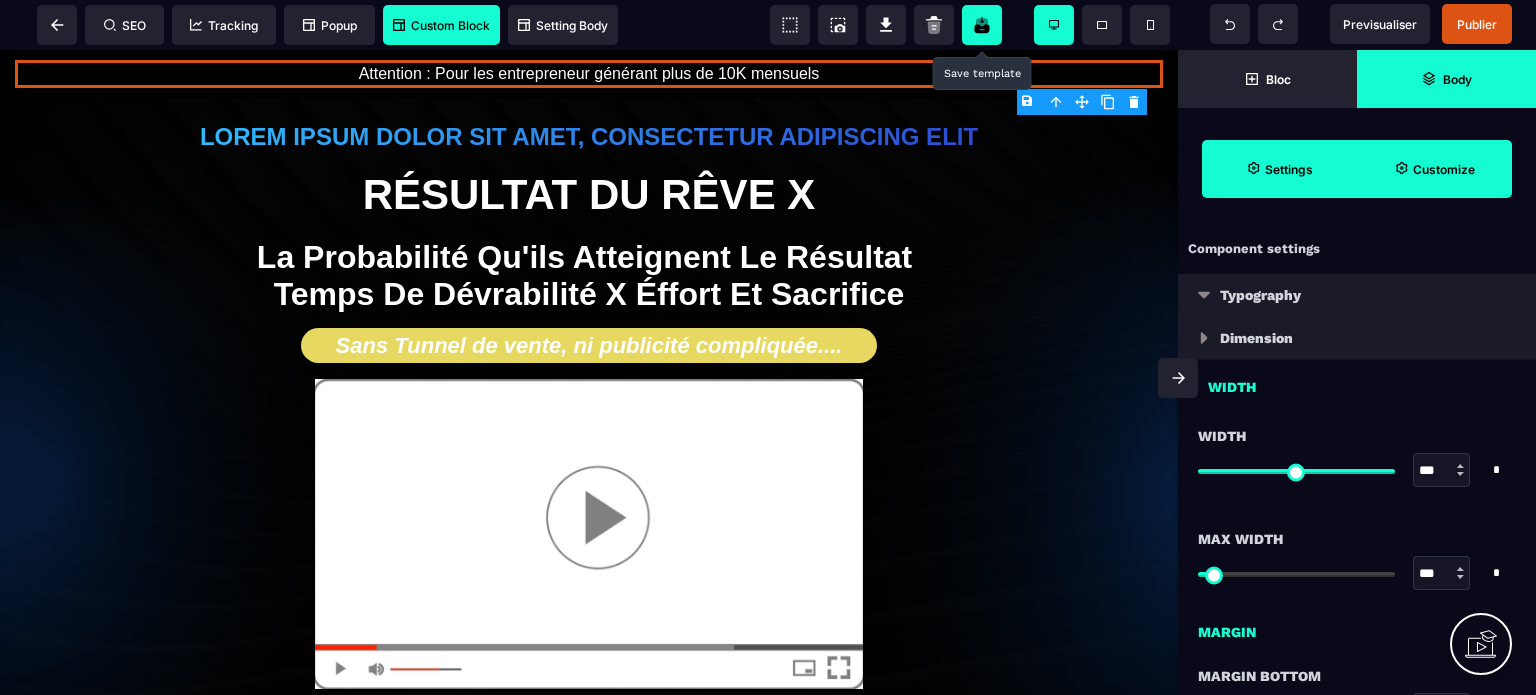 type on "*" 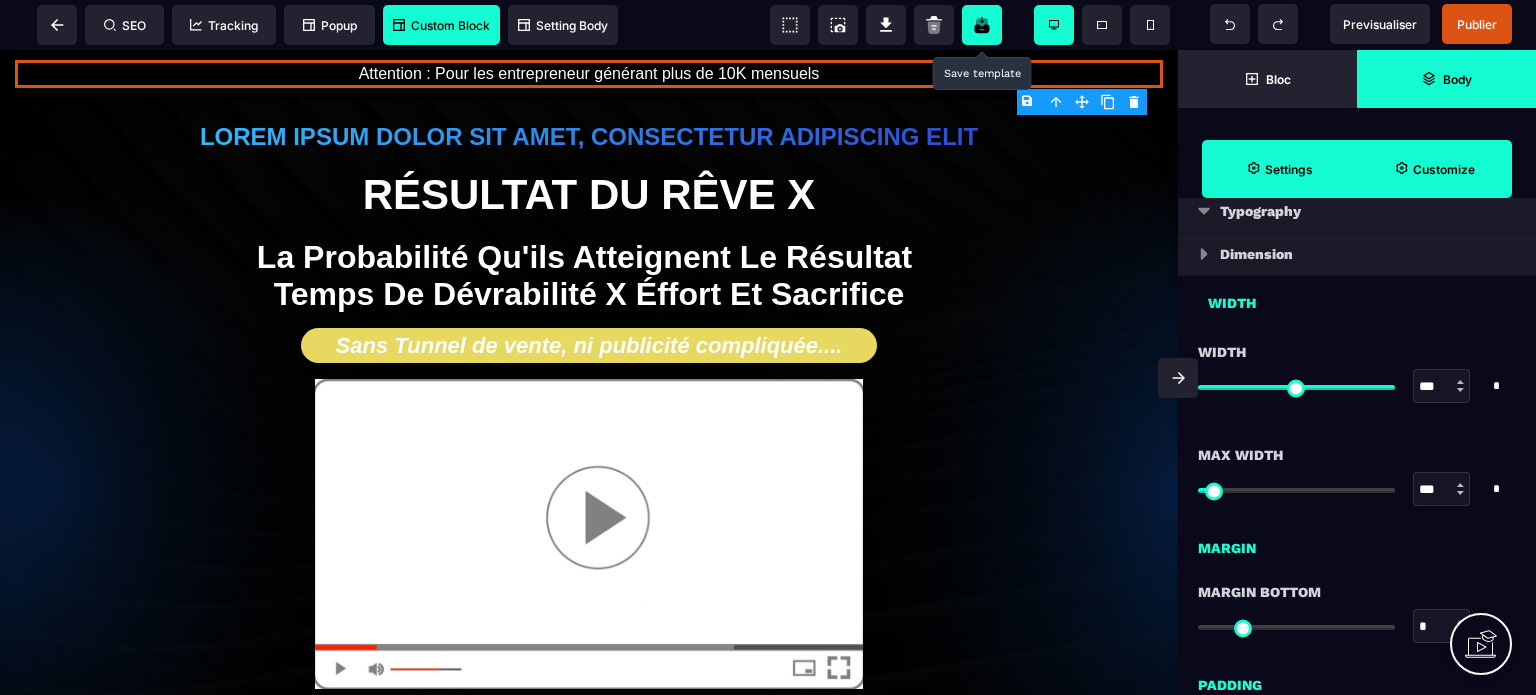 scroll, scrollTop: 0, scrollLeft: 0, axis: both 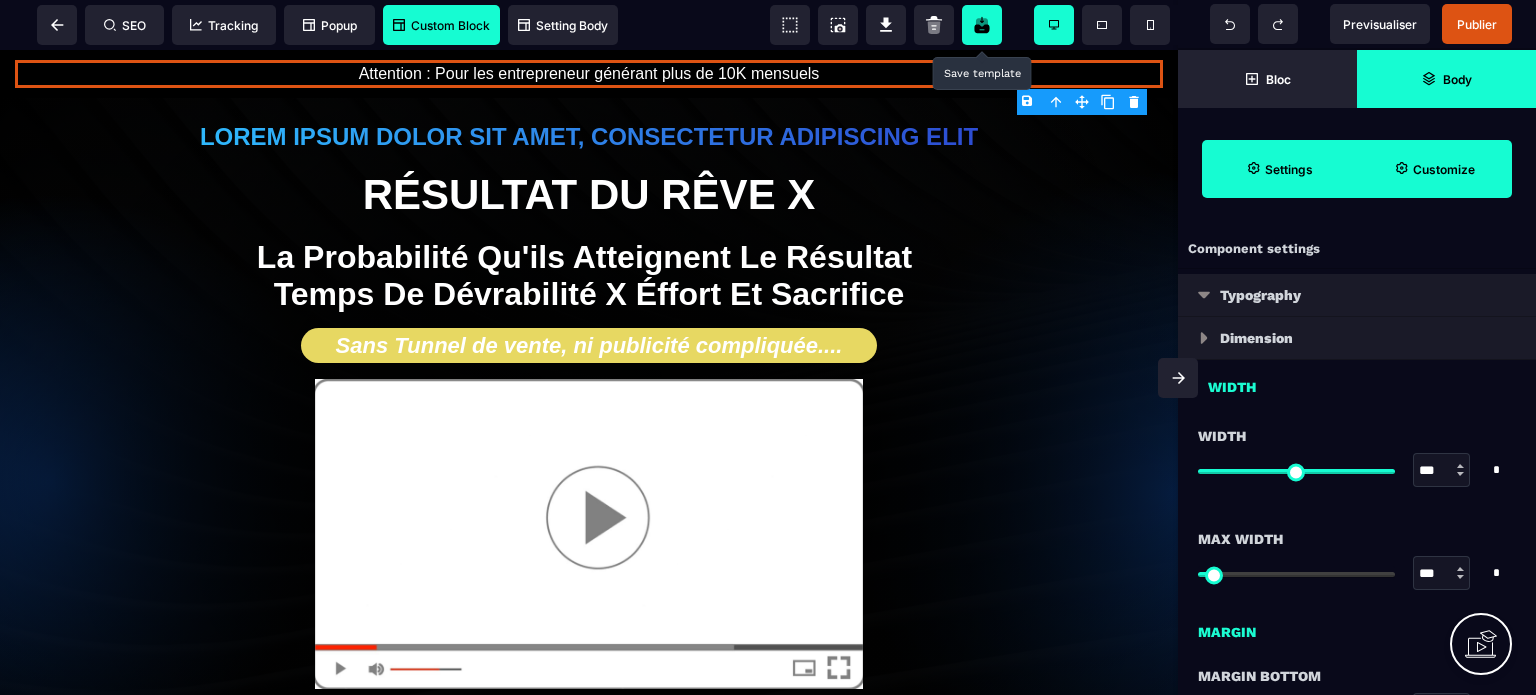 click on "Typography" at bounding box center [1357, 295] 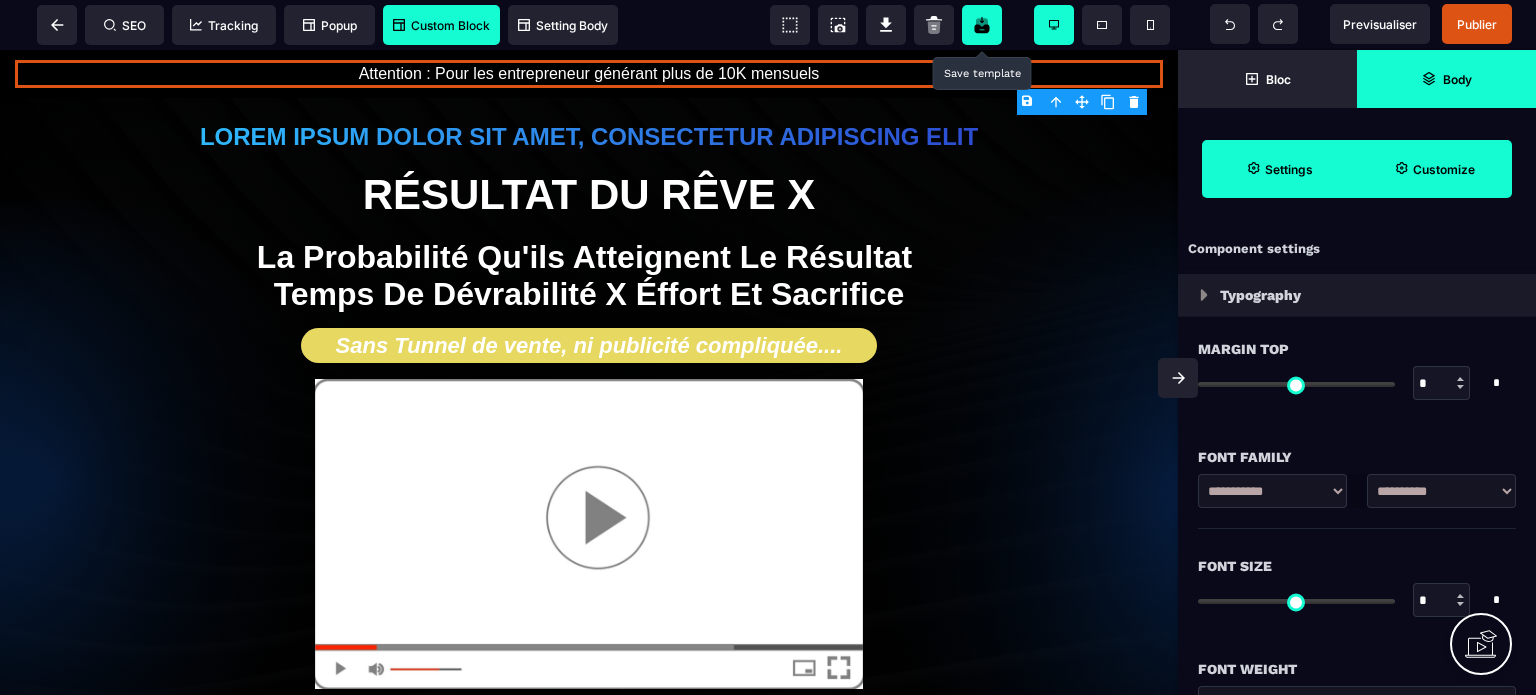 type on "**" 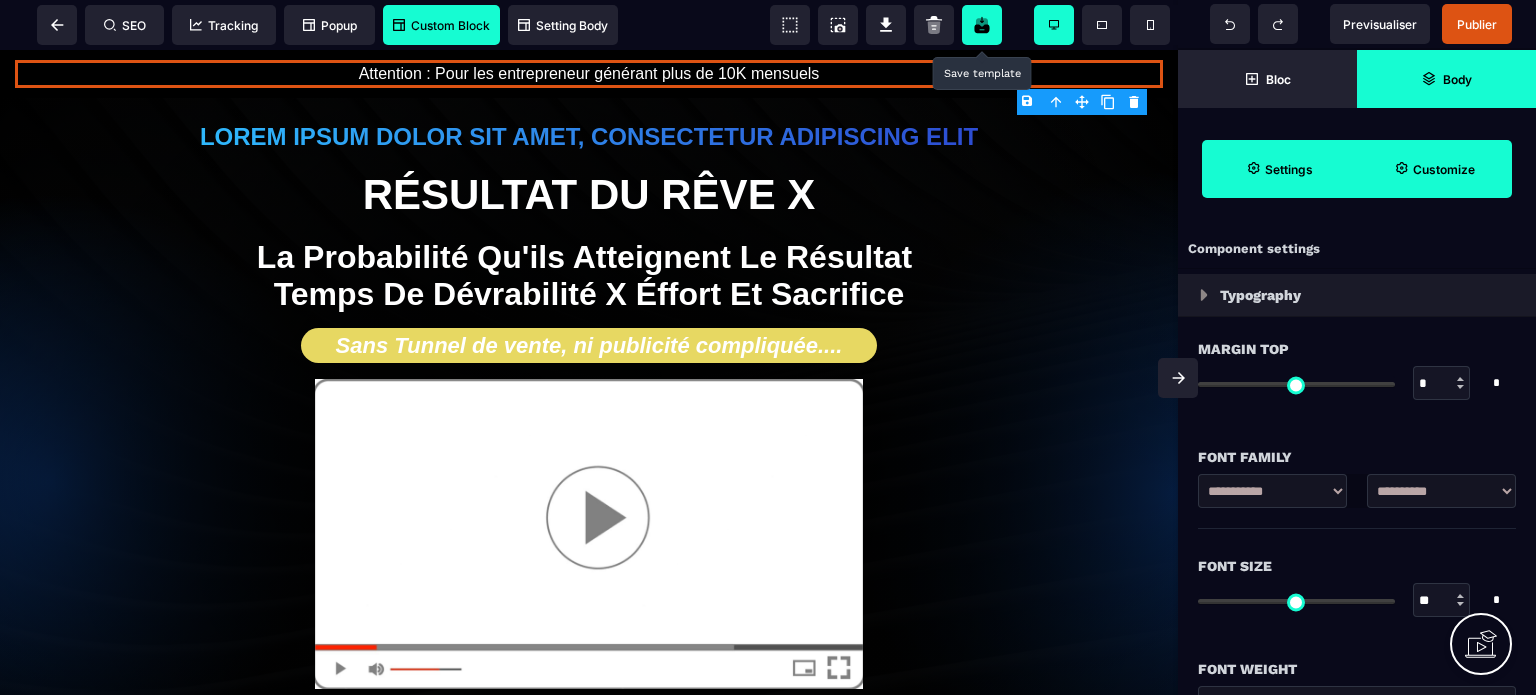 type on "*" 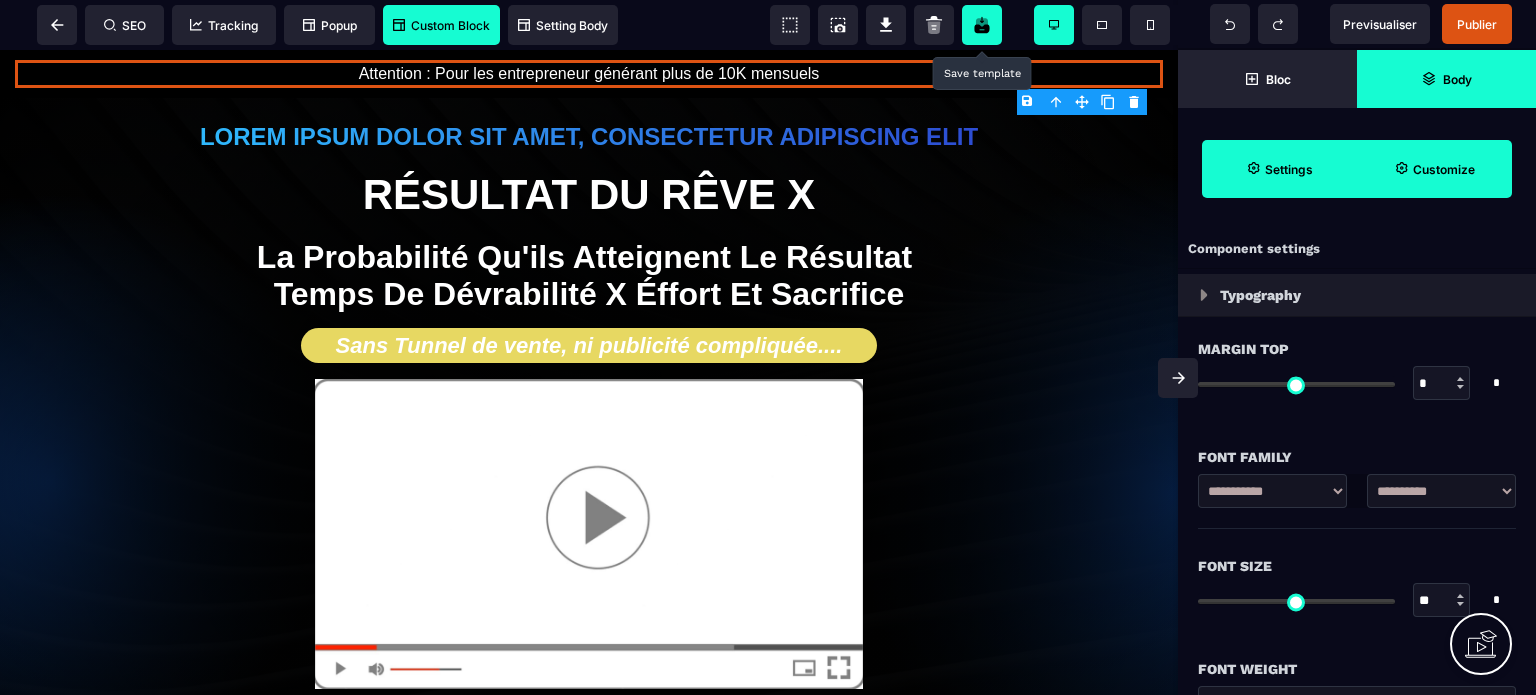 select 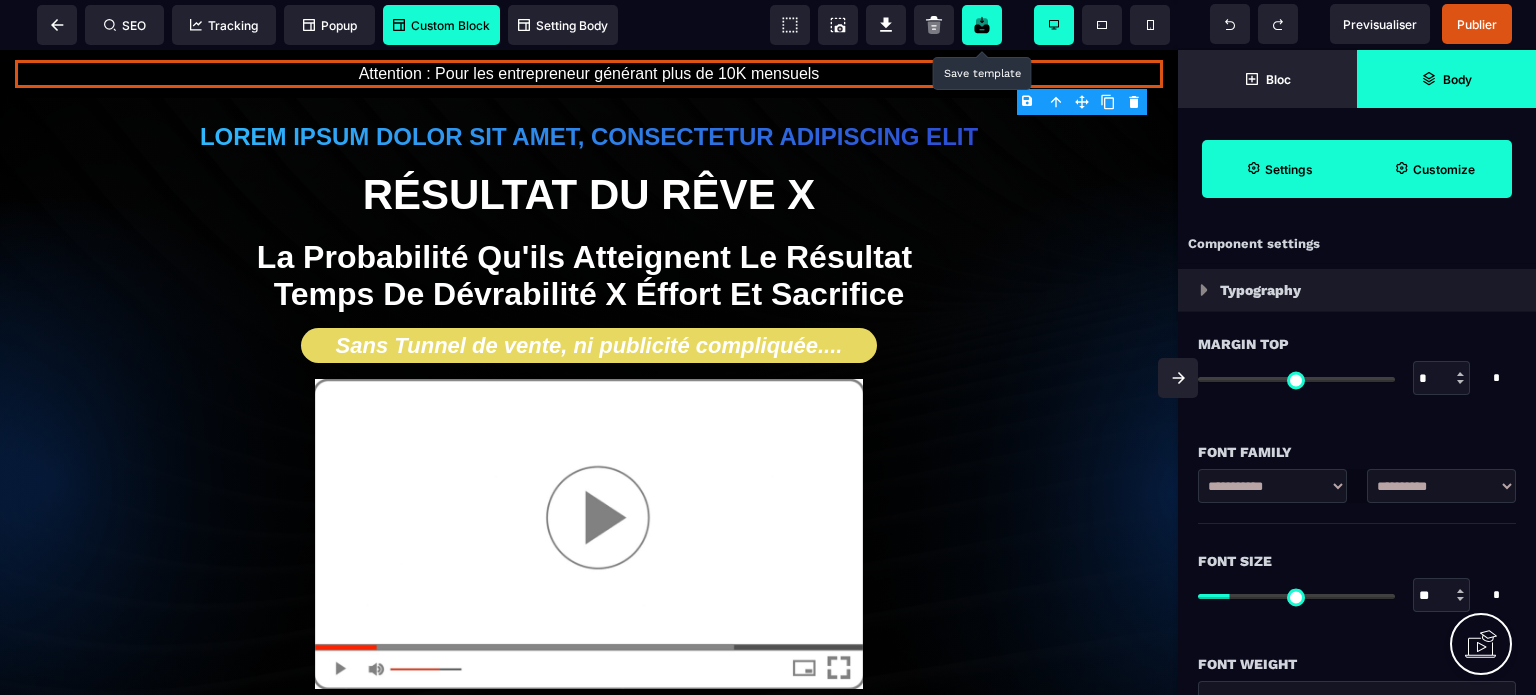 scroll, scrollTop: 0, scrollLeft: 0, axis: both 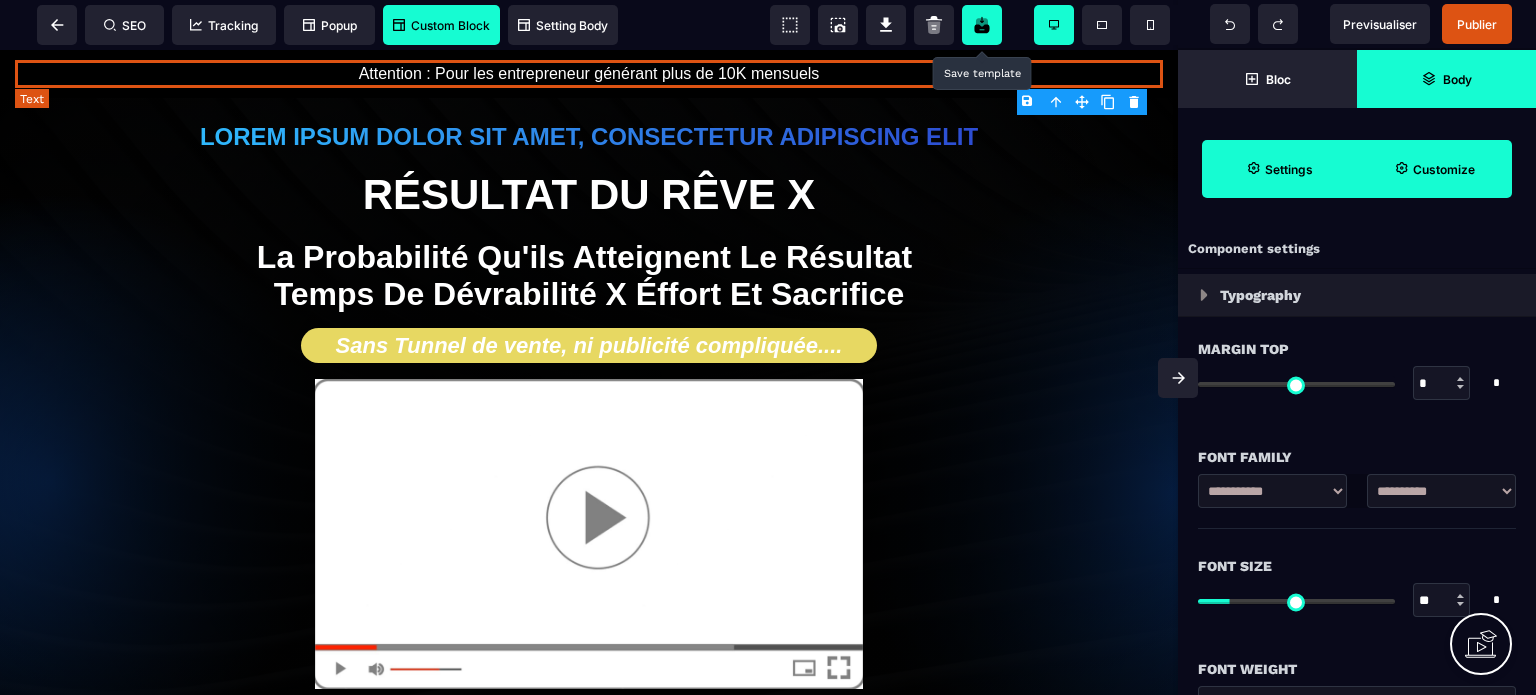 click on "Attention : Pour les entrepreneur générant plus de 10K mensuels" at bounding box center (589, 74) 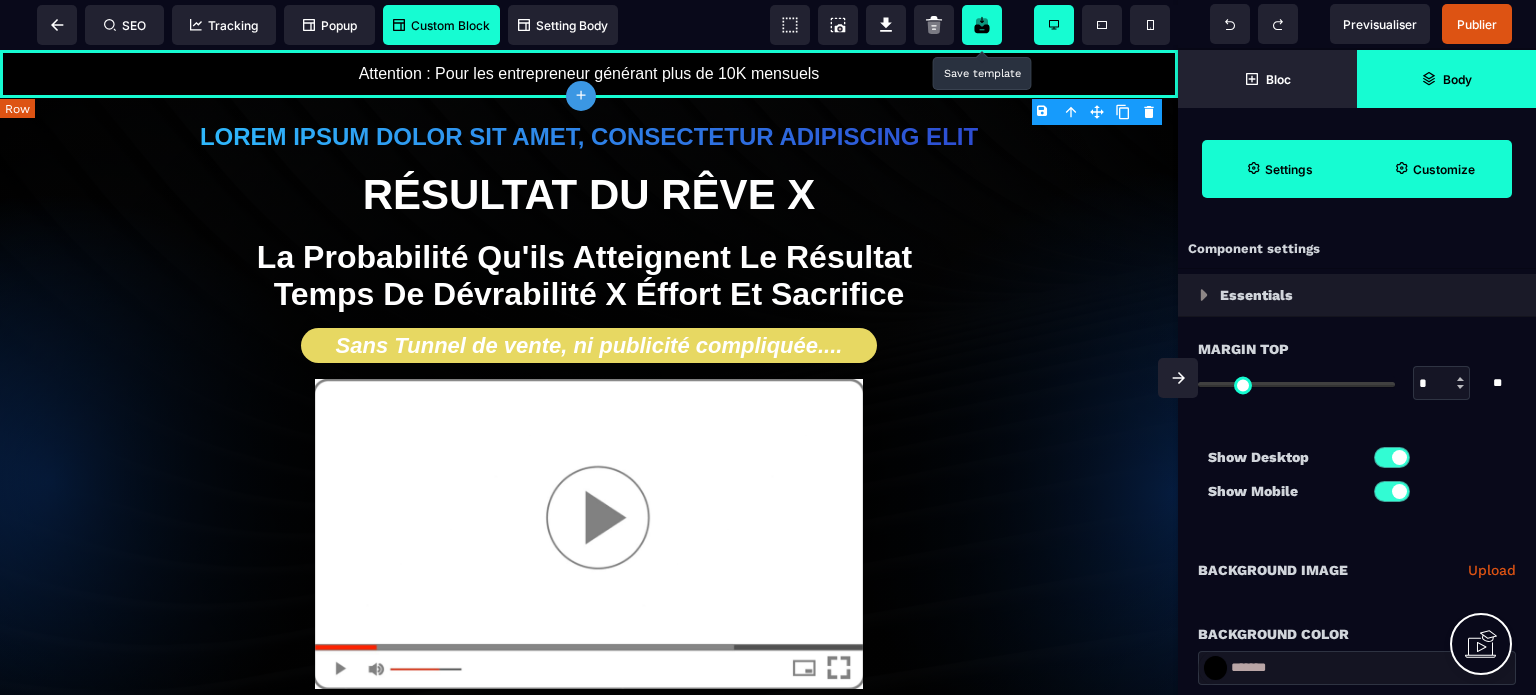 click on "Attention : Pour les entrepreneur générant plus de 10K mensuels" at bounding box center (589, 74) 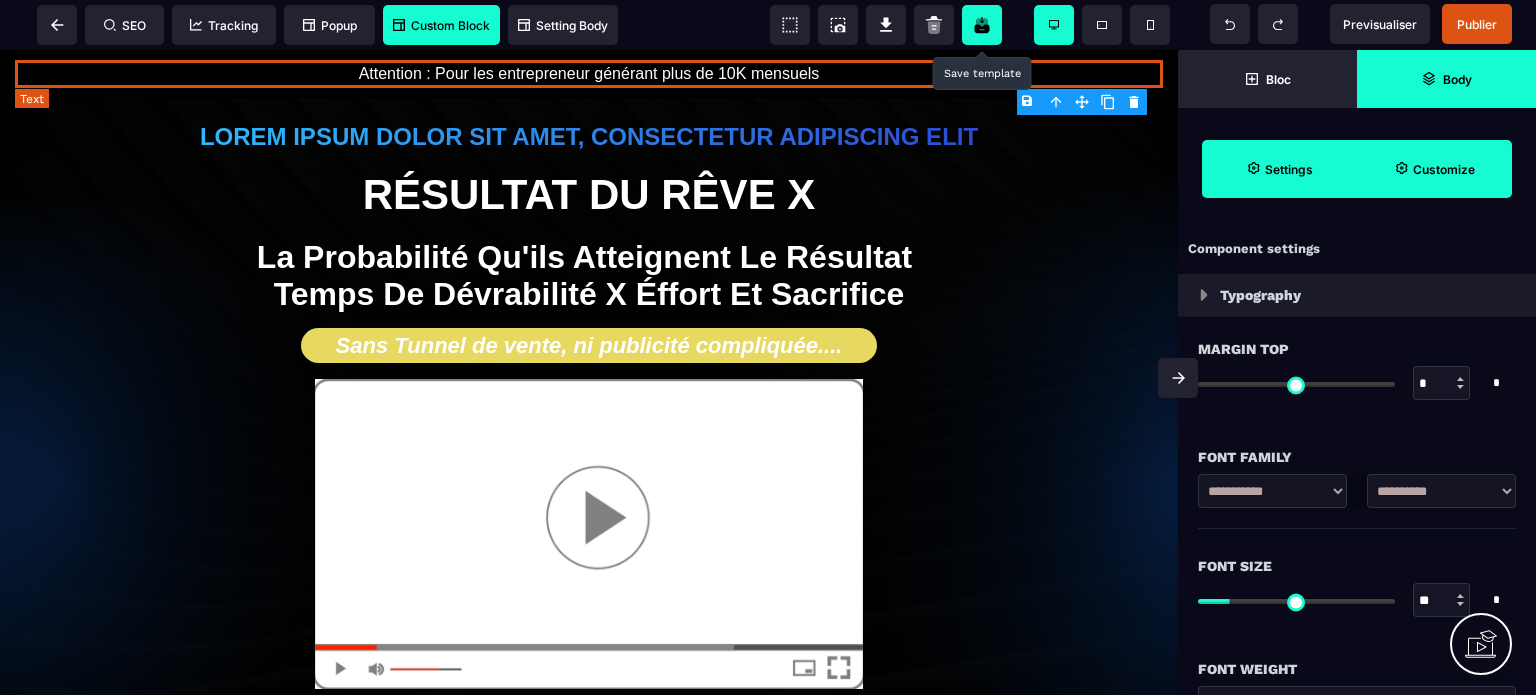 click on "Attention : Pour les entrepreneur générant plus de 10K mensuels" at bounding box center (589, 74) 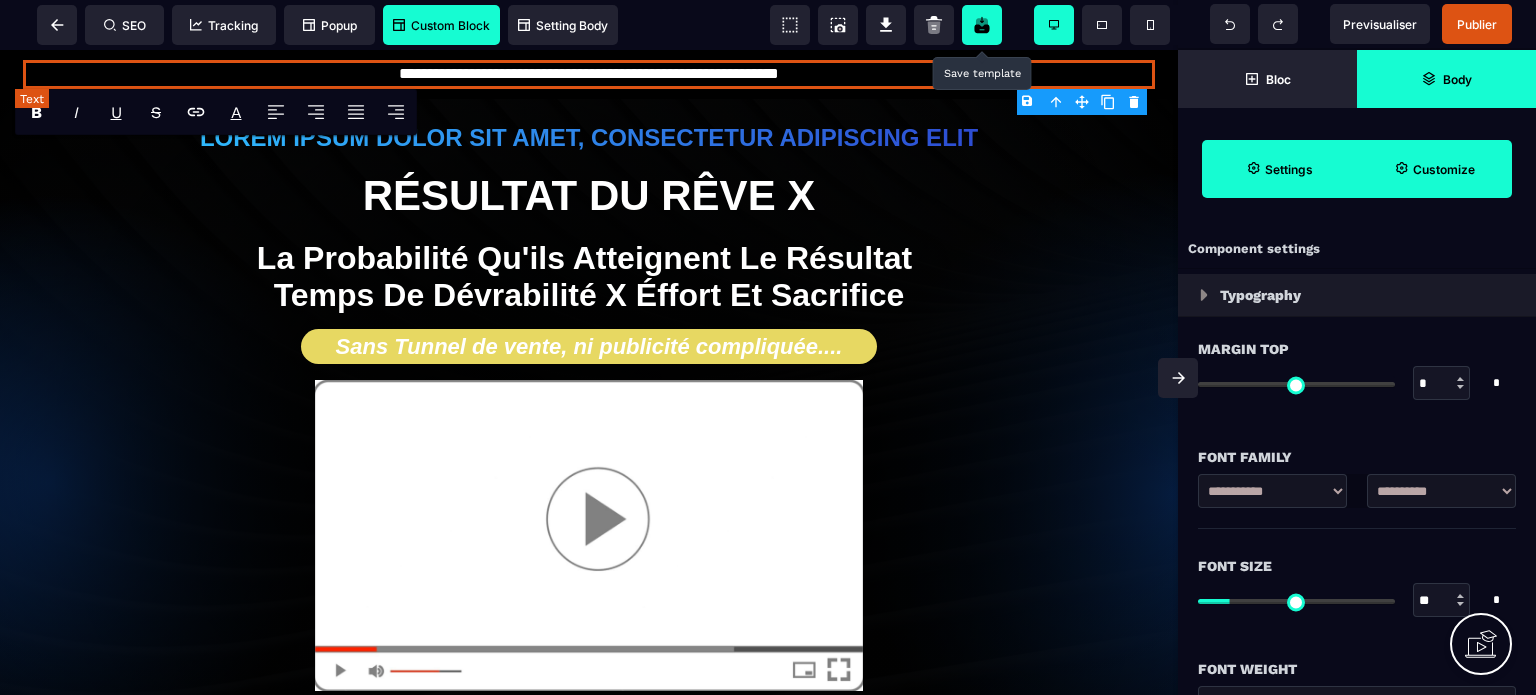 click on "**********" at bounding box center [589, 74] 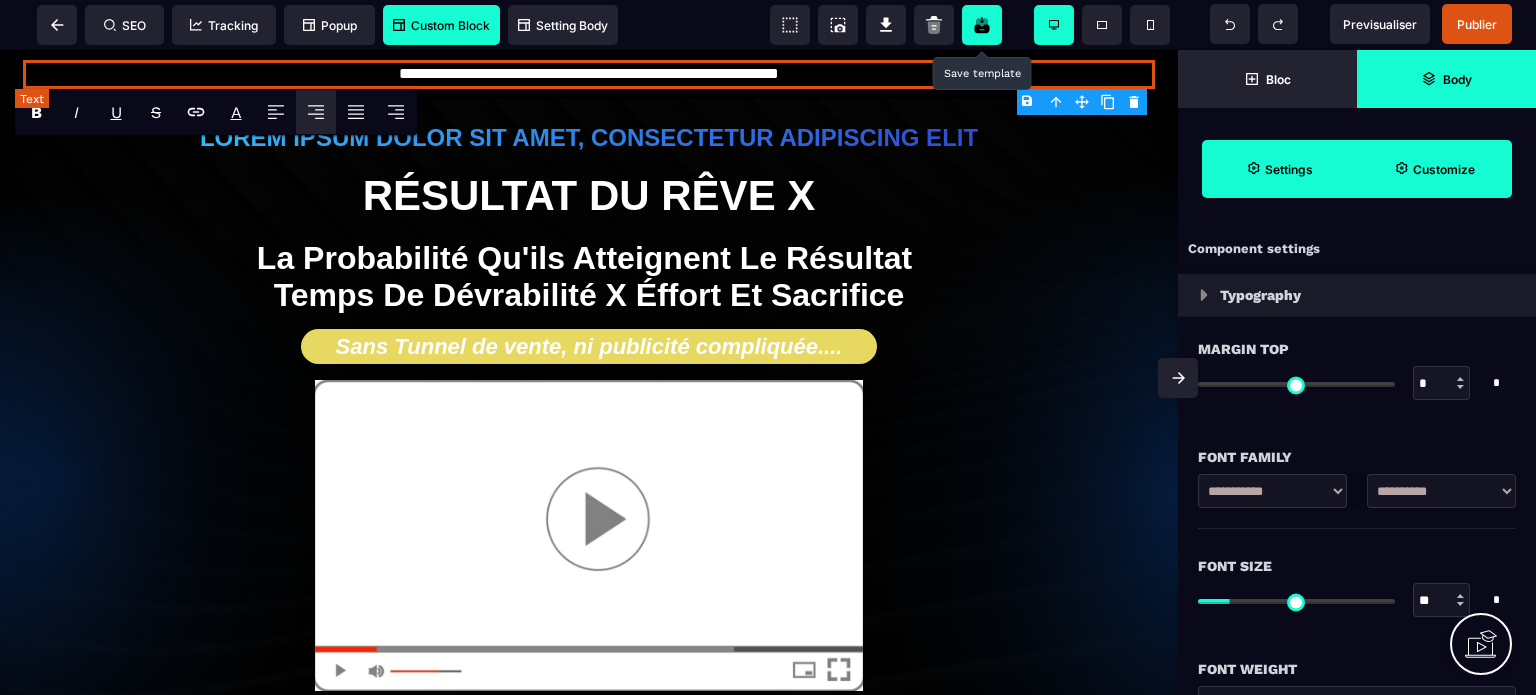 click on "**********" at bounding box center [589, 74] 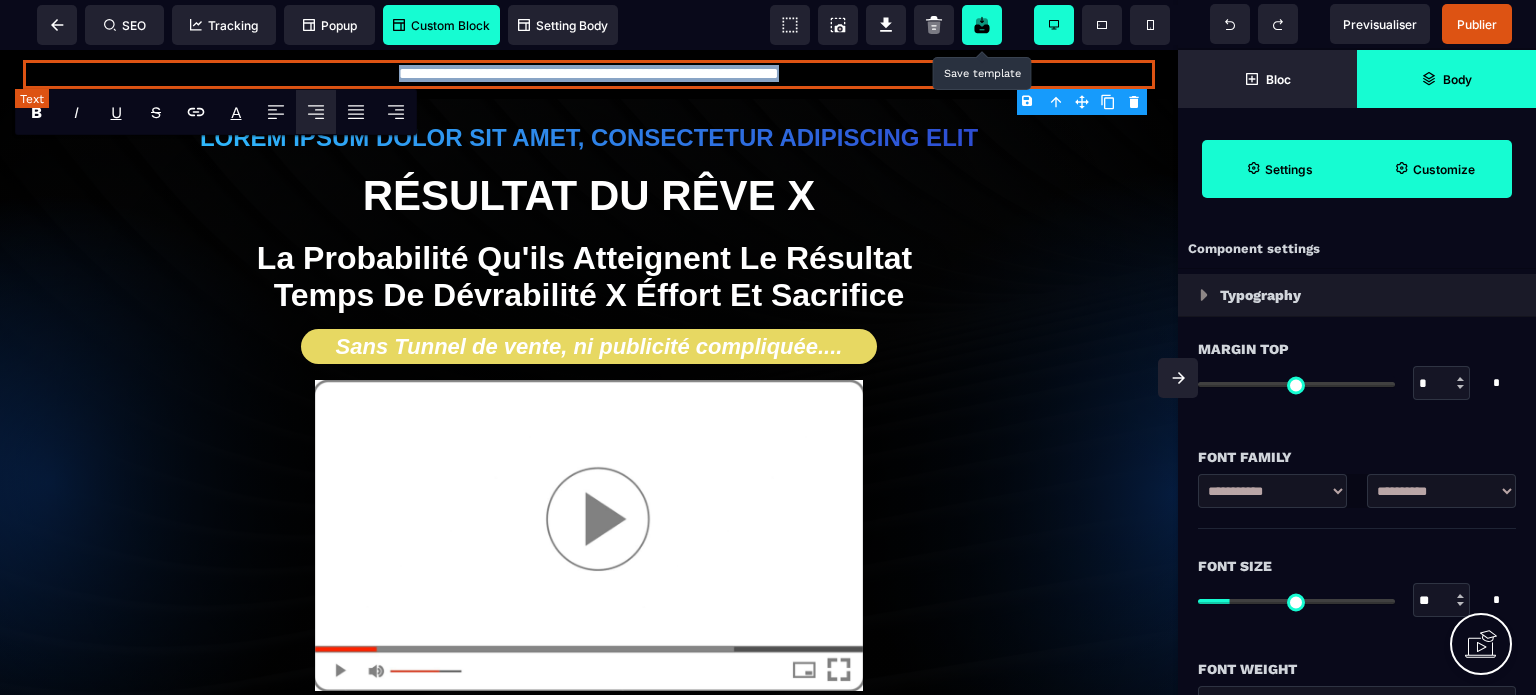 drag, startPoint x: 852, startPoint y: 71, endPoint x: 305, endPoint y: 77, distance: 547.0329 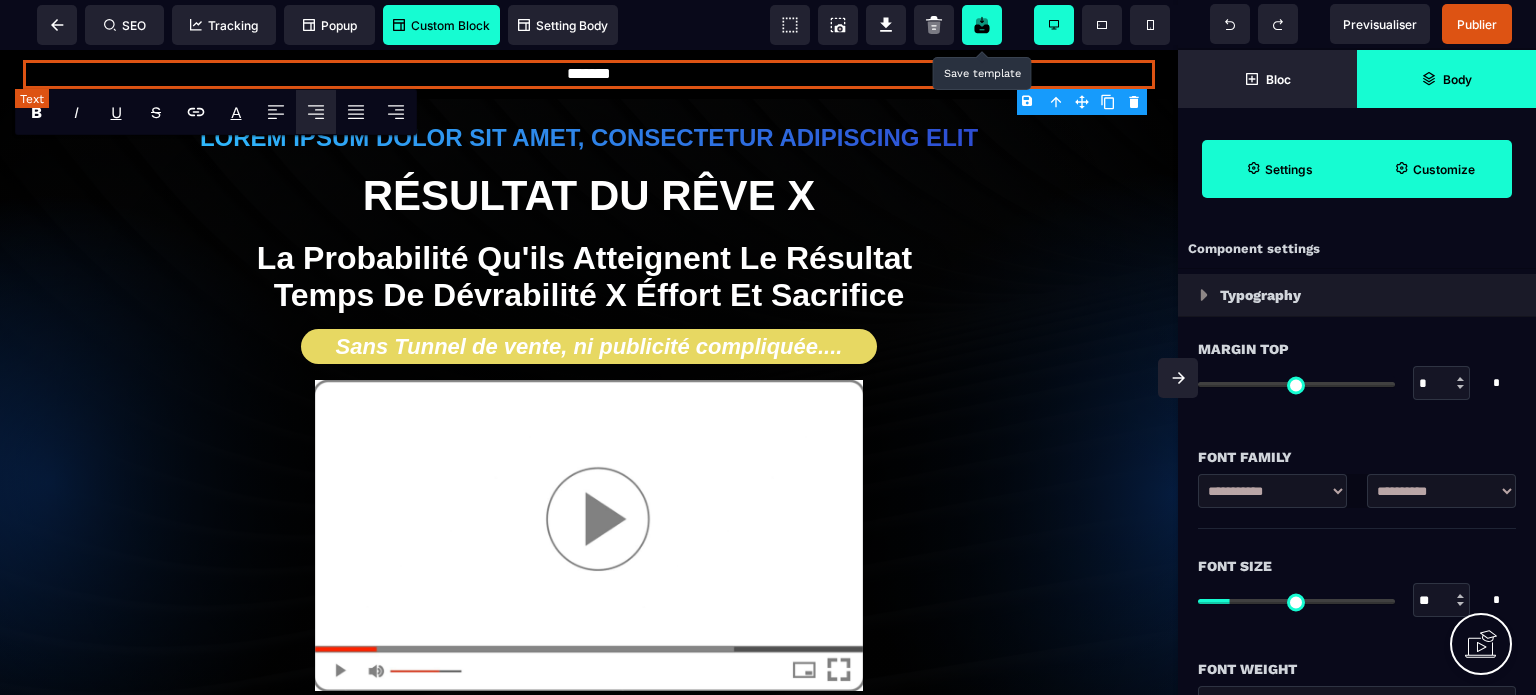 click on "*******" at bounding box center (589, 74) 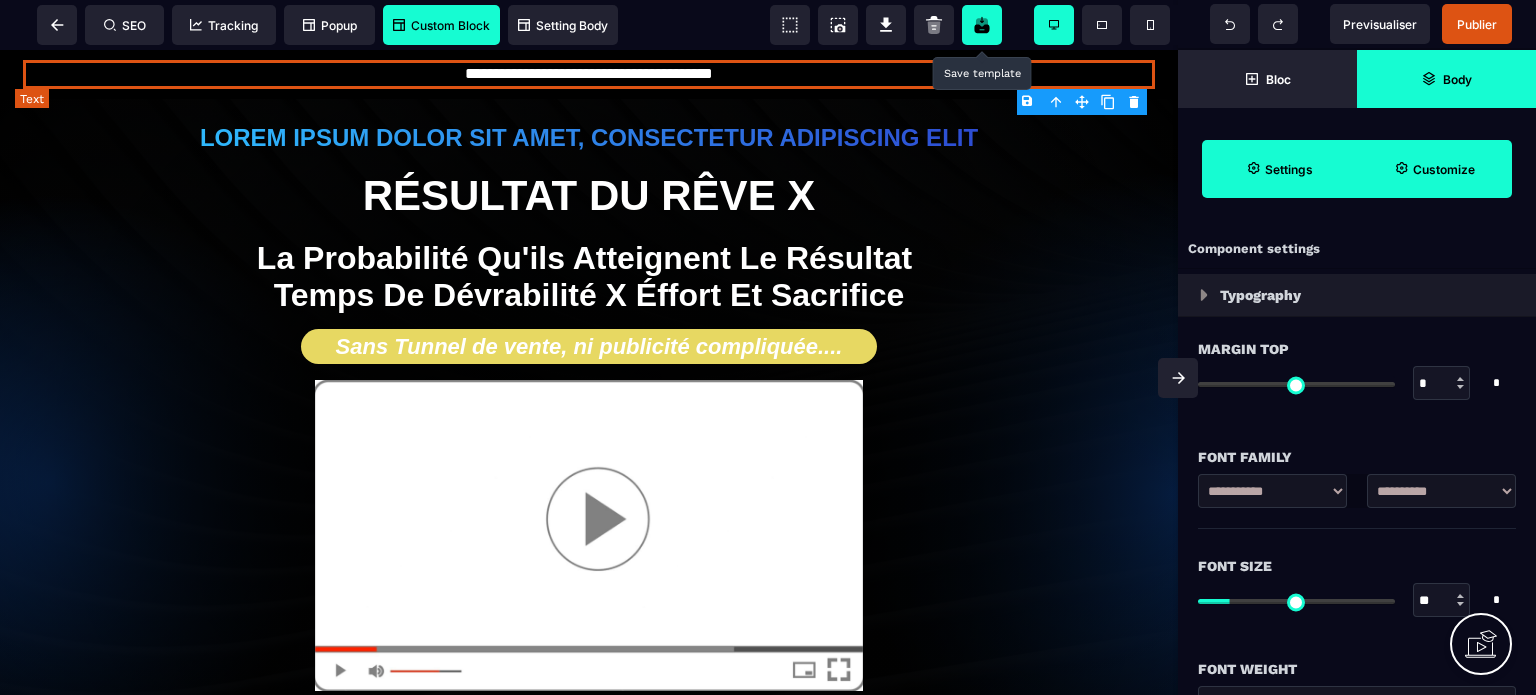 click on "Lorem ipsum dolor sit amet, consectetur adipiscing elit" at bounding box center [589, 143] 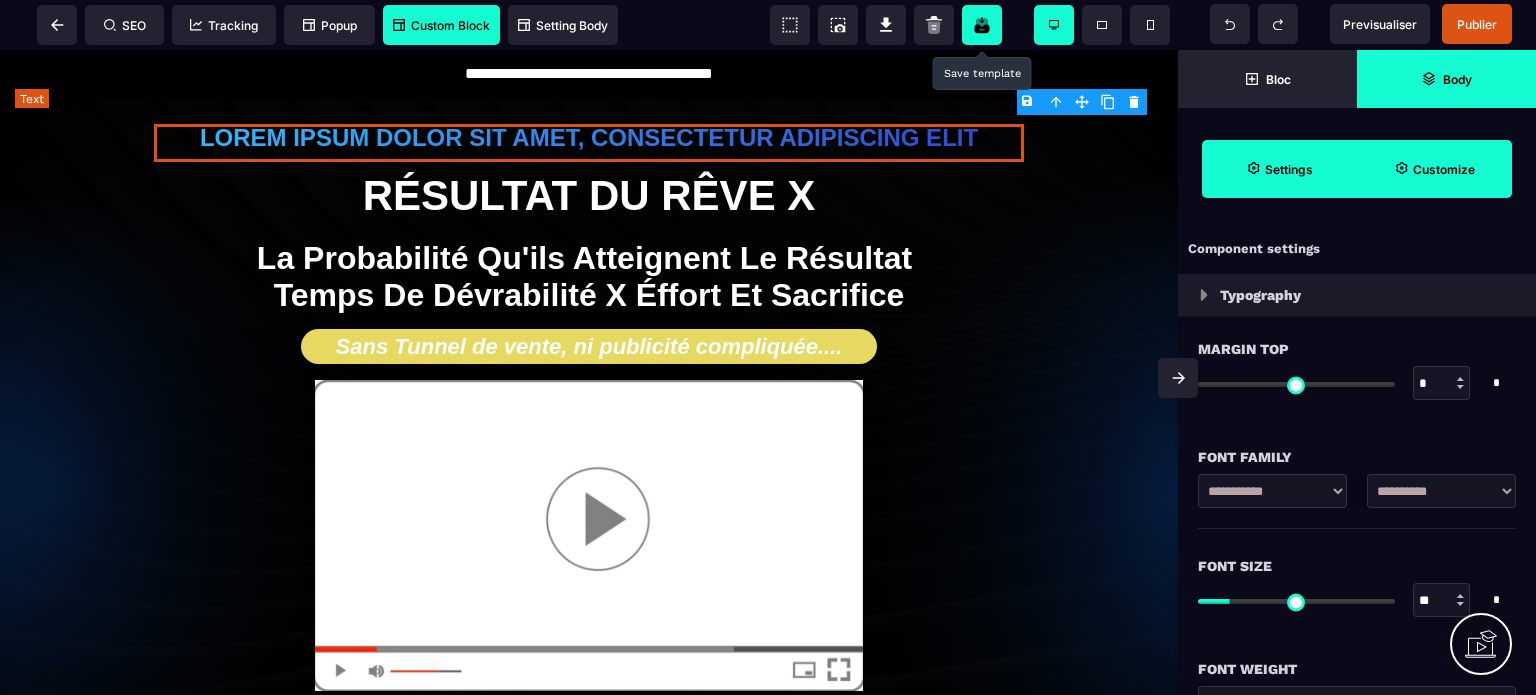 select on "***" 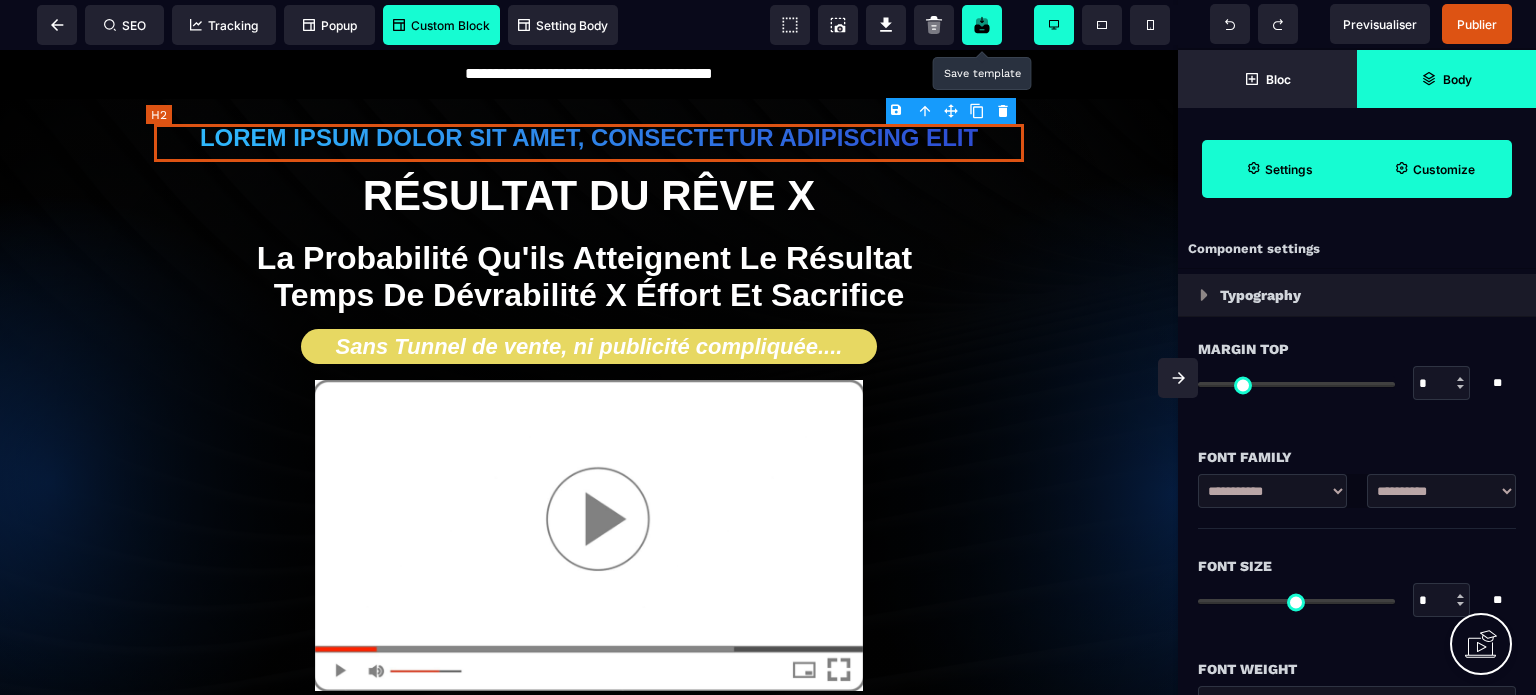 type on "*" 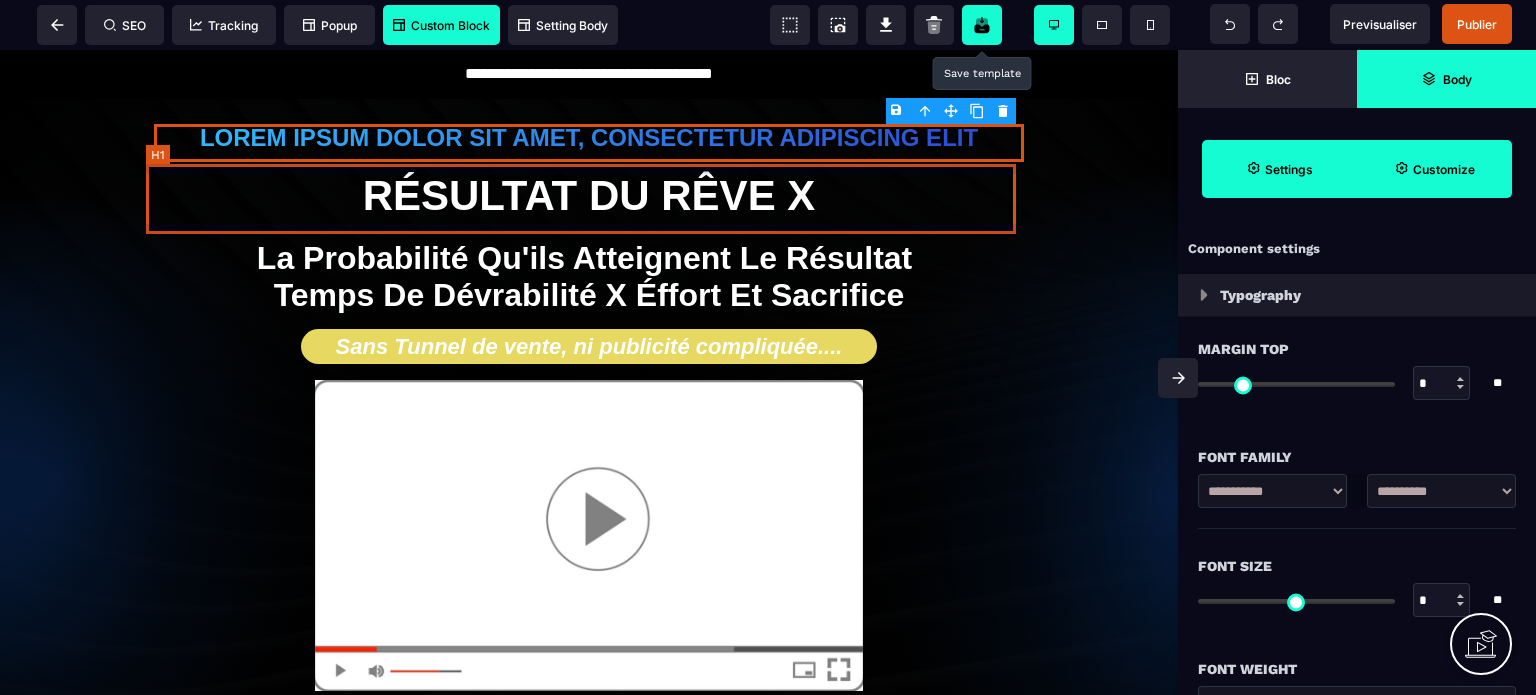click on "Résultat du rêve X" at bounding box center (589, 196) 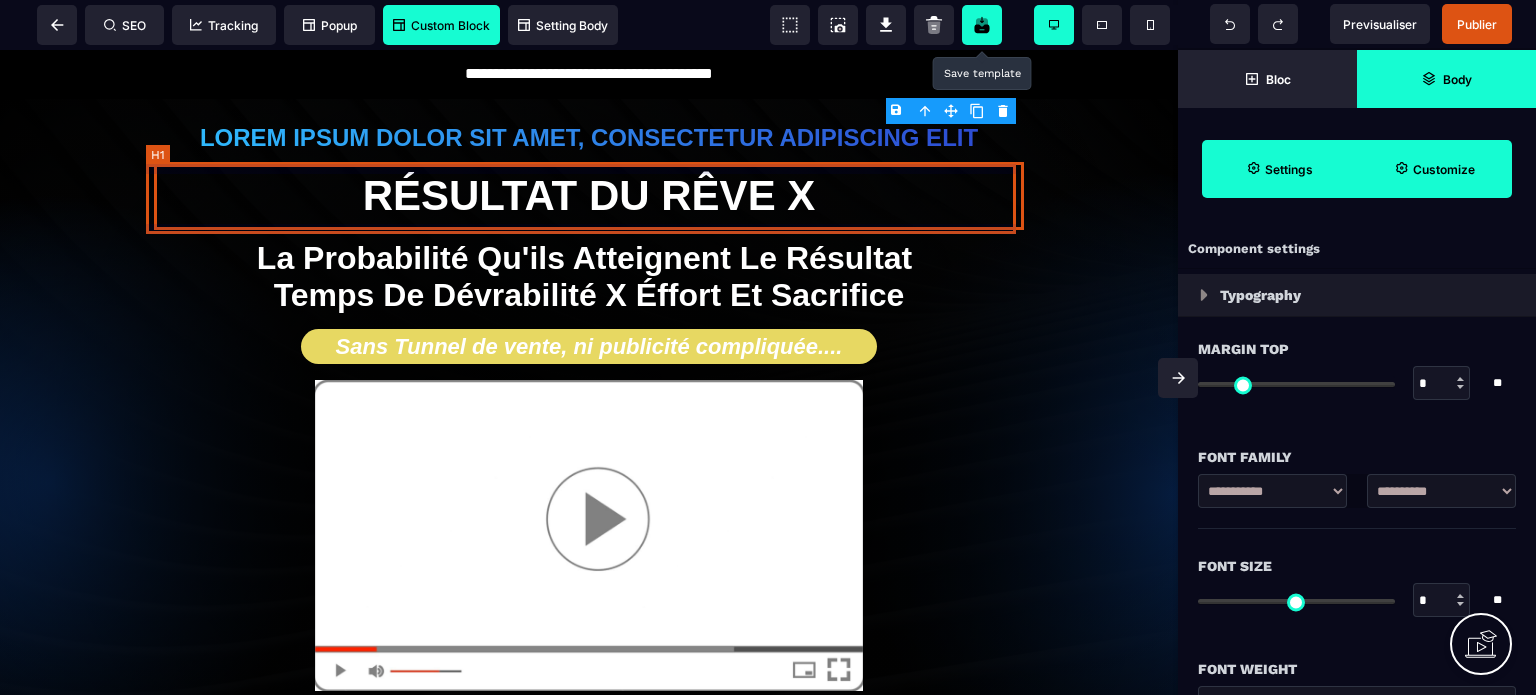 select on "***" 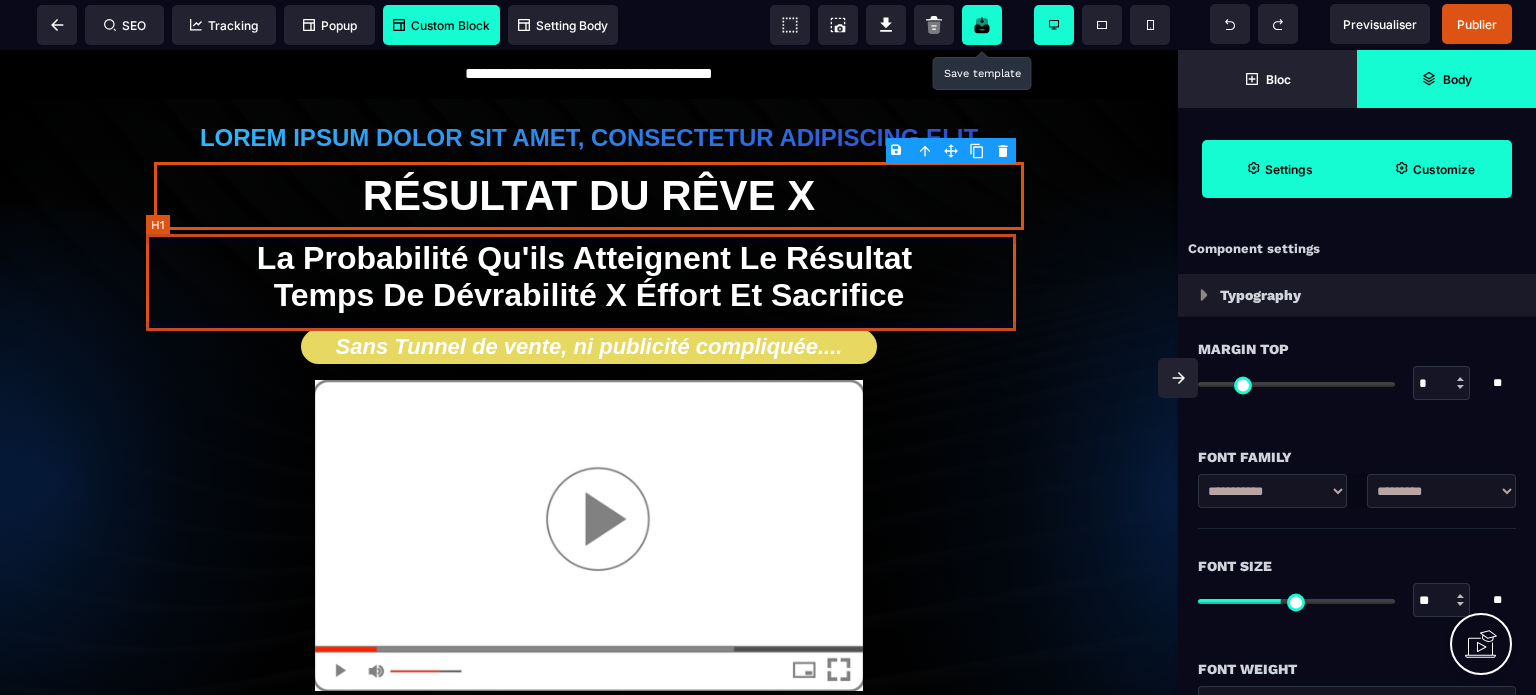 click on "La probabilité qu'ils atteignent le résultat
Temps de dévrabilité X Éffort et sacrifice" at bounding box center [589, 277] 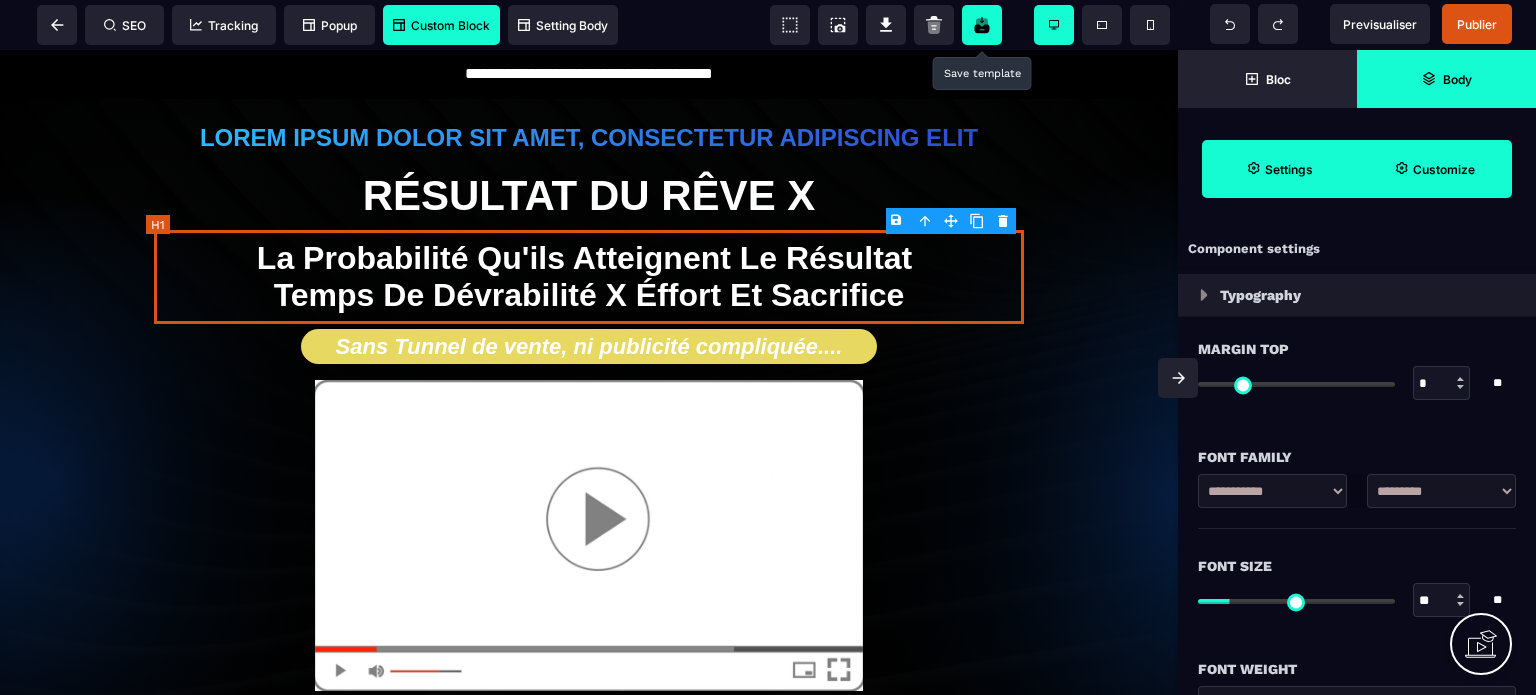 click on "La probabilité qu'ils atteignent le résultat
Temps de dévrabilité X Éffort et sacrifice" at bounding box center [589, 277] 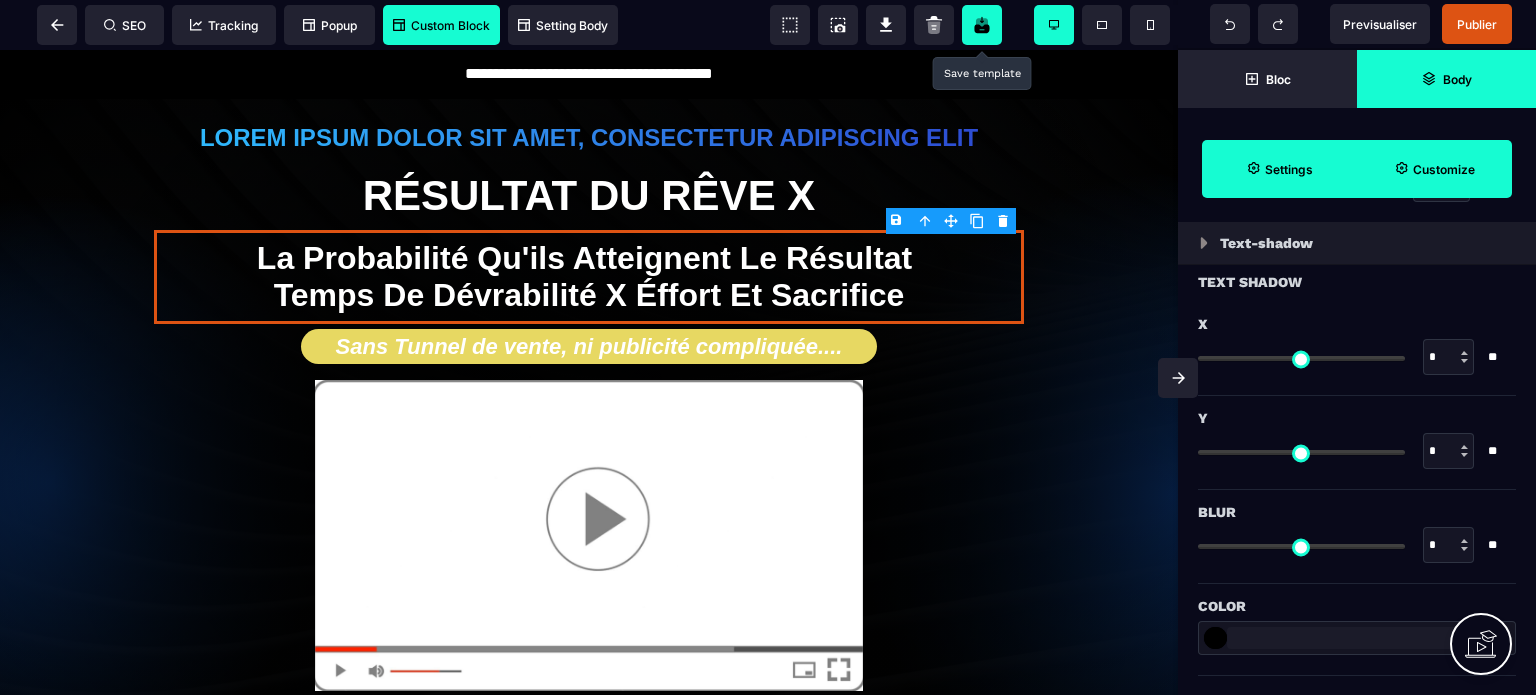 scroll, scrollTop: 2028, scrollLeft: 0, axis: vertical 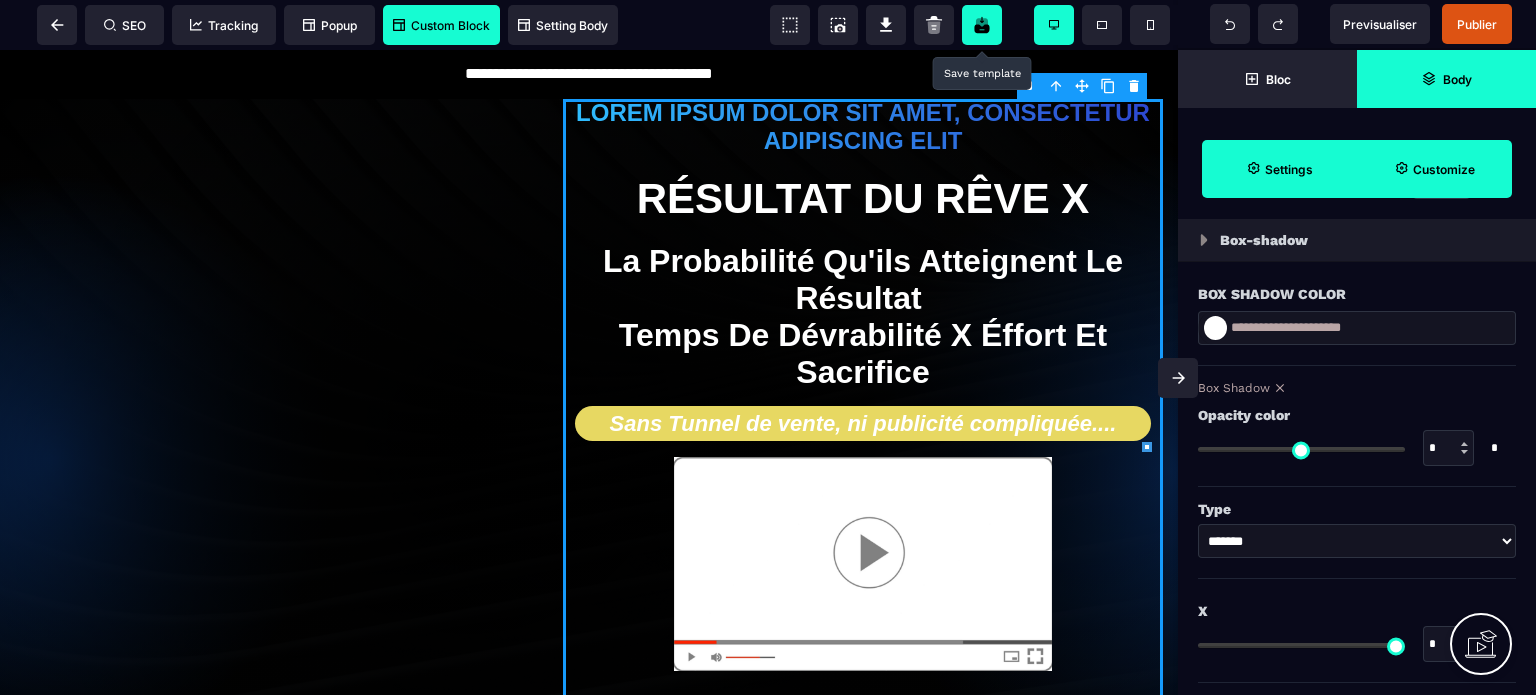 click on "La probabilité qu'ils atteignent le résultat
Temps de dévrabilité X Éffort et sacrifice" at bounding box center [863, 317] 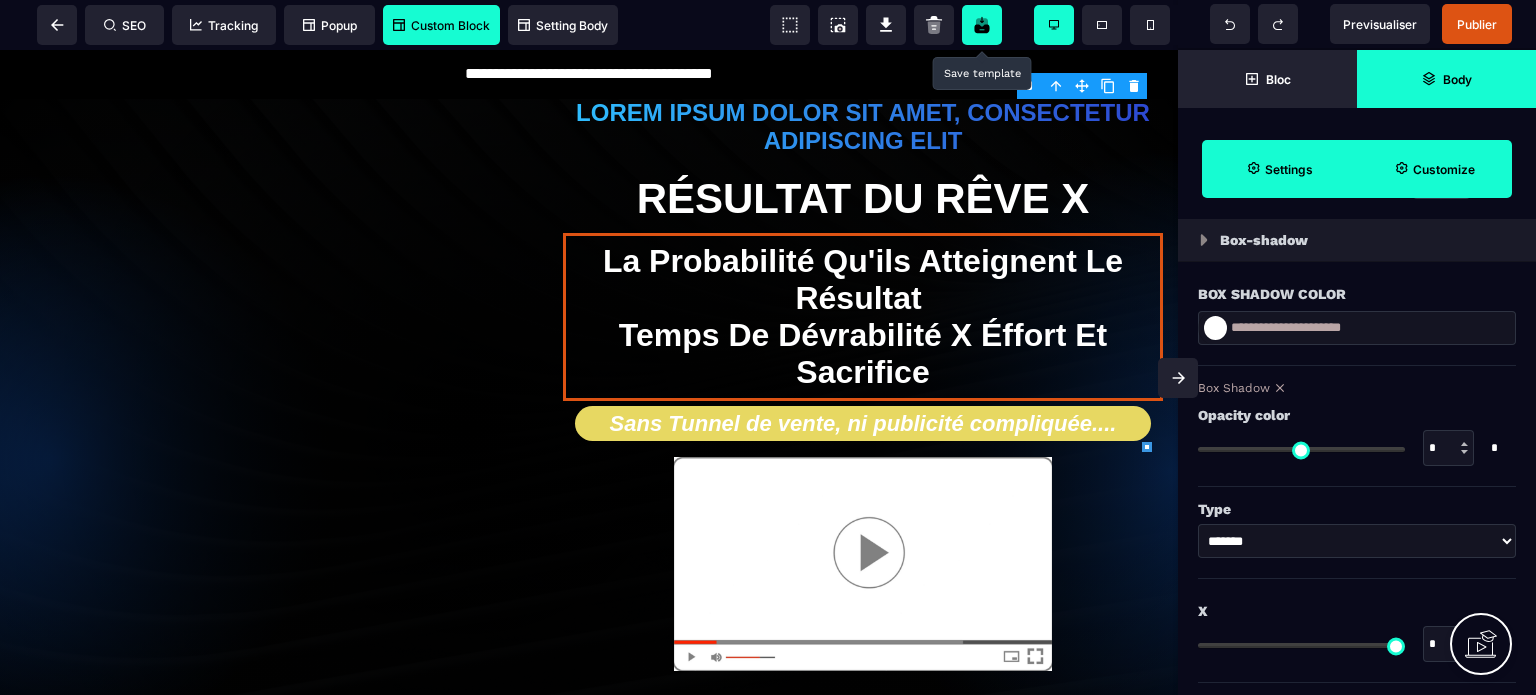 select on "***" 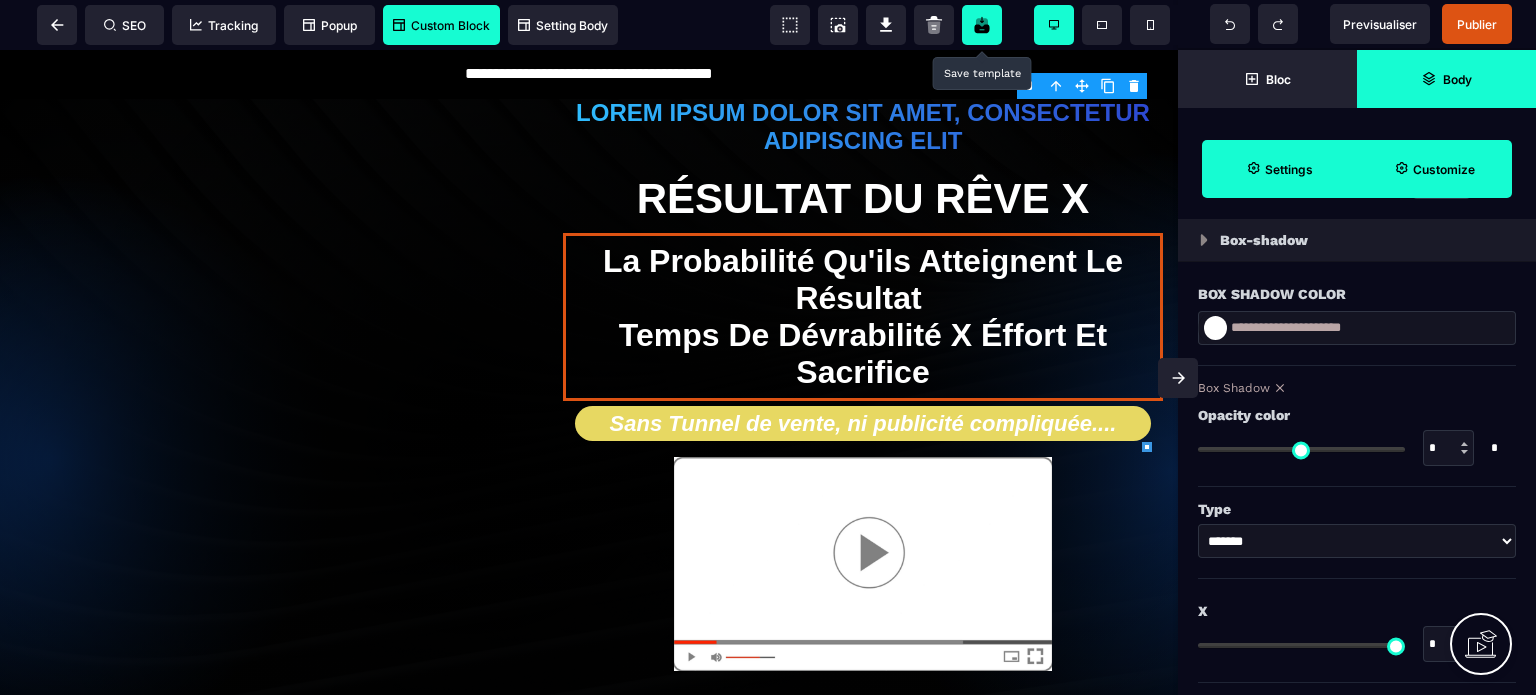 select on "**" 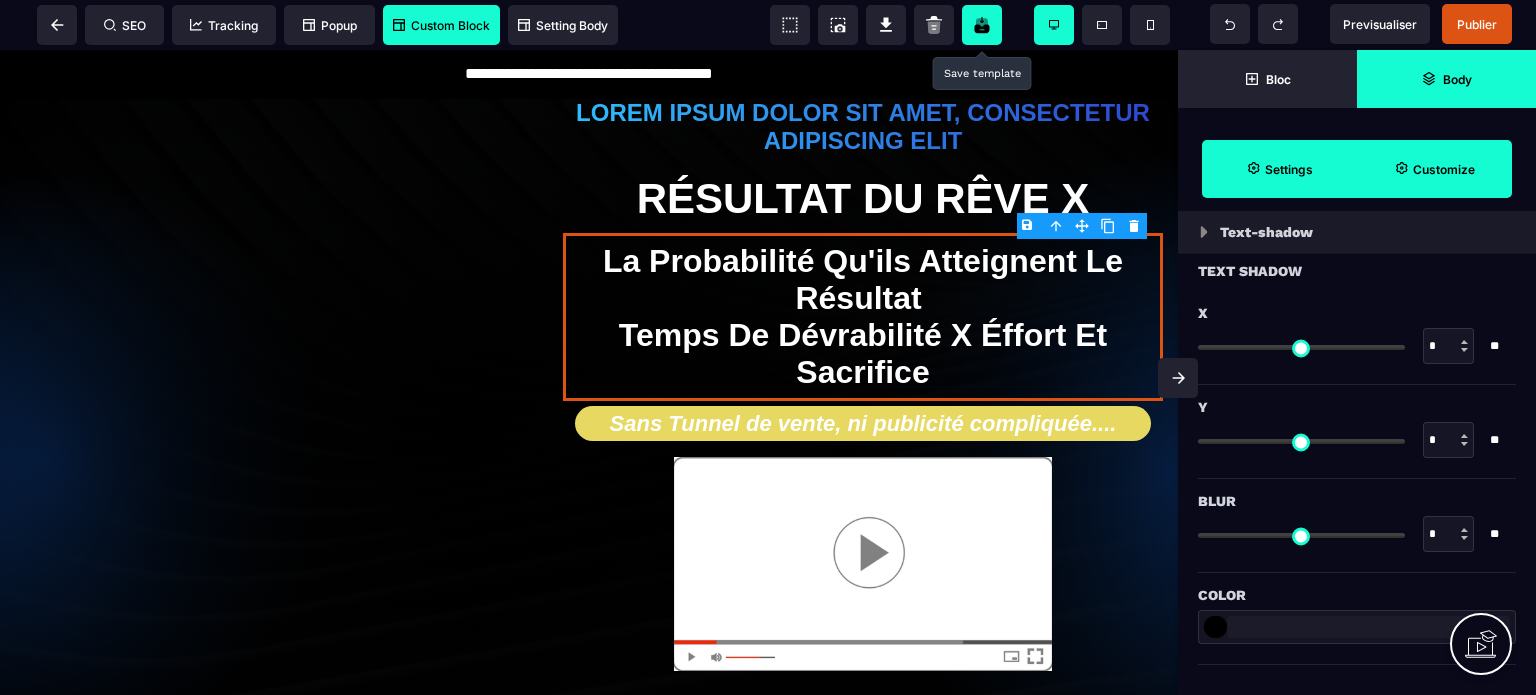 scroll, scrollTop: 0, scrollLeft: 0, axis: both 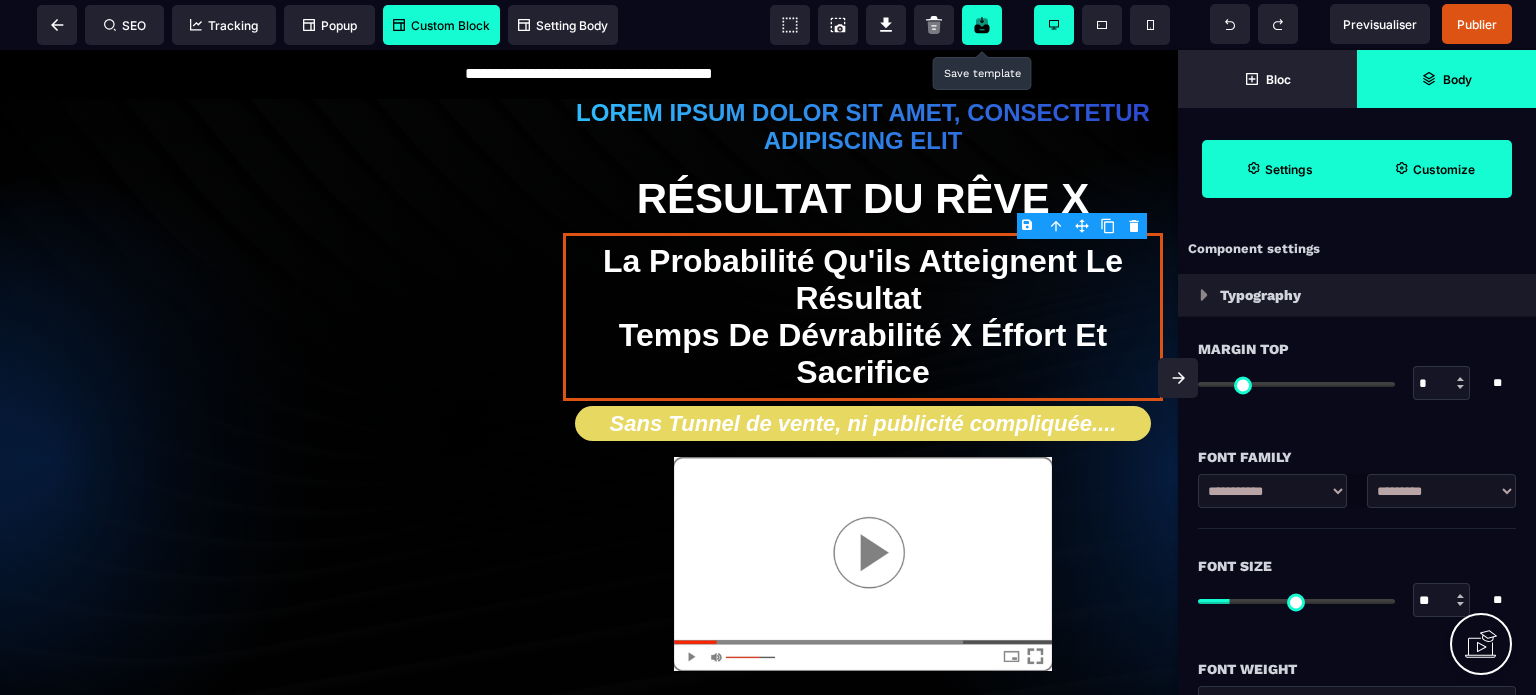click on "La probabilité qu'ils atteignent le résultat
Temps de dévrabilité X Éffort et sacrifice" at bounding box center (863, 317) 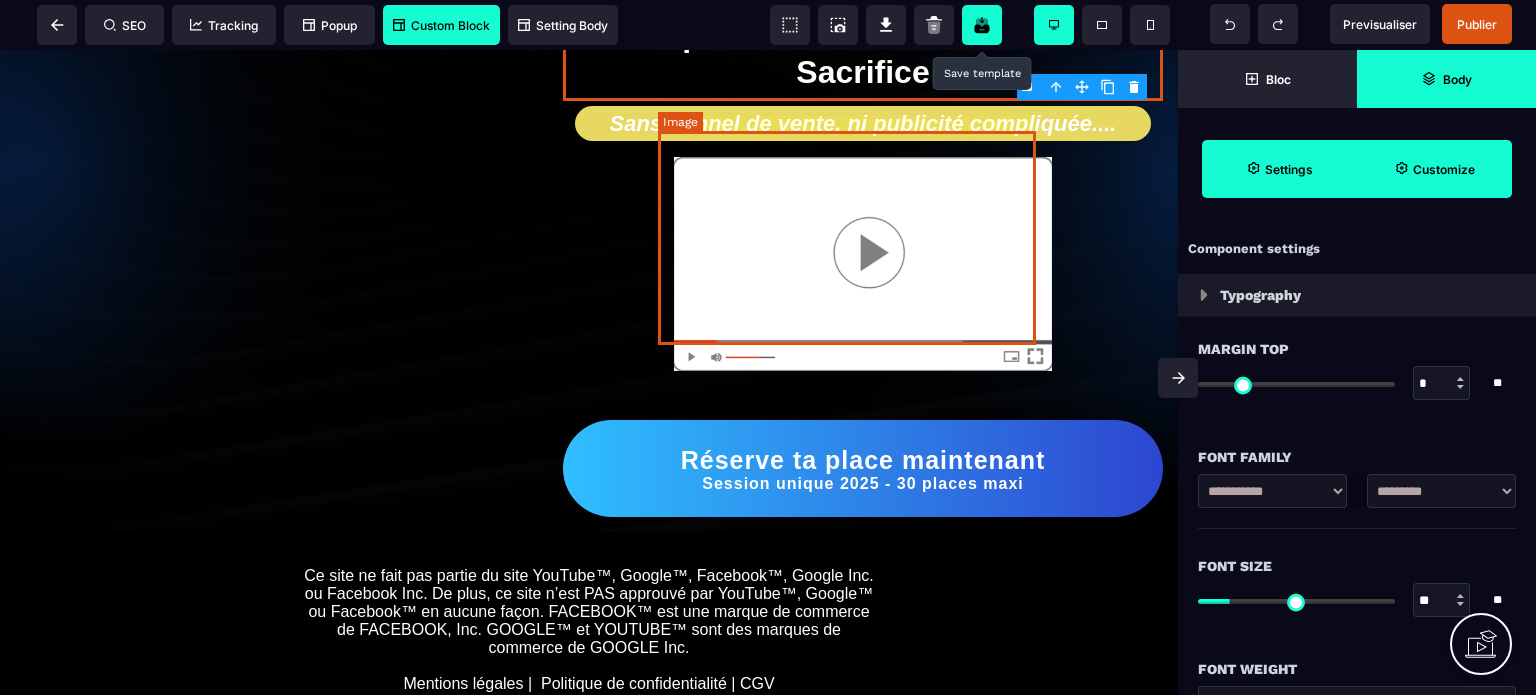 scroll, scrollTop: 0, scrollLeft: 0, axis: both 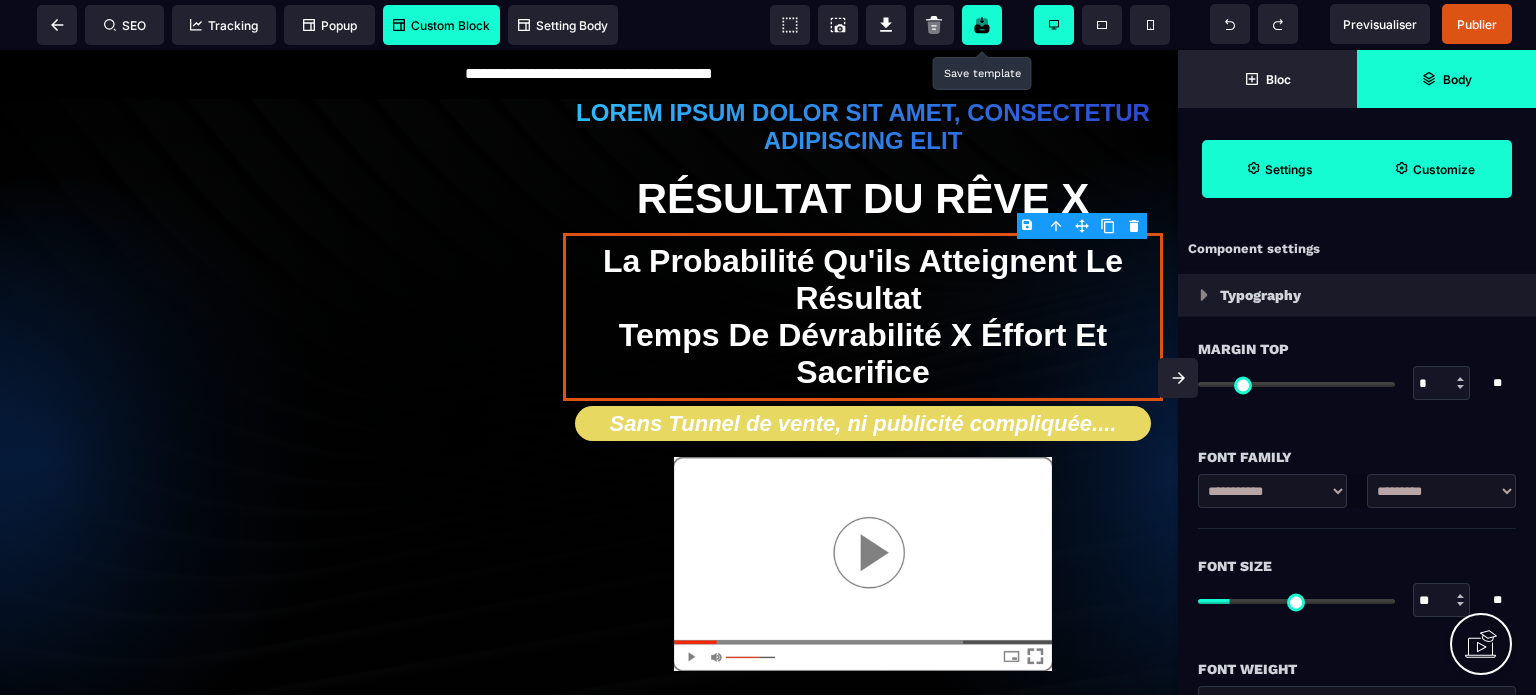 click on "Customize" at bounding box center [1444, 169] 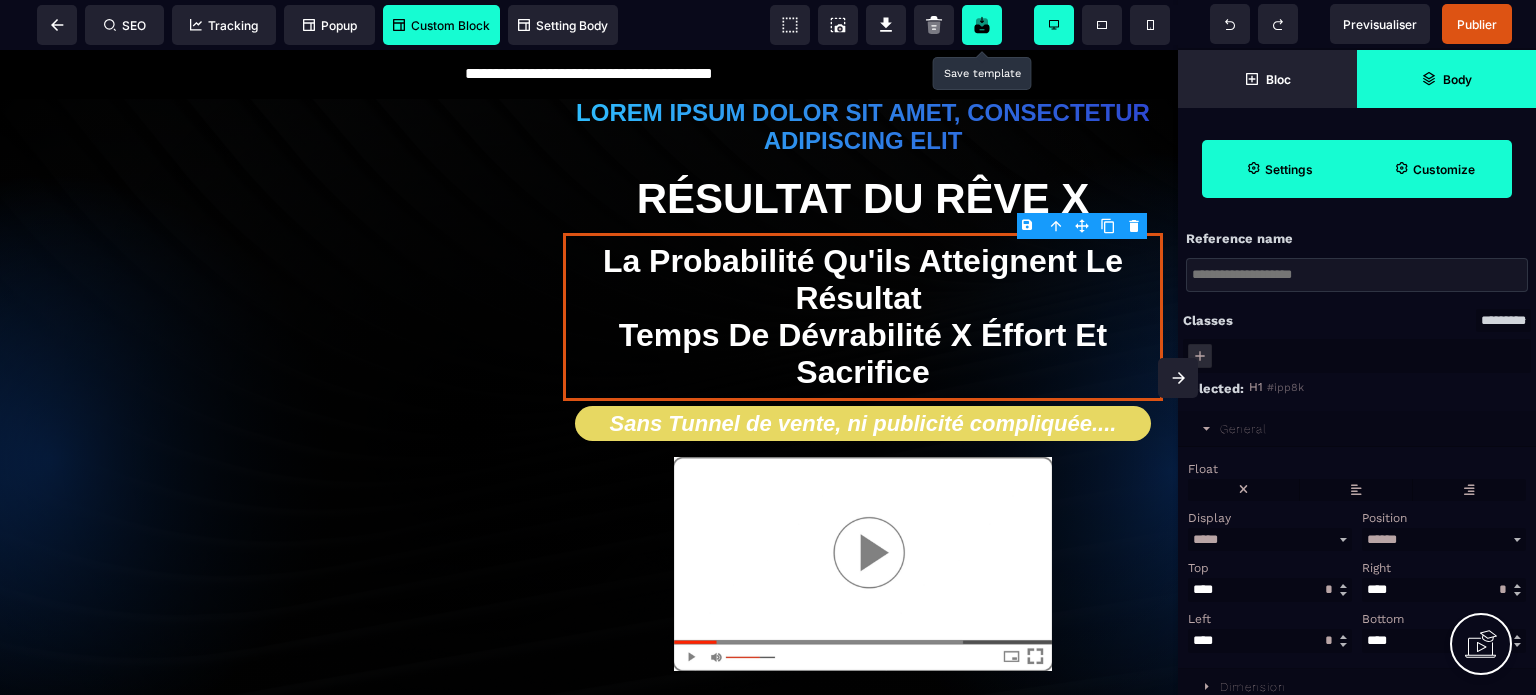click on "Settings" at bounding box center [1279, 169] 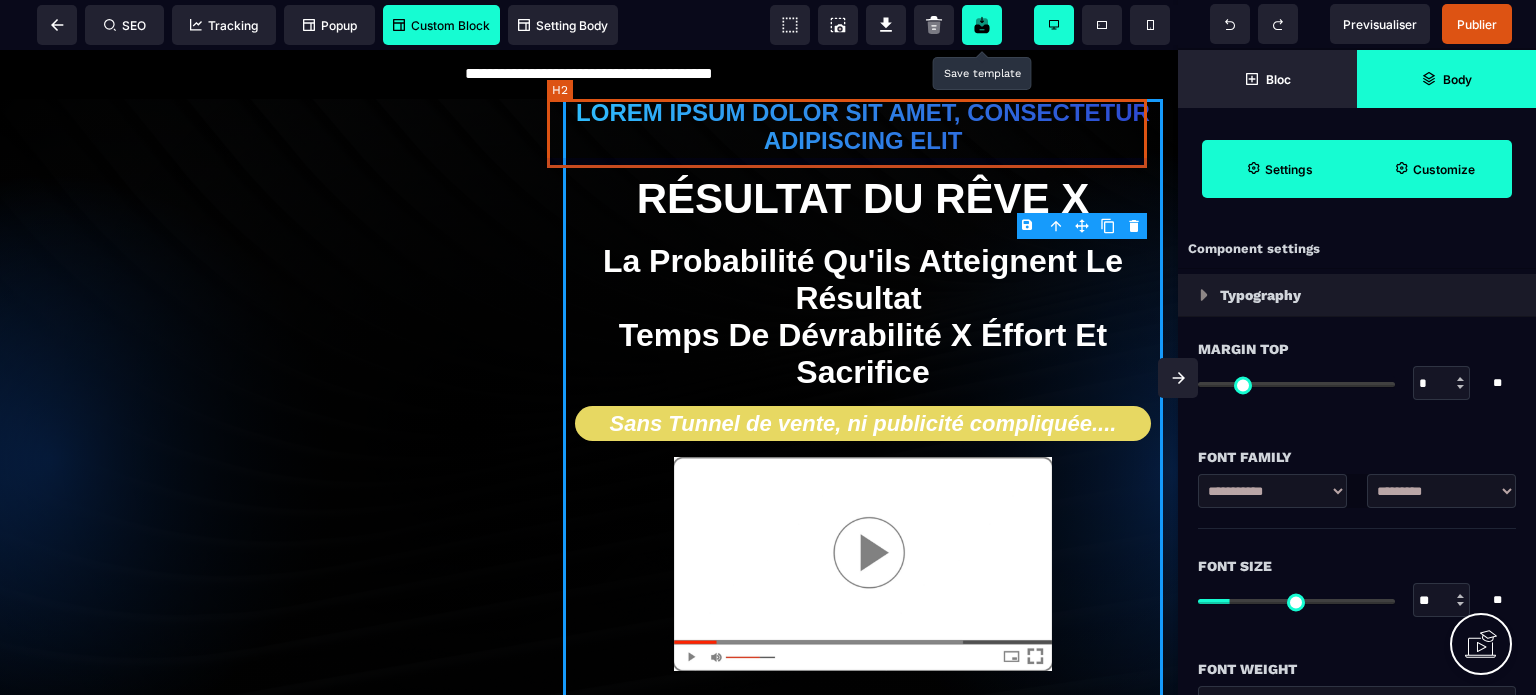 select on "**" 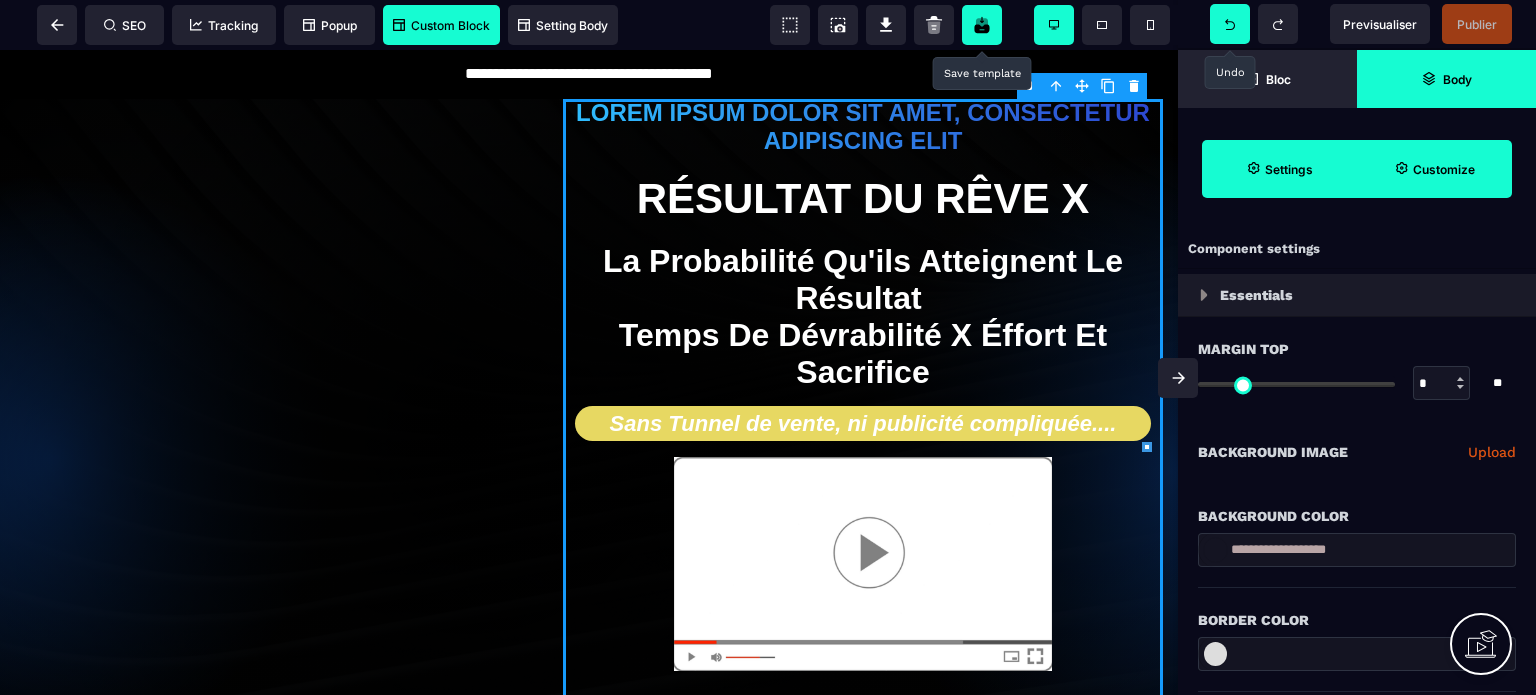 click 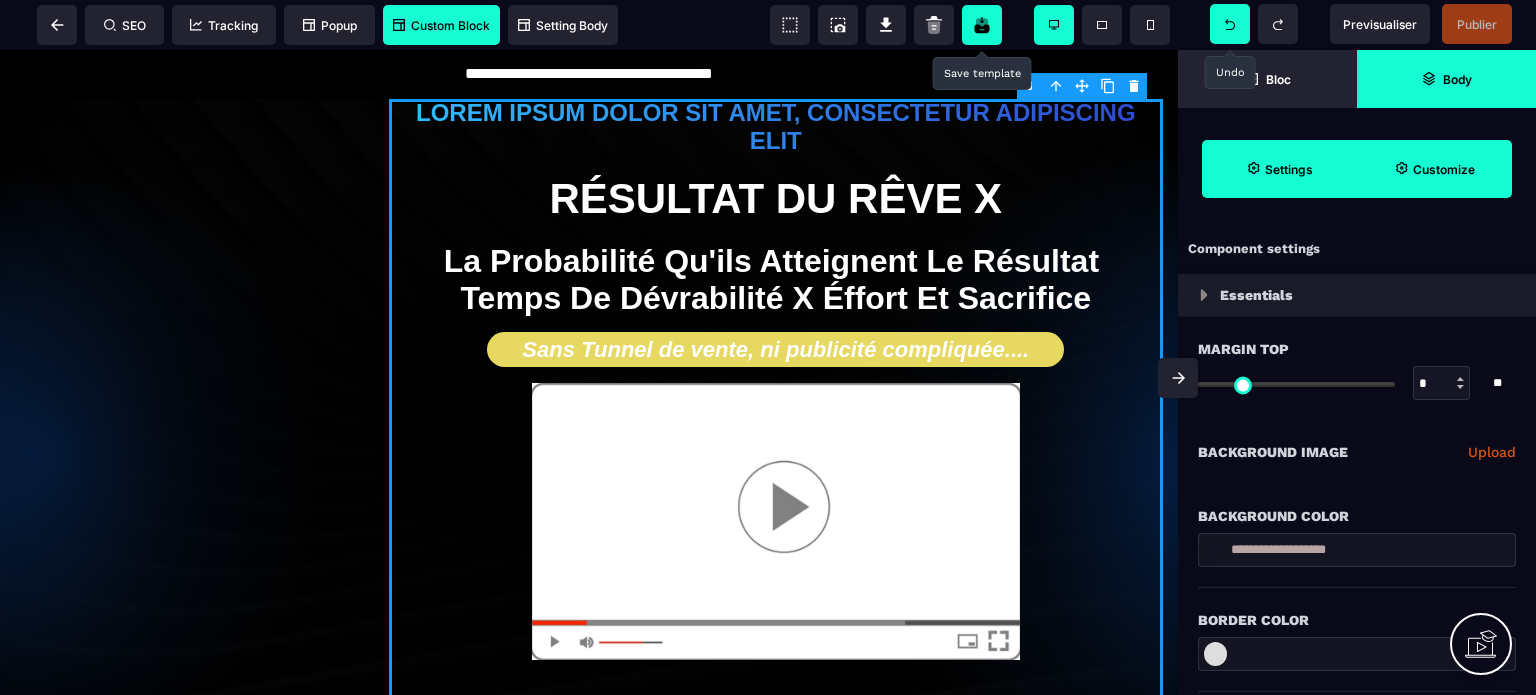 click 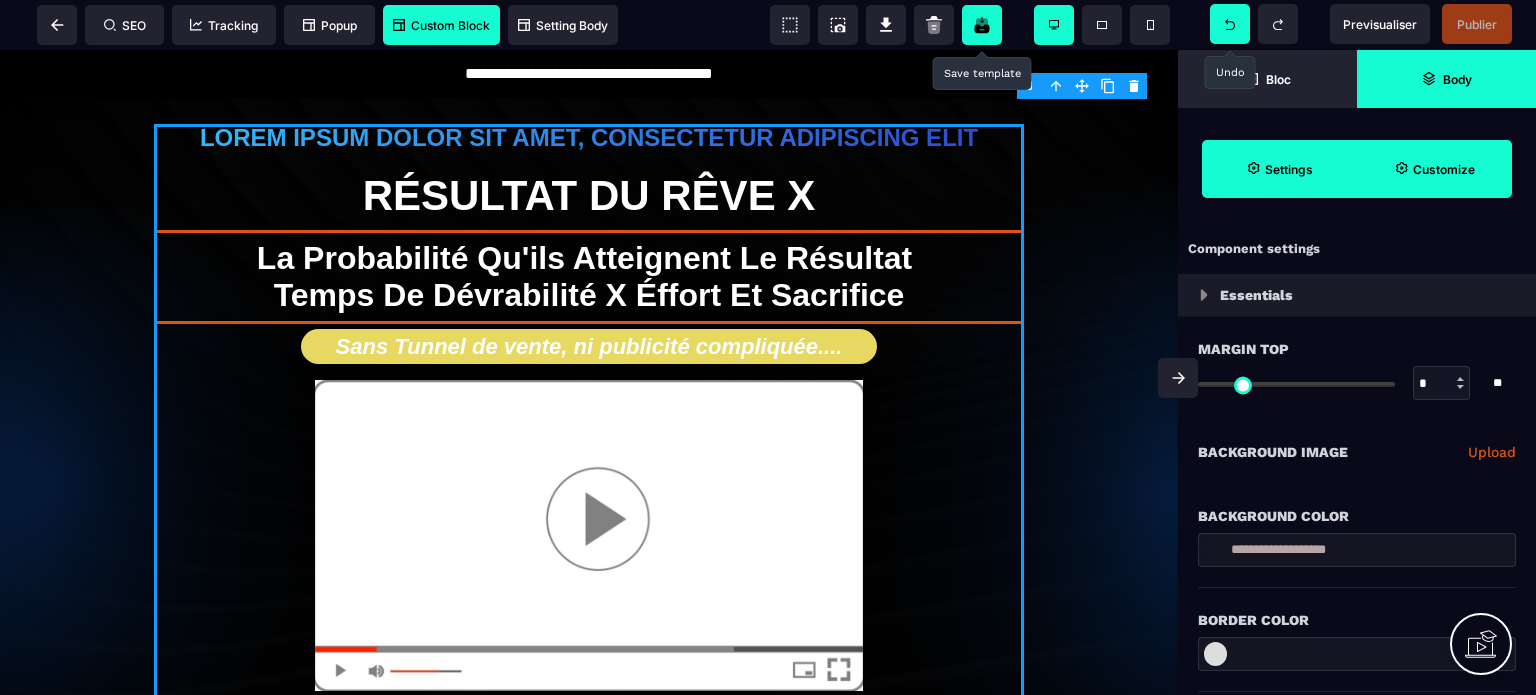 select on "***" 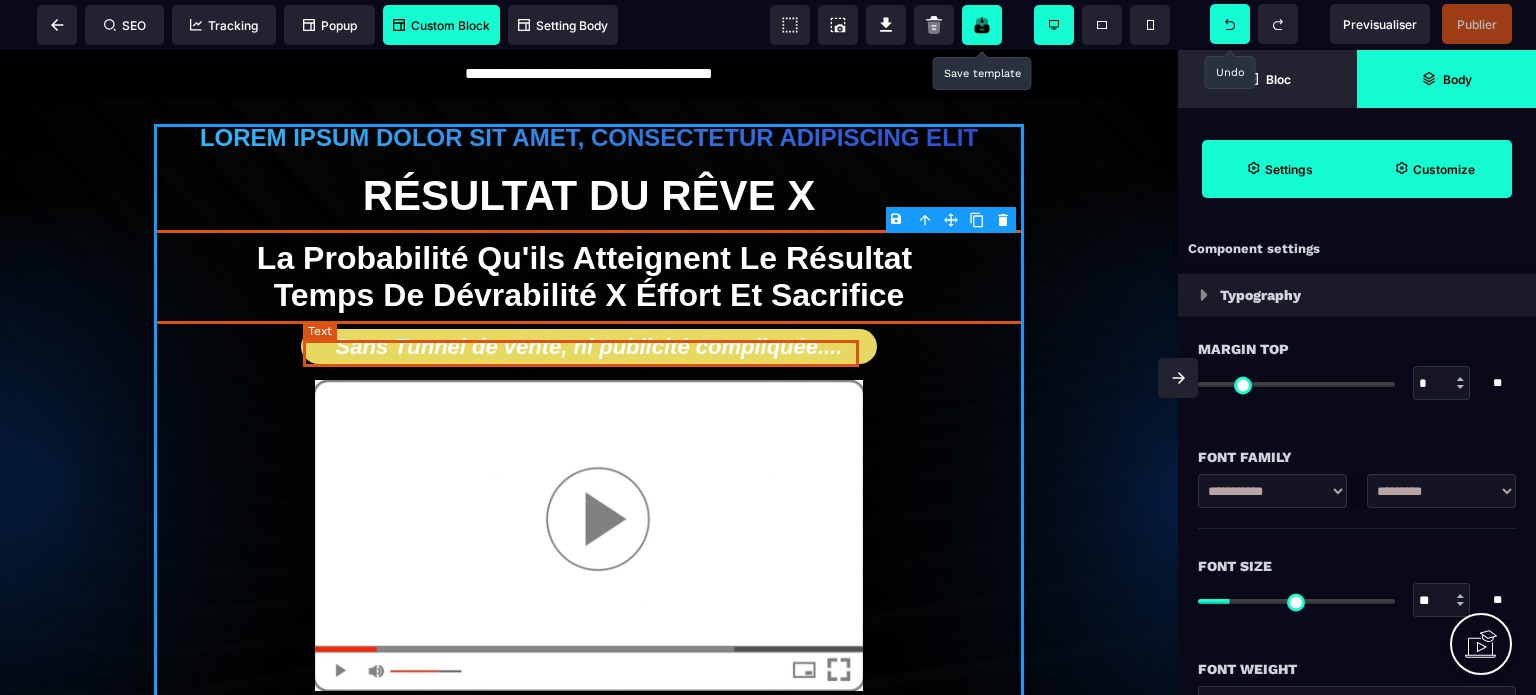 scroll, scrollTop: 0, scrollLeft: 0, axis: both 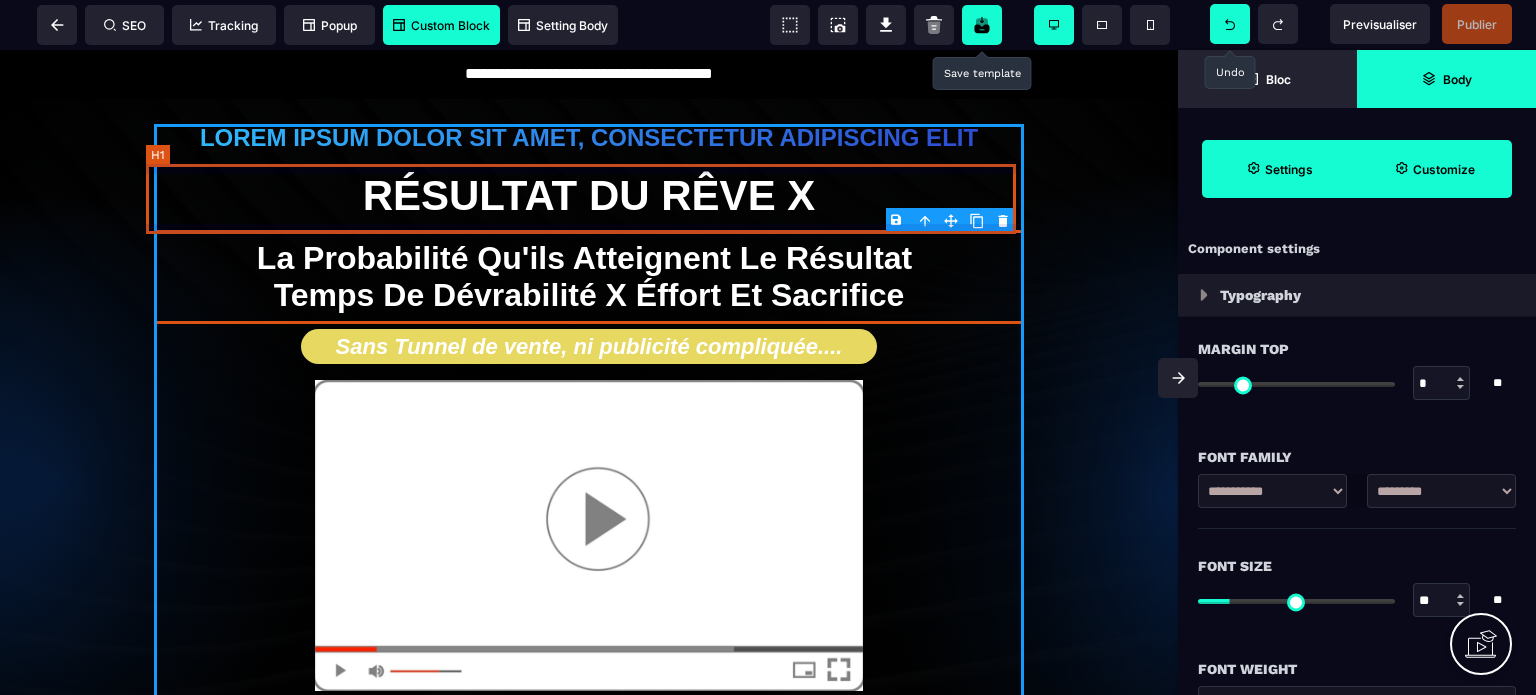 click on "Résultat du rêve X" at bounding box center [589, 196] 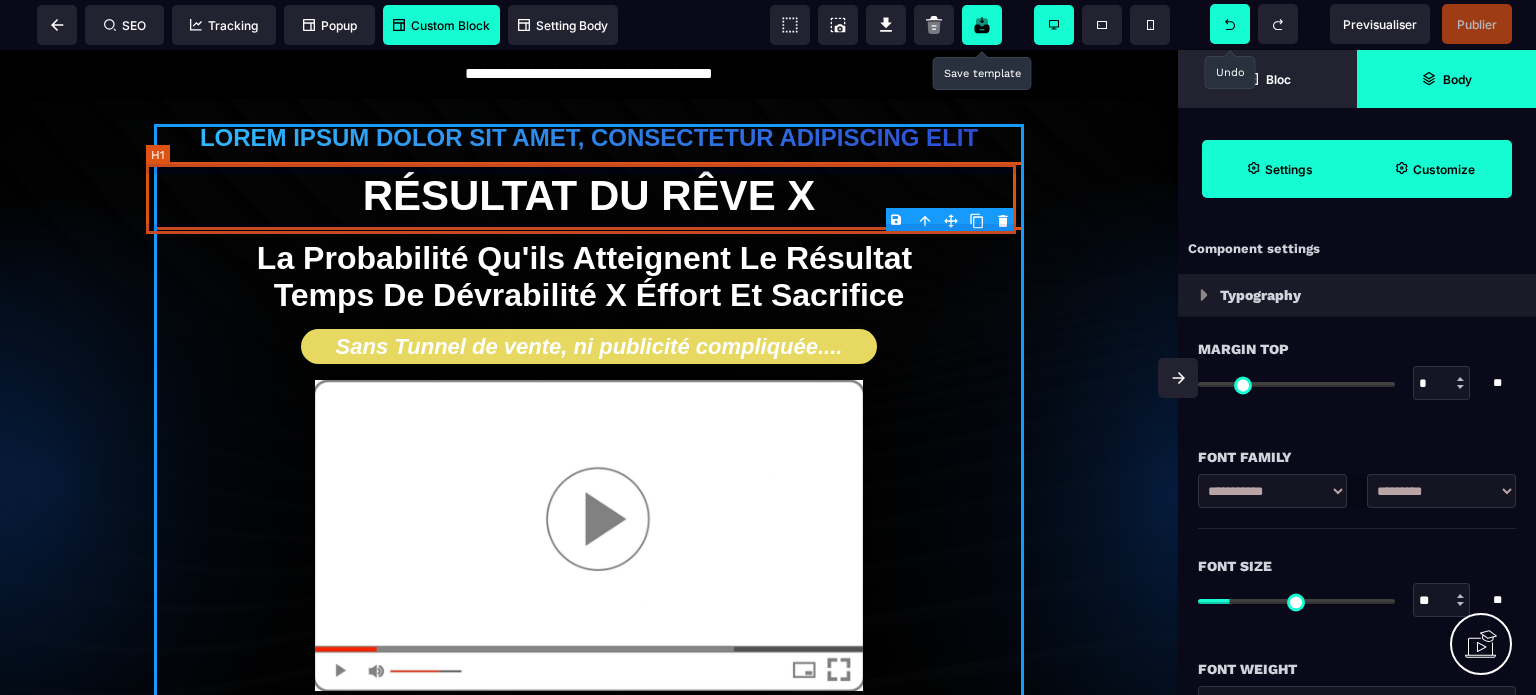 select on "***" 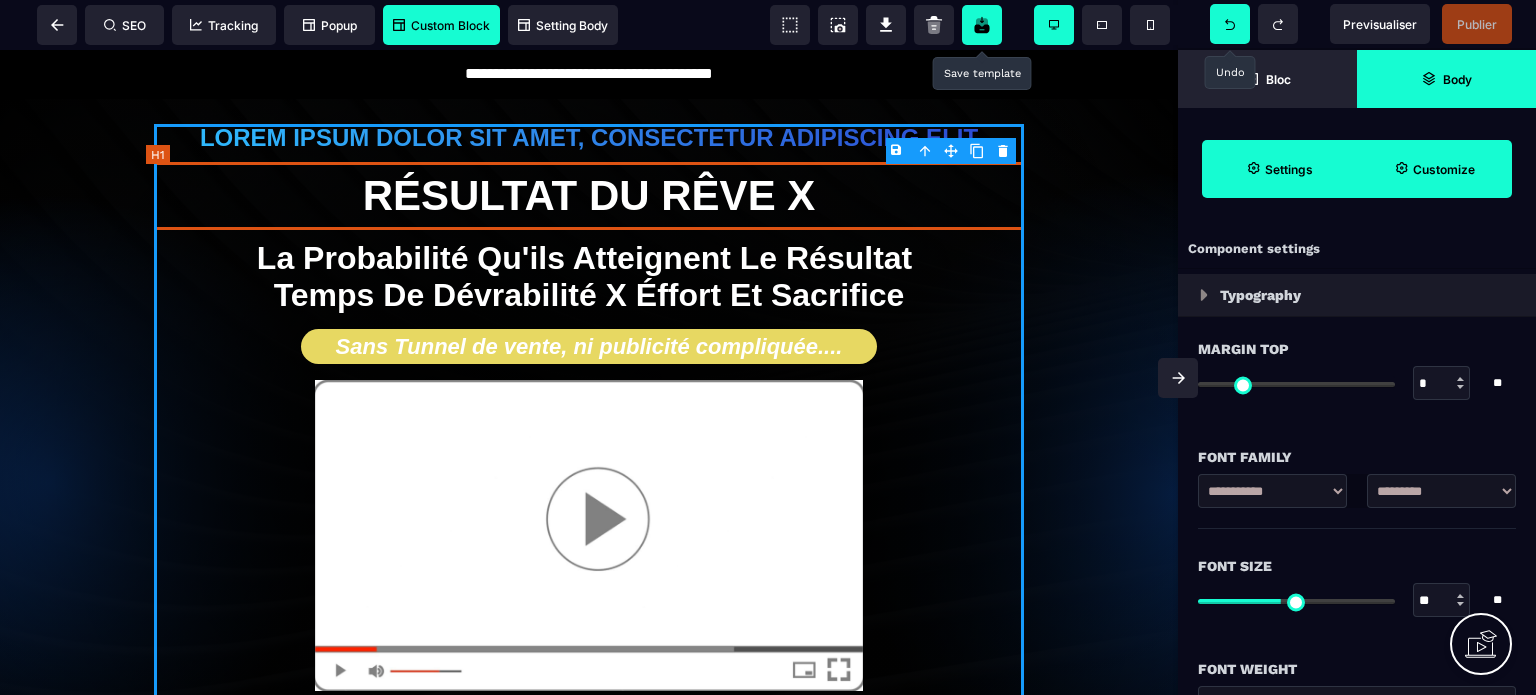 click on "Résultat du rêve X" at bounding box center [589, 196] 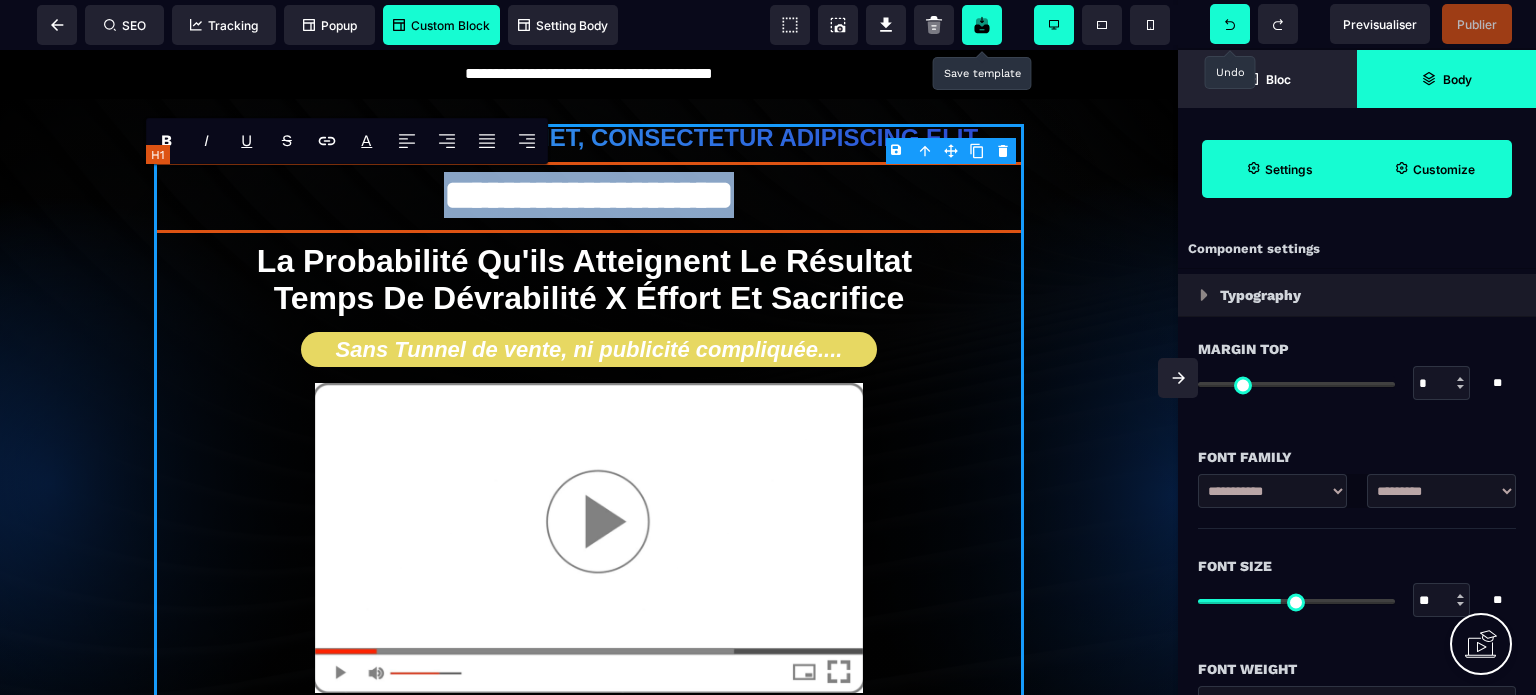 click on "**********" at bounding box center [589, 197] 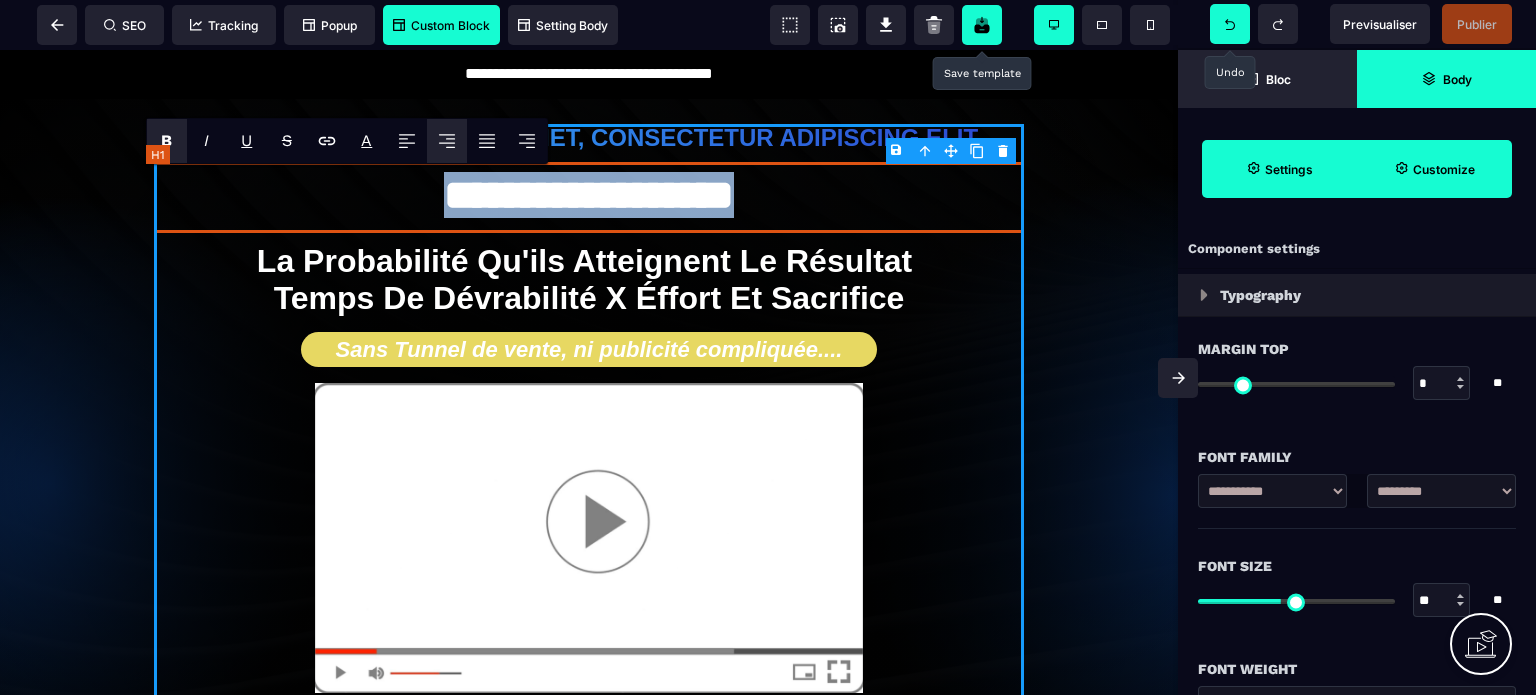 click on "**********" at bounding box center [589, 197] 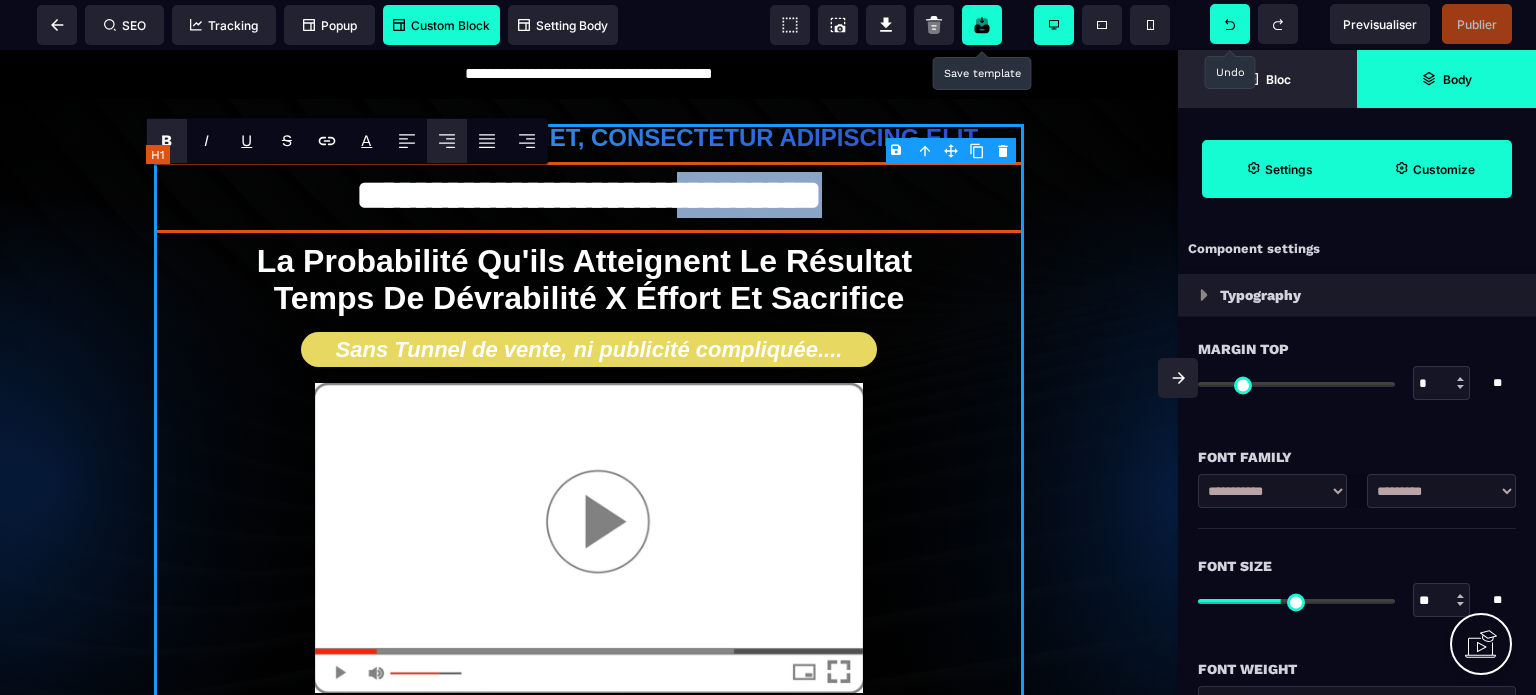 drag, startPoint x: 942, startPoint y: 197, endPoint x: 708, endPoint y: 204, distance: 234.10468 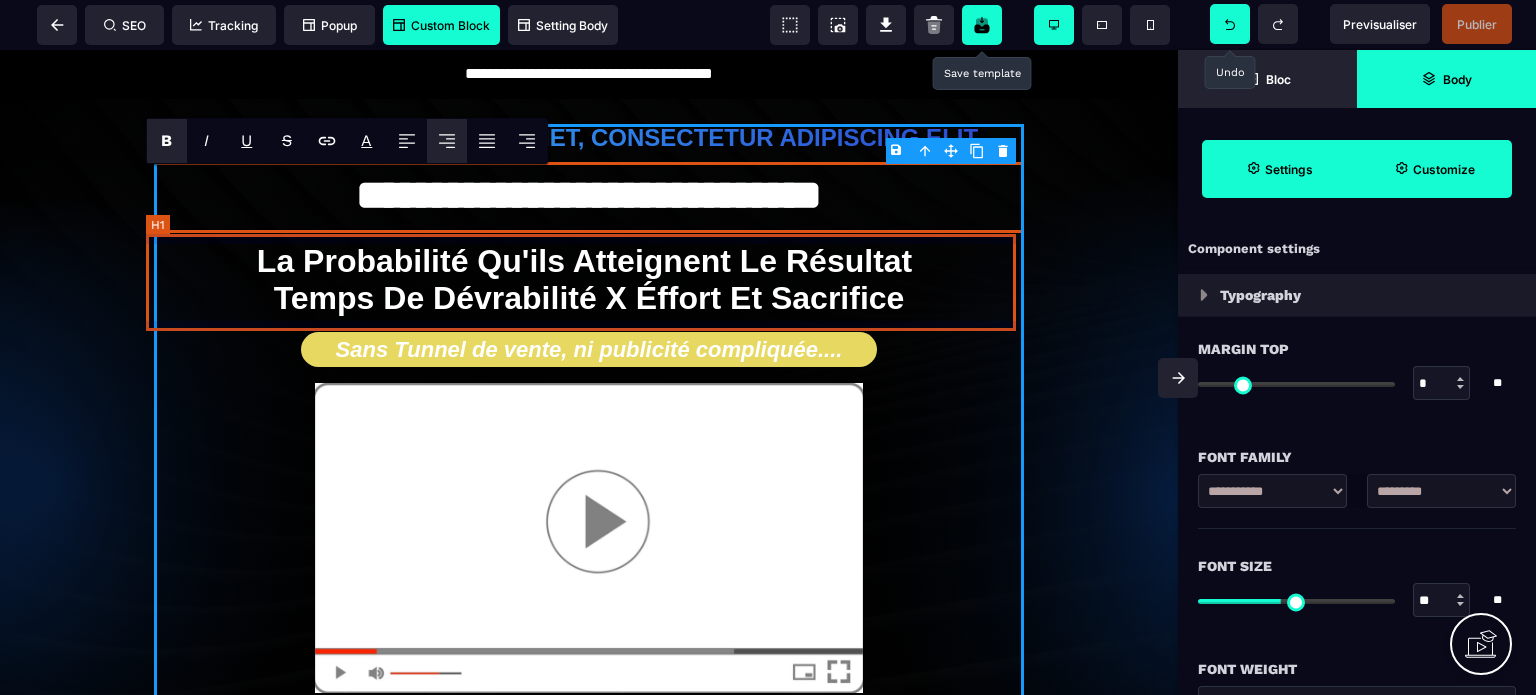 click on "La probabilité qu'ils atteignent le résultat
Temps de dévrabilité X Éffort et sacrifice" at bounding box center (589, 280) 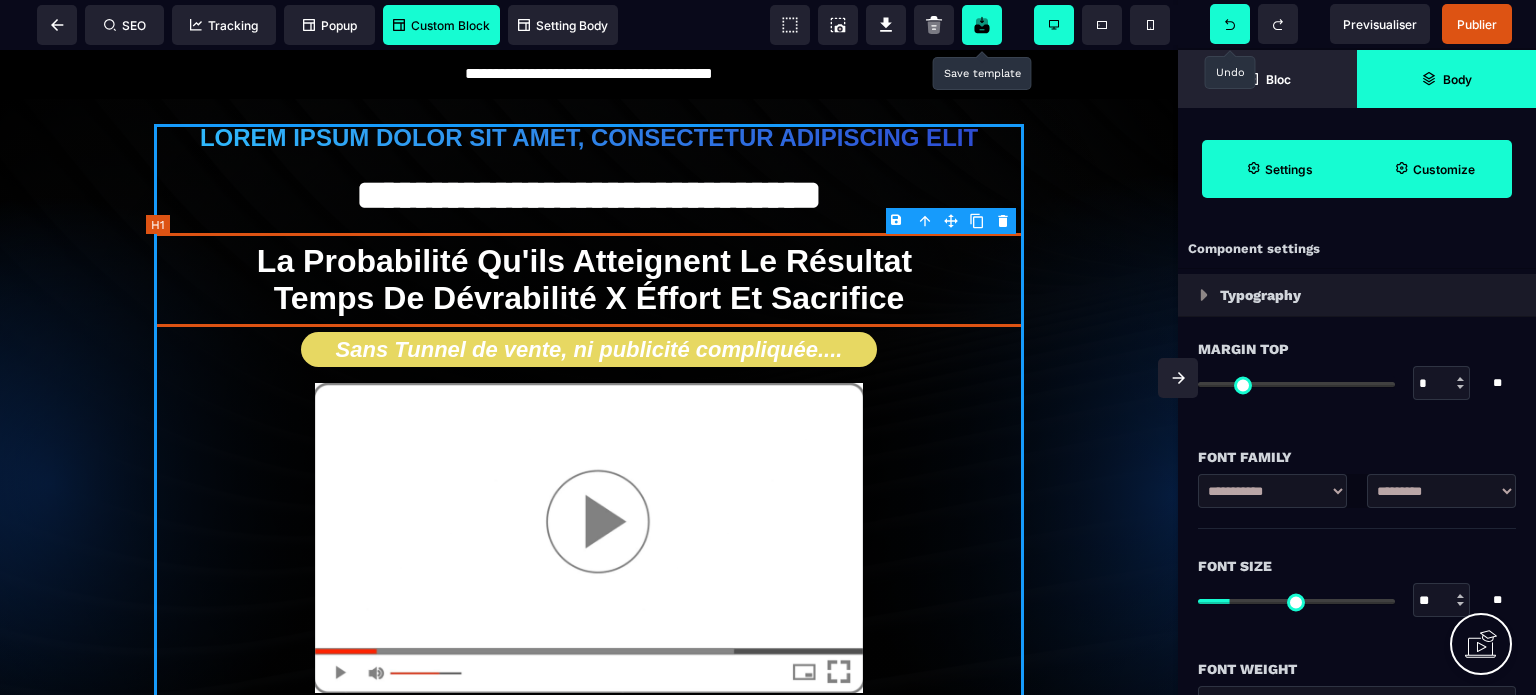 click on "La probabilité qu'ils atteignent le résultat
Temps de dévrabilité X Éffort et sacrifice" at bounding box center [589, 280] 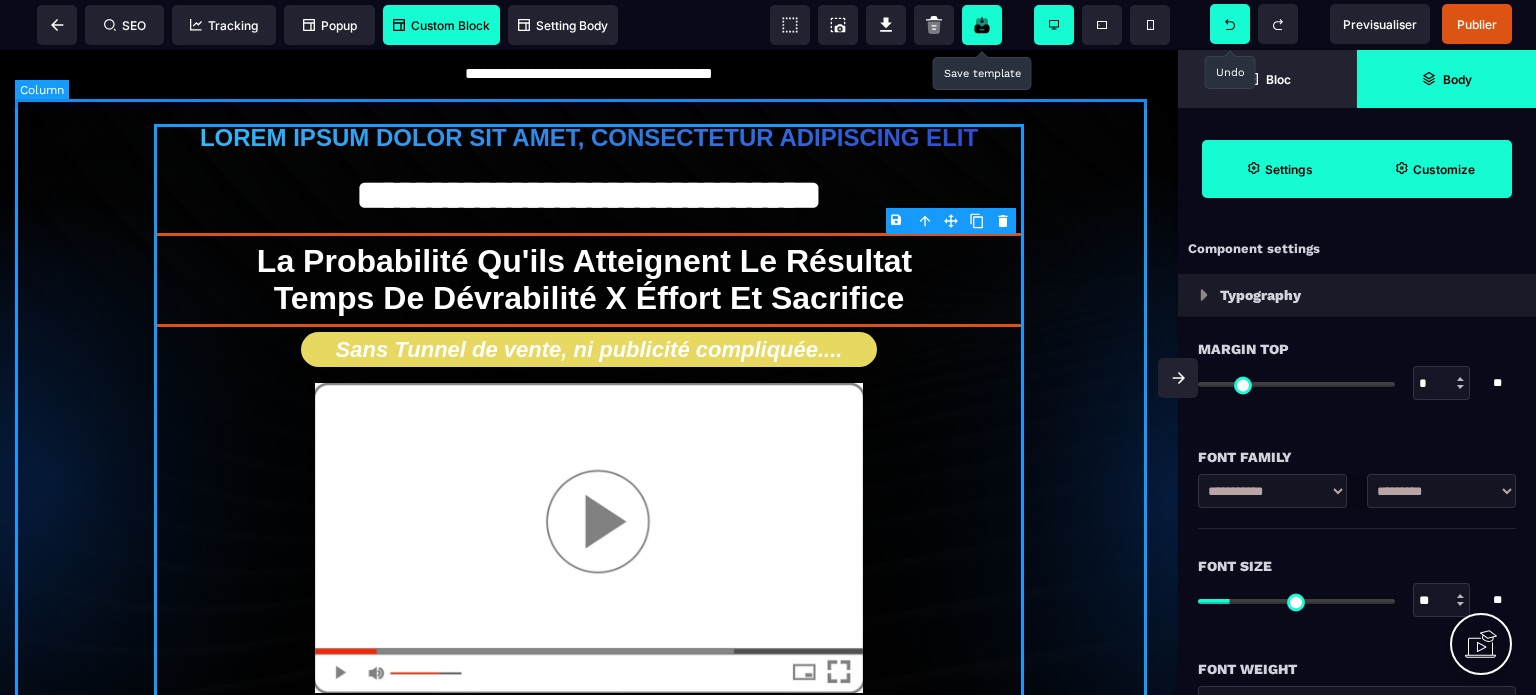 click on "**********" at bounding box center (589, 481) 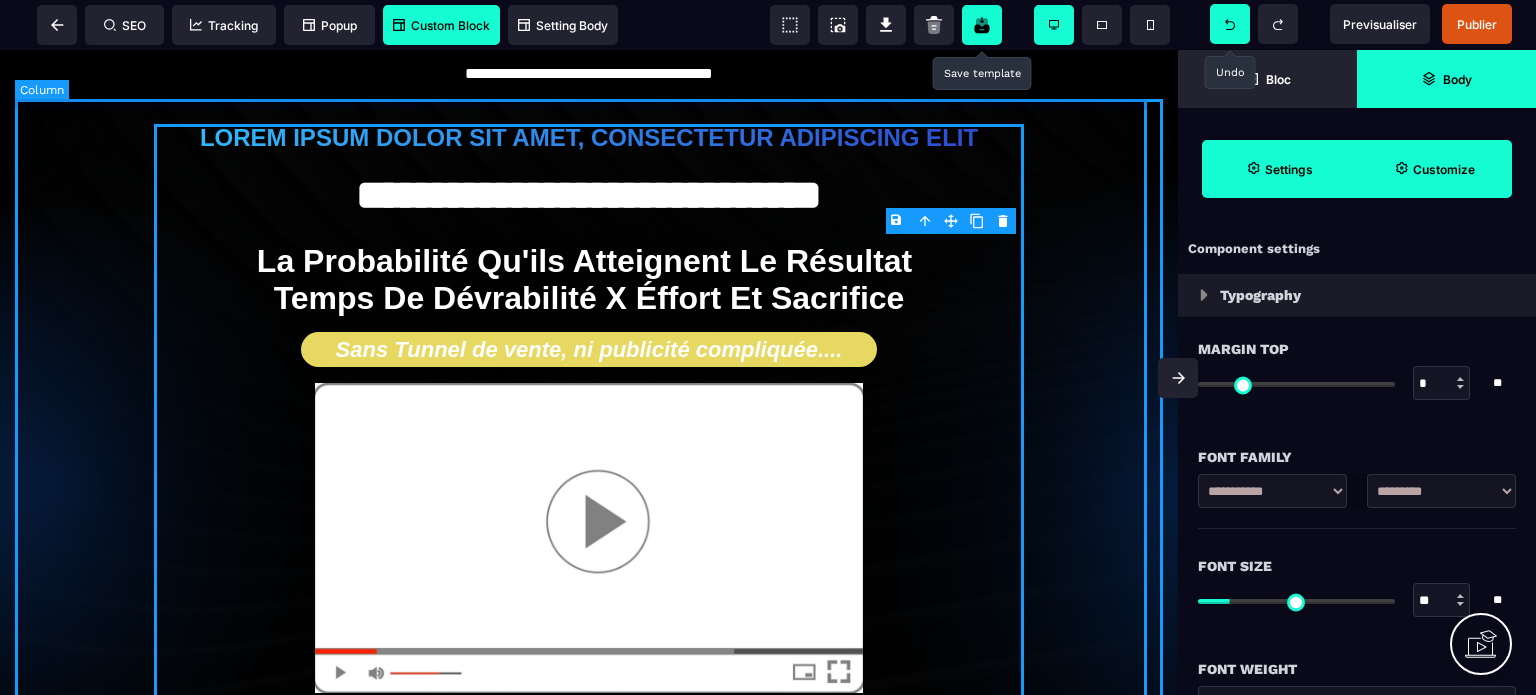 type 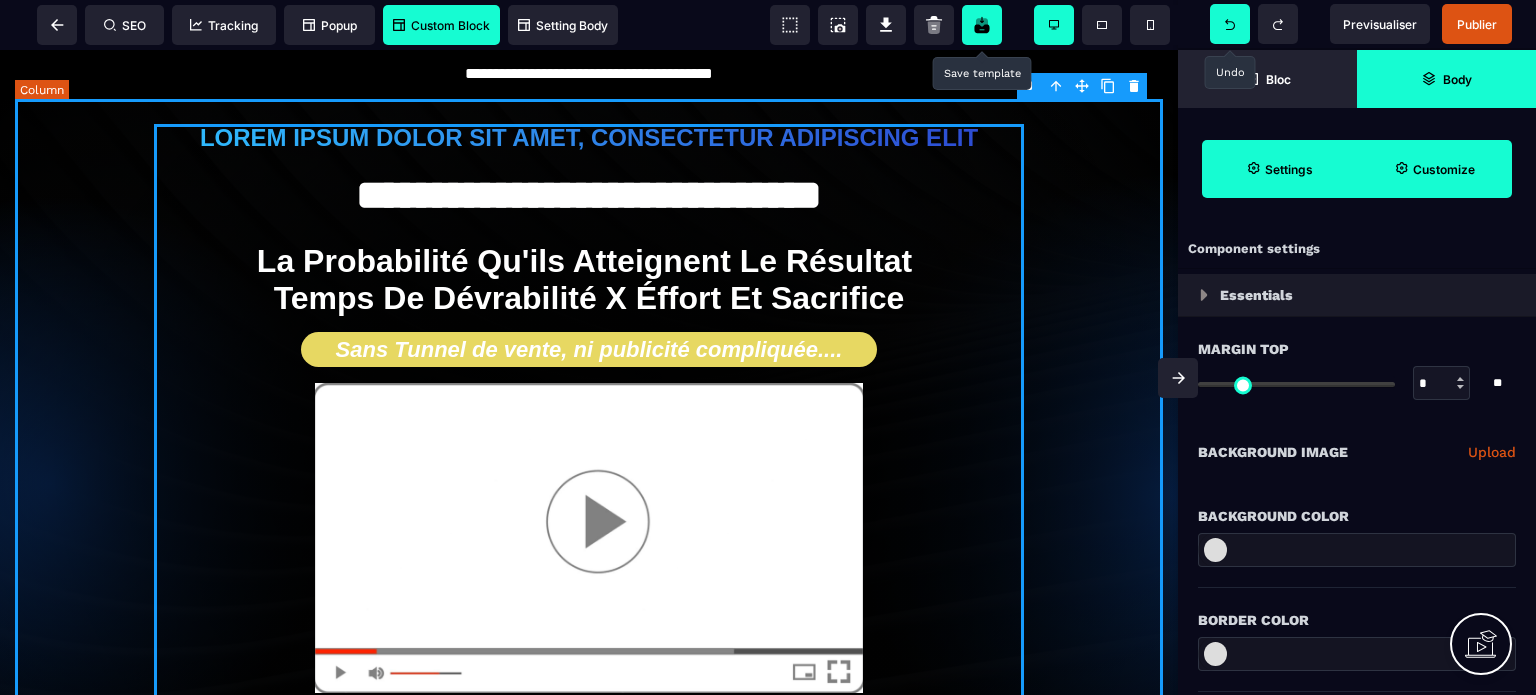 click on "La probabilité qu'ils atteignent le résultat
Temps de dévrabilité X Éffort et sacrifice" at bounding box center (589, 280) 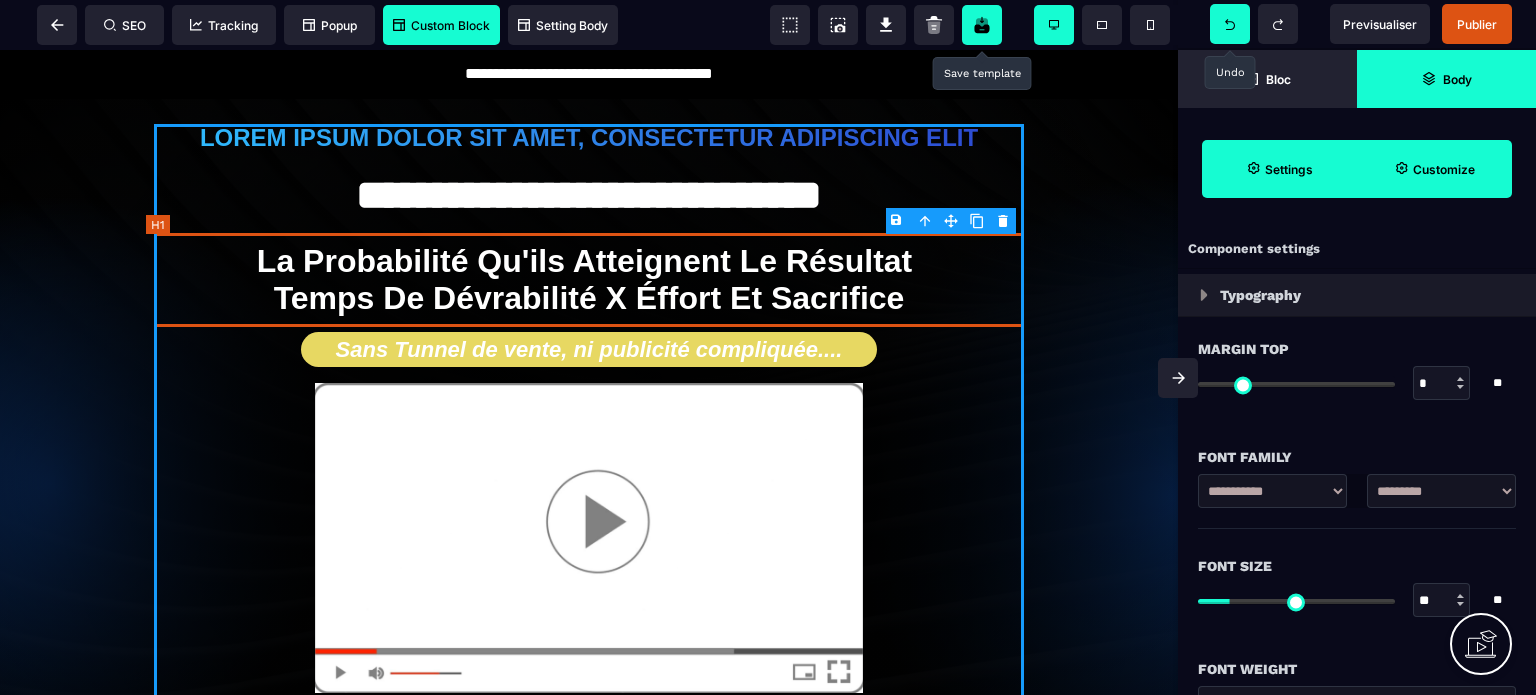 click on "La probabilité qu'ils atteignent le résultat
Temps de dévrabilité X Éffort et sacrifice" at bounding box center [589, 280] 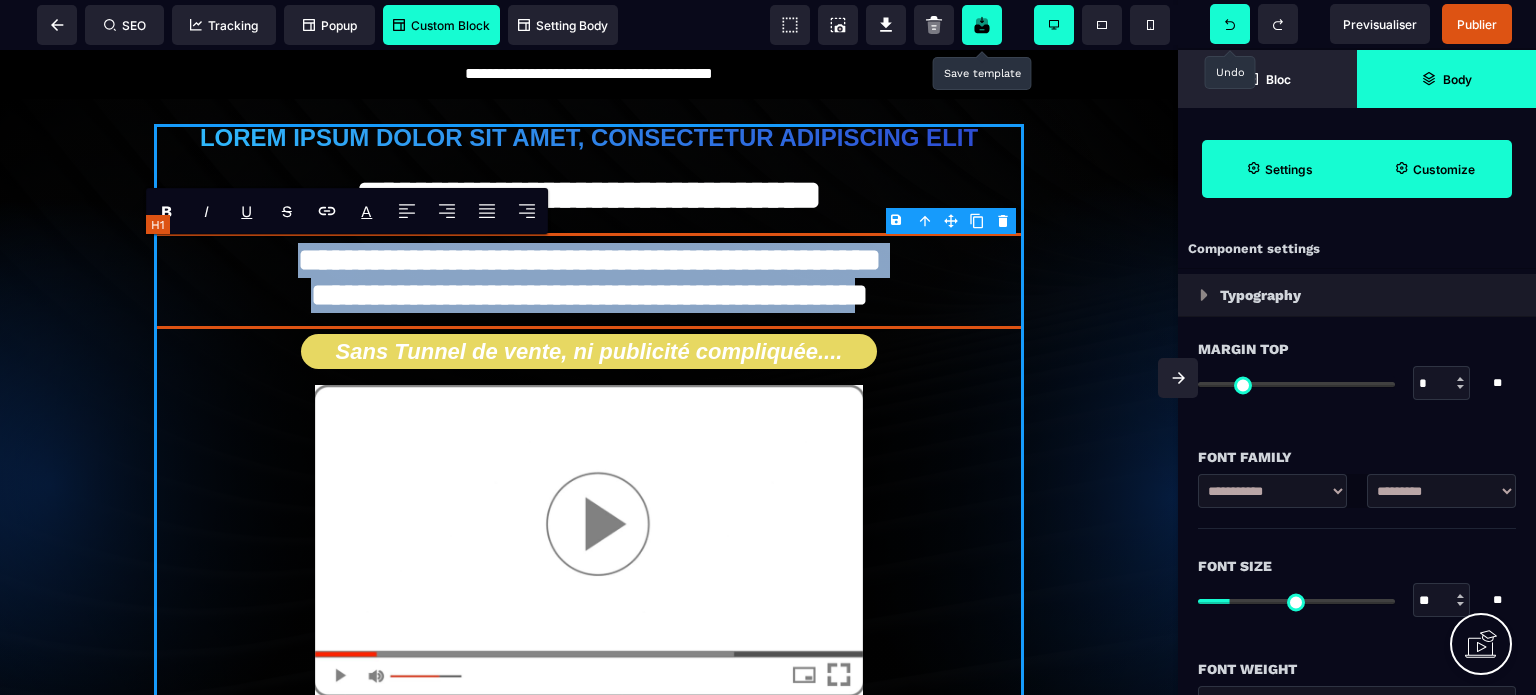 drag, startPoint x: 871, startPoint y: 300, endPoint x: 269, endPoint y: 267, distance: 602.9038 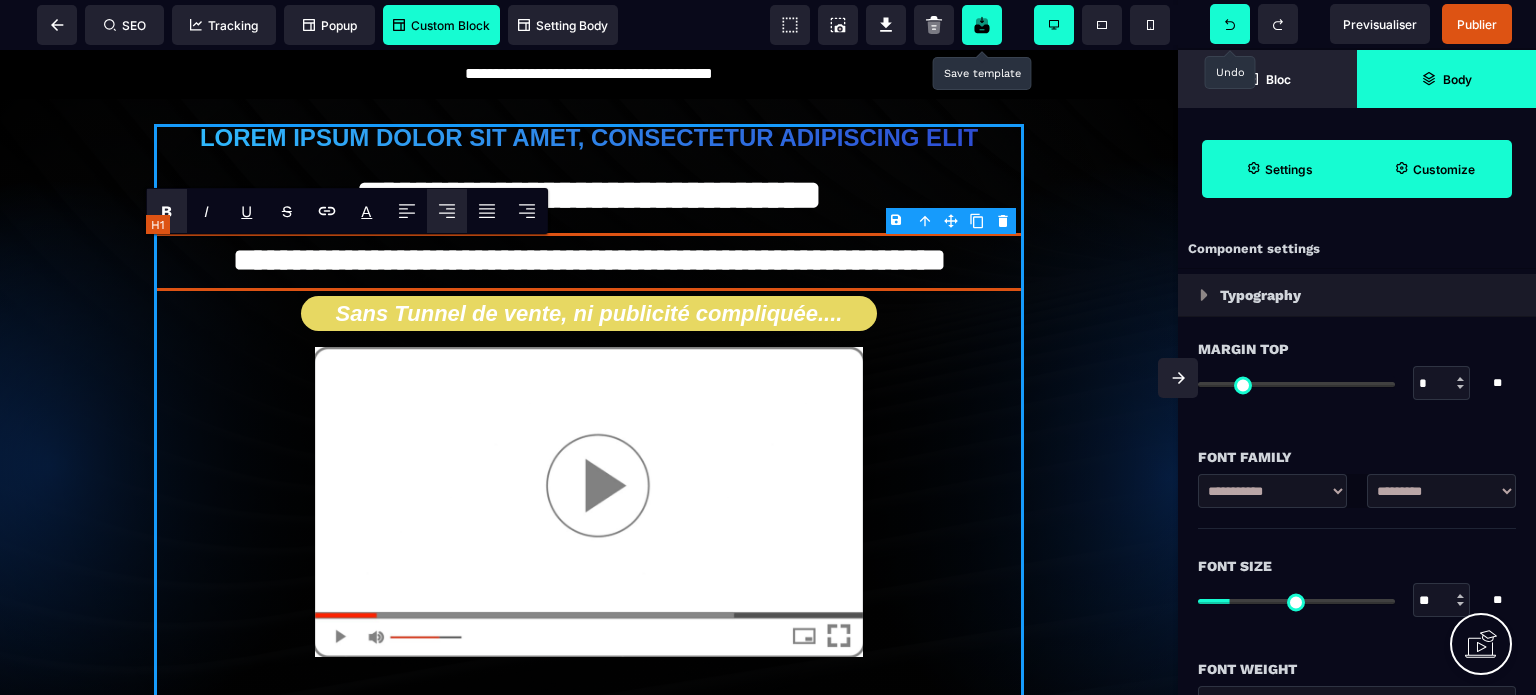 click on "**********" at bounding box center [589, 262] 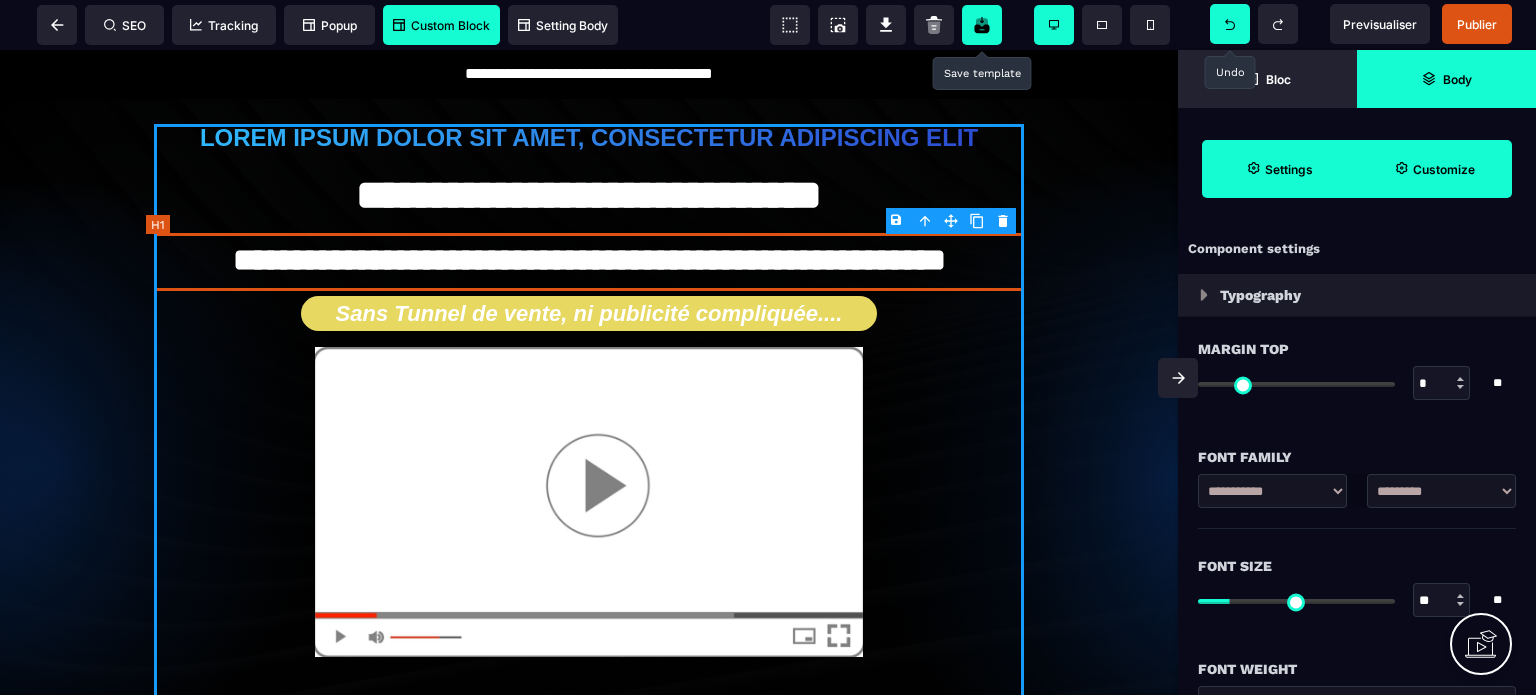 click on "Sans Tunnel de vente, ni publicité compliquée...." at bounding box center (589, 314) 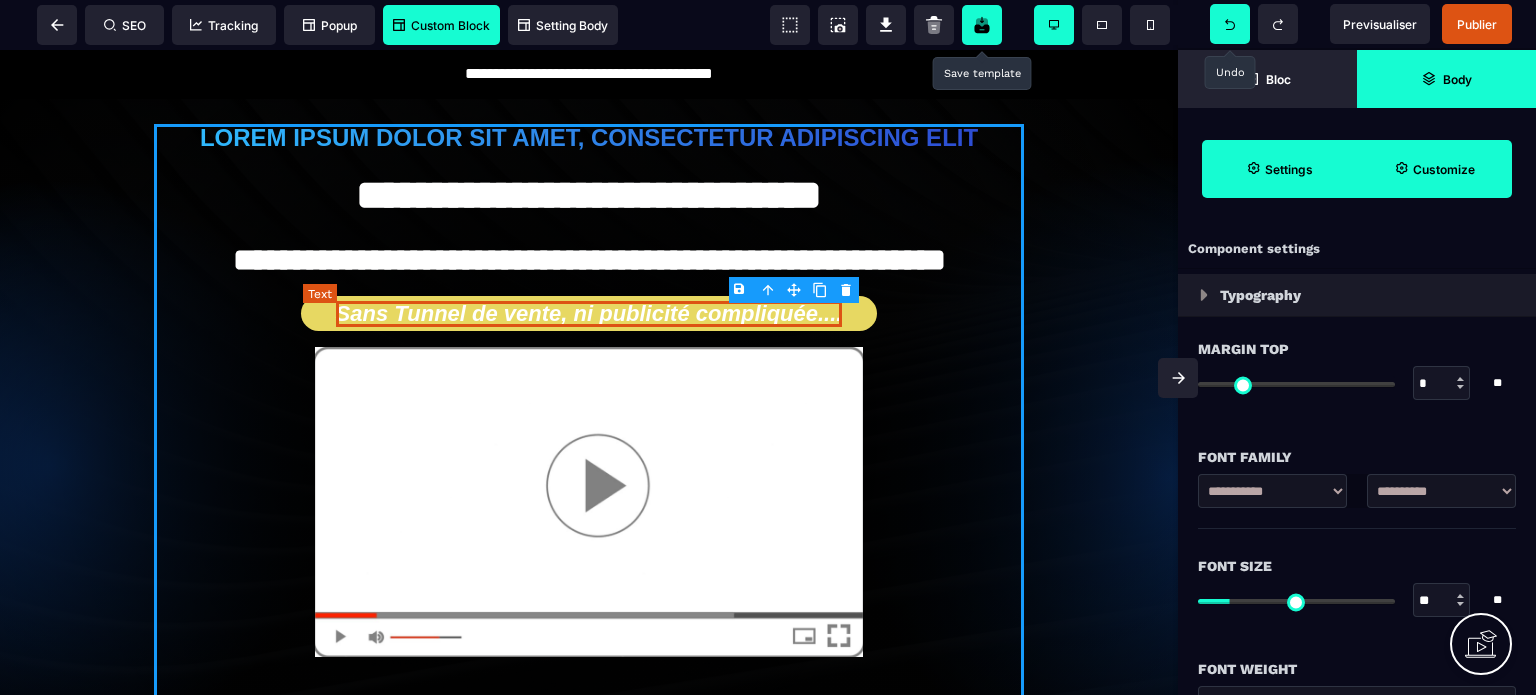 click on "Sans Tunnel de vente, ni publicité compliquée...." at bounding box center [589, 314] 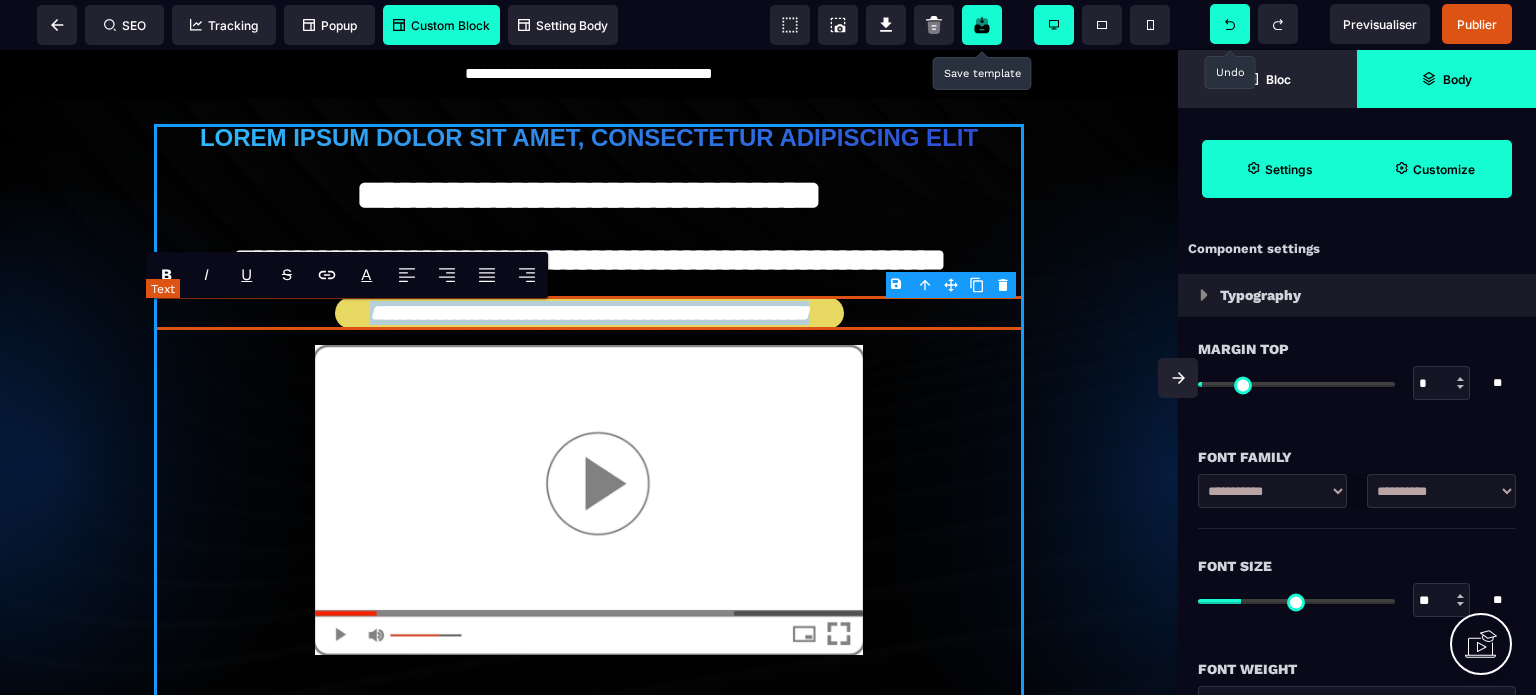 click on "**********" at bounding box center (589, 313) 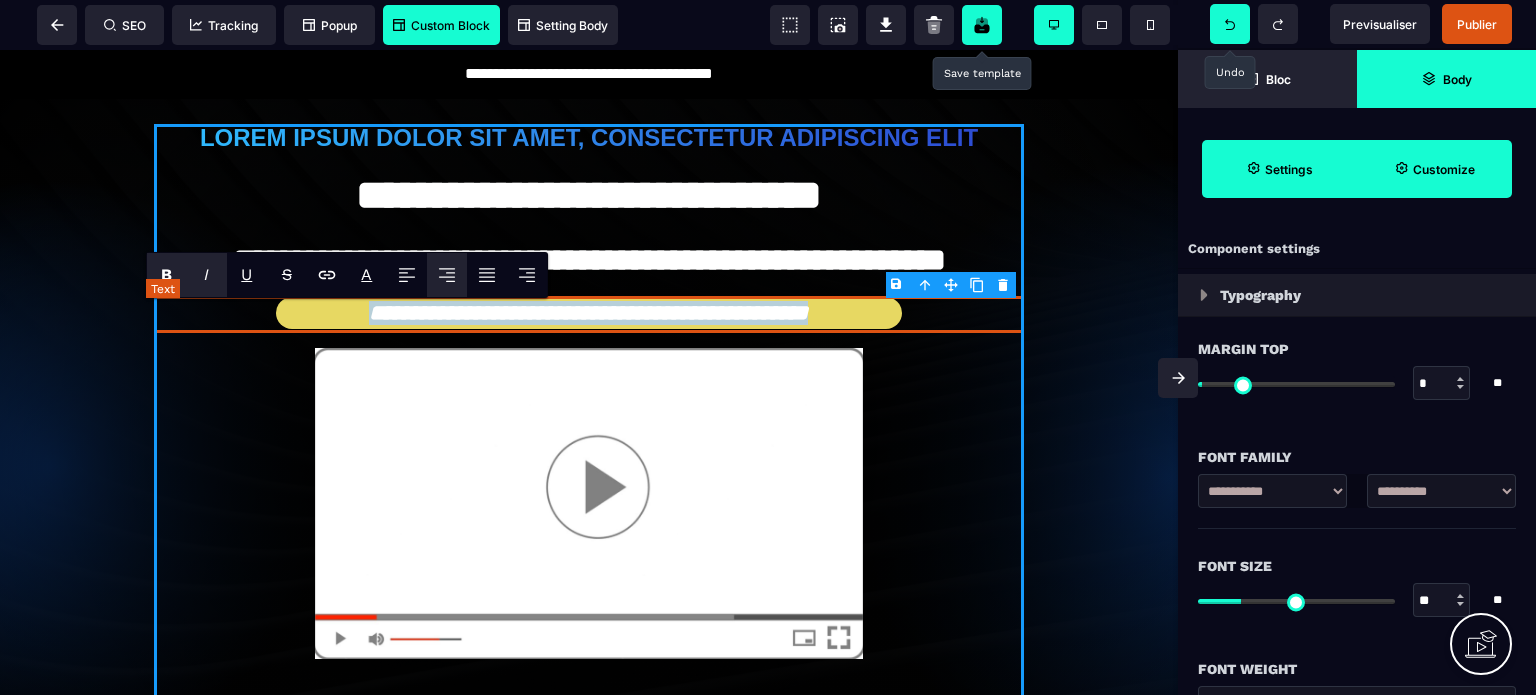 click on "**********" at bounding box center (588, 314) 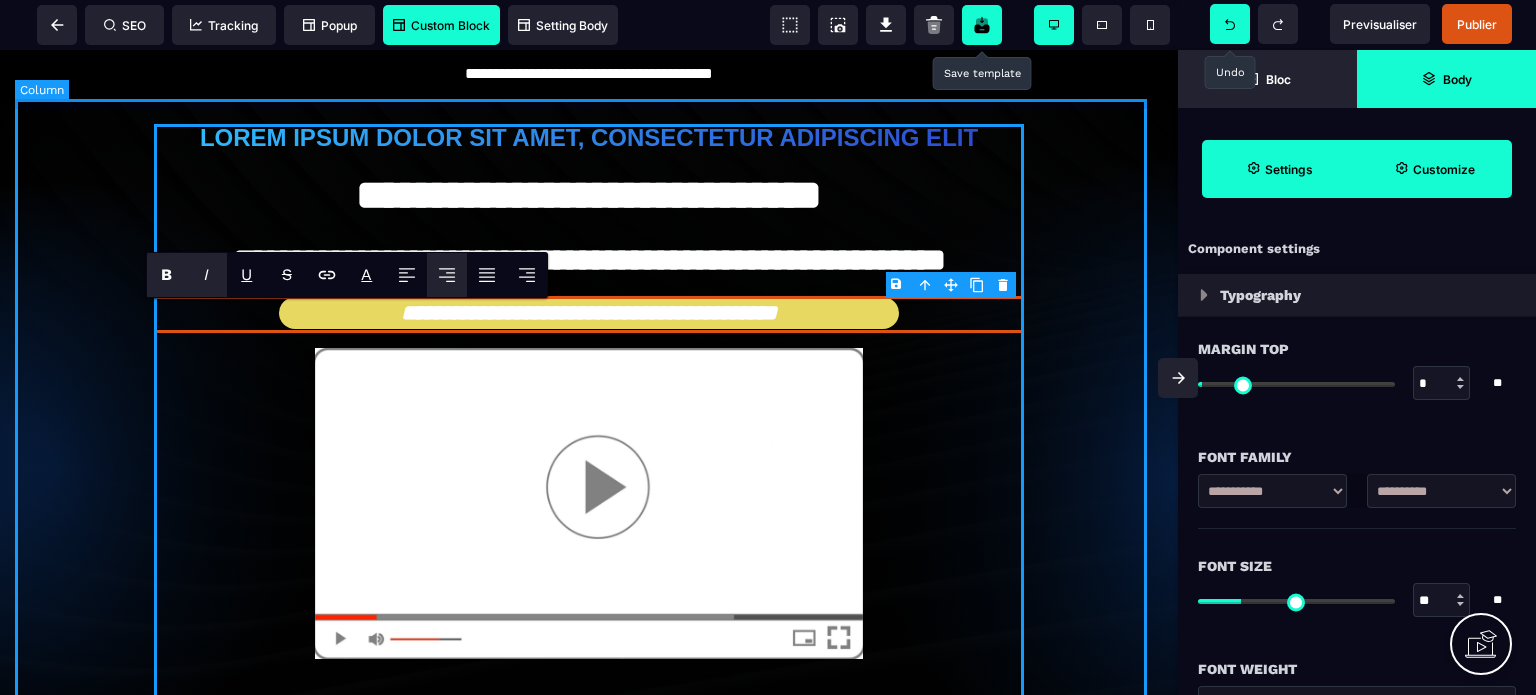 click on "**********" at bounding box center [589, 464] 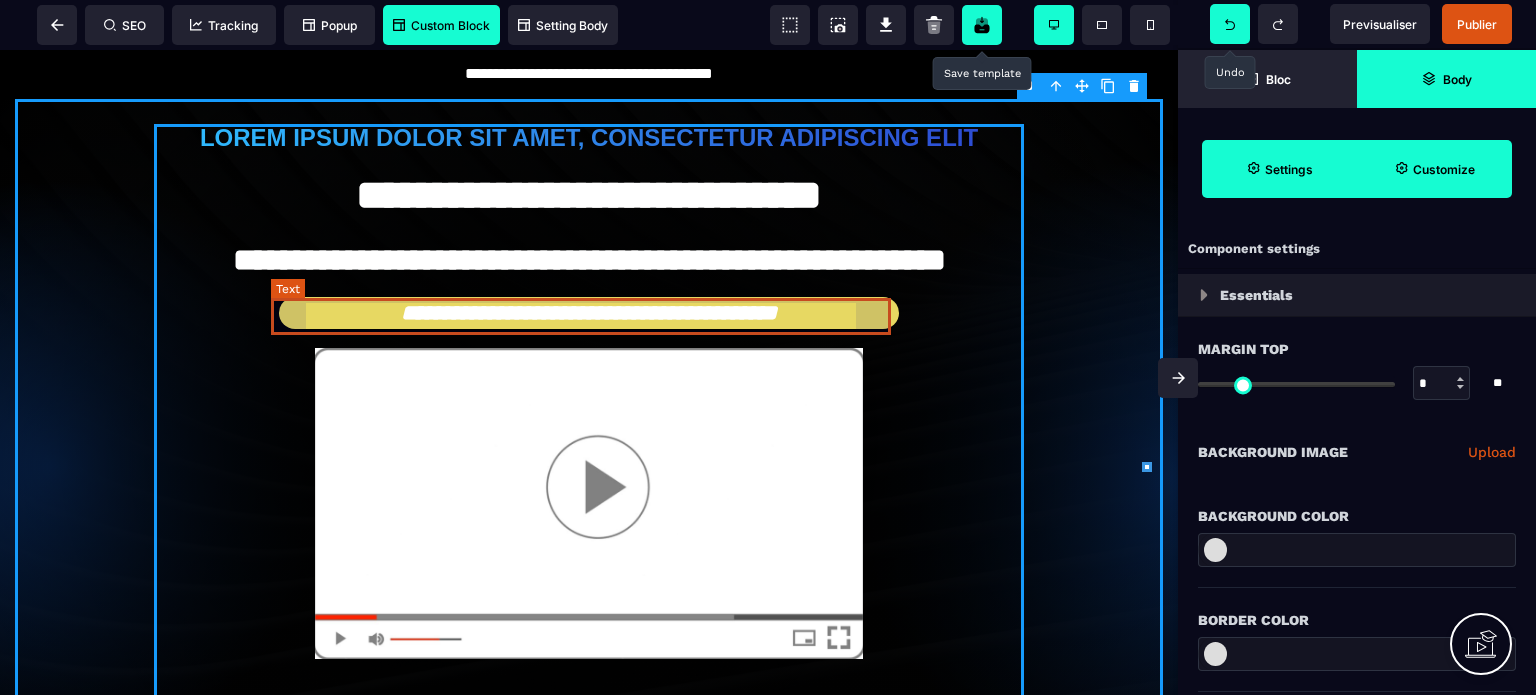 click on "**********" at bounding box center [589, 314] 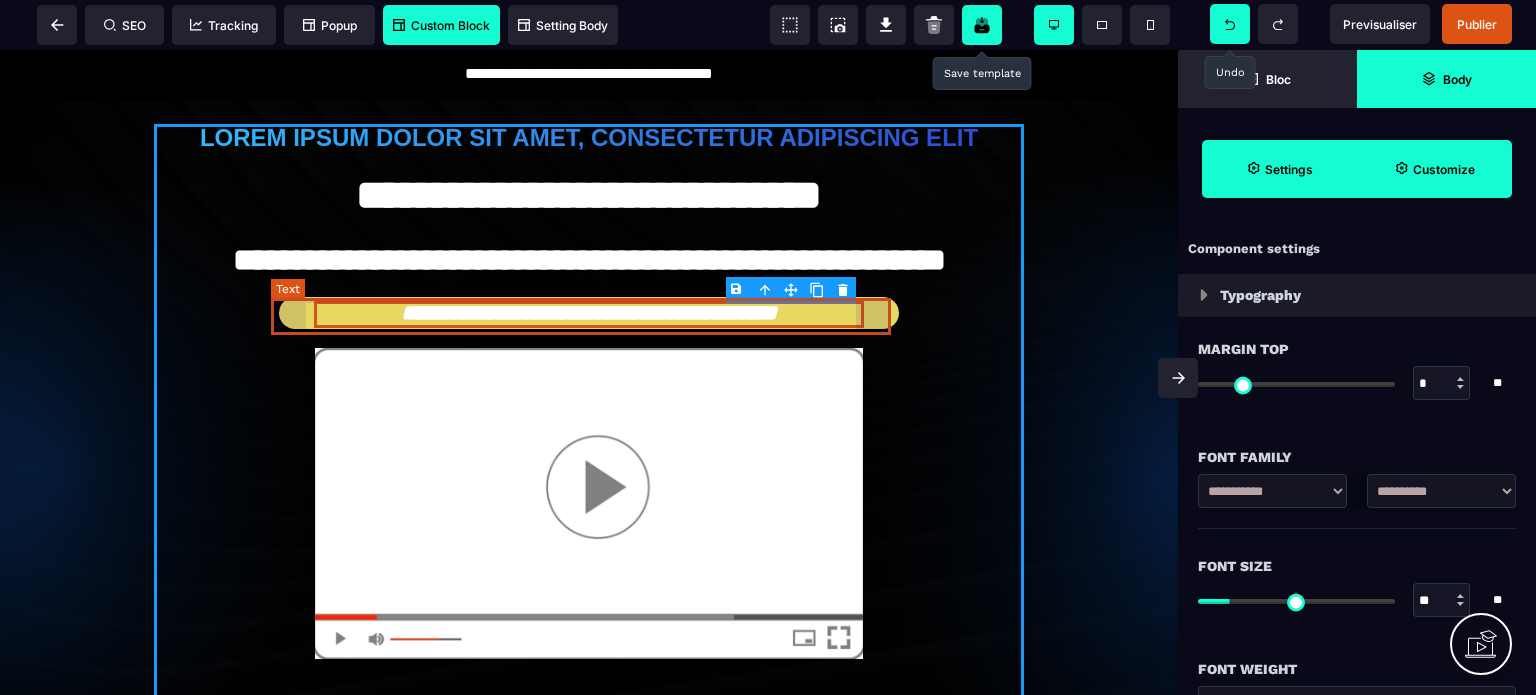 click on "**********" at bounding box center (589, 313) 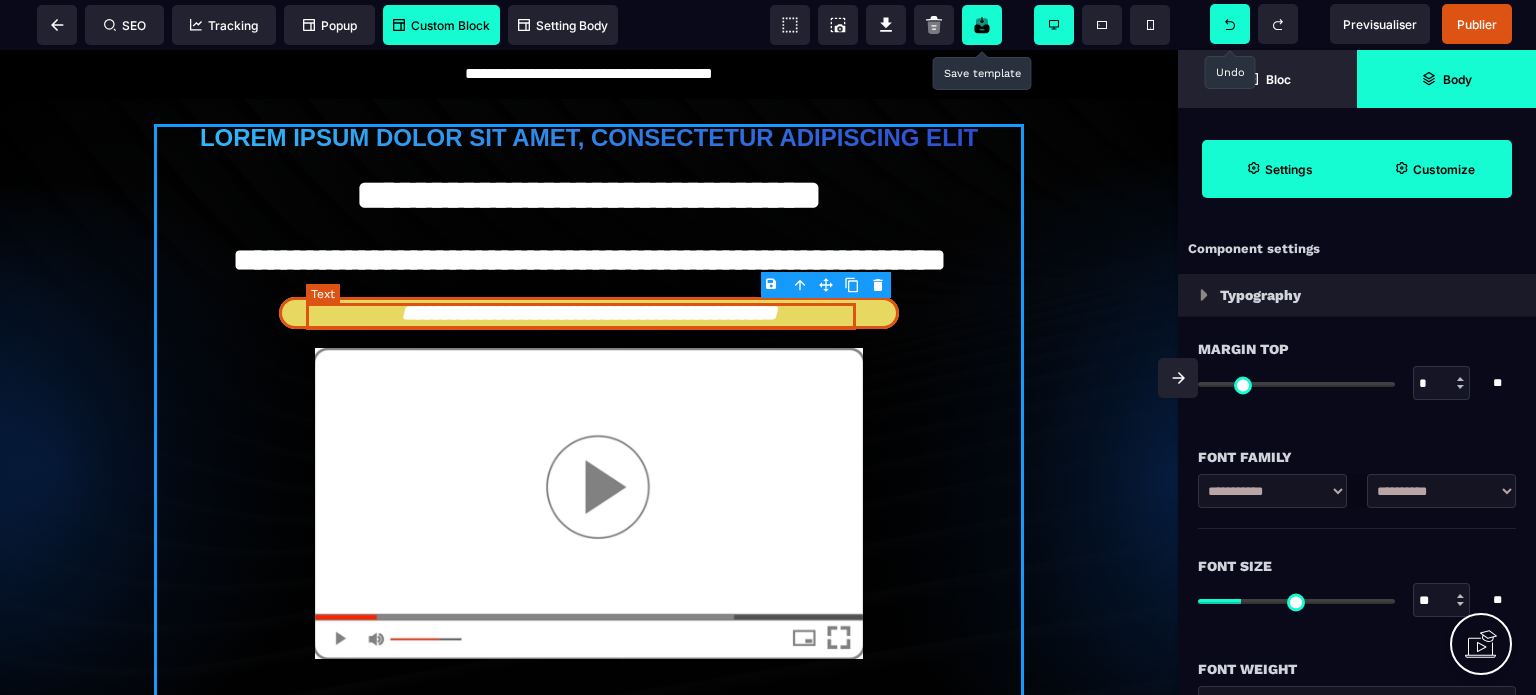 click on "**********" at bounding box center (589, 314) 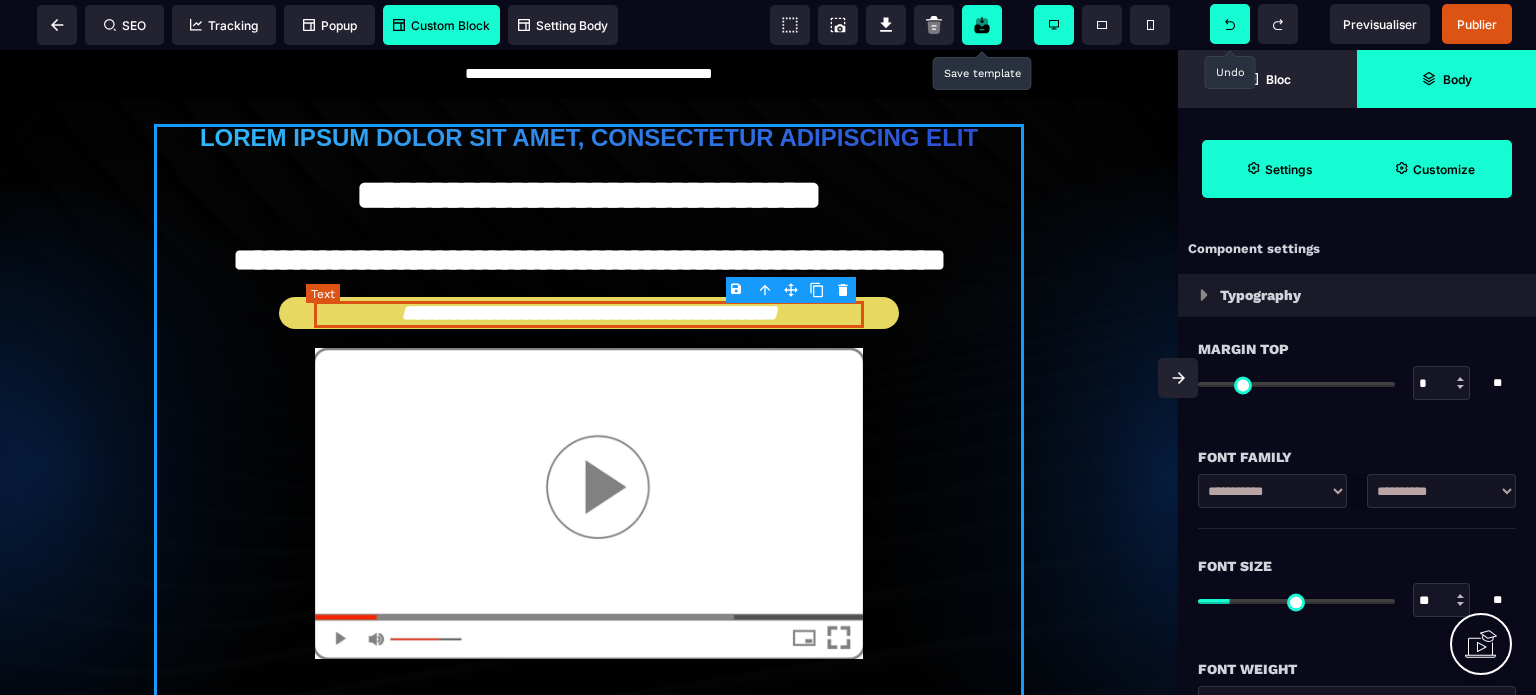 click on "**********" at bounding box center [589, 314] 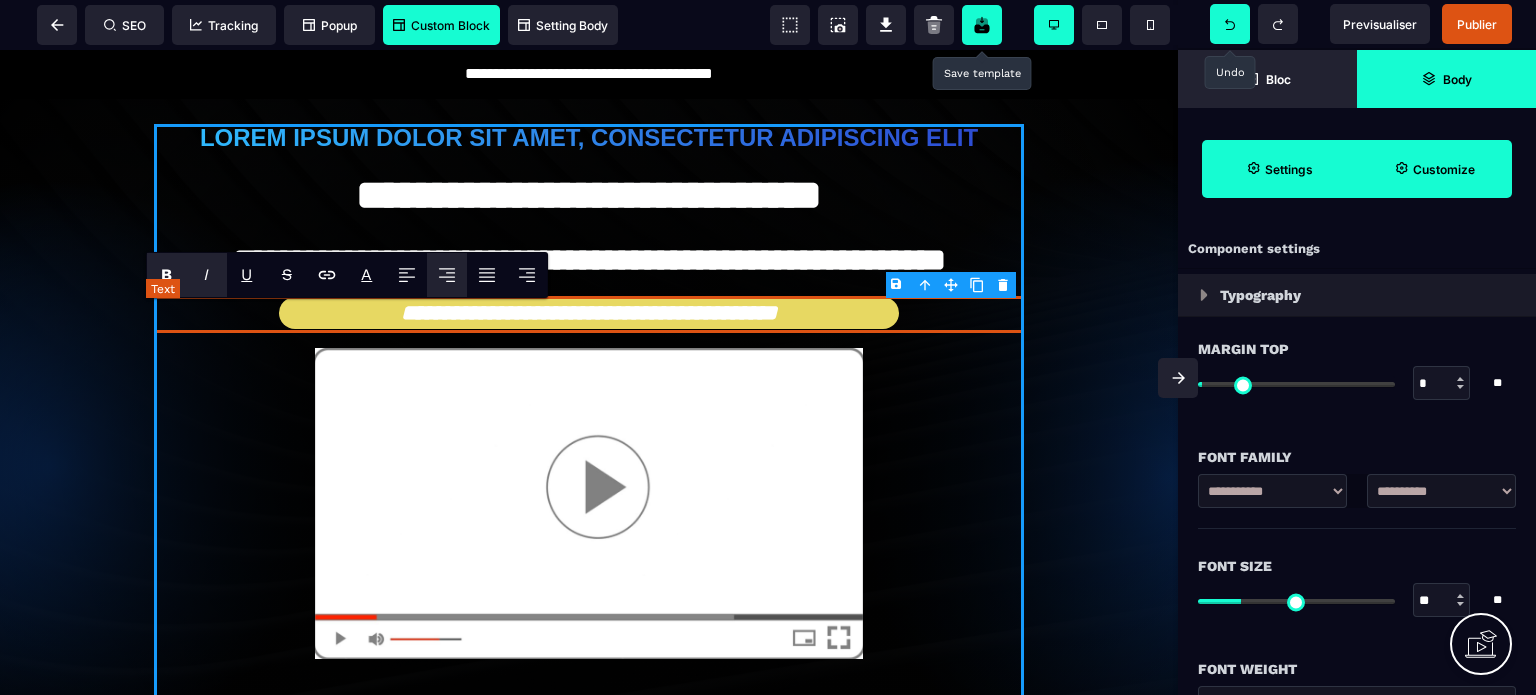 click on "**********" at bounding box center (589, 314) 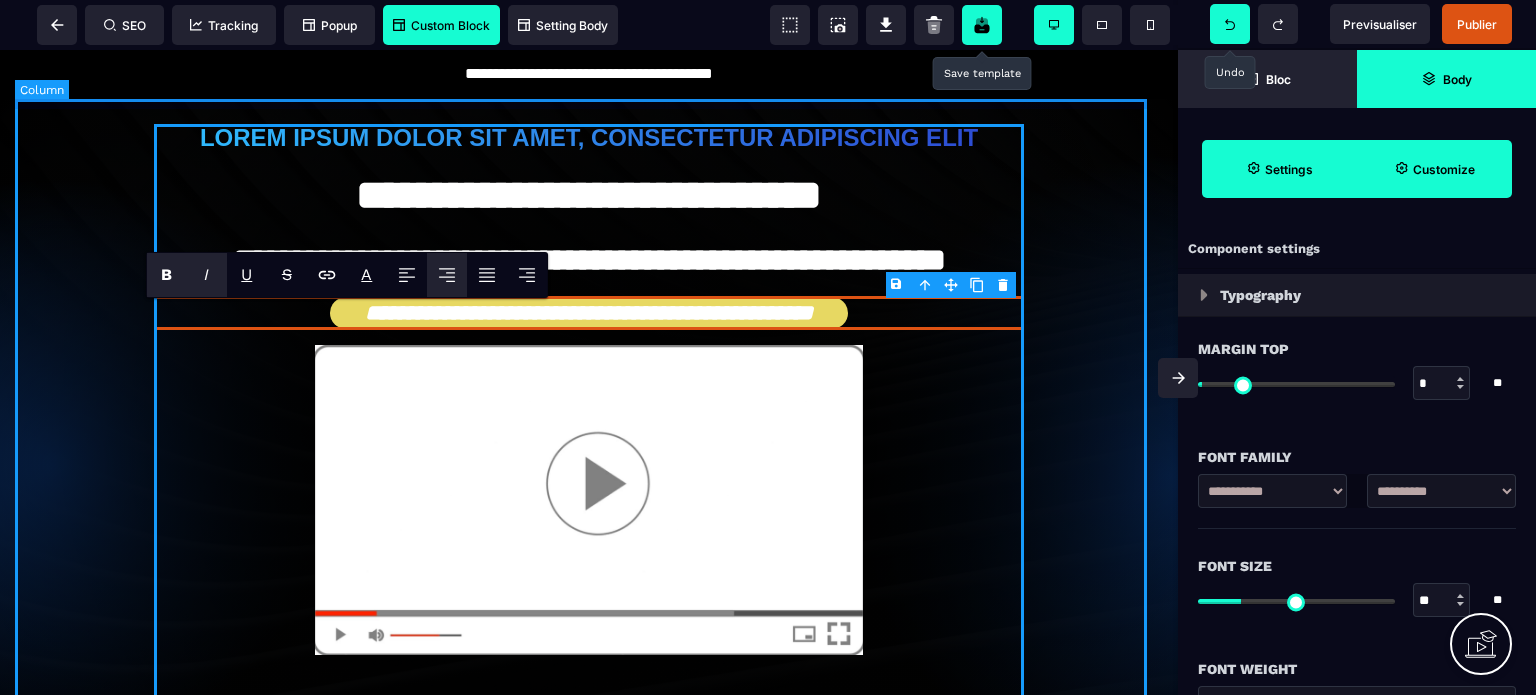 click on "**********" at bounding box center (589, 462) 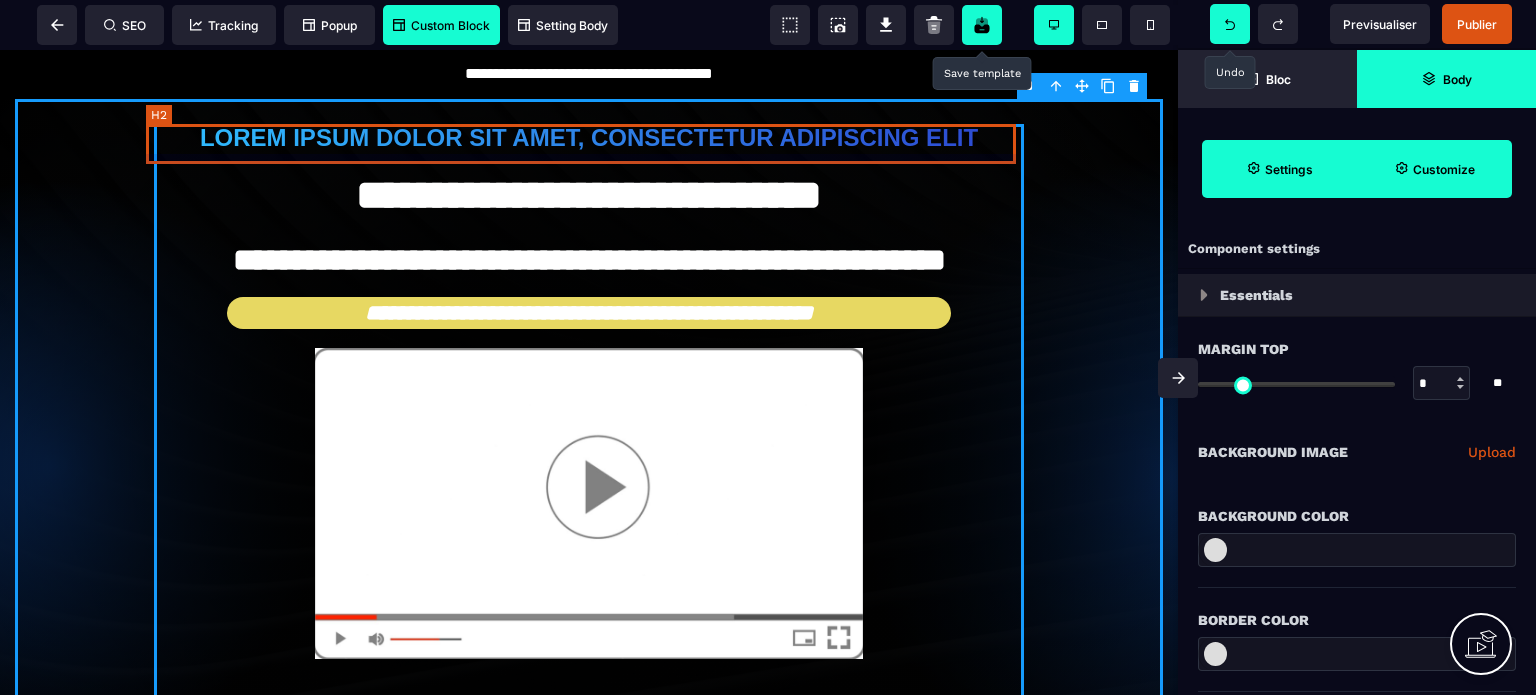 click on "Lorem ipsum dolor sit amet, consectetur adipiscing elit" at bounding box center (589, 143) 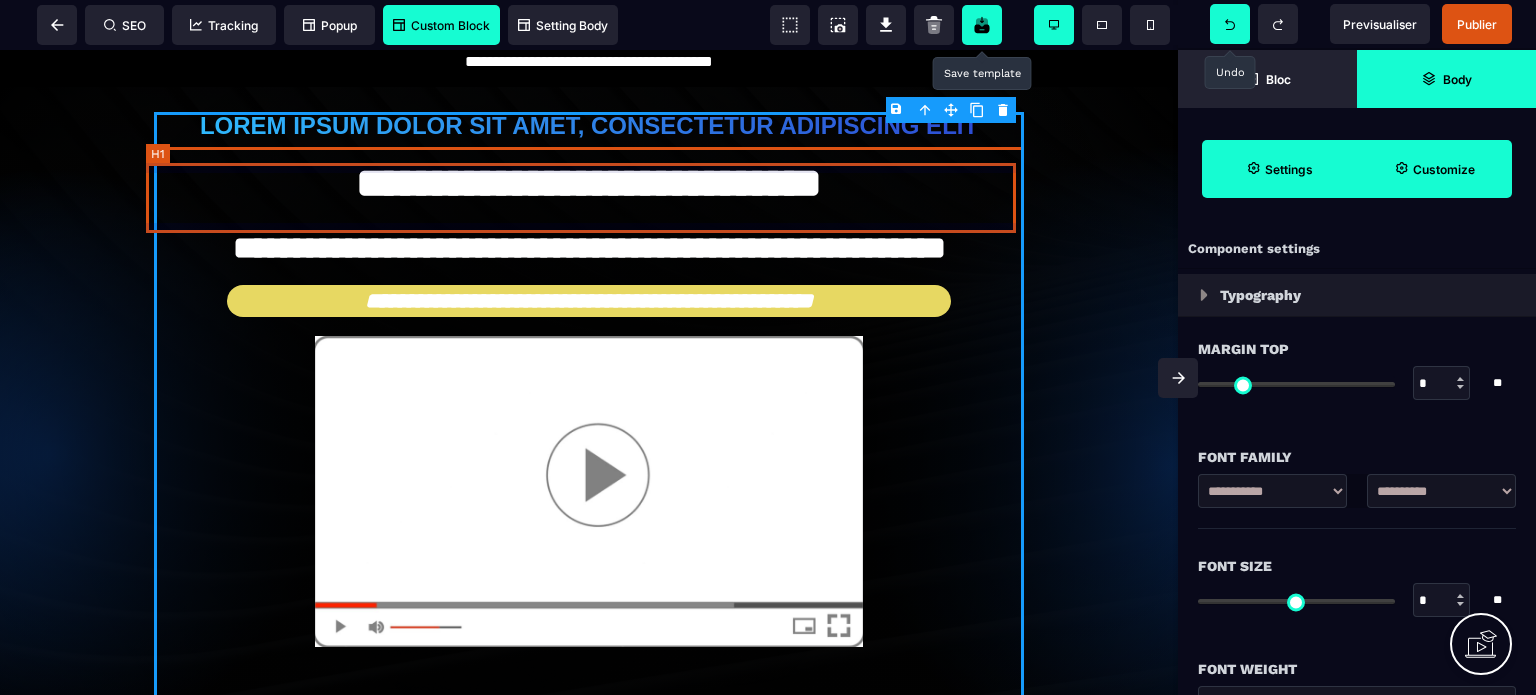 scroll, scrollTop: 0, scrollLeft: 0, axis: both 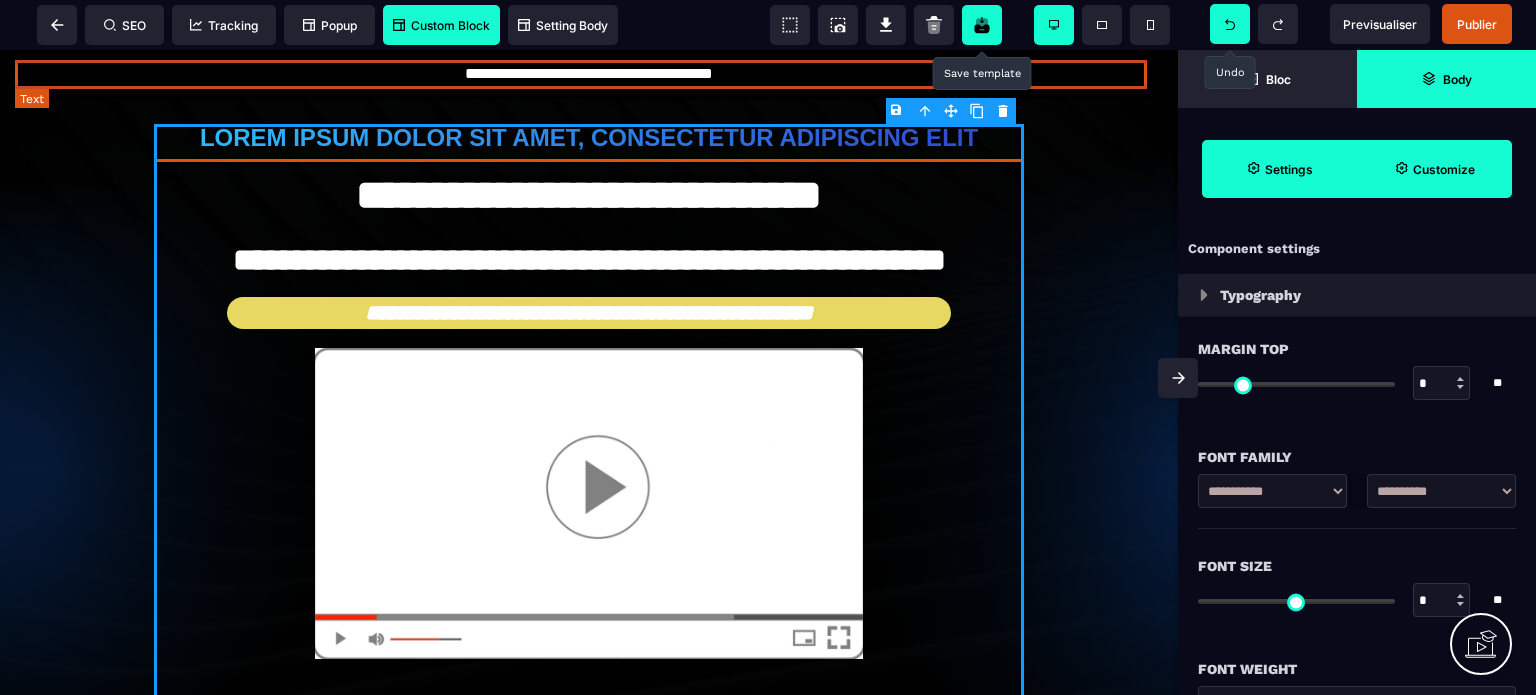 click on "**********" at bounding box center [589, 74] 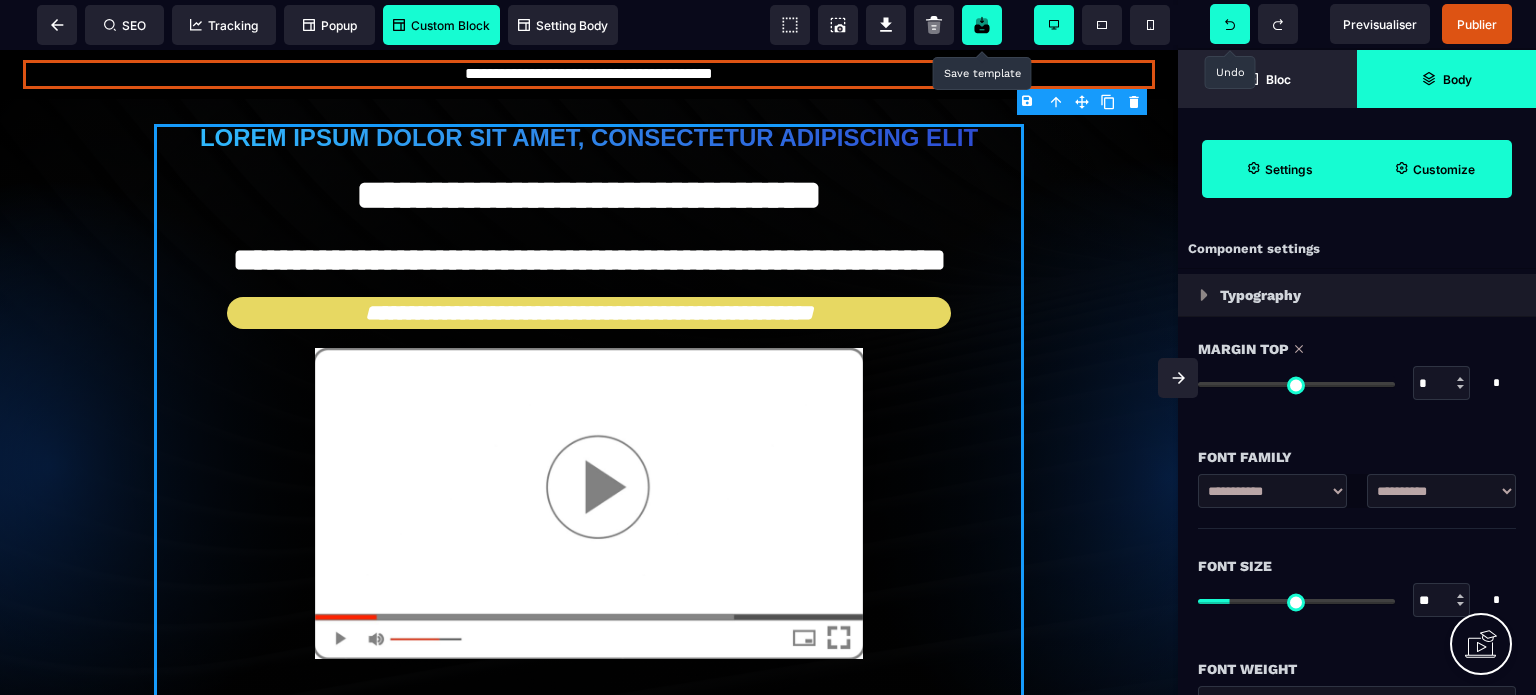drag, startPoint x: 1214, startPoint y: 383, endPoint x: 1192, endPoint y: 382, distance: 22.022715 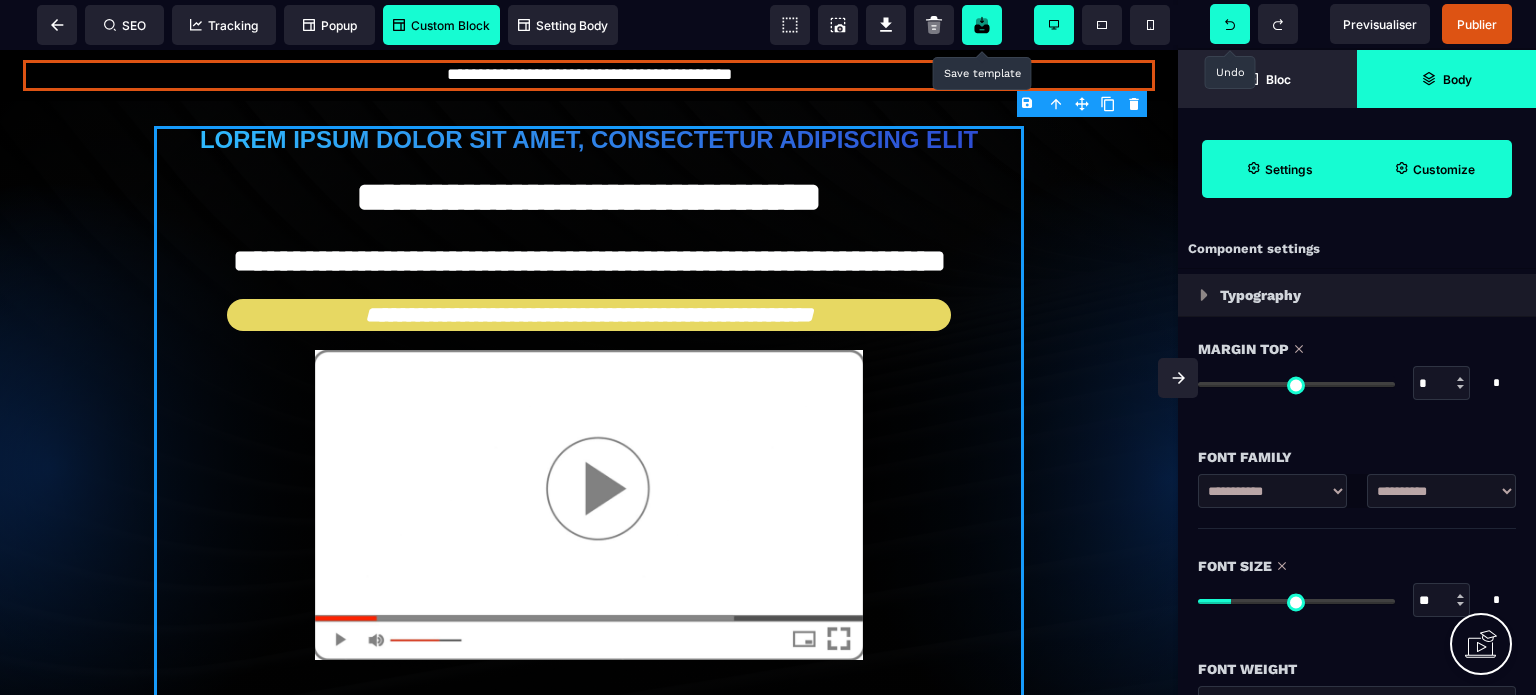 click at bounding box center (1296, 601) 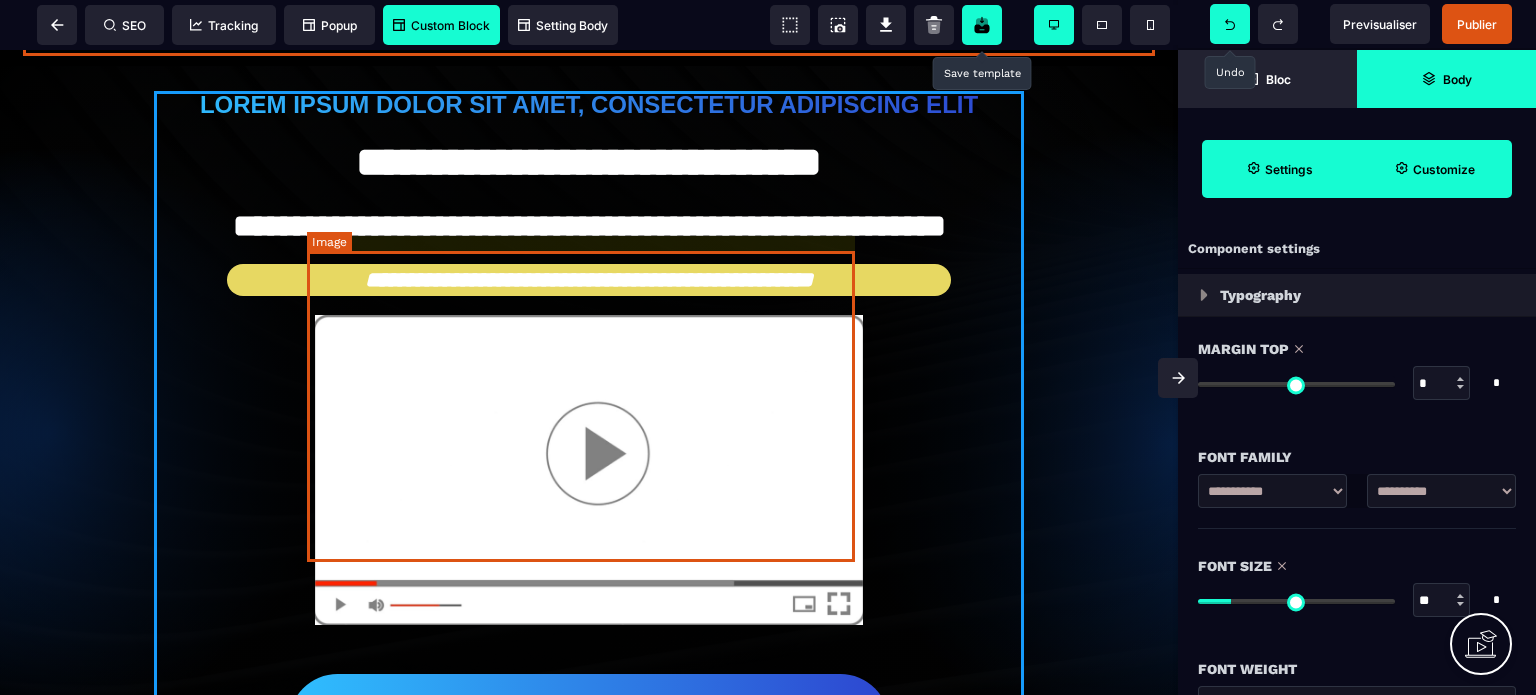 scroll, scrollTop: 0, scrollLeft: 0, axis: both 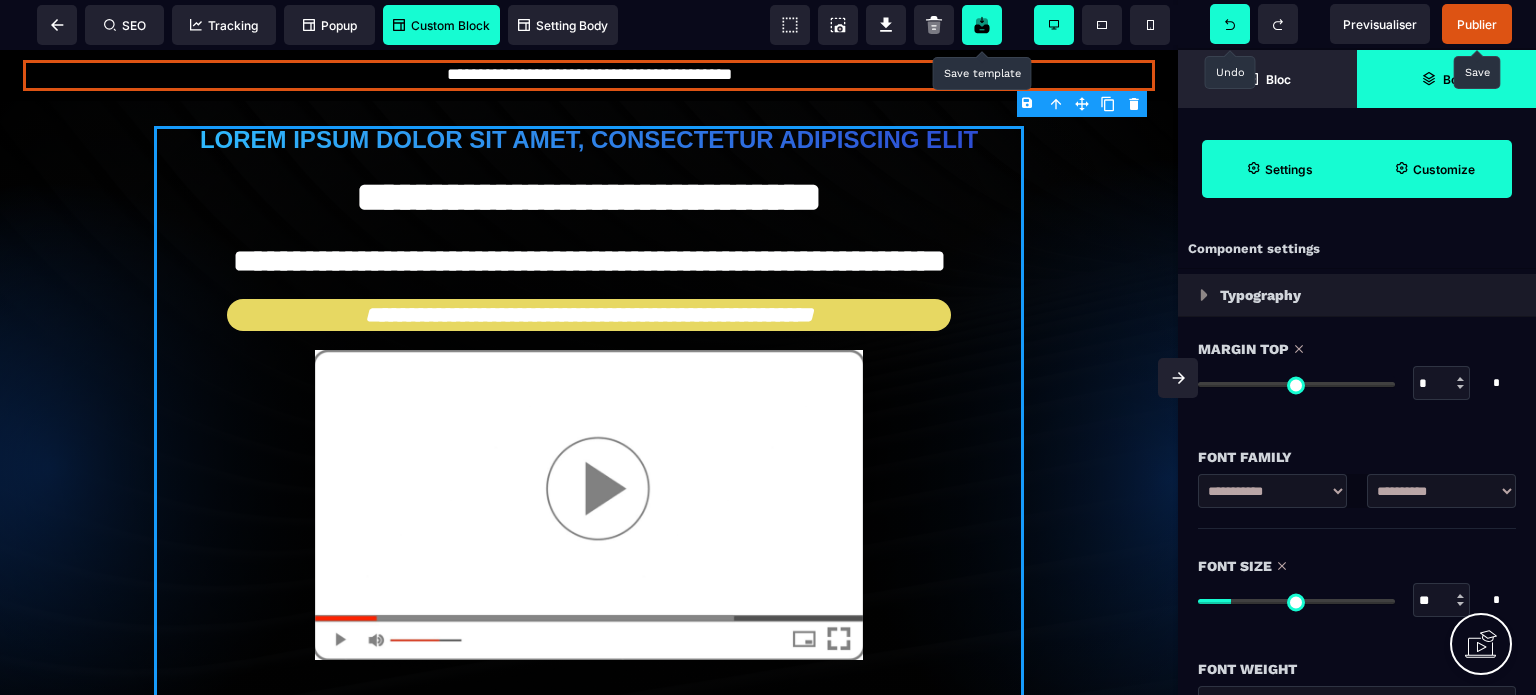 click on "Publier" at bounding box center (1477, 24) 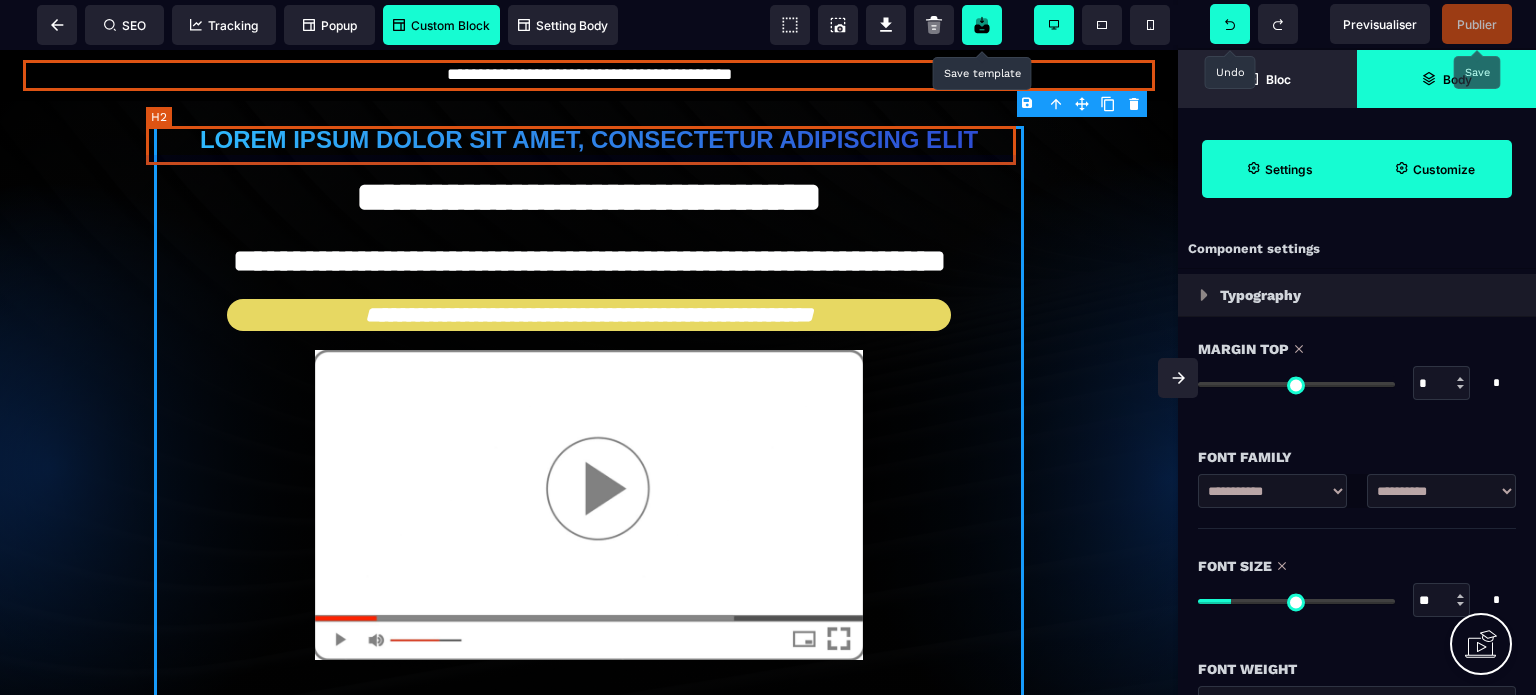 click on "Lorem ipsum dolor sit amet, consectetur adipiscing elit" at bounding box center [589, 145] 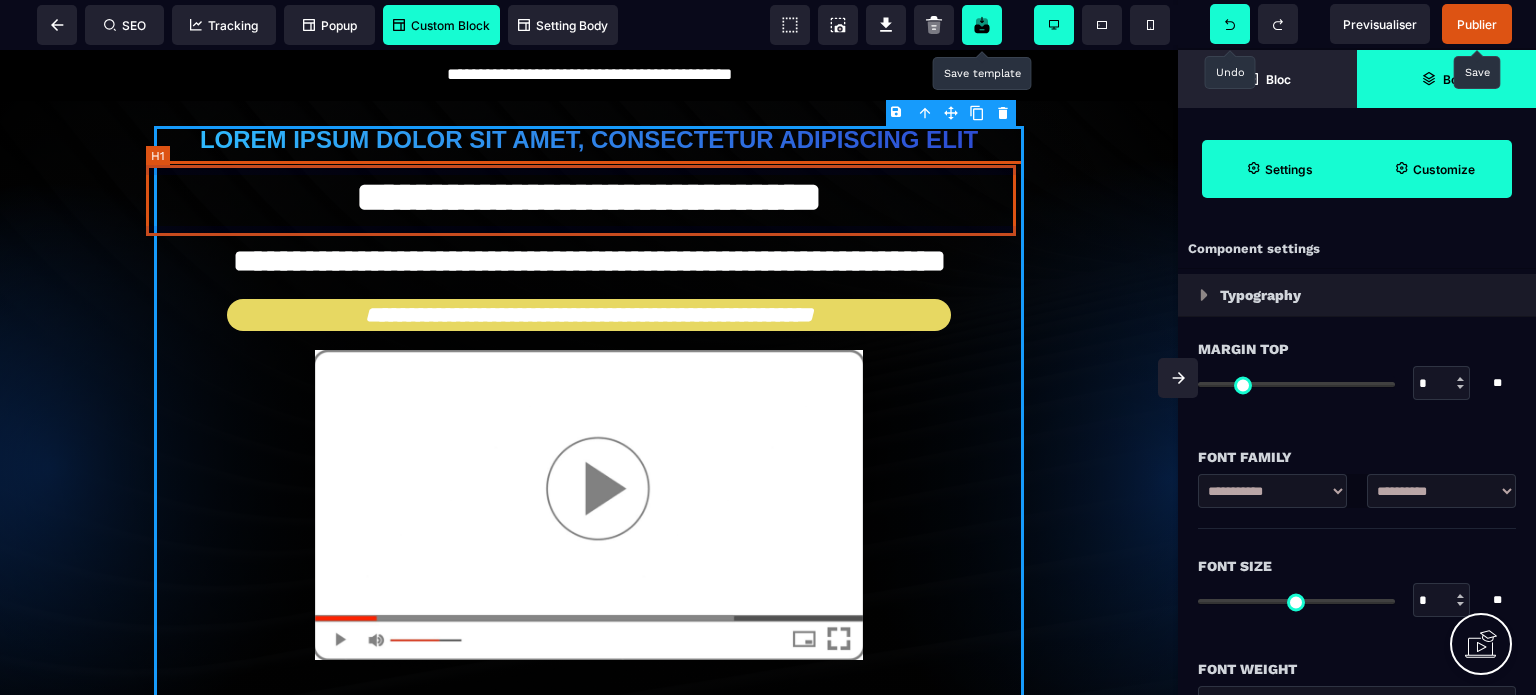 click on "**********" at bounding box center (589, 199) 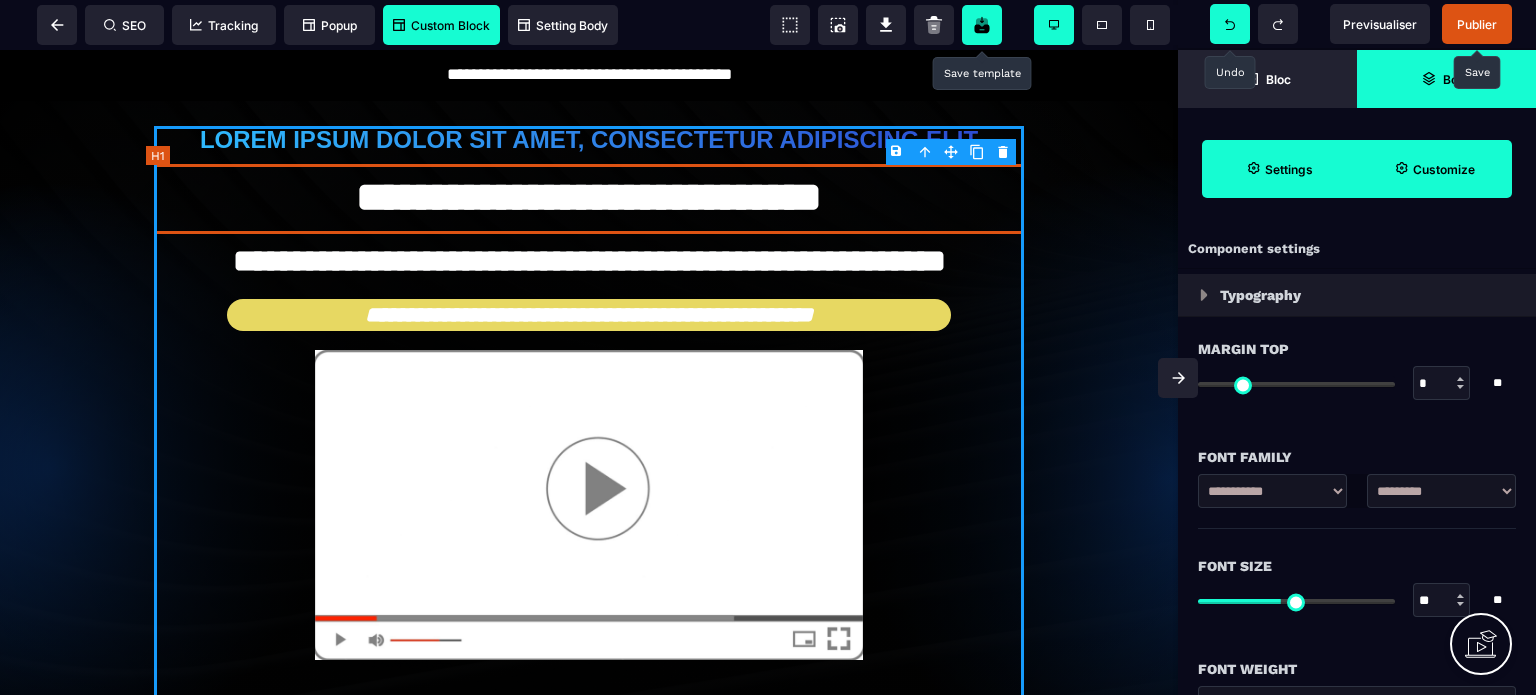 click on "**********" at bounding box center (589, 199) 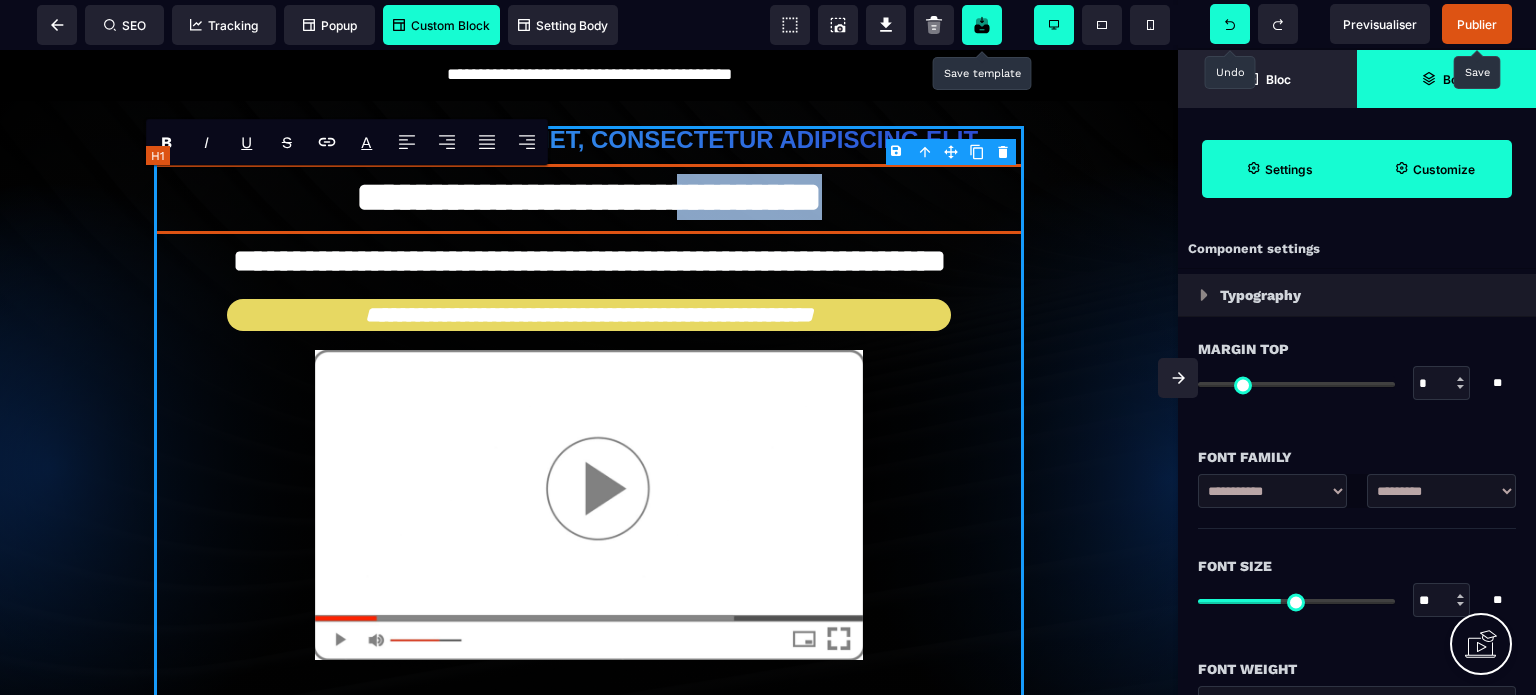 drag, startPoint x: 956, startPoint y: 203, endPoint x: 711, endPoint y: 205, distance: 245.00816 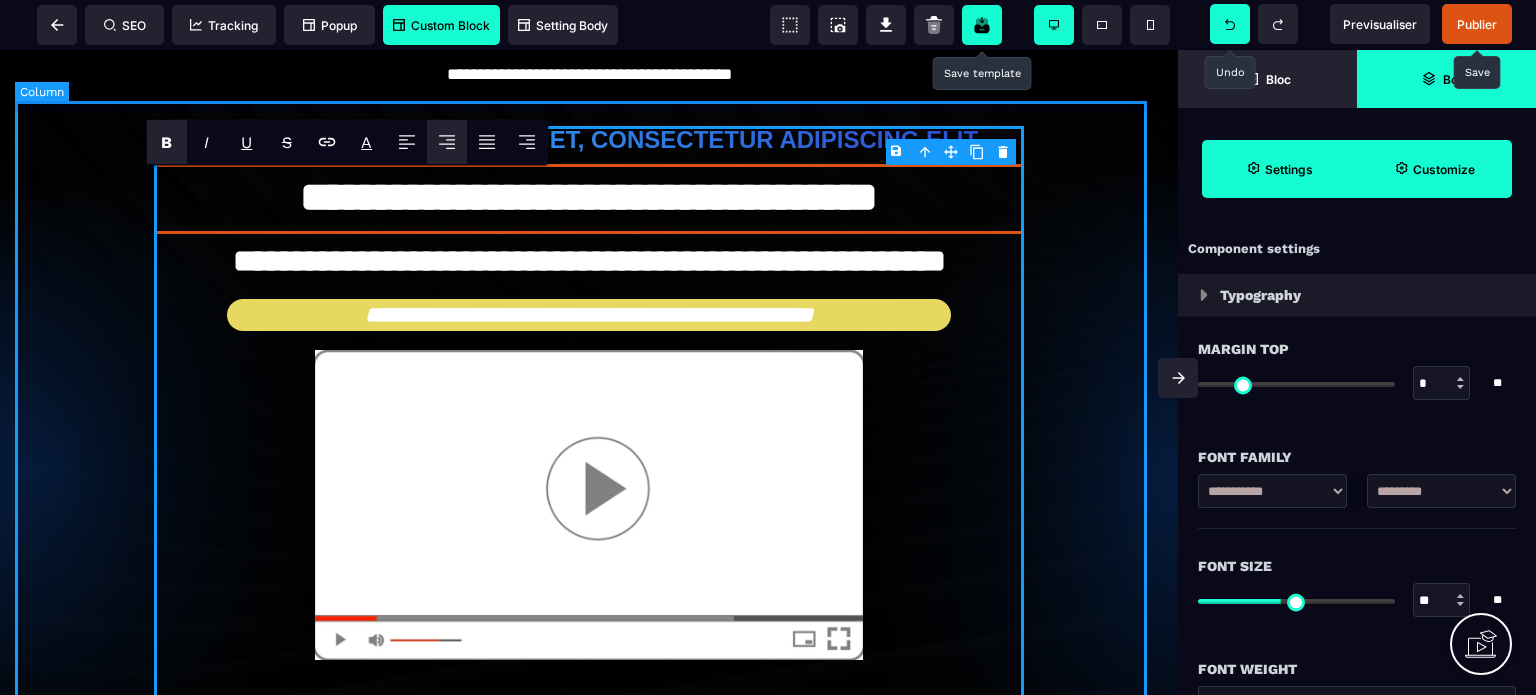 click on "**********" at bounding box center [589, 466] 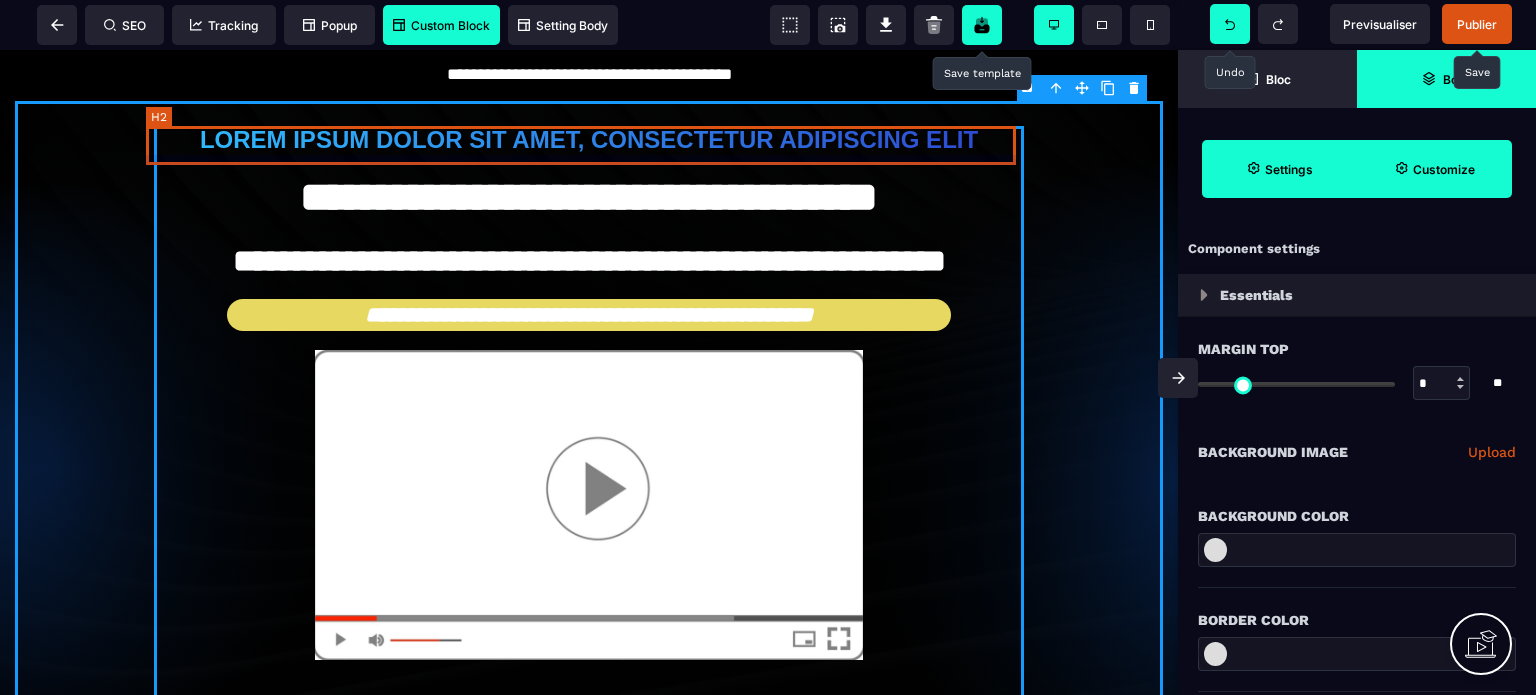 click on "Lorem ipsum dolor sit amet, consectetur adipiscing elit" at bounding box center [589, 145] 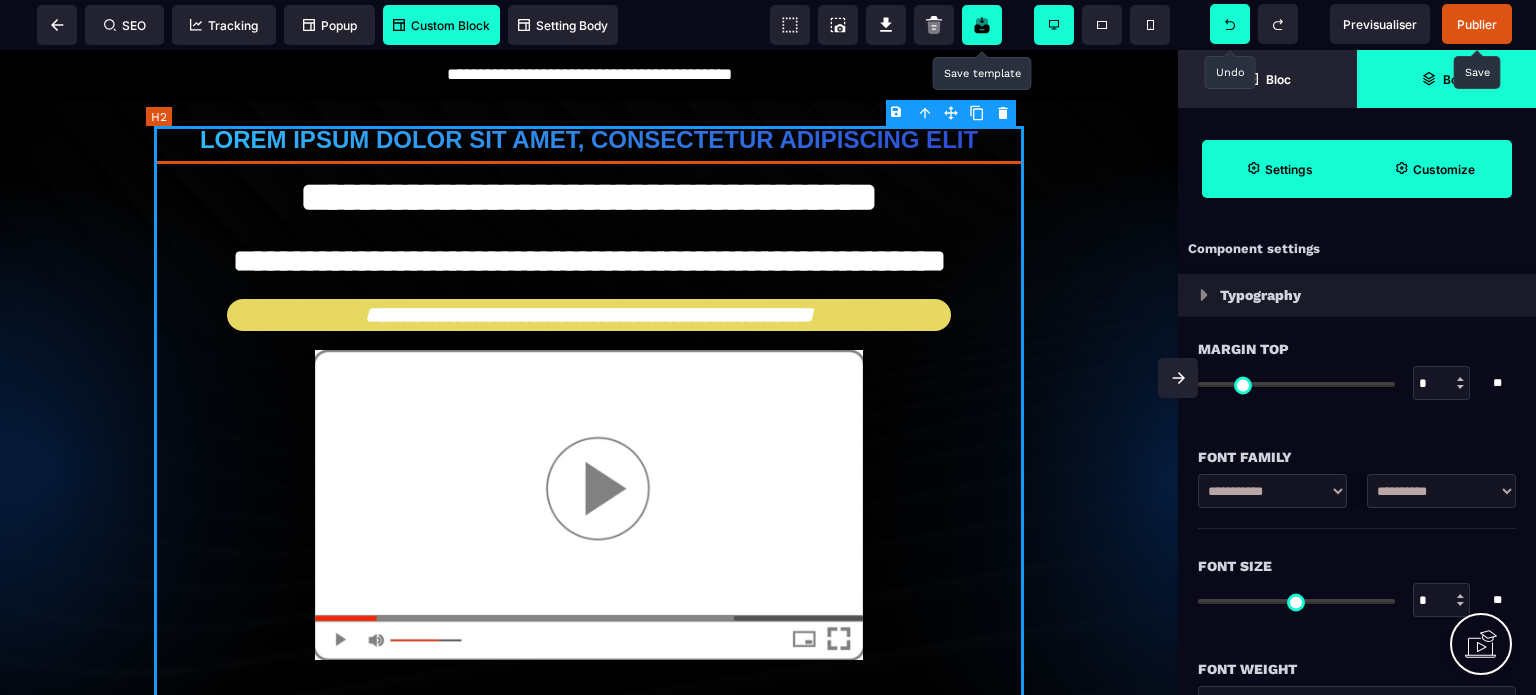 click on "Lorem ipsum dolor sit amet, consectetur adipiscing elit" at bounding box center (589, 145) 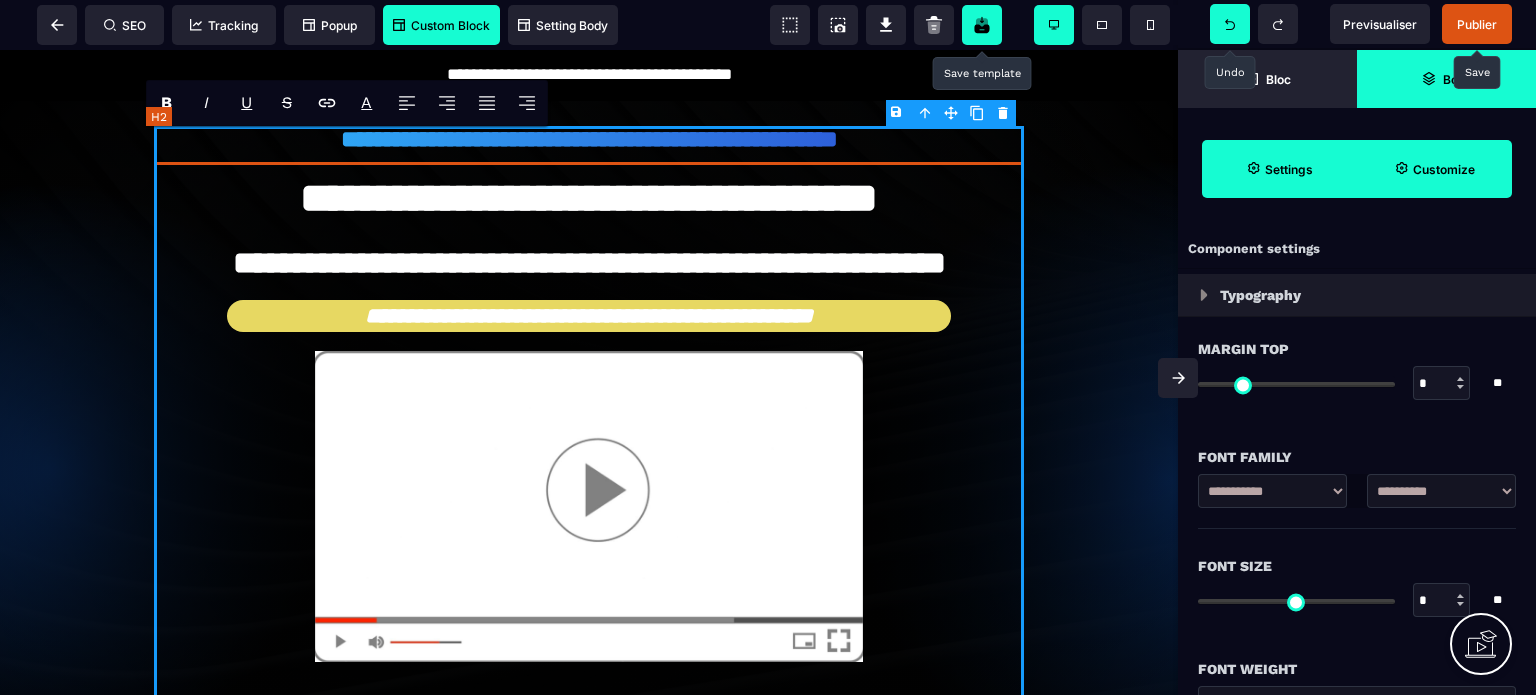 click on "**********" at bounding box center (589, 146) 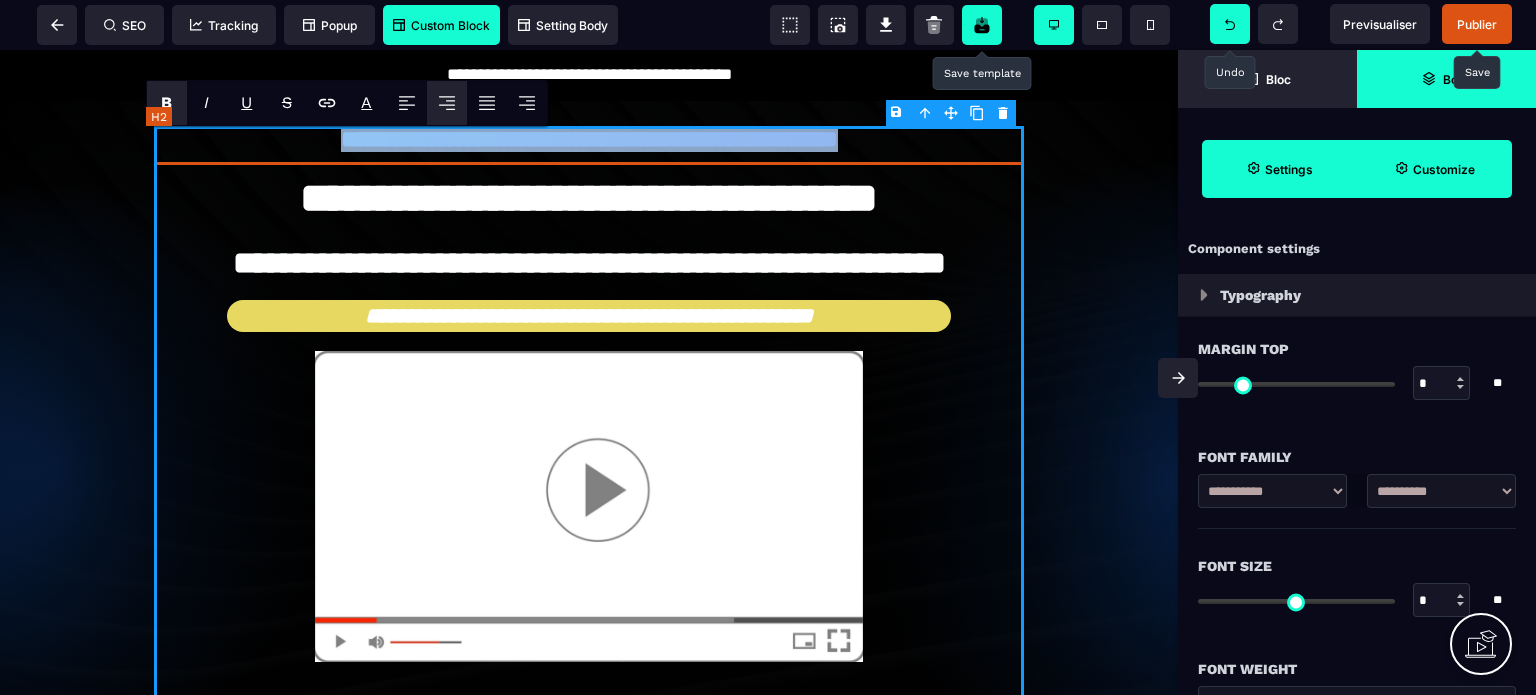 drag, startPoint x: 990, startPoint y: 142, endPoint x: 170, endPoint y: 147, distance: 820.01526 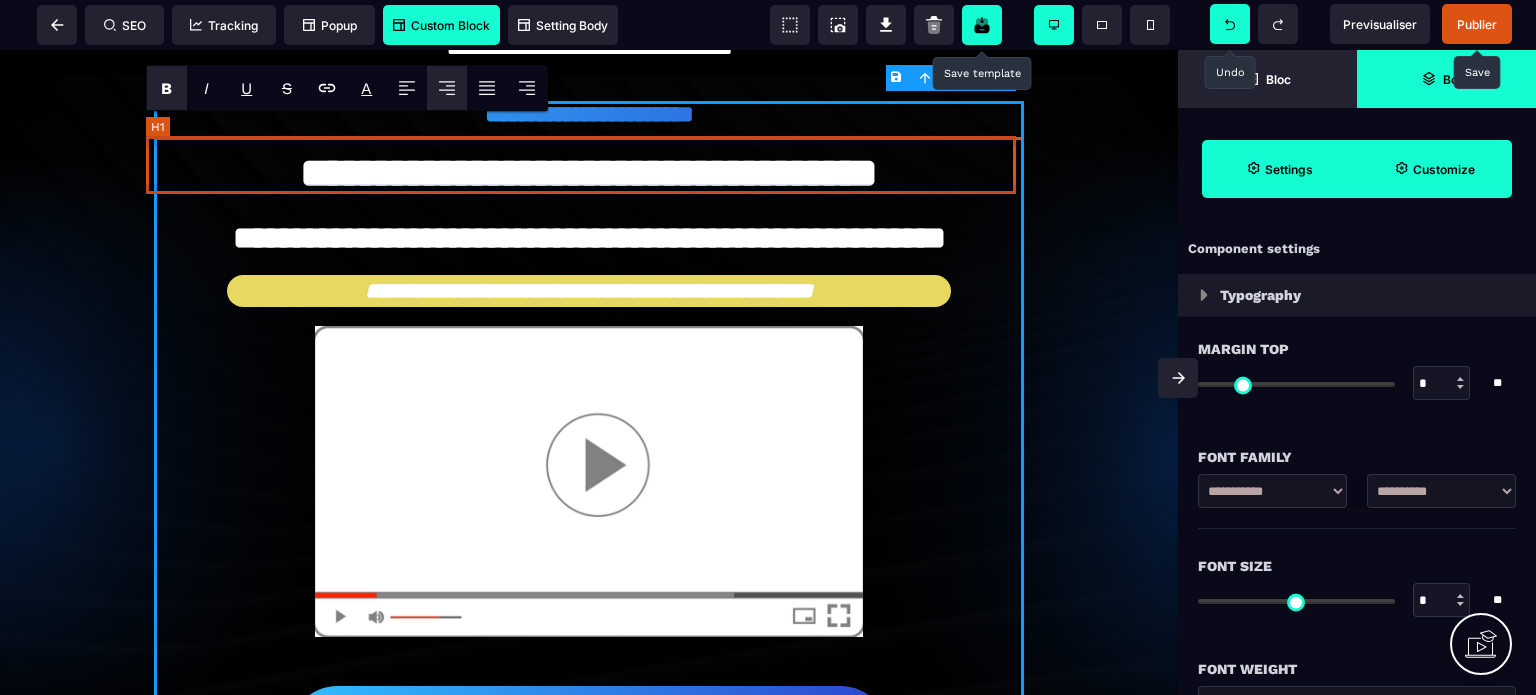 scroll, scrollTop: 0, scrollLeft: 0, axis: both 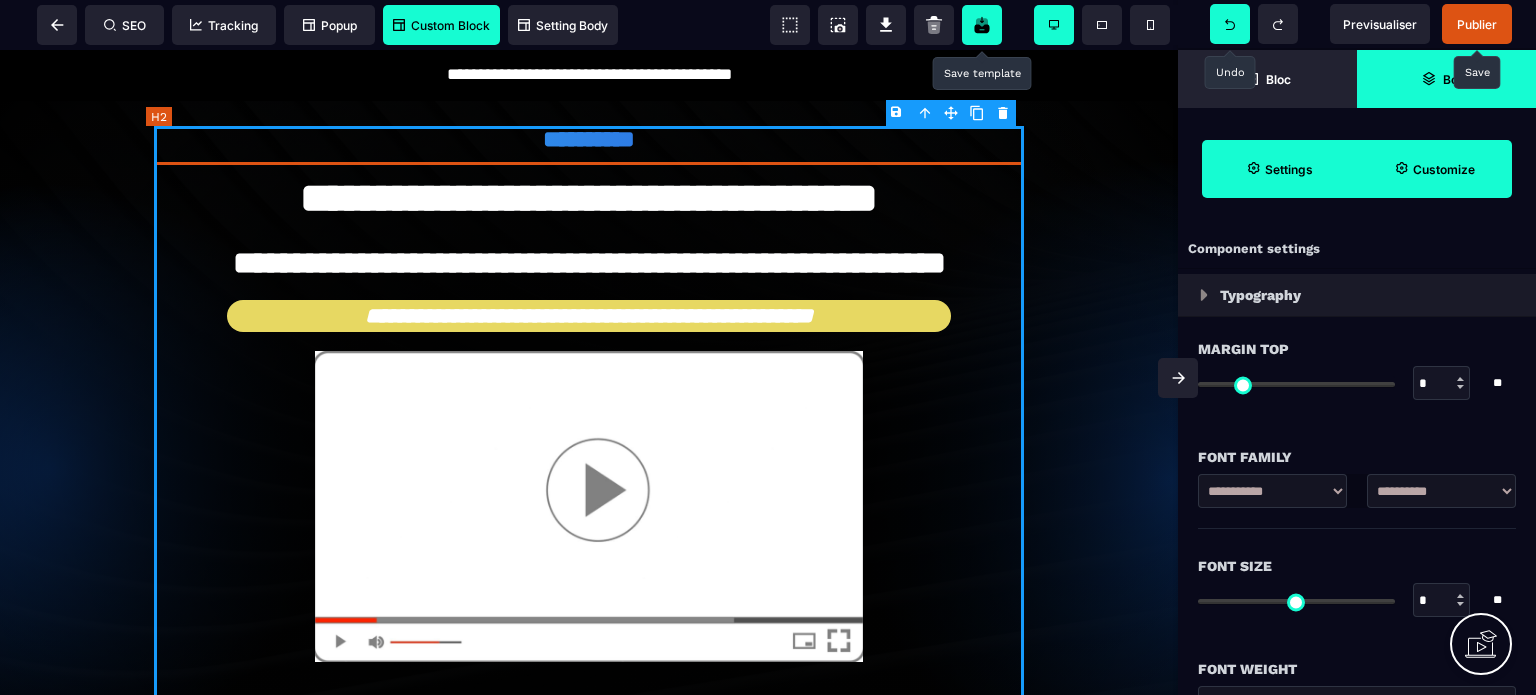 click on "**********" at bounding box center [589, 200] 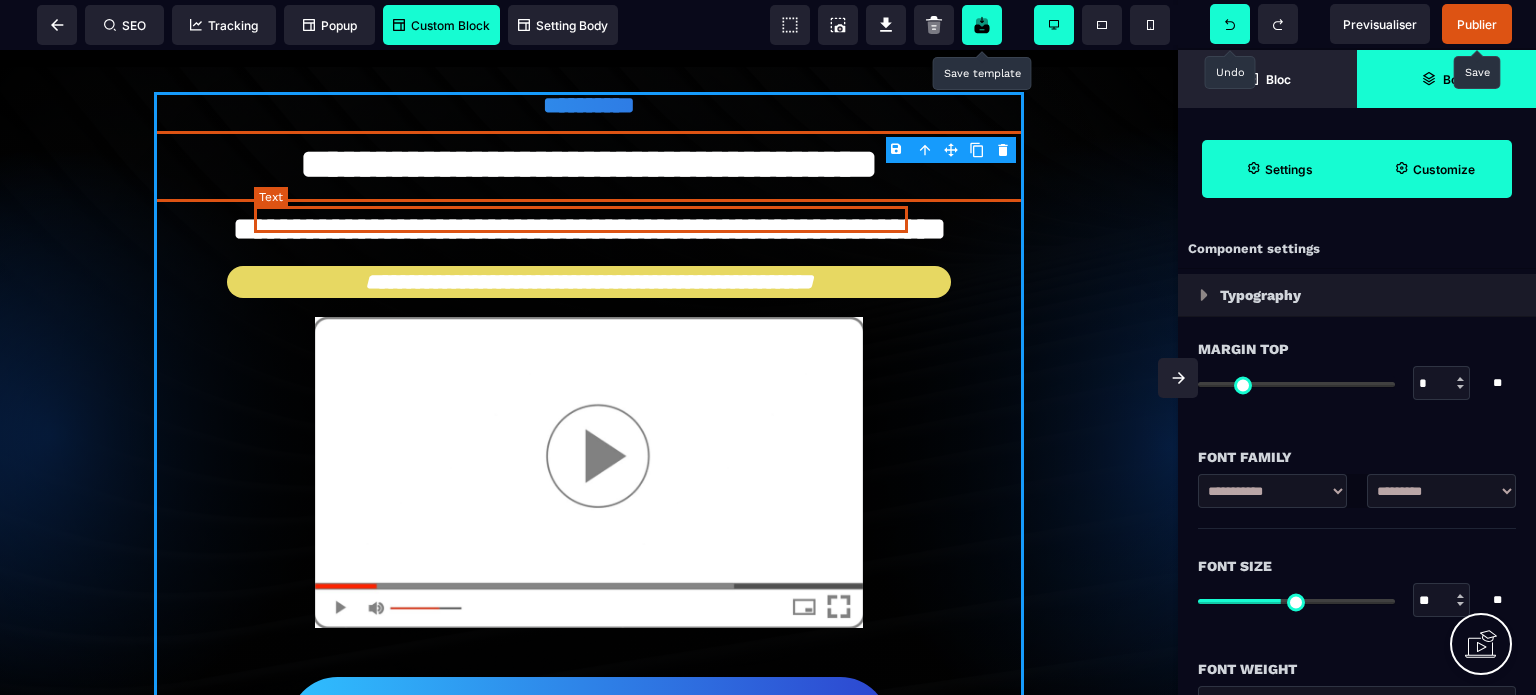 scroll, scrollTop: 0, scrollLeft: 0, axis: both 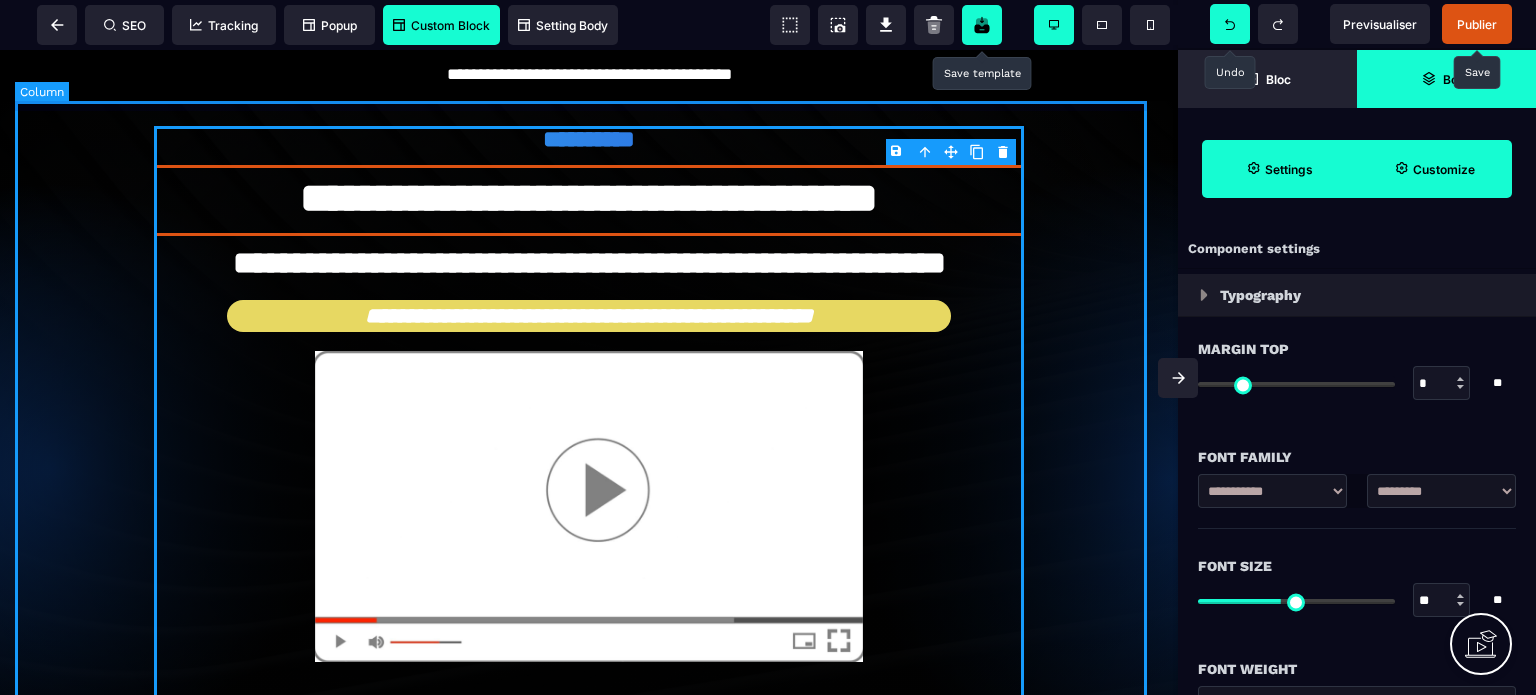 click on "**********" at bounding box center [589, 467] 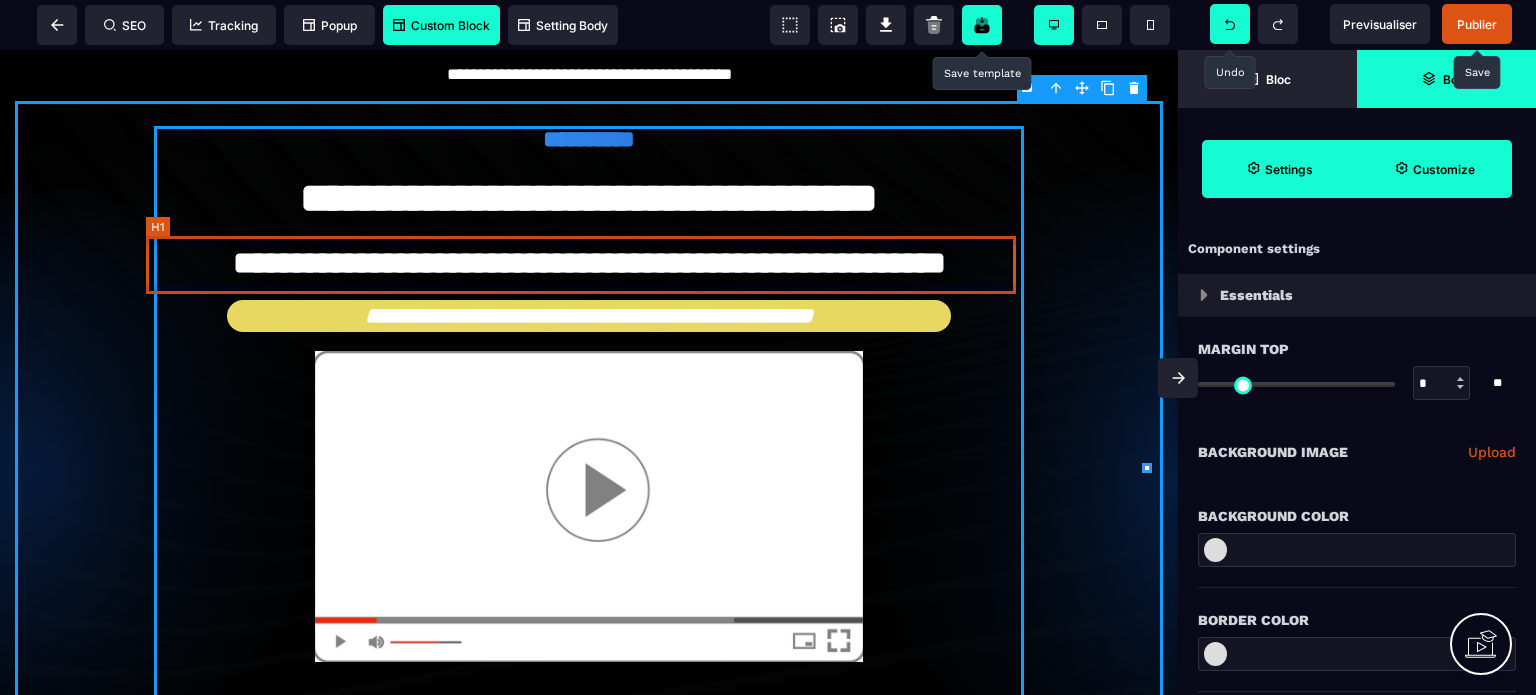 scroll, scrollTop: 200, scrollLeft: 0, axis: vertical 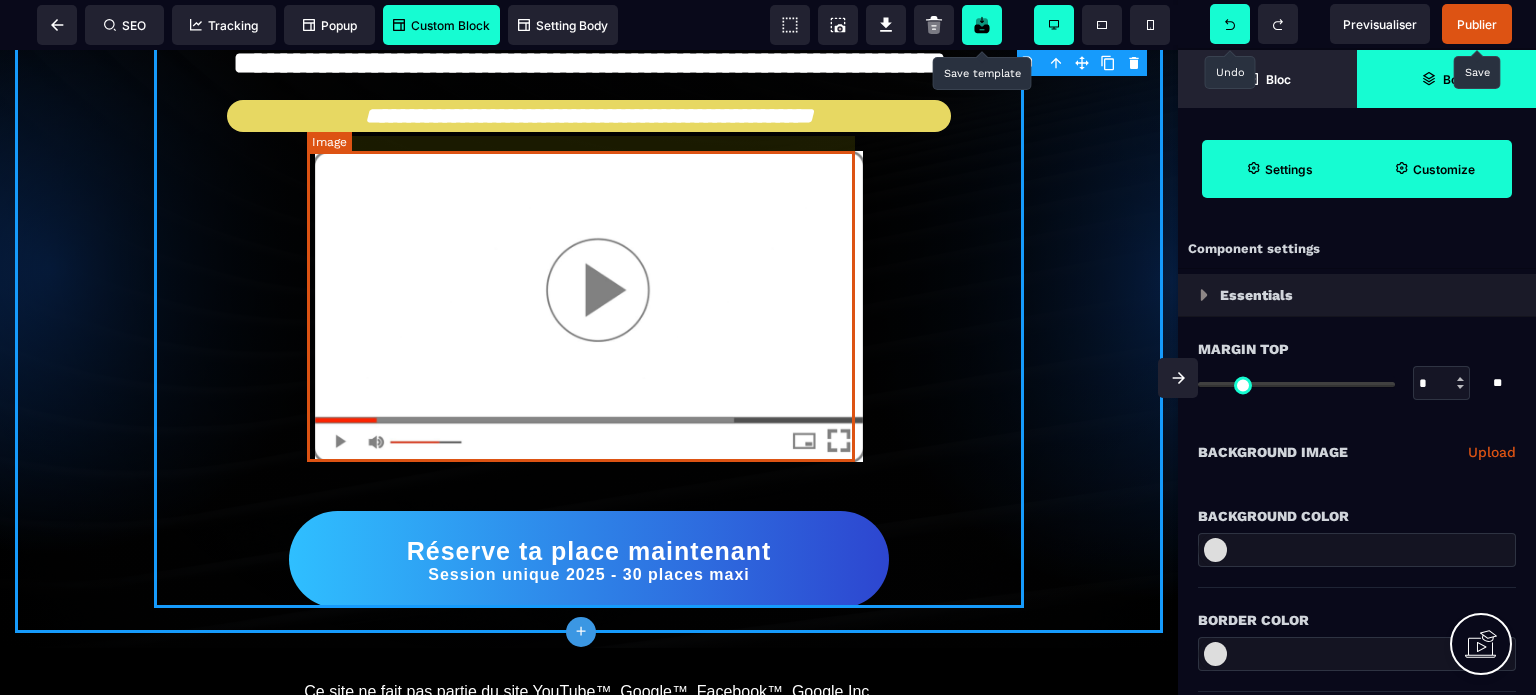 click at bounding box center [589, 306] 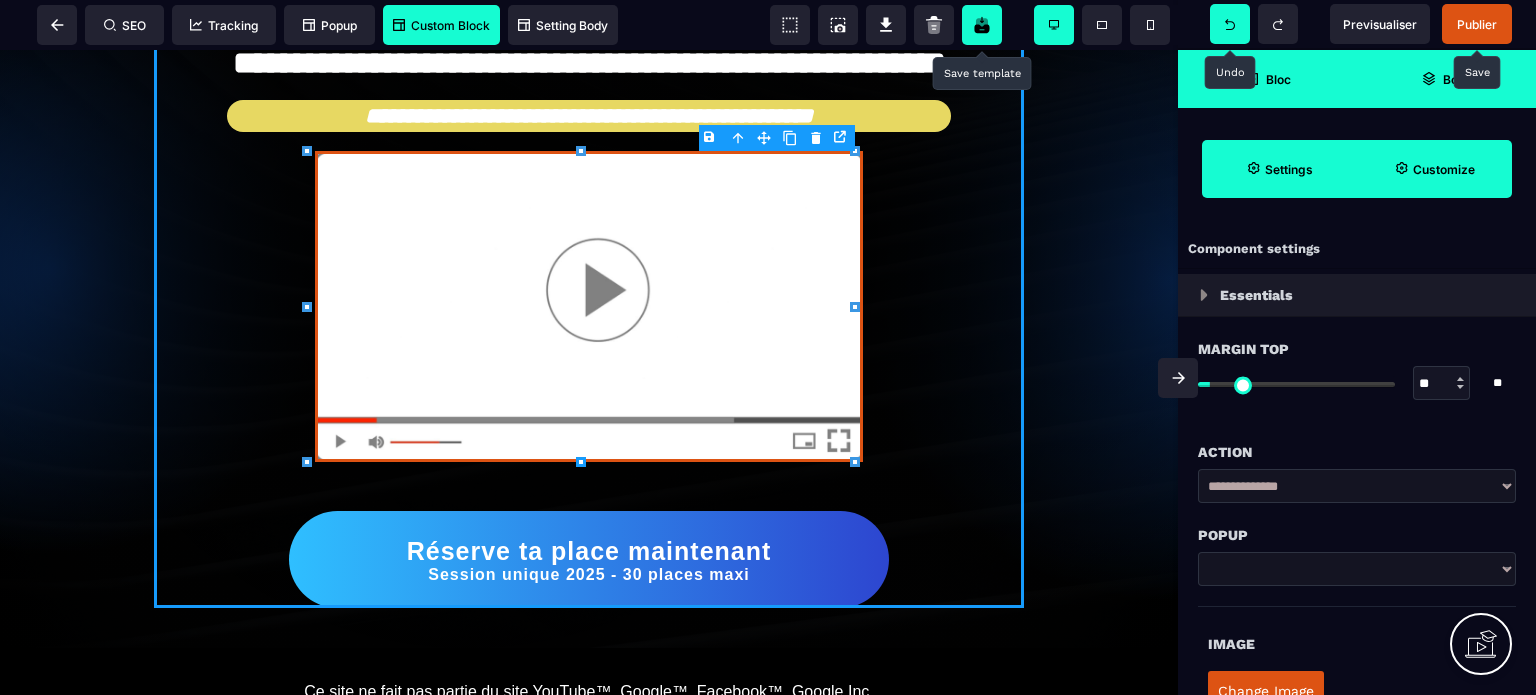 click on "Bloc" at bounding box center (1278, 79) 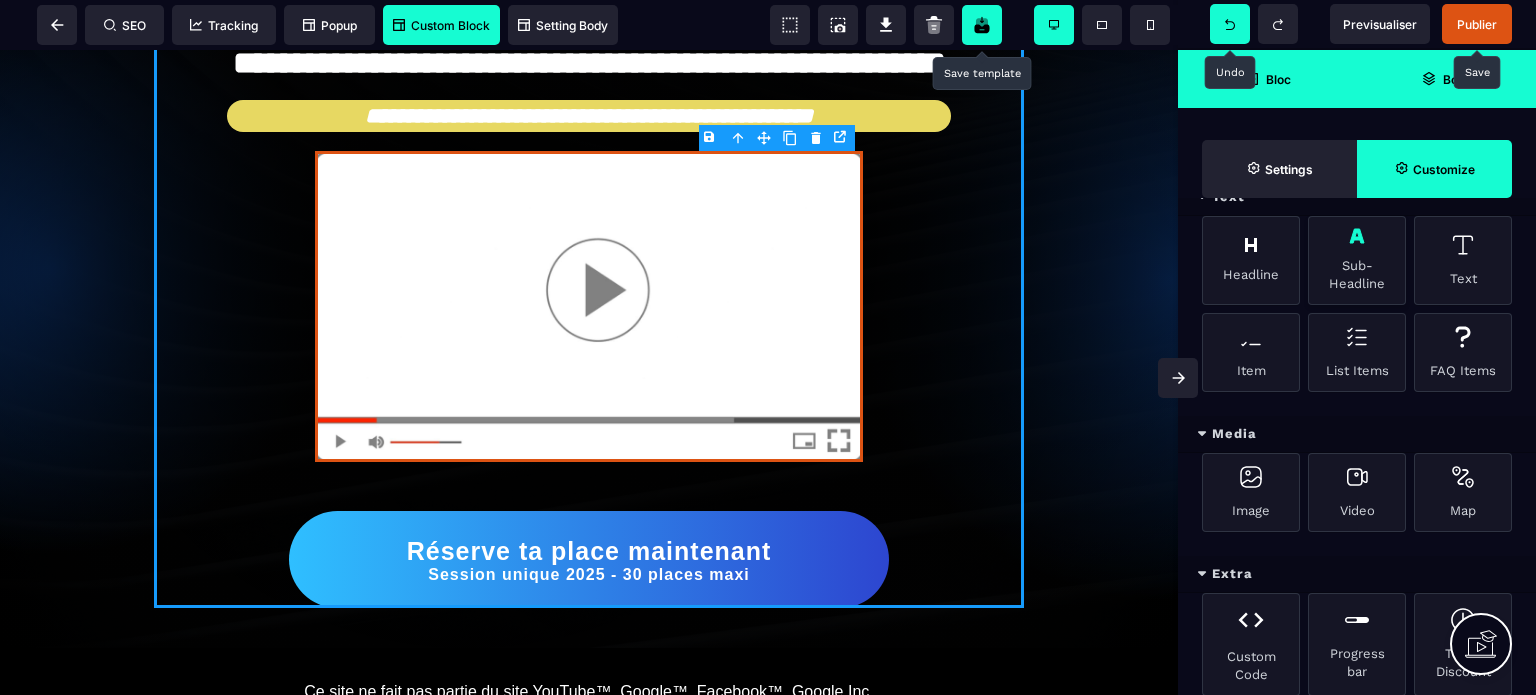 scroll, scrollTop: 700, scrollLeft: 0, axis: vertical 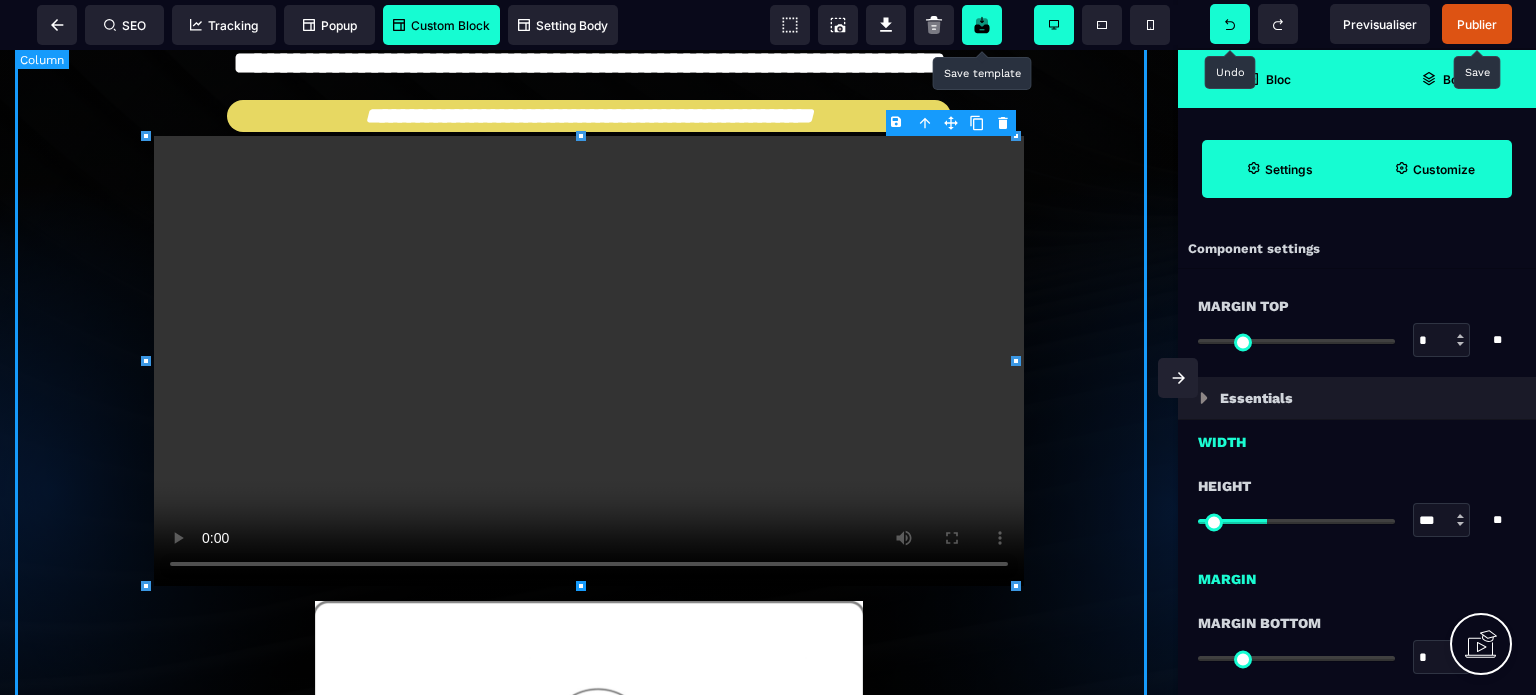 click on "**********" at bounding box center [589, 499] 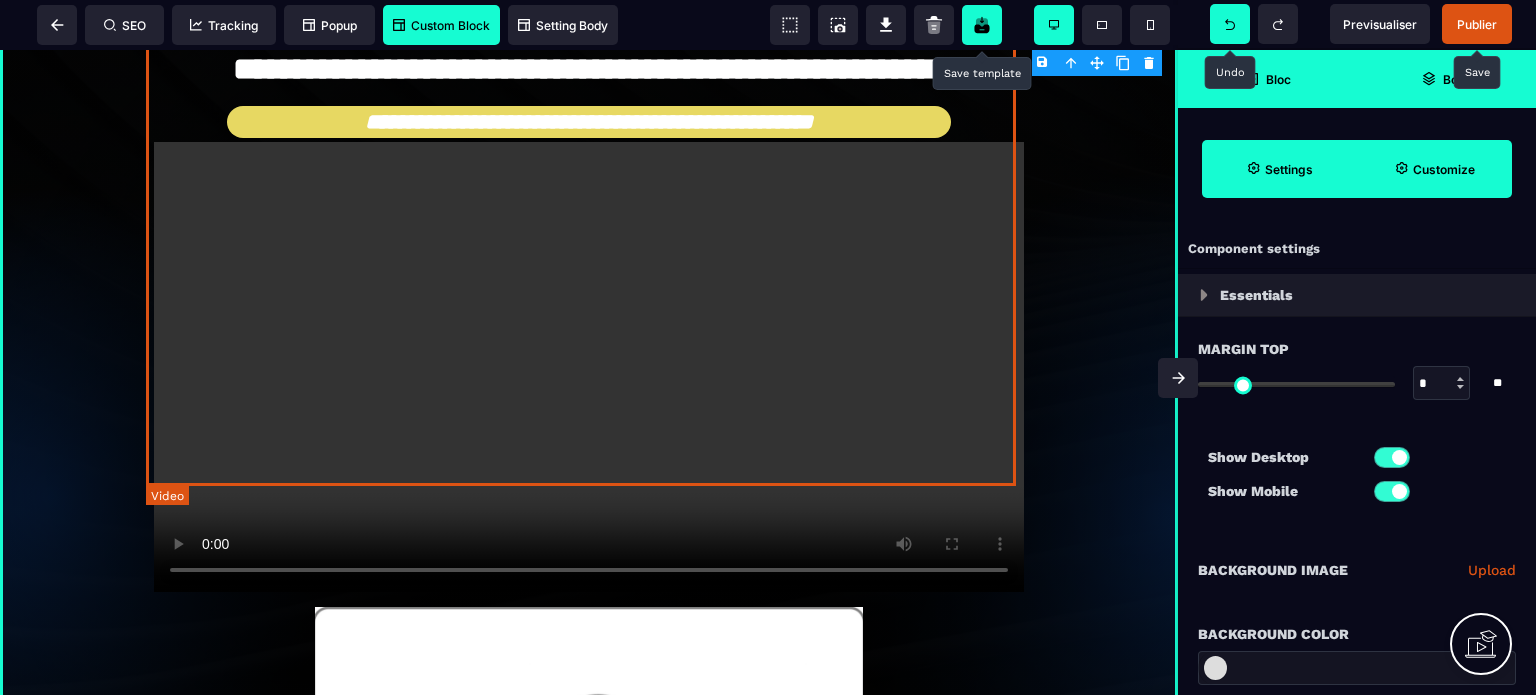 scroll, scrollTop: 100, scrollLeft: 0, axis: vertical 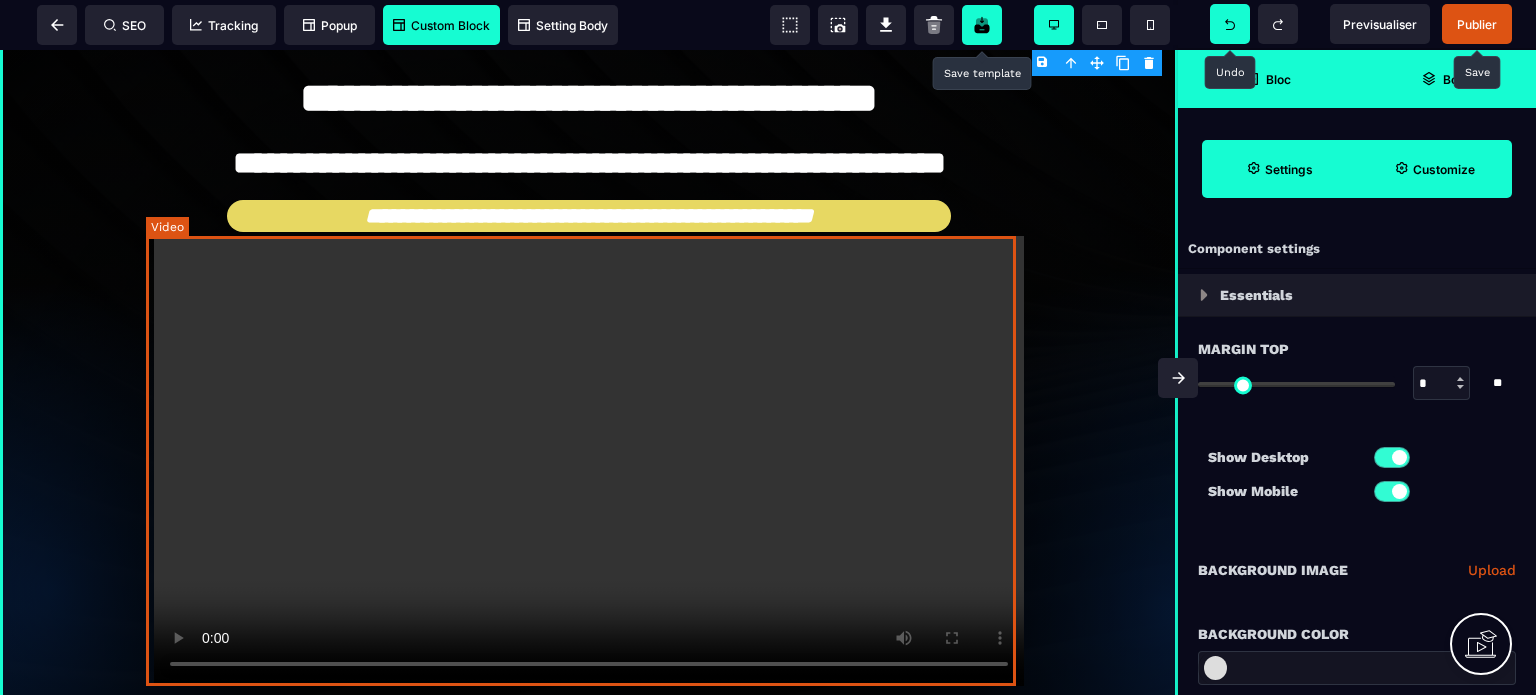 click at bounding box center (589, 461) 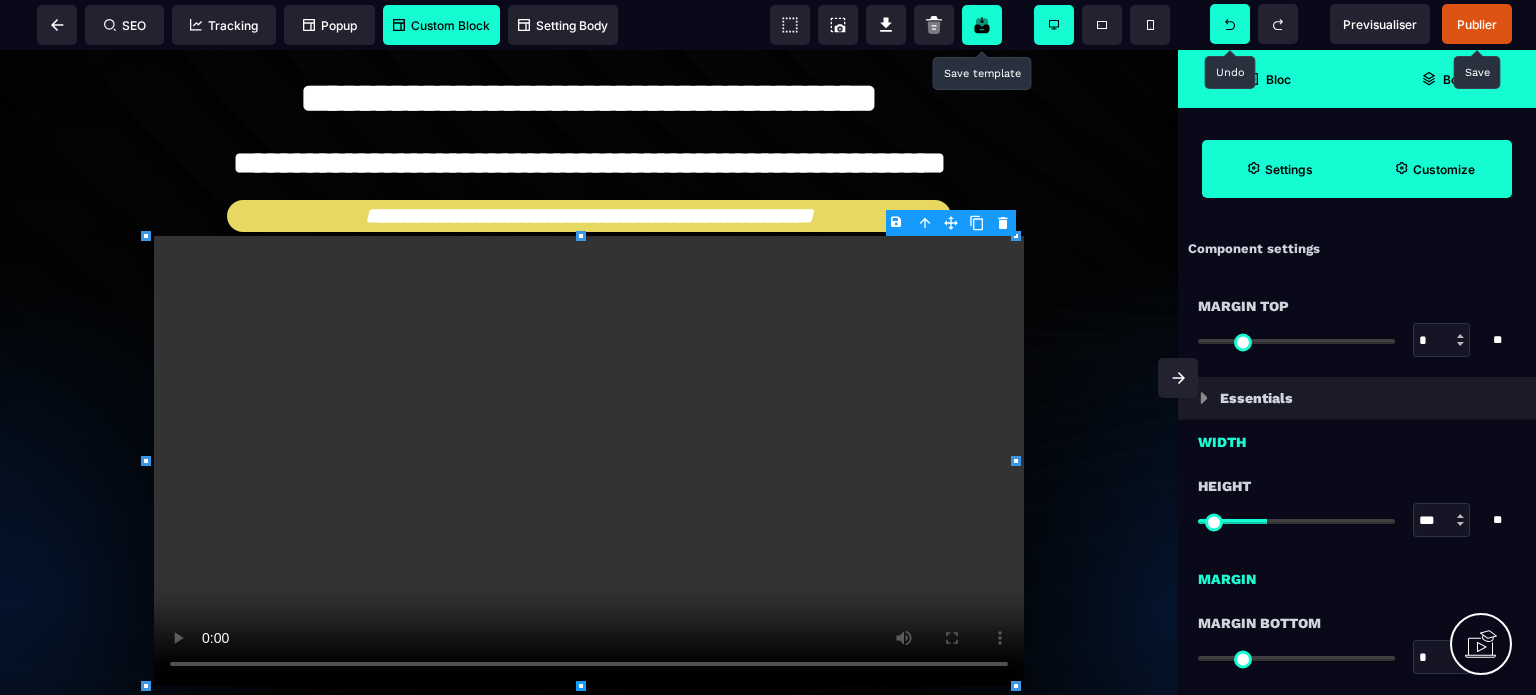 click on "B I U S
A *******
Text
SEO
Tracking
Popup" at bounding box center (768, 347) 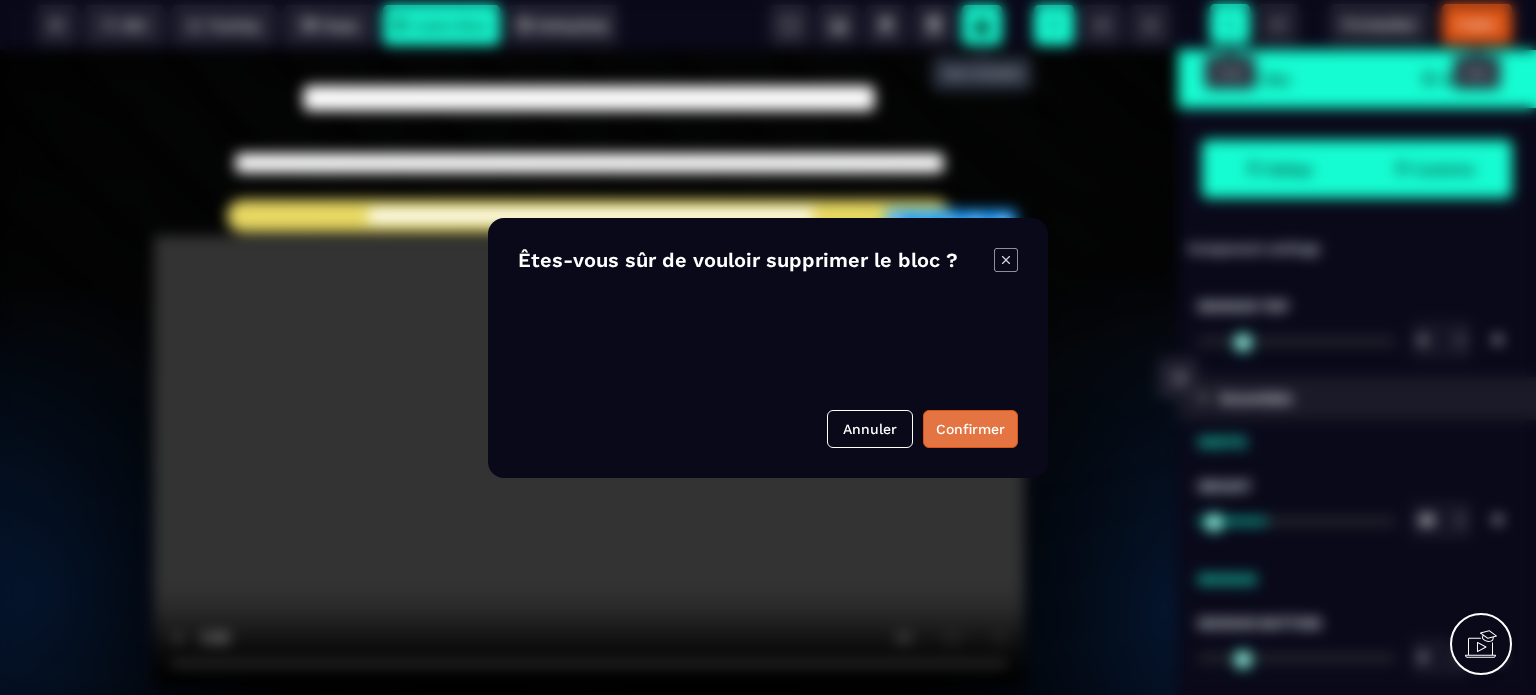 click on "Confirmer" at bounding box center (970, 429) 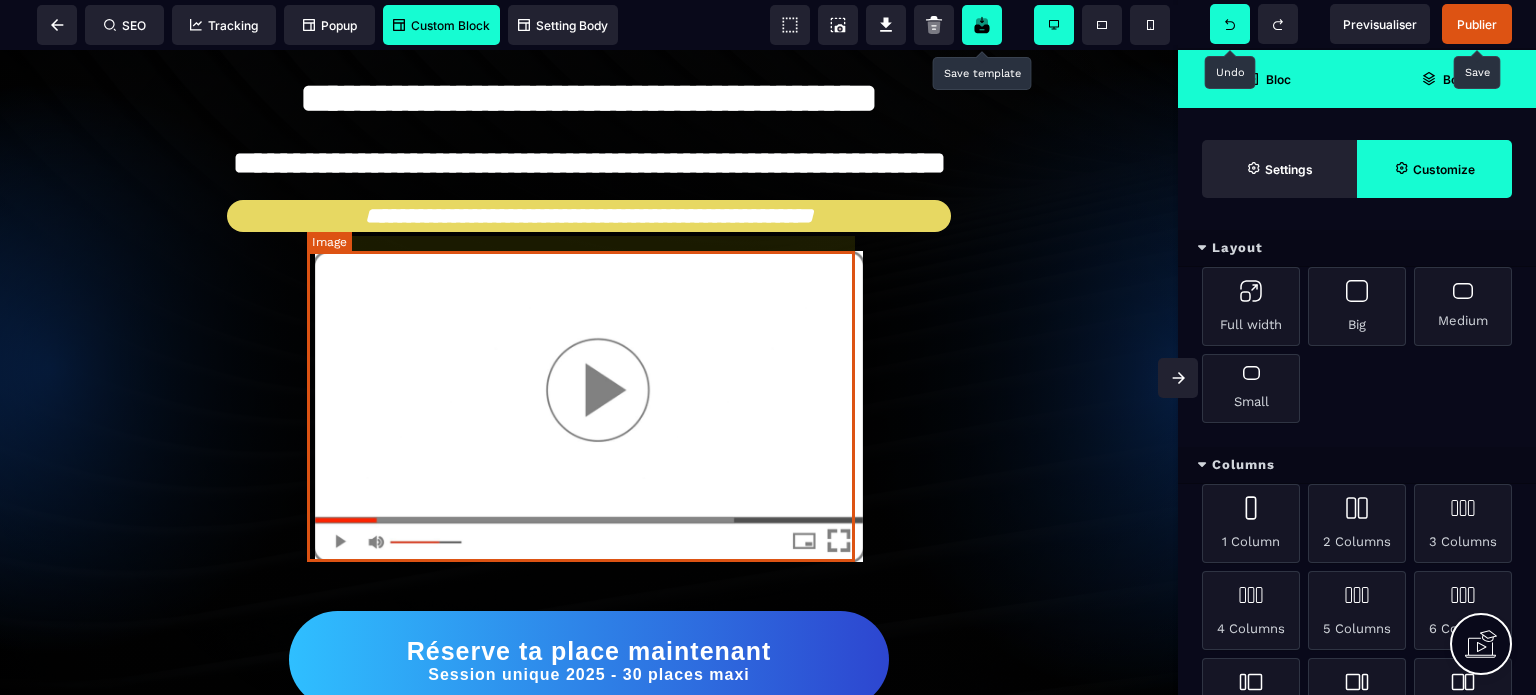 click at bounding box center (589, 406) 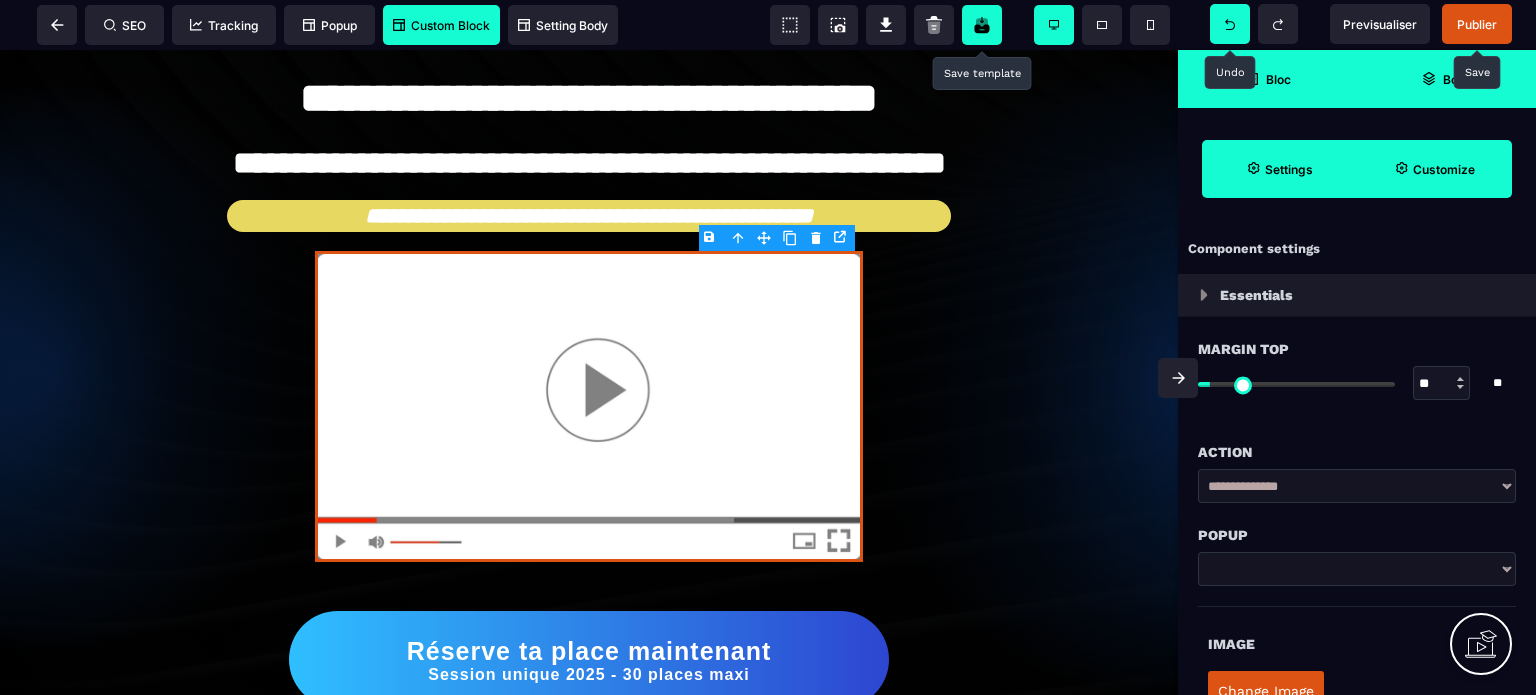 click on "B I U S
A *******
Image
SEO
Tracking
Popup" at bounding box center [768, 347] 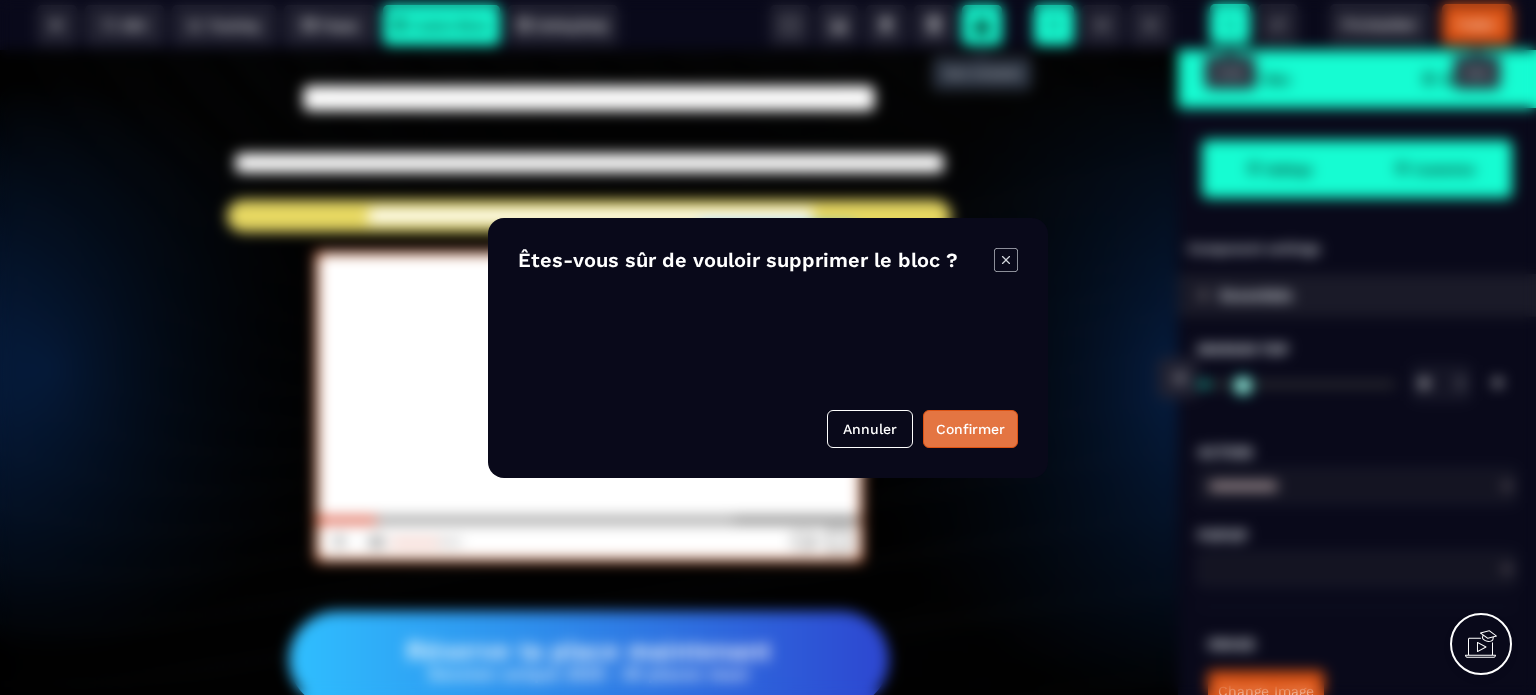 click on "Confirmer" at bounding box center [970, 429] 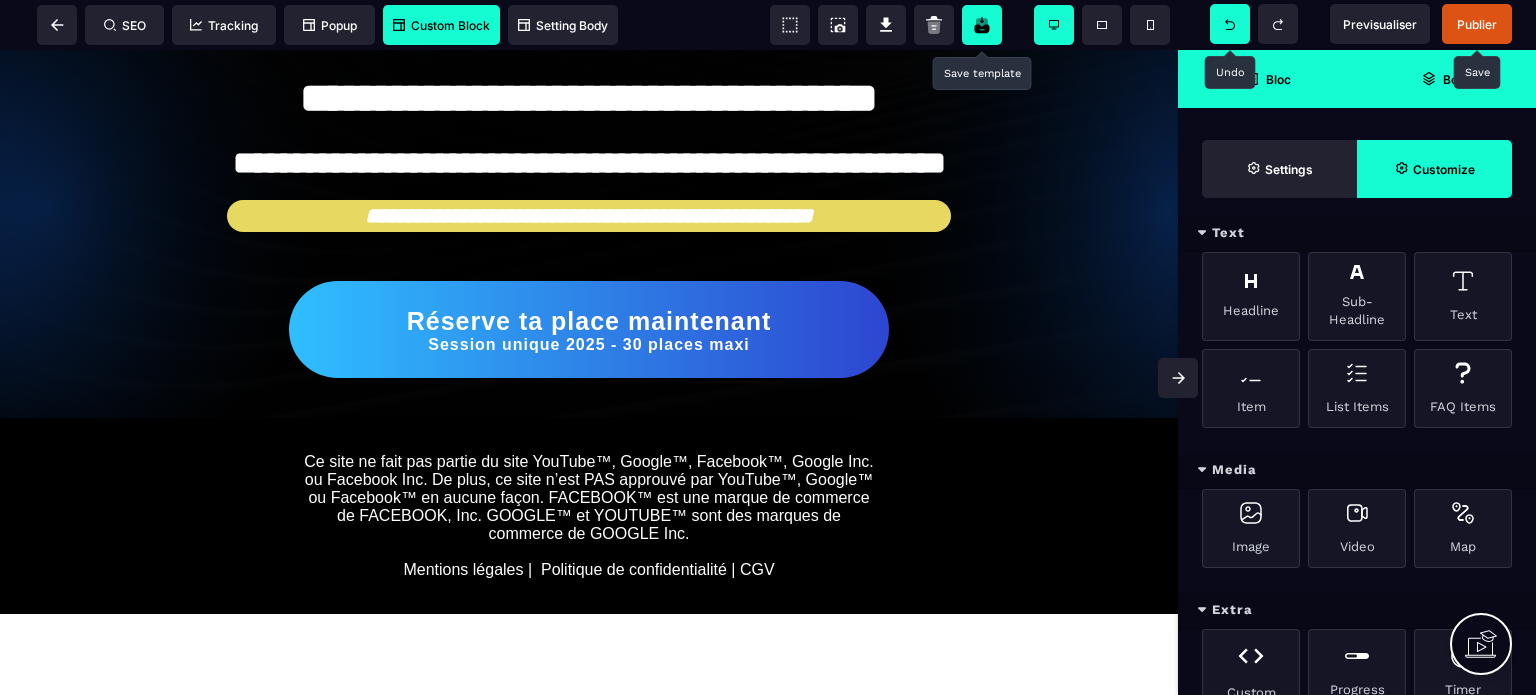 scroll, scrollTop: 600, scrollLeft: 0, axis: vertical 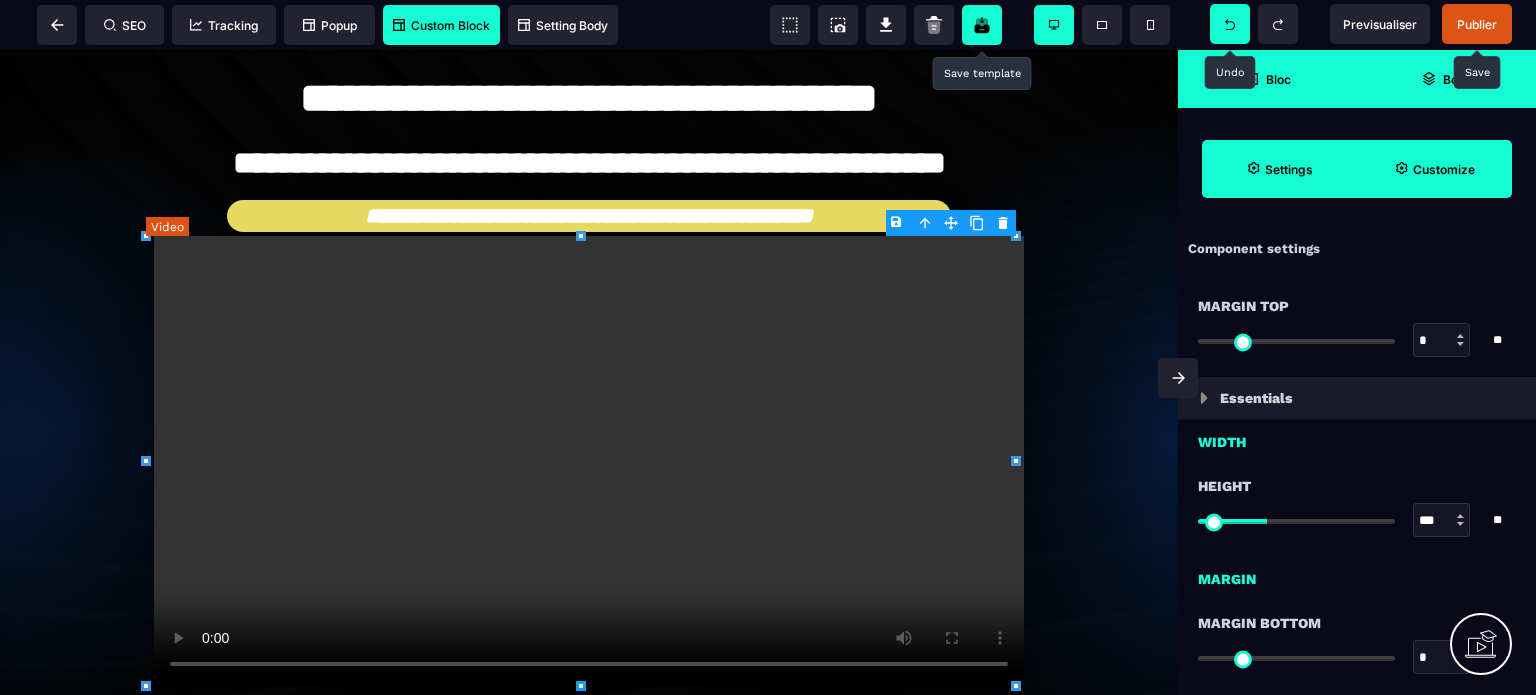 click at bounding box center [589, 461] 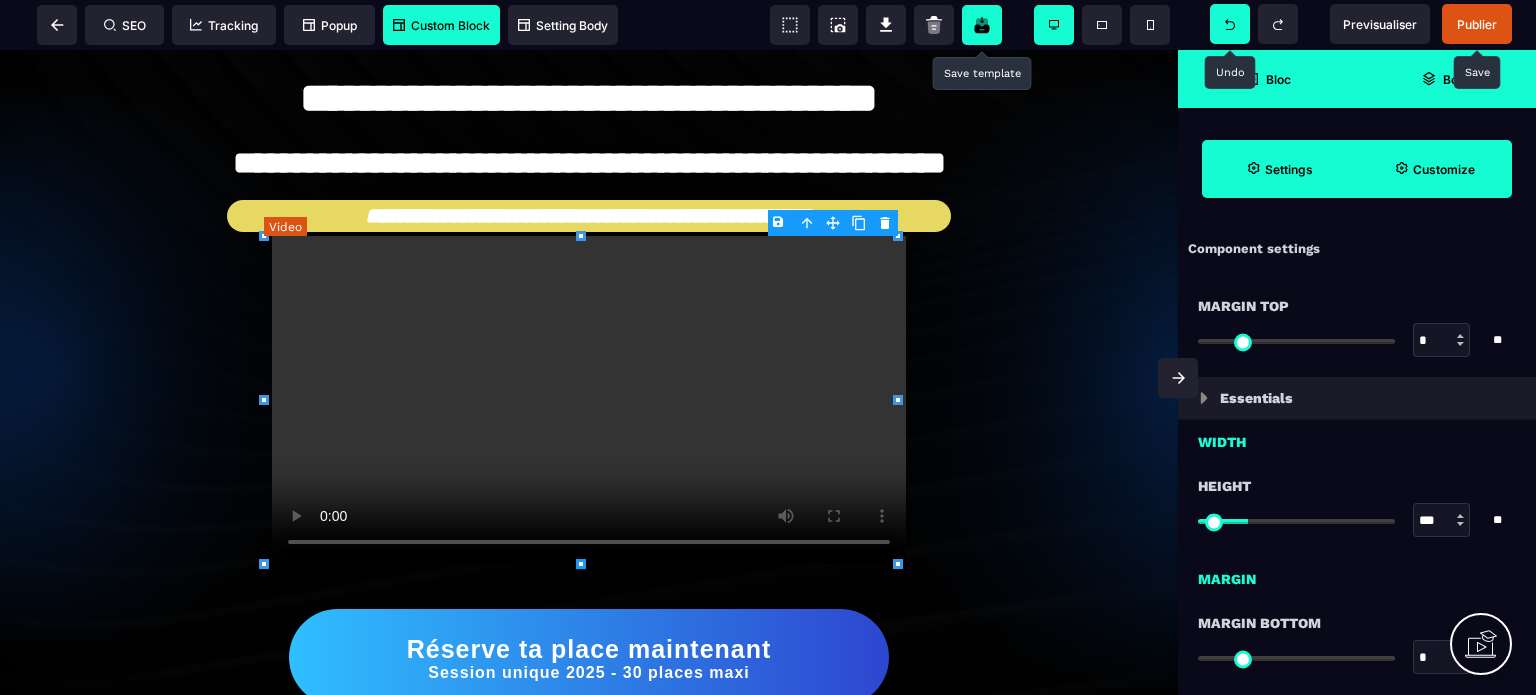 click at bounding box center [589, 400] 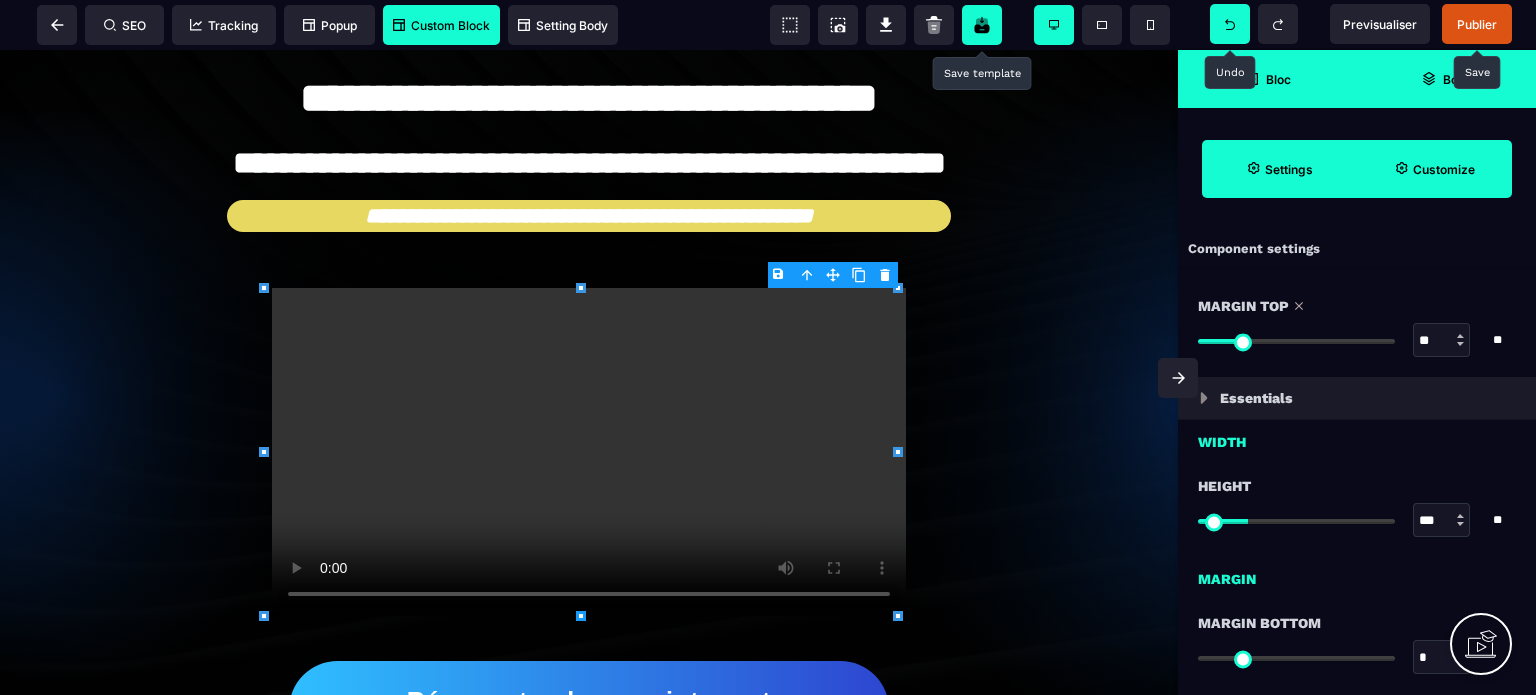 drag, startPoint x: 1212, startPoint y: 345, endPoint x: 1244, endPoint y: 341, distance: 32.24903 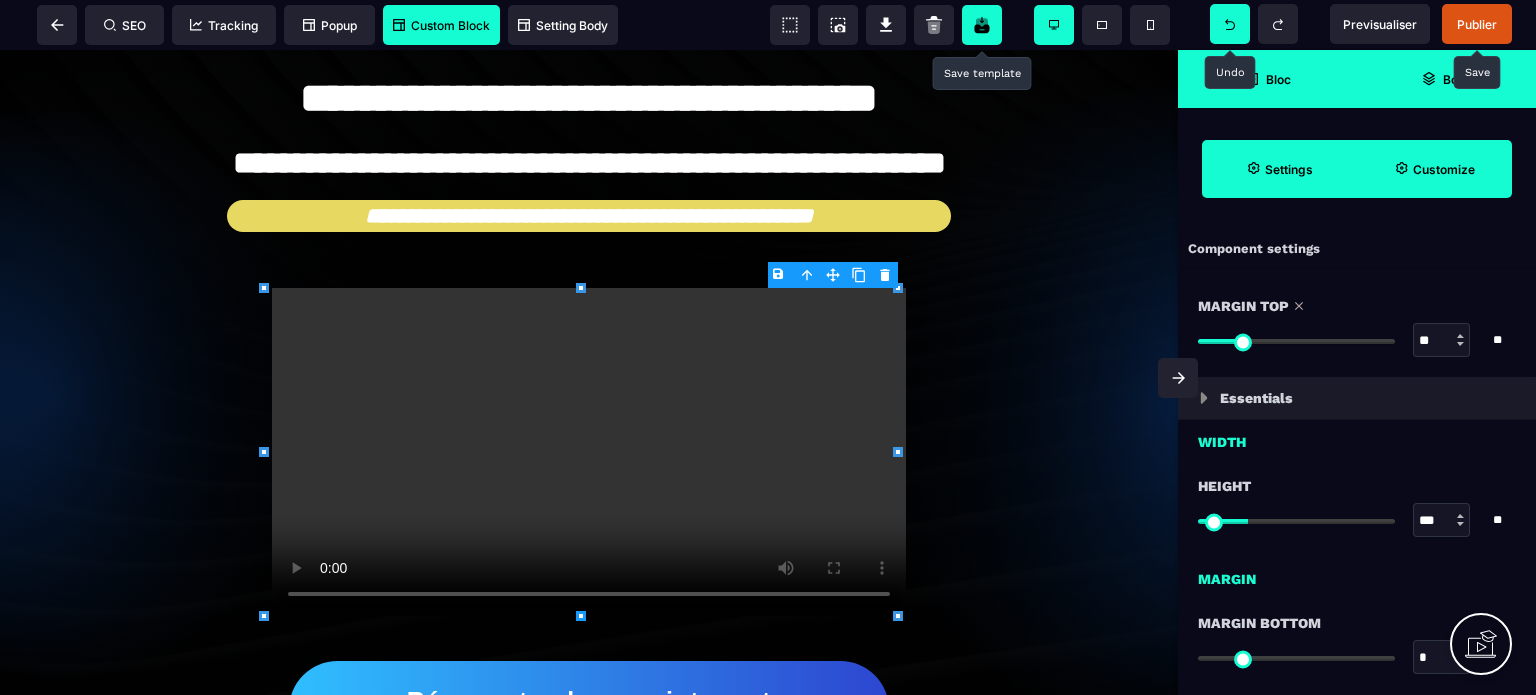 click at bounding box center [1296, 341] 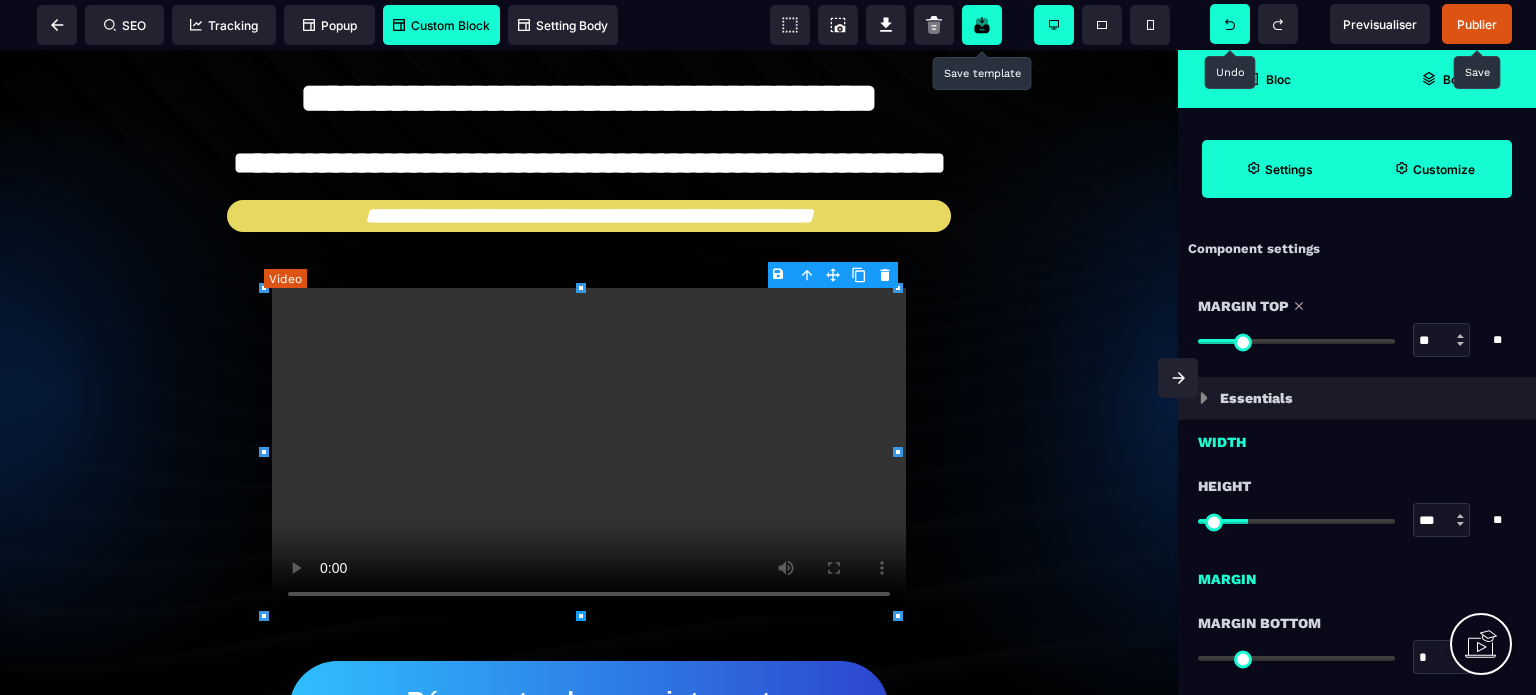 click at bounding box center [589, 452] 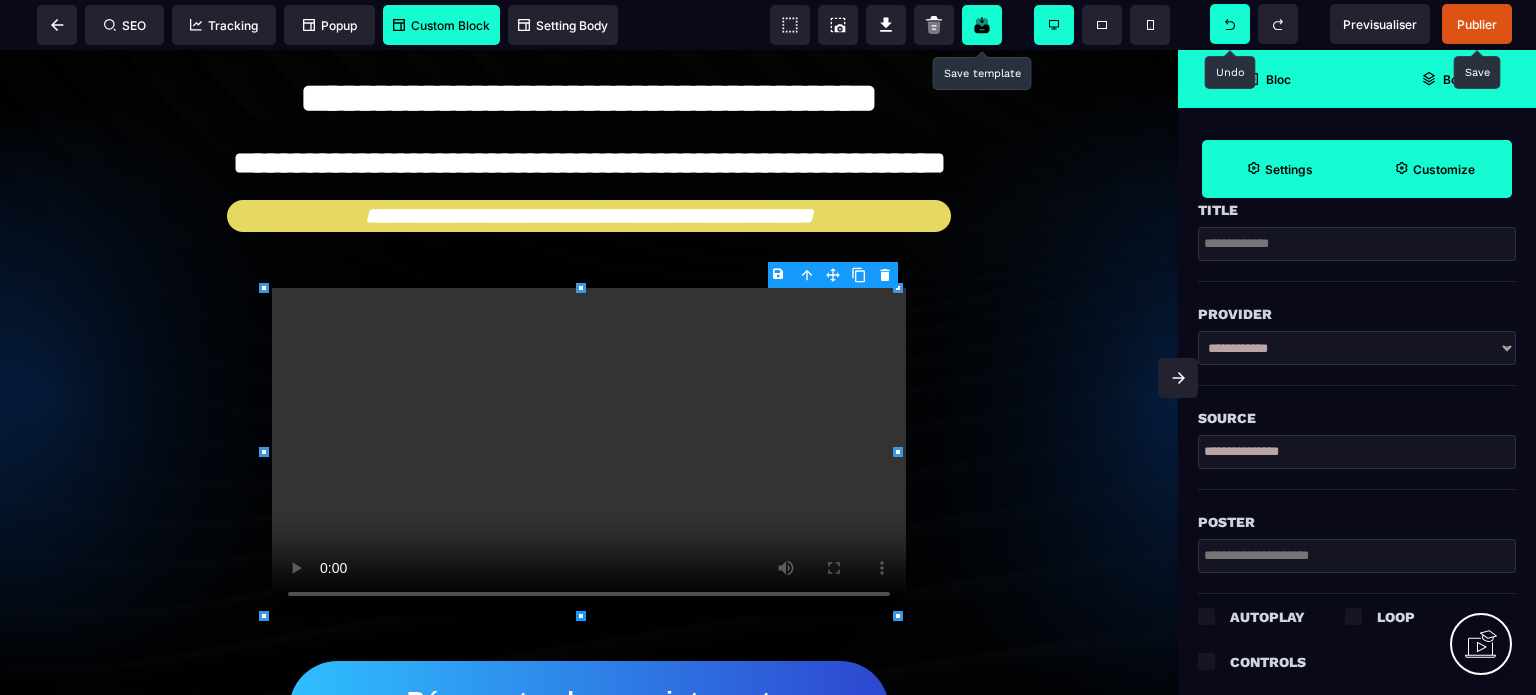 scroll, scrollTop: 728, scrollLeft: 0, axis: vertical 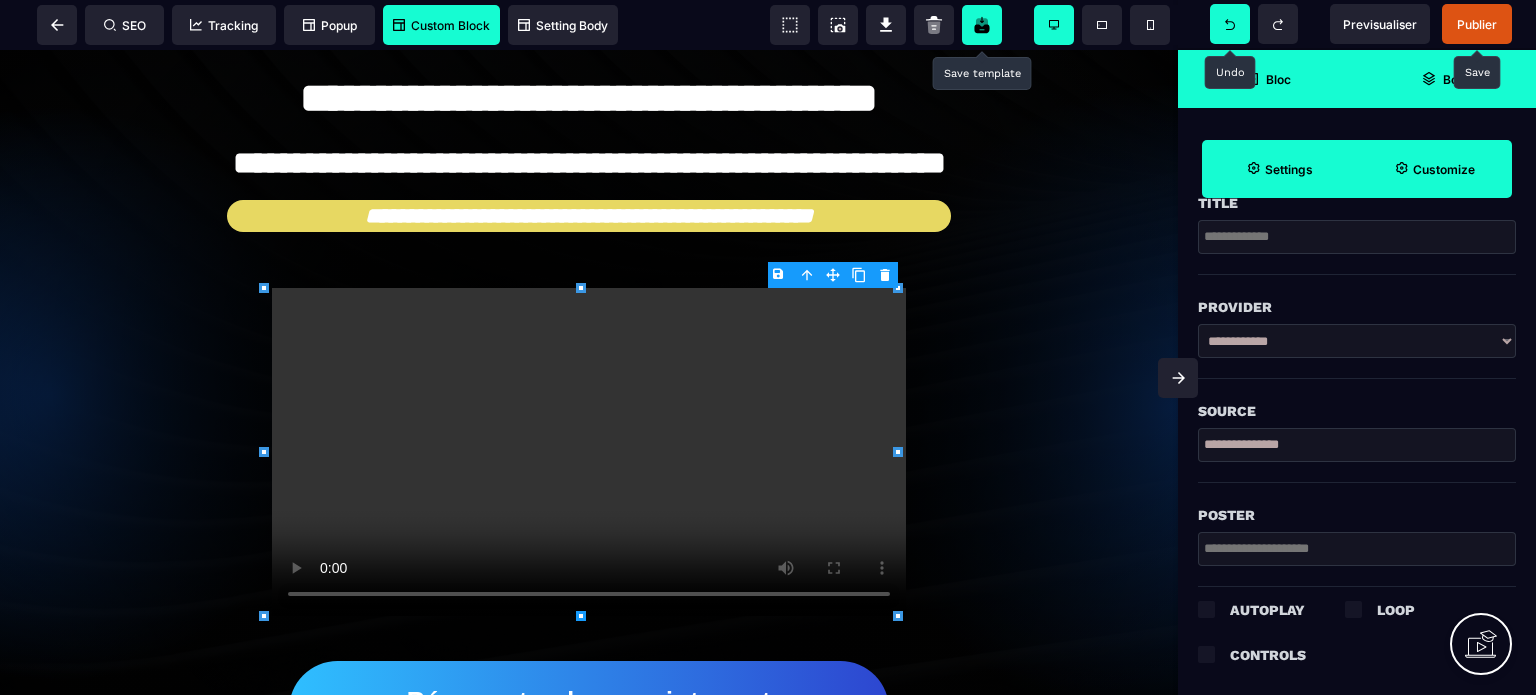 click at bounding box center [1357, 549] 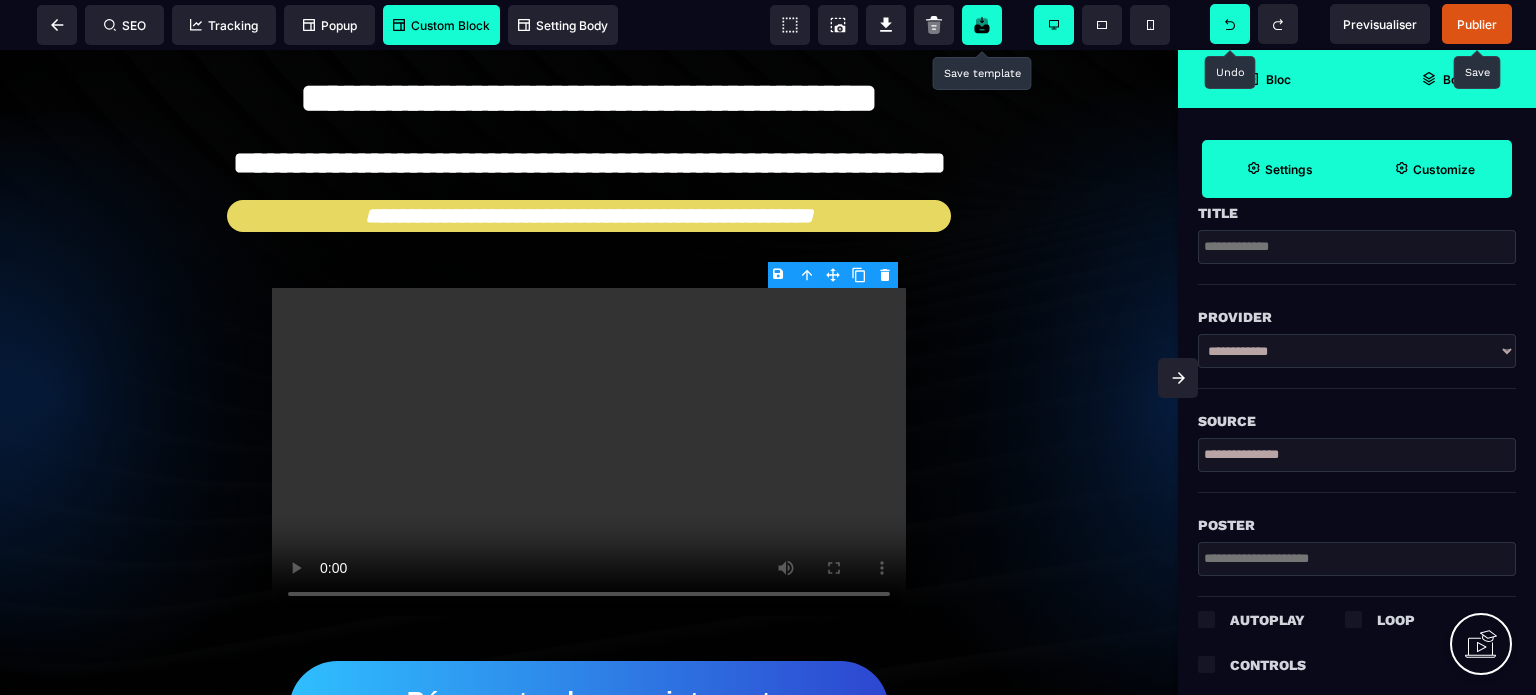 scroll, scrollTop: 728, scrollLeft: 0, axis: vertical 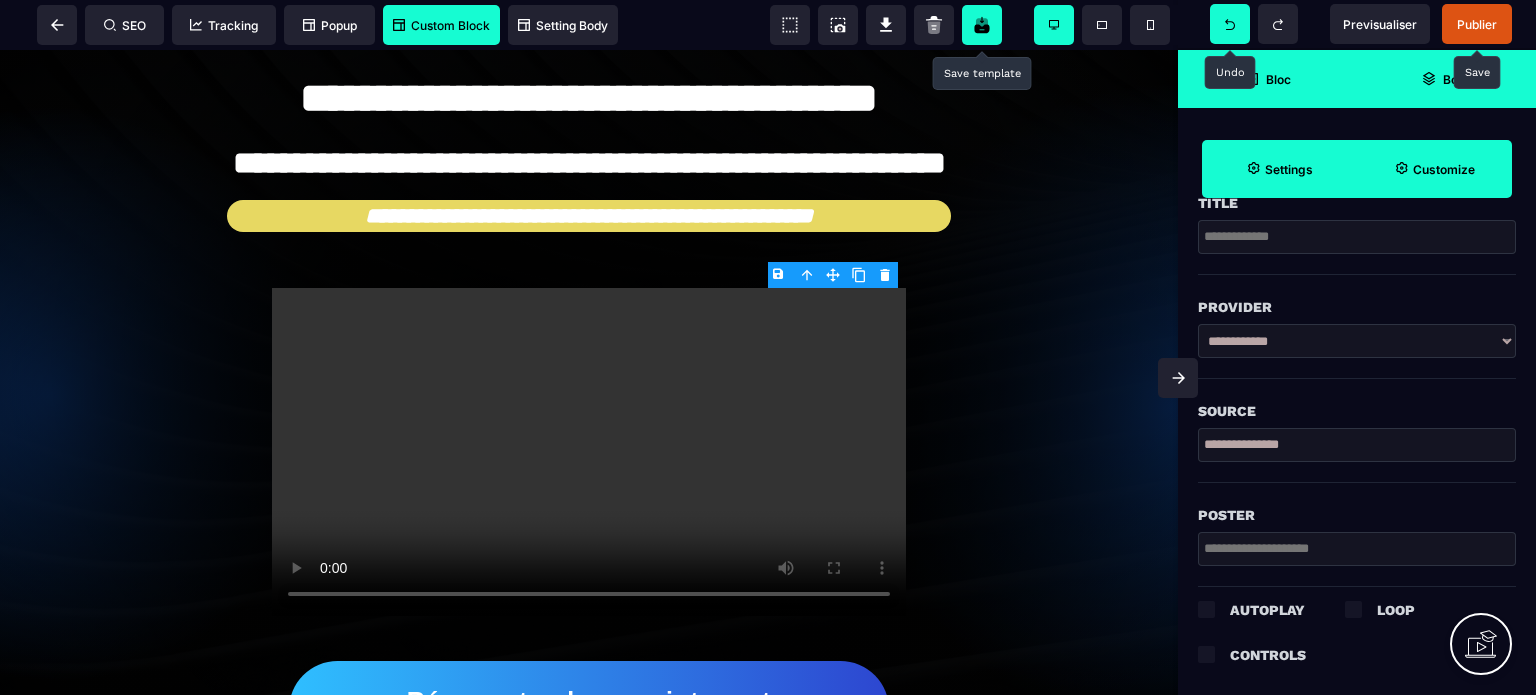 click at bounding box center [1357, 549] 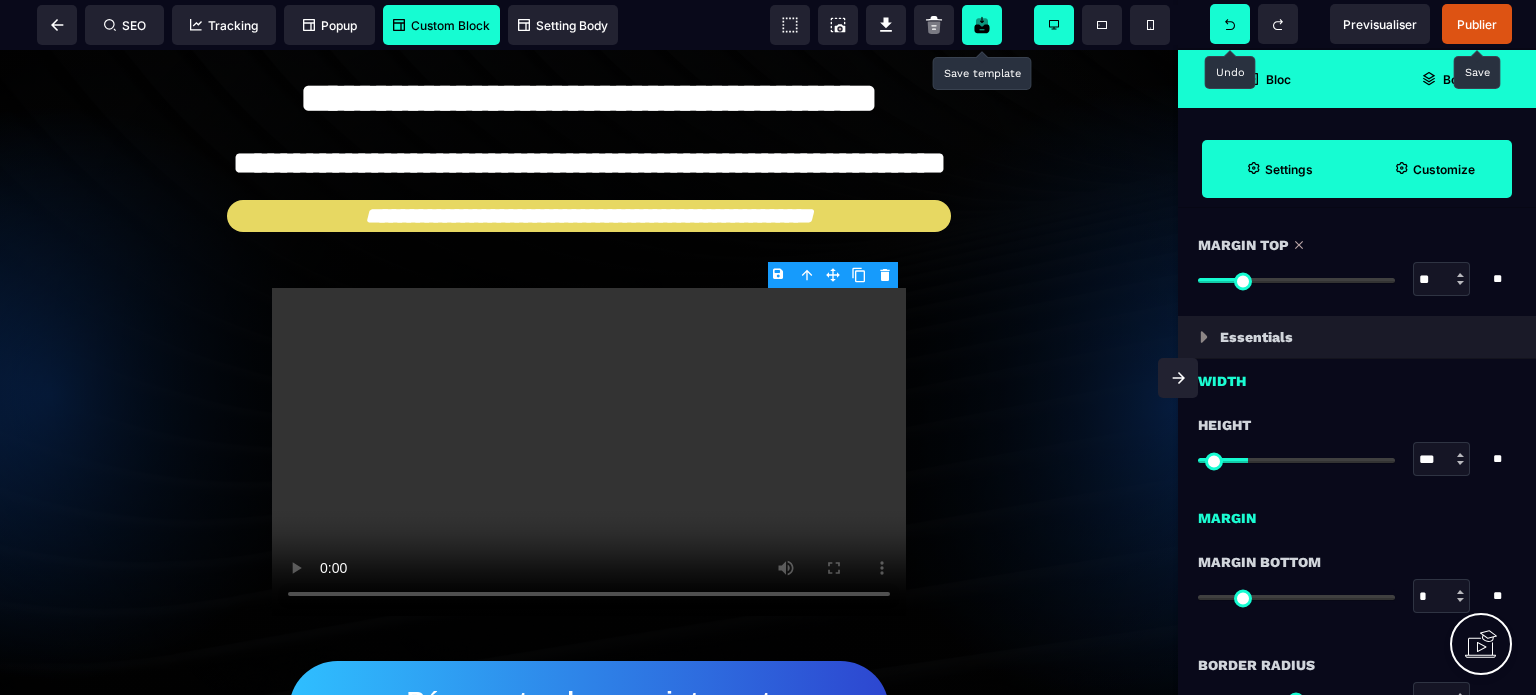 scroll, scrollTop: 0, scrollLeft: 0, axis: both 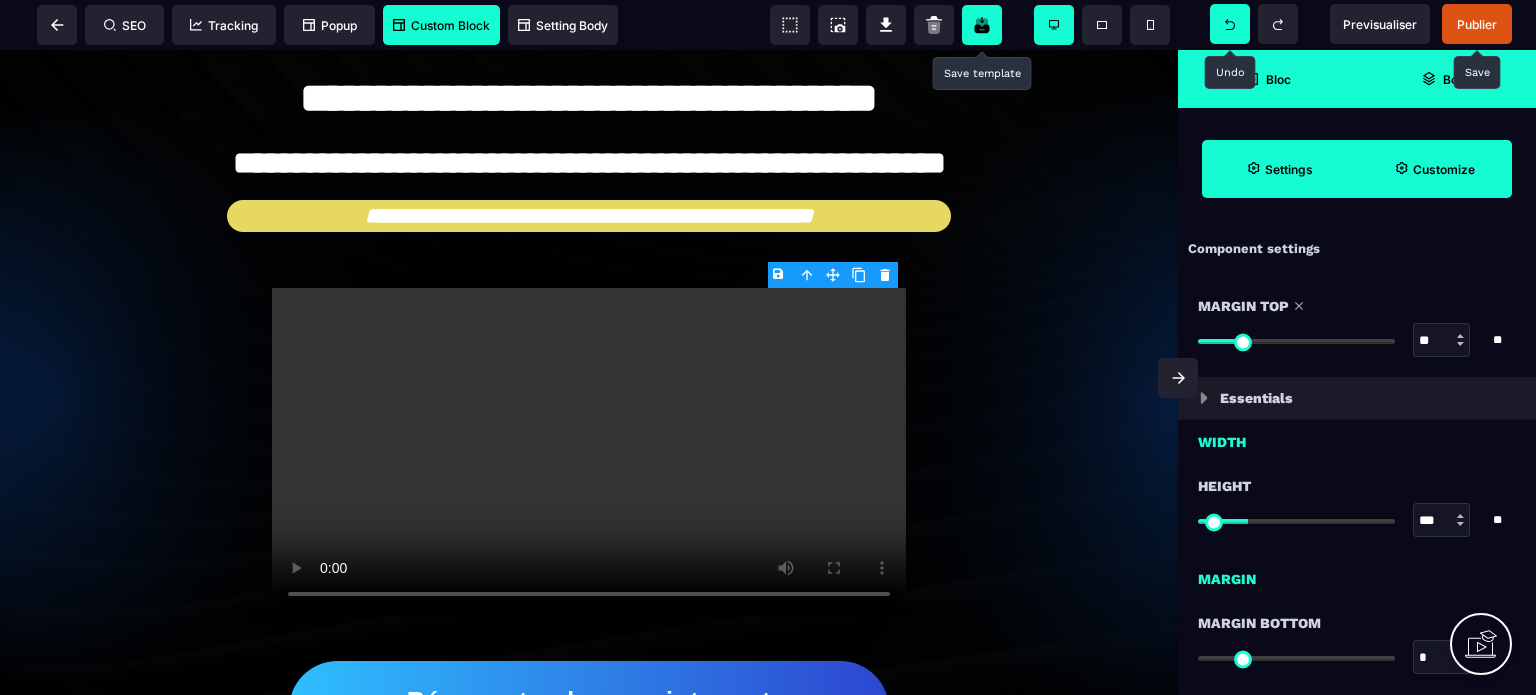 click on "Settings" at bounding box center [1289, 169] 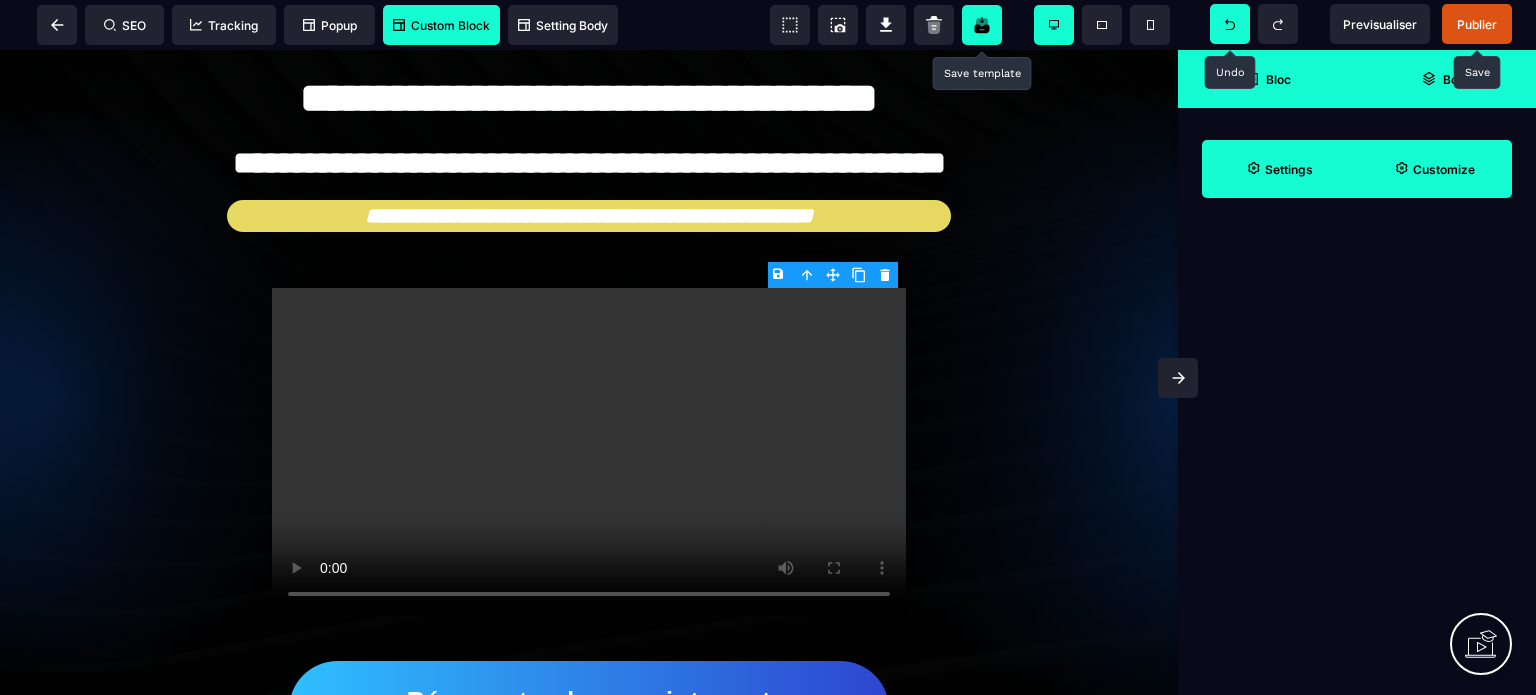 click on "Settings" at bounding box center [1289, 169] 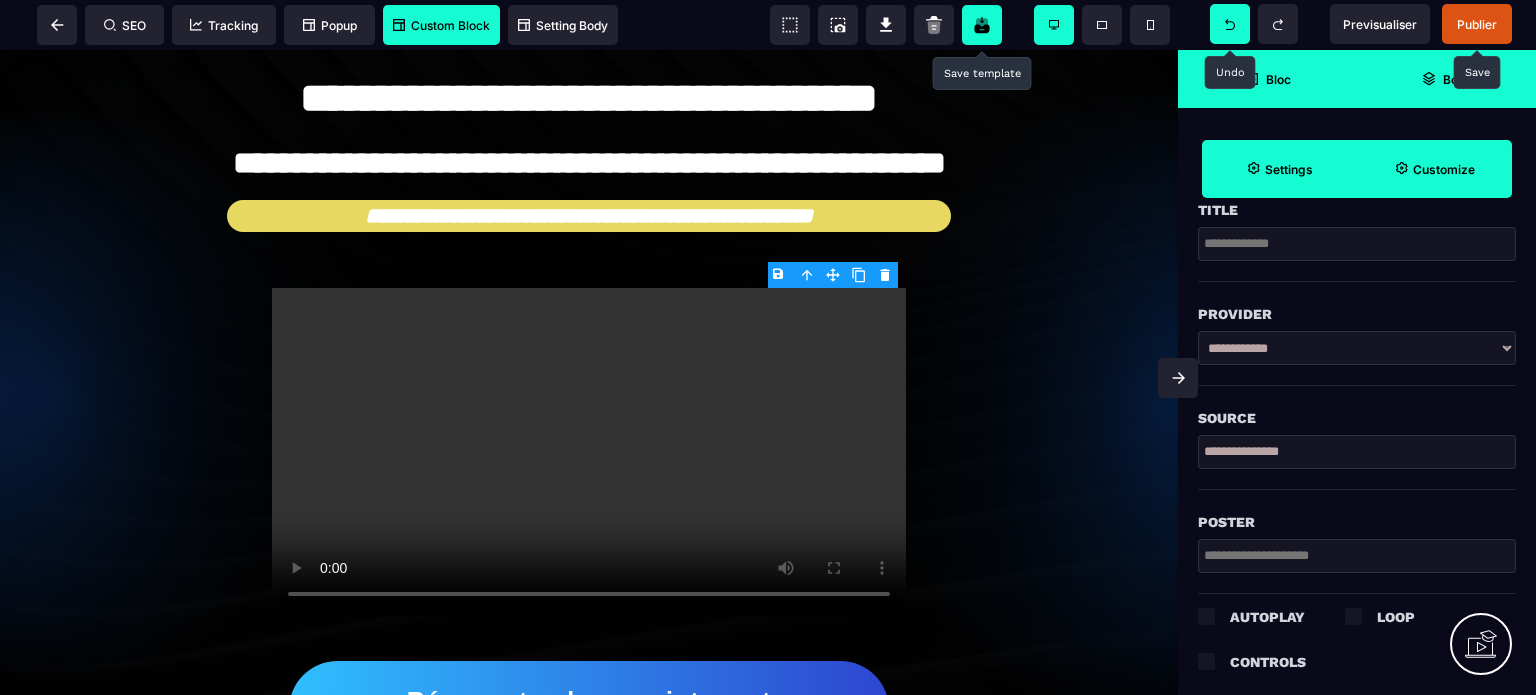 scroll, scrollTop: 728, scrollLeft: 0, axis: vertical 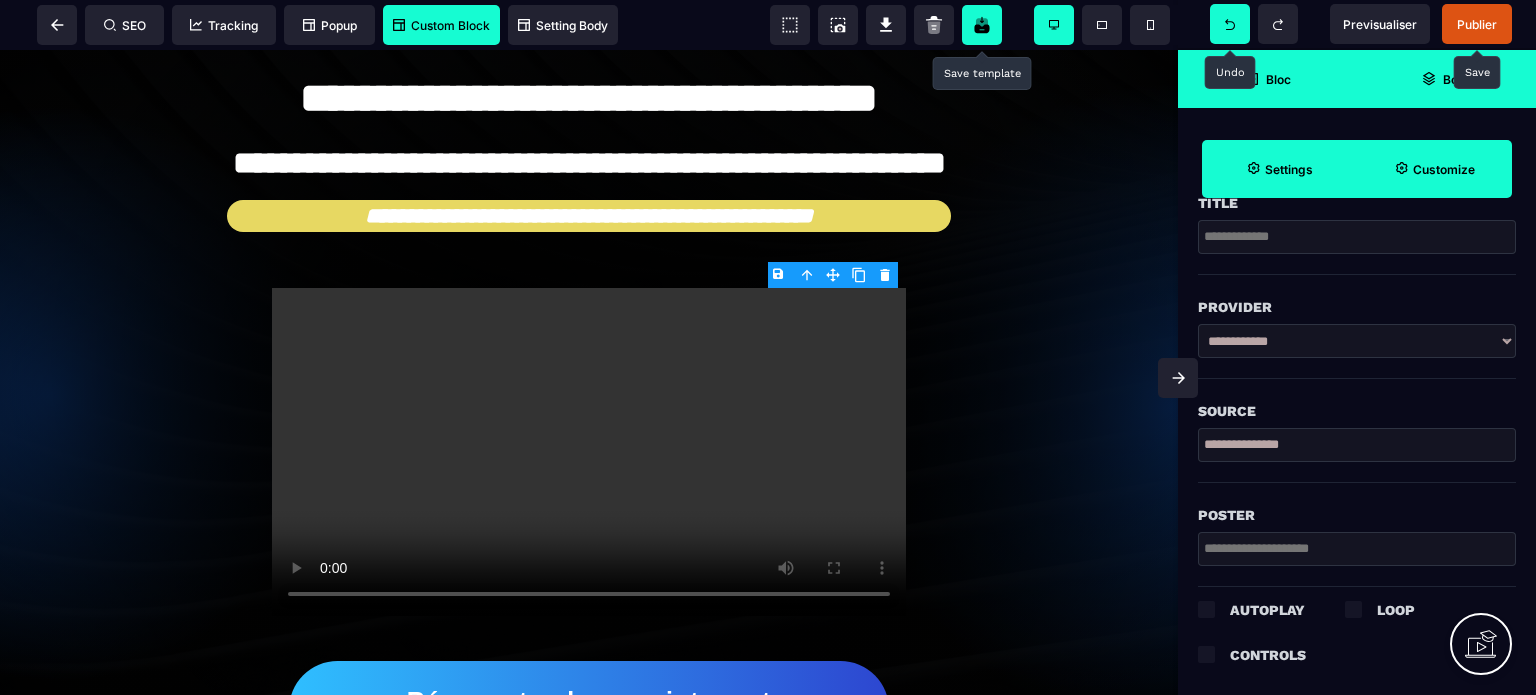 click on "**********" at bounding box center [1357, 445] 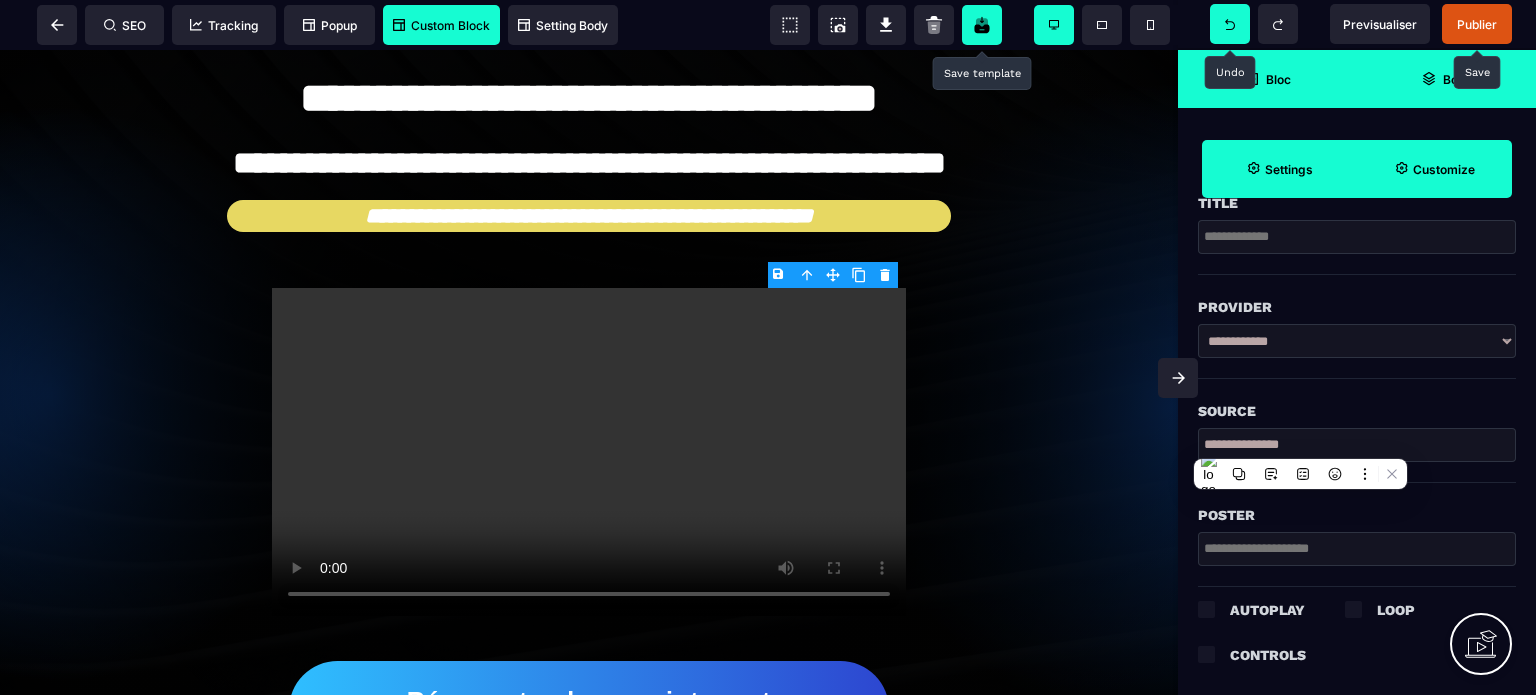 click at bounding box center [1357, 549] 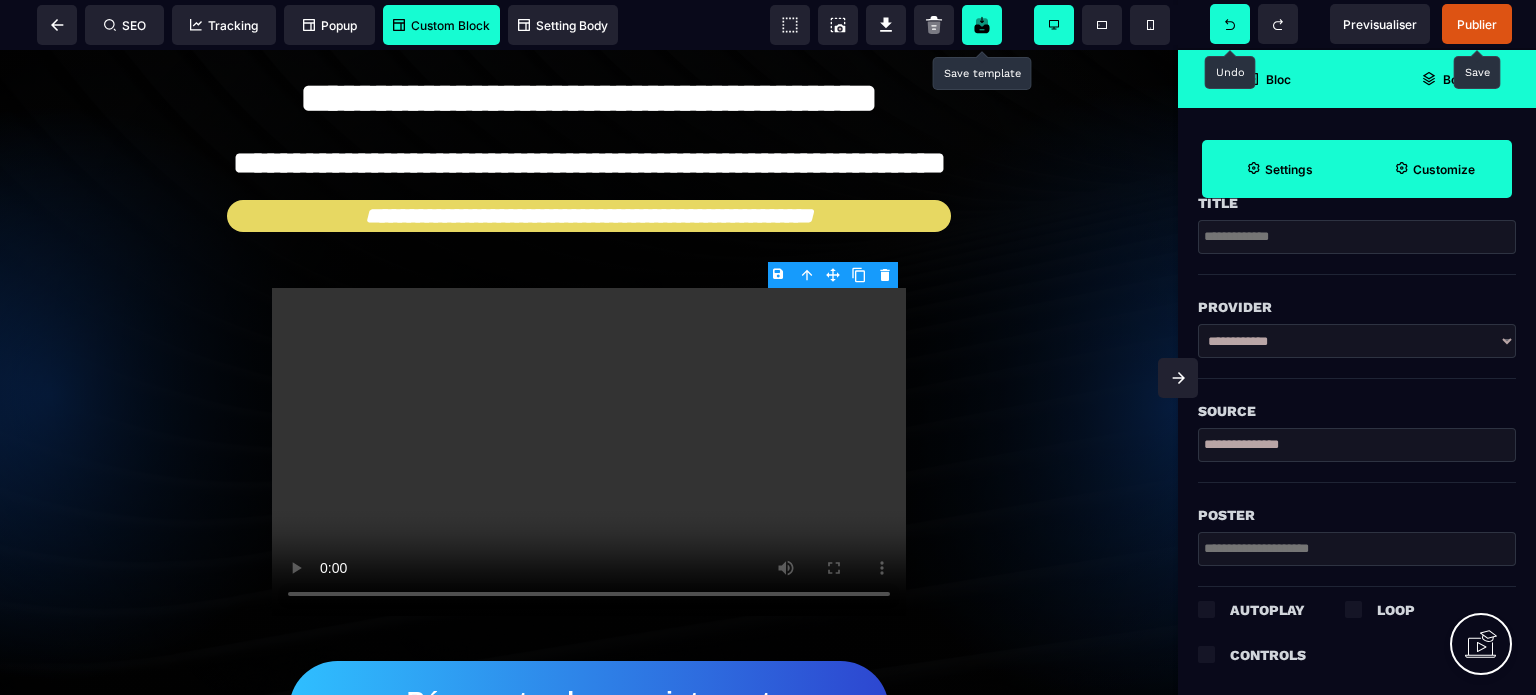 click on "**********" at bounding box center (1357, 445) 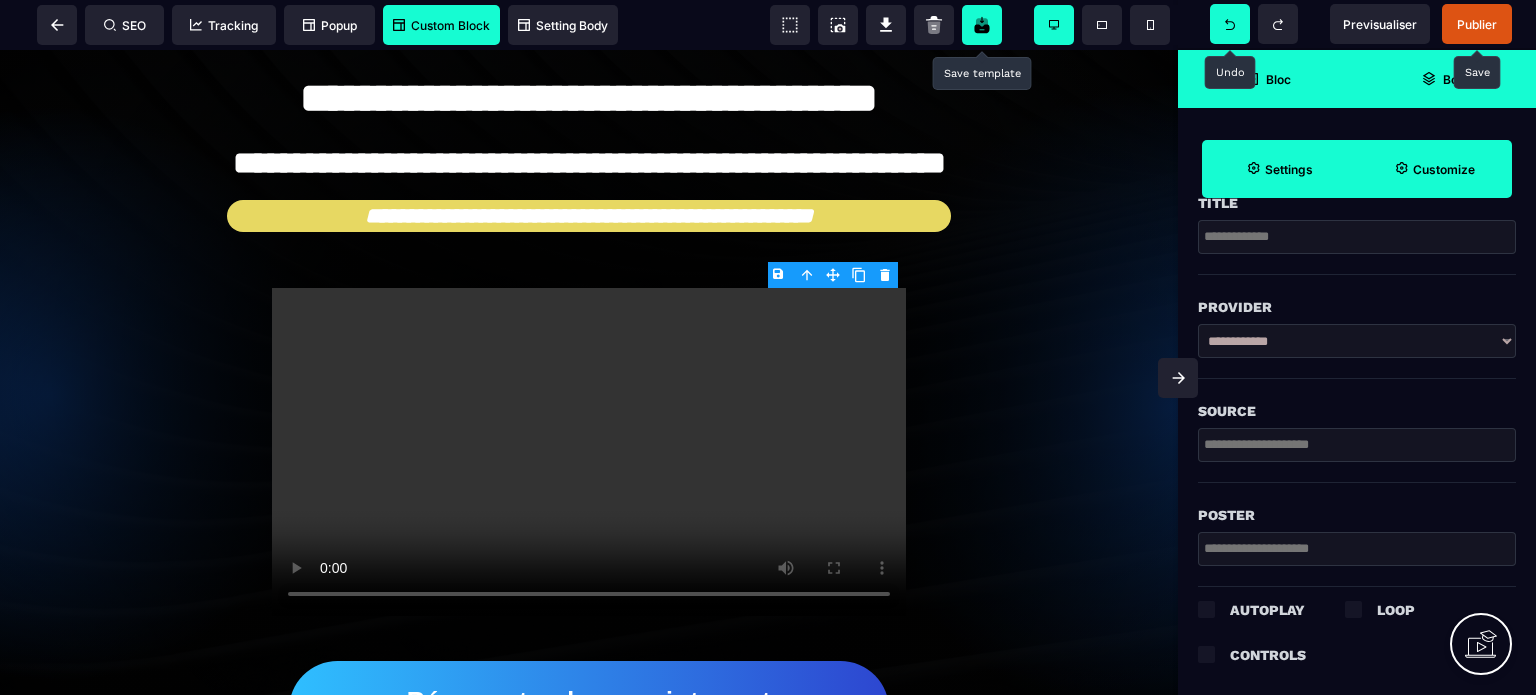 click at bounding box center (1357, 445) 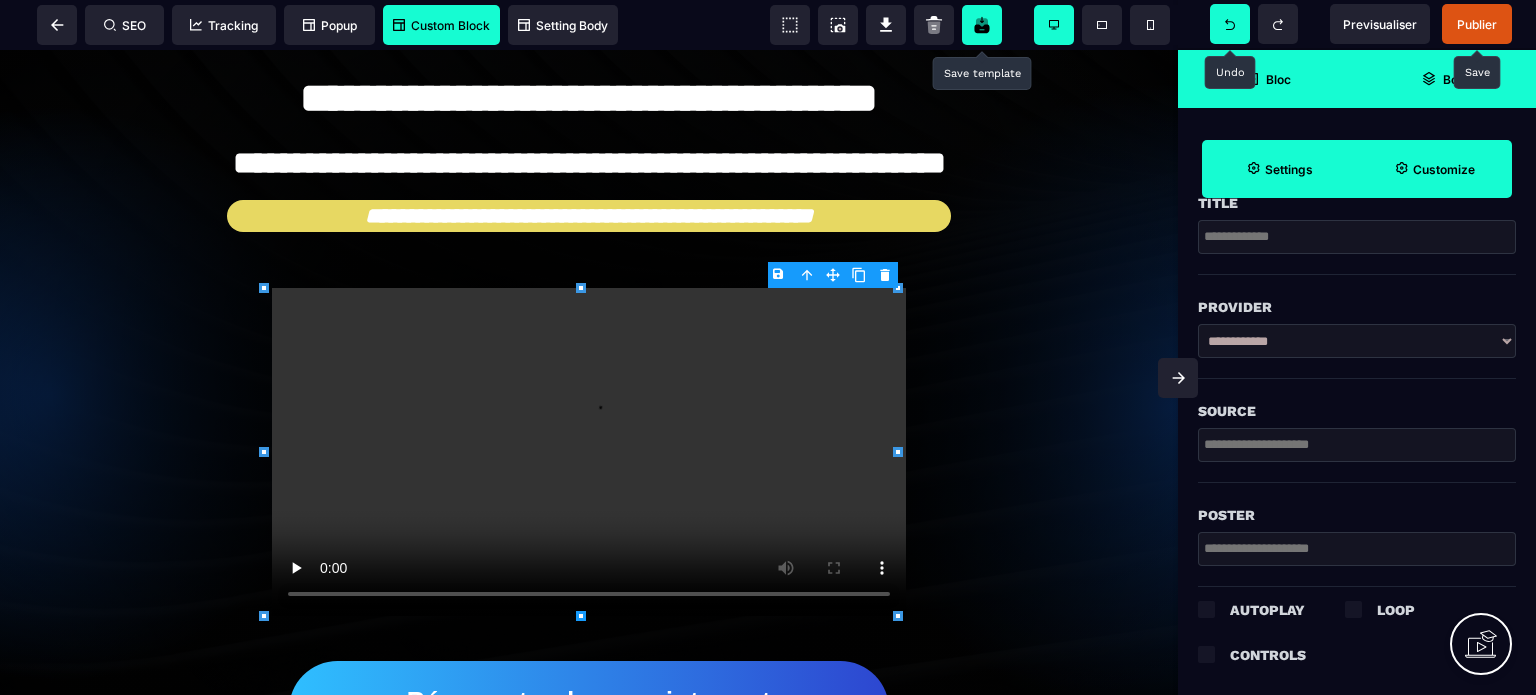 drag, startPoint x: 1181, startPoint y: 386, endPoint x: 1181, endPoint y: 337, distance: 49 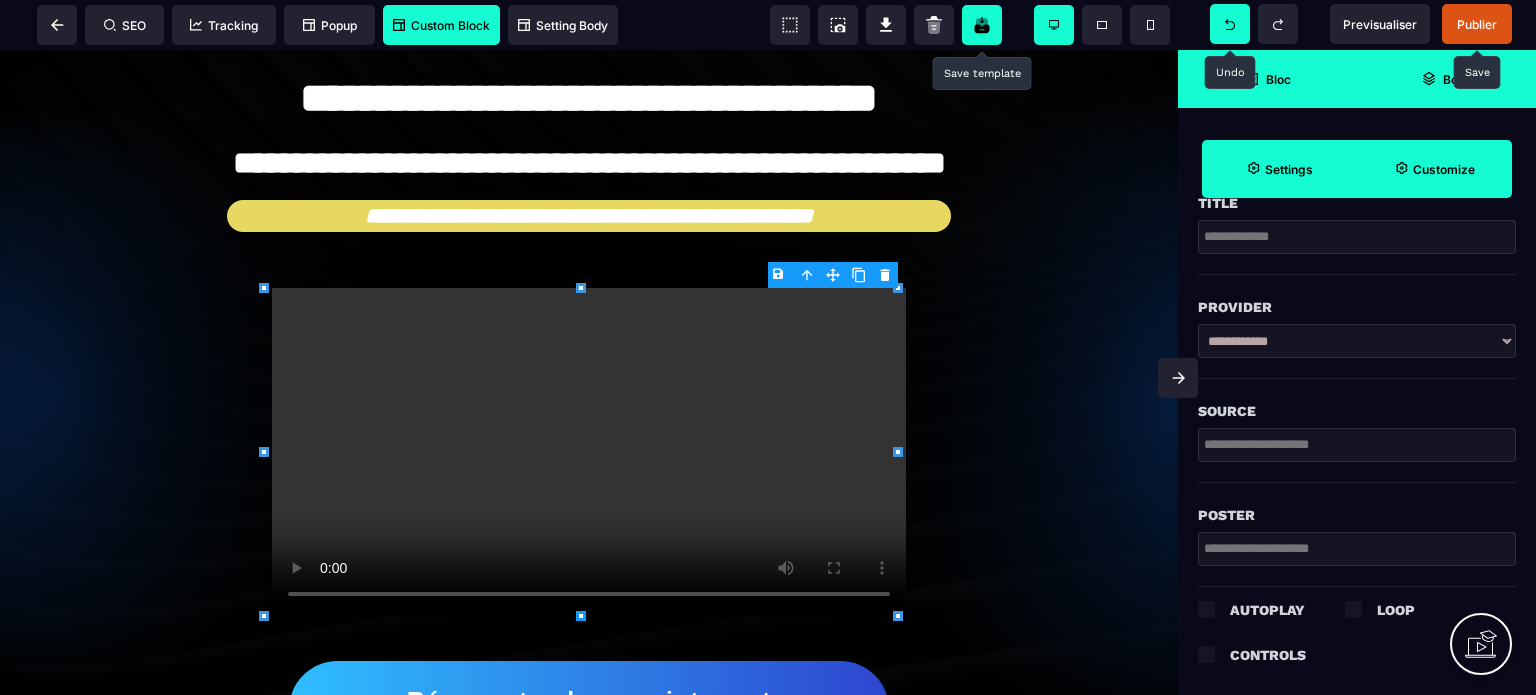 click at bounding box center [1178, 378] 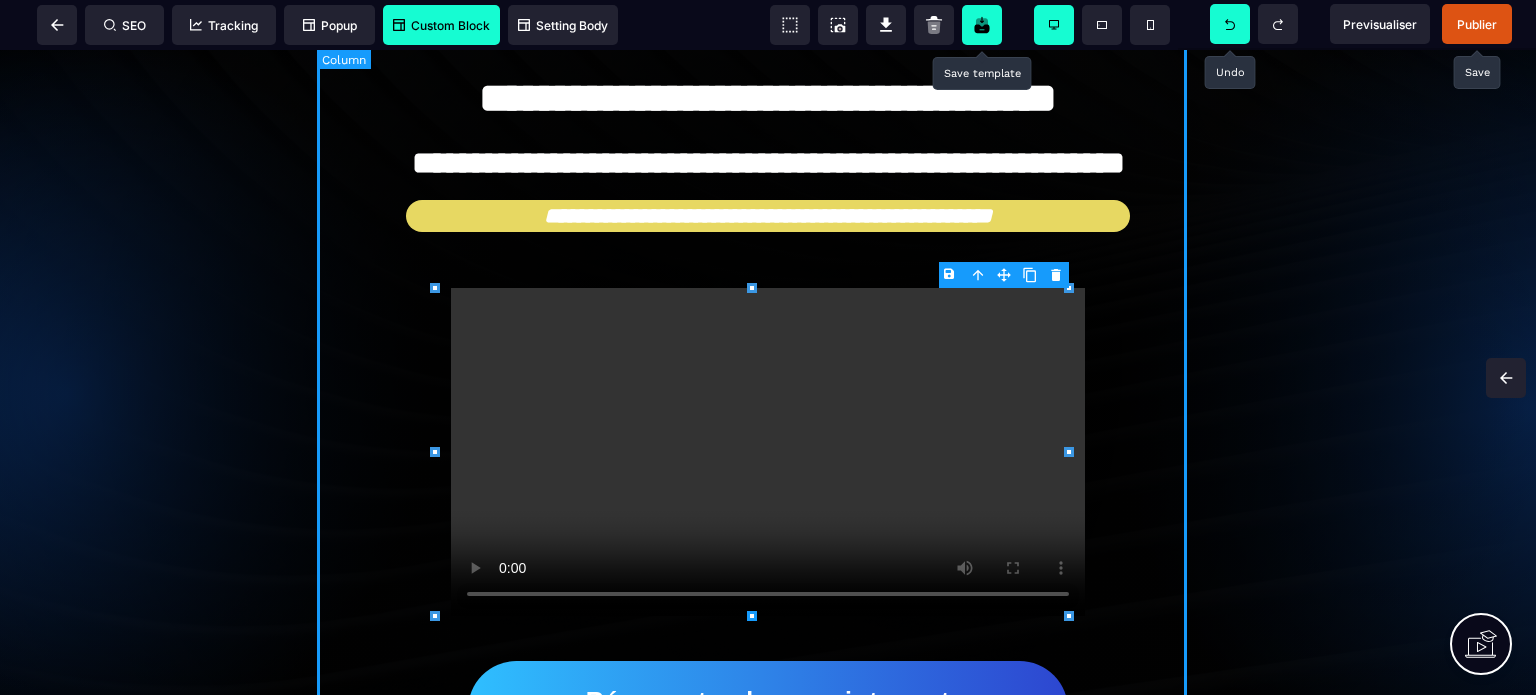 scroll, scrollTop: 0, scrollLeft: 0, axis: both 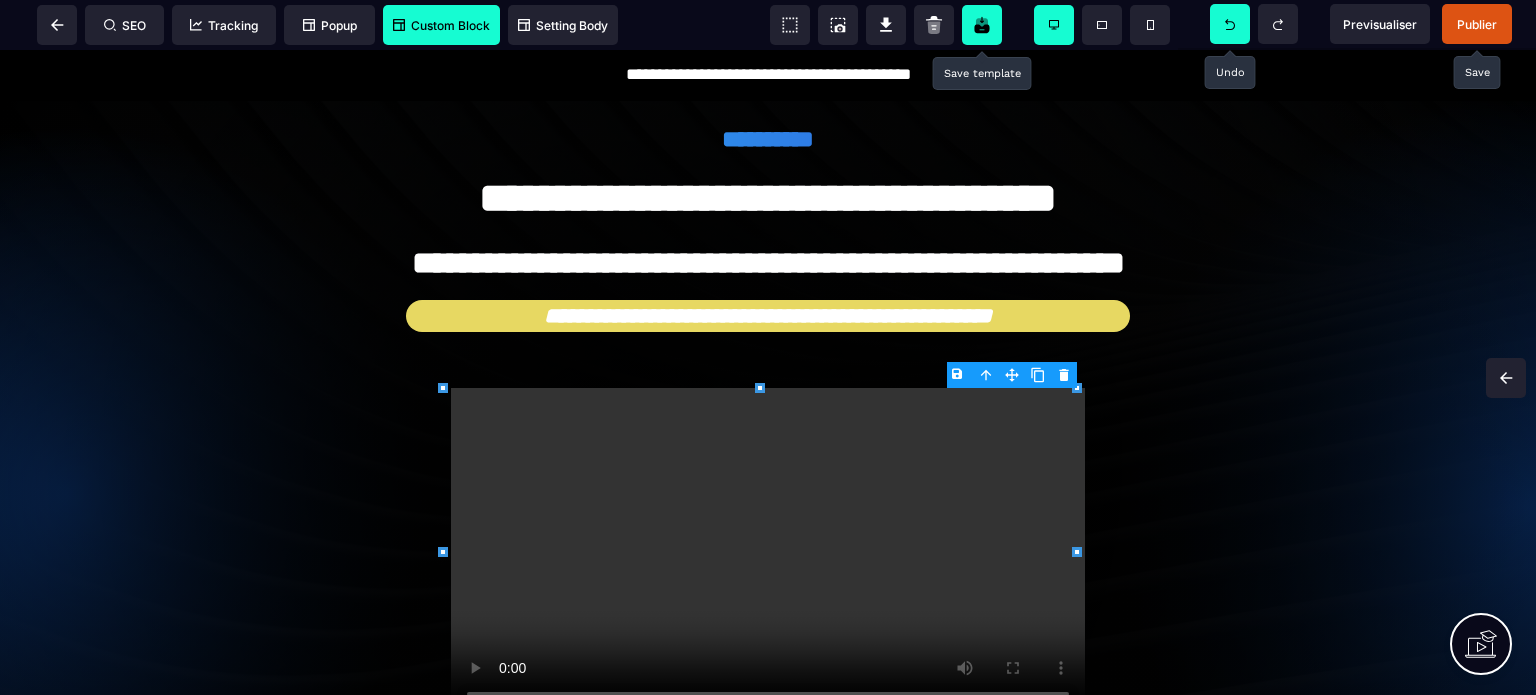 click on "Publier" at bounding box center (1477, 24) 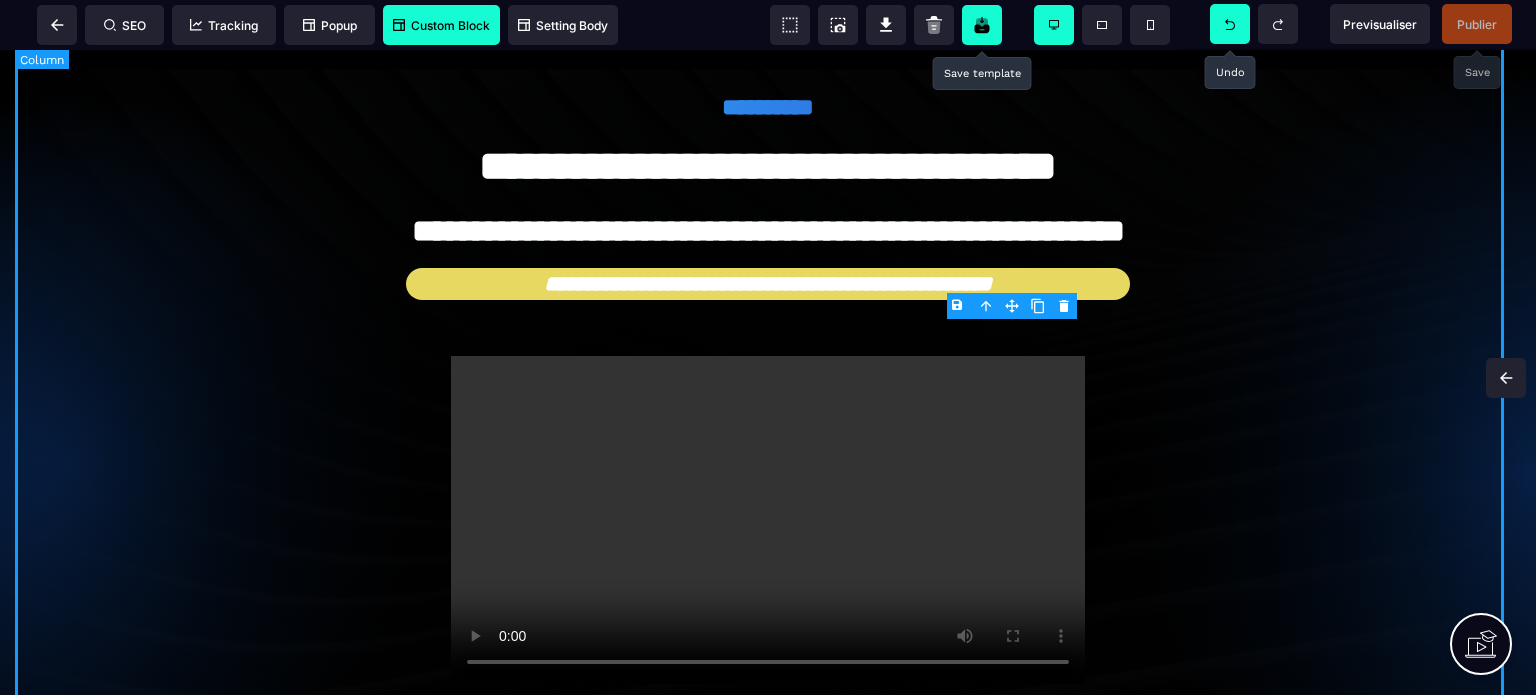 scroll, scrollTop: 0, scrollLeft: 0, axis: both 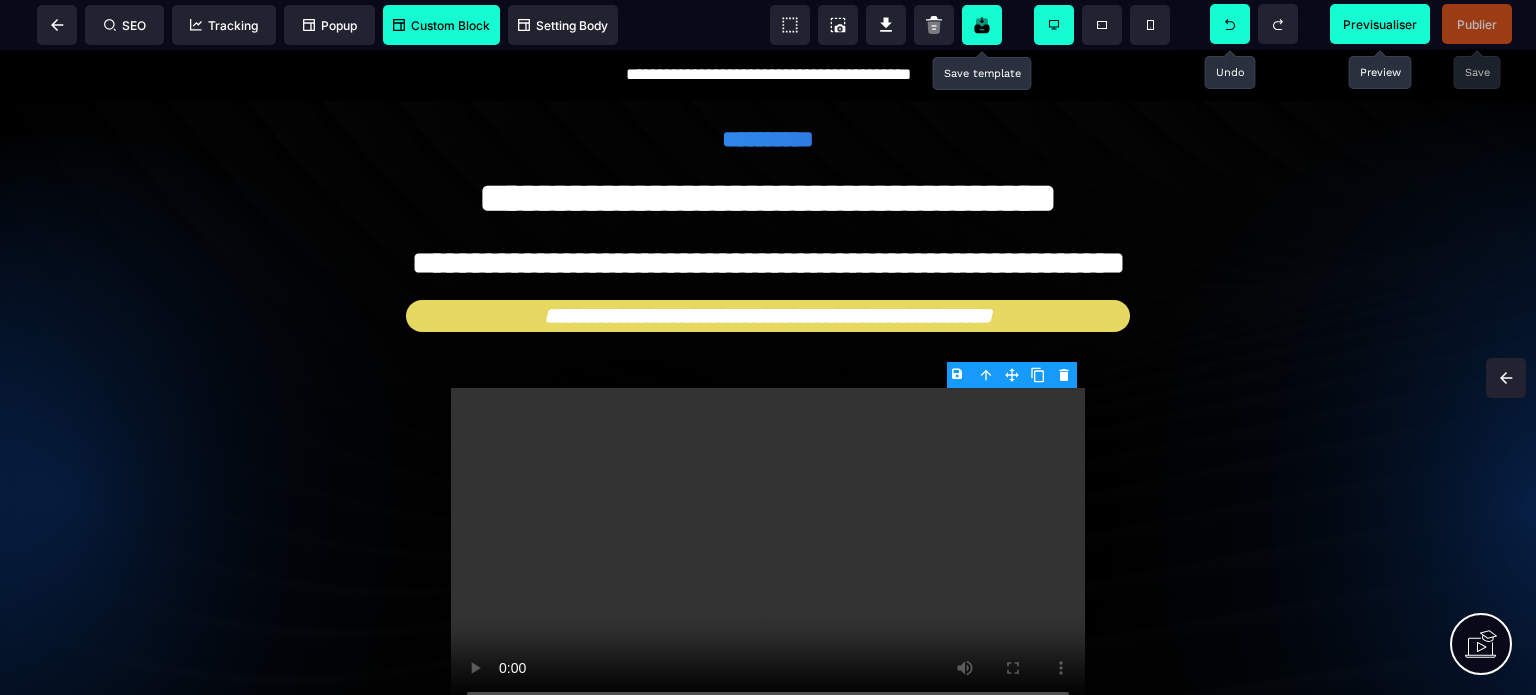 click on "Previsualiser" at bounding box center (1380, 24) 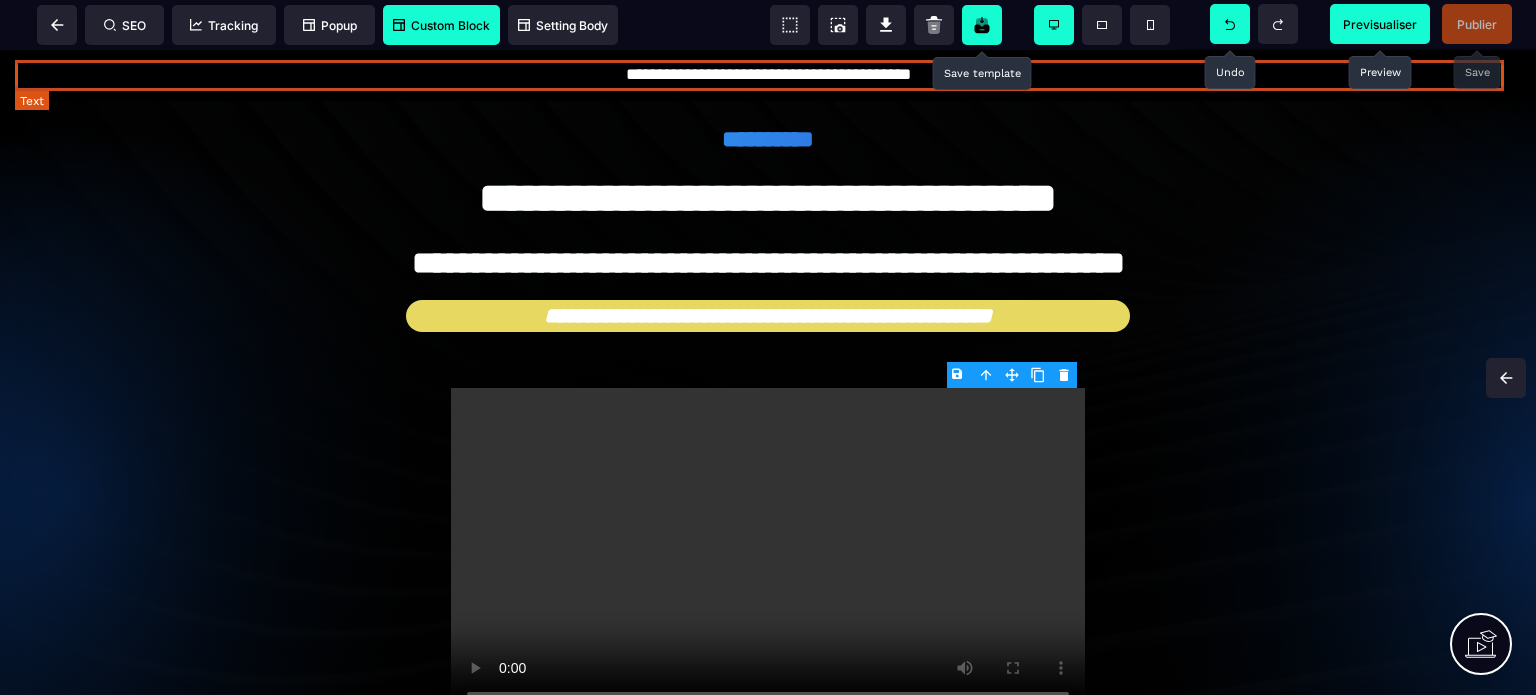 click on "**********" at bounding box center (767, 75) 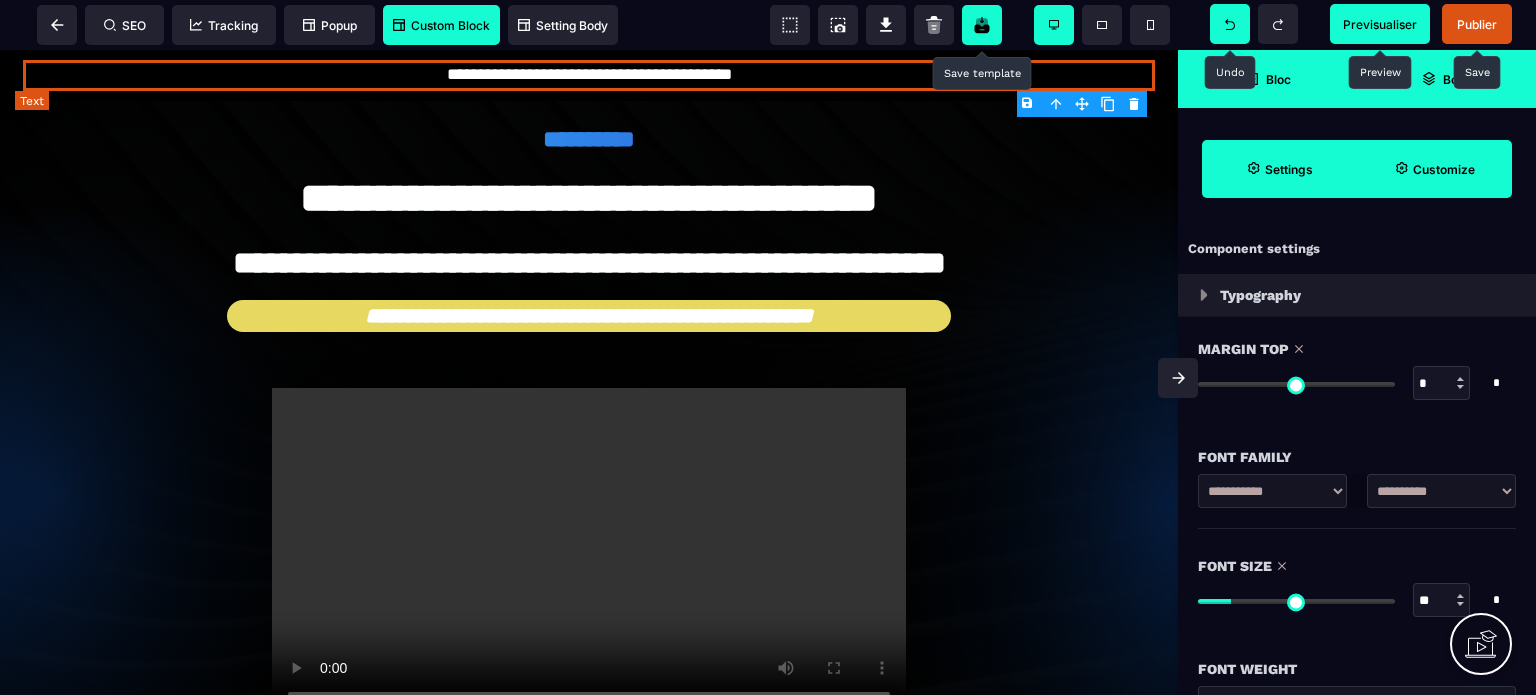 click on "**********" at bounding box center (589, 75) 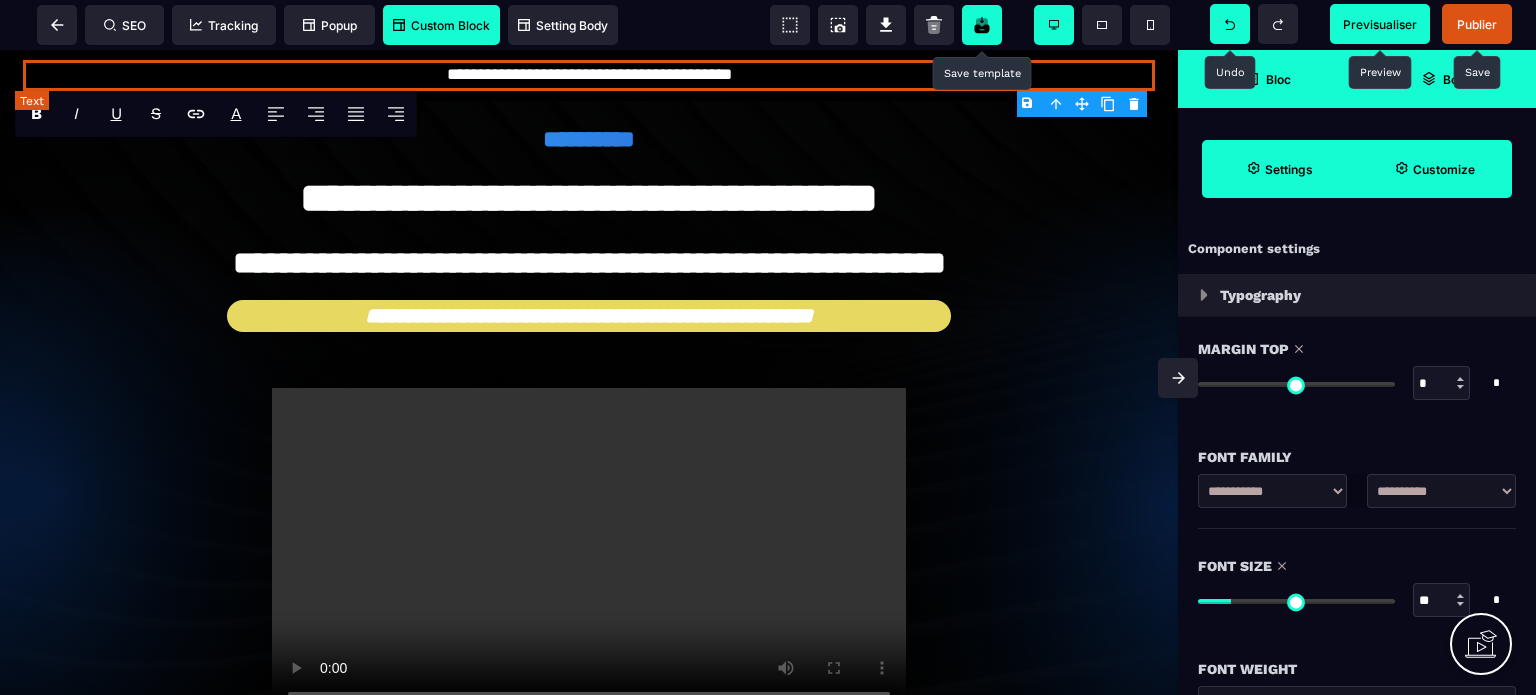 click on "**********" at bounding box center (589, 75) 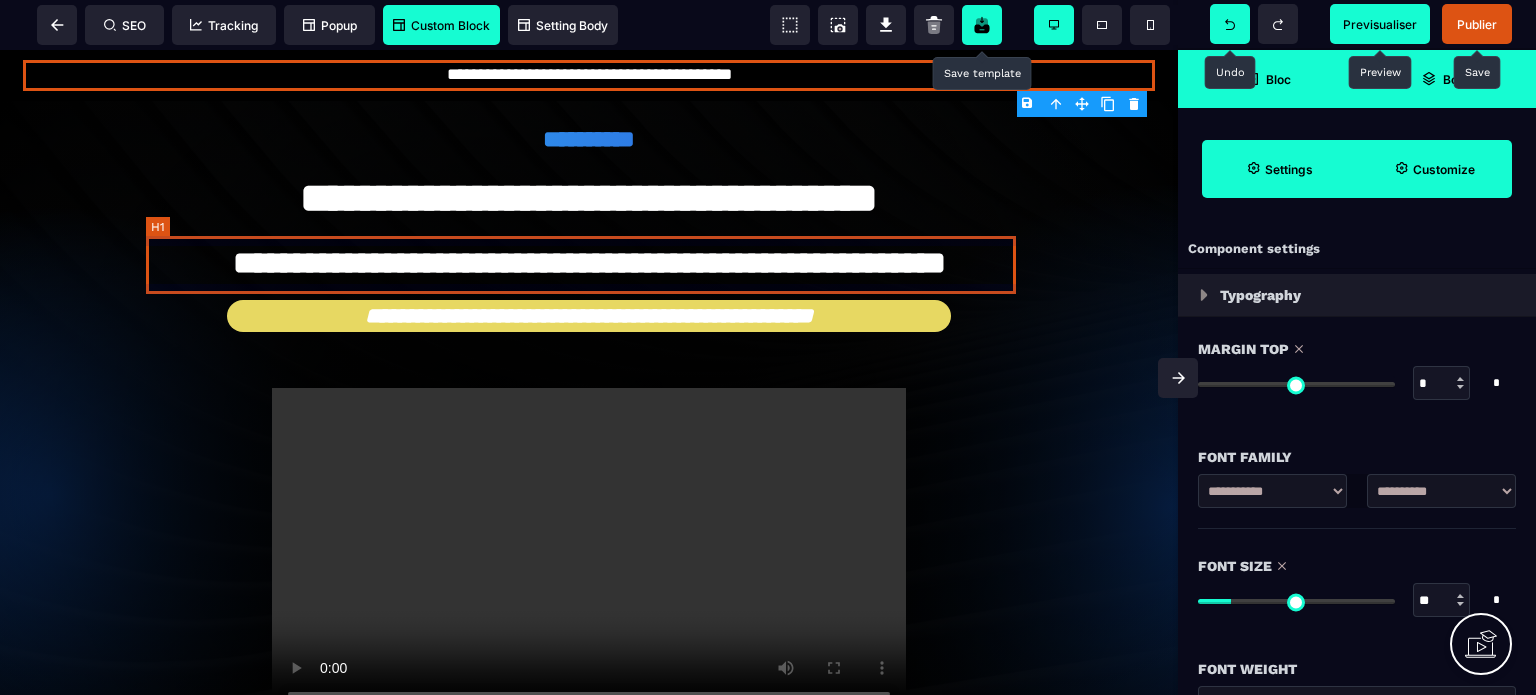 click on "**********" at bounding box center (589, 265) 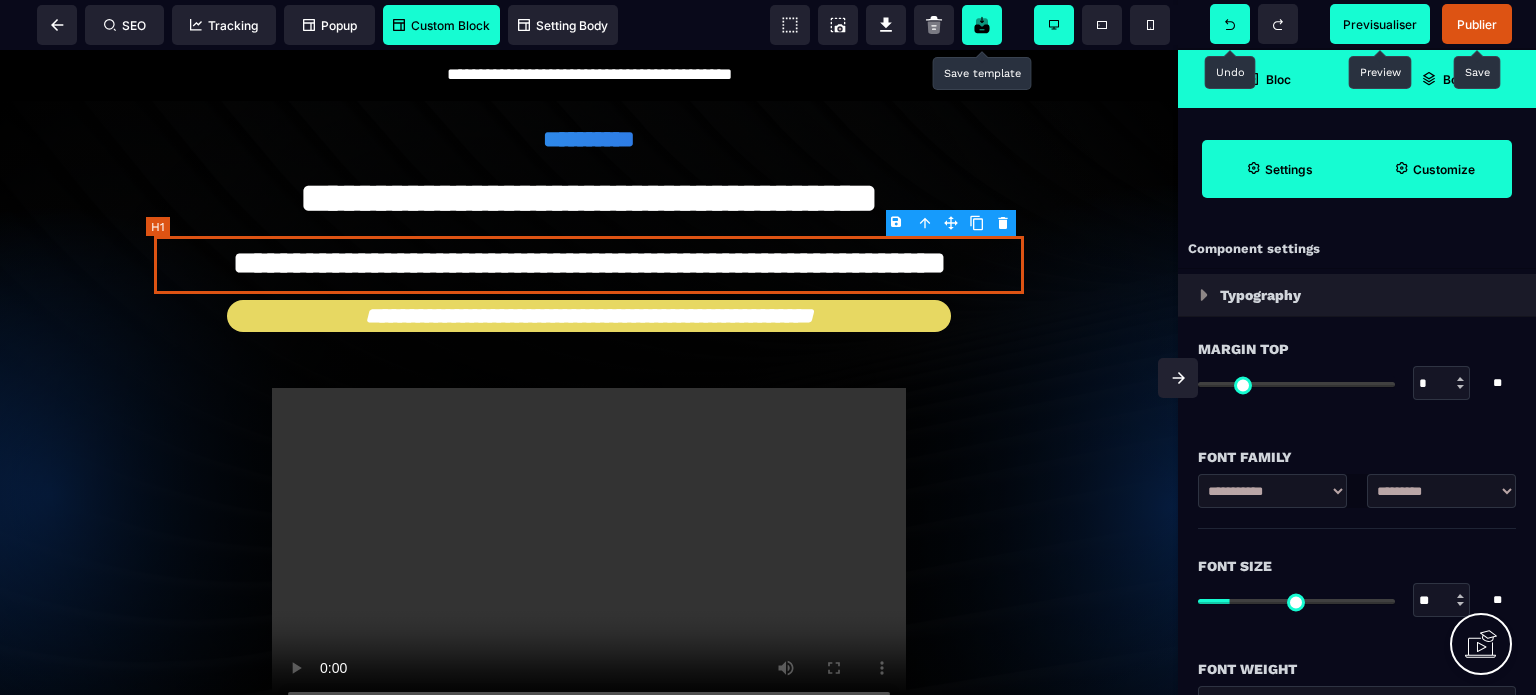click on "**********" at bounding box center (589, 265) 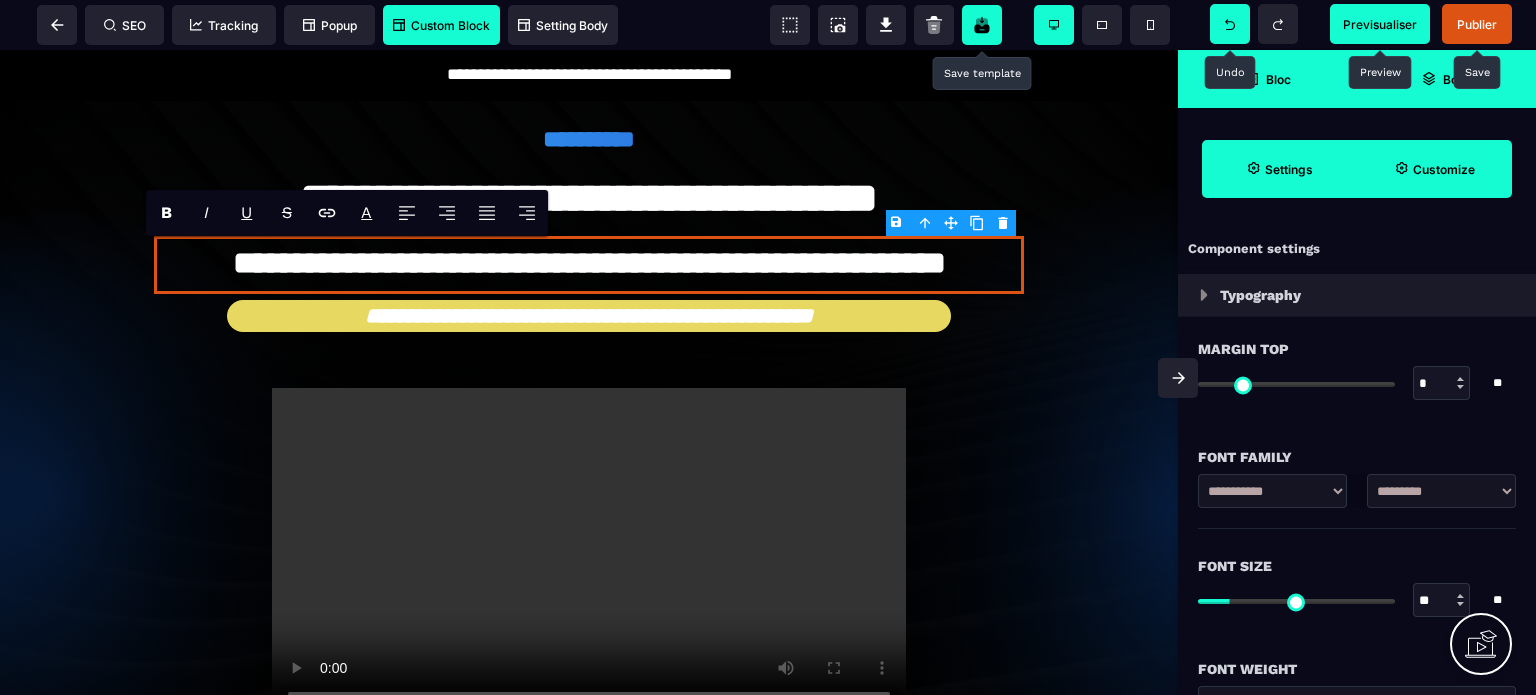 click 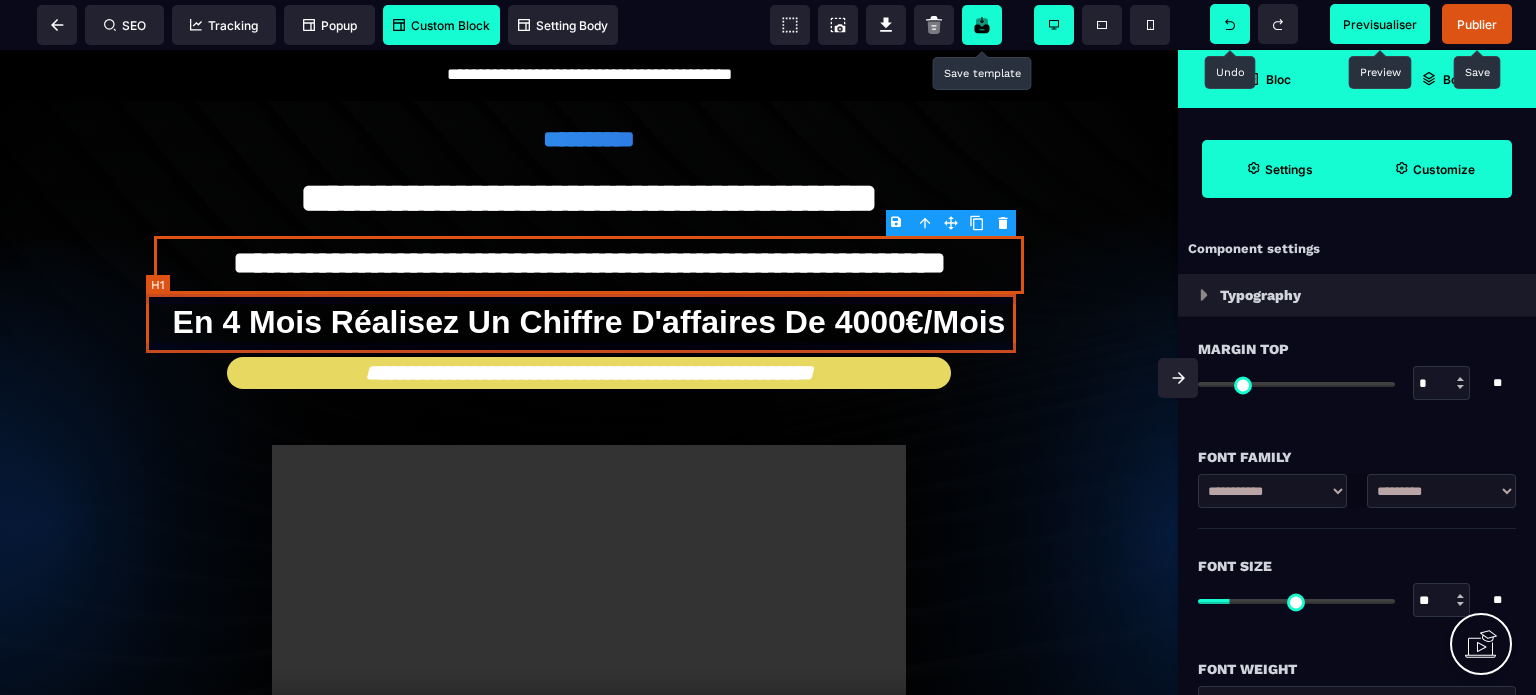 click on "en 4 mois réalisez un chiffre d'affaires de 4000€/mois" at bounding box center [589, 322] 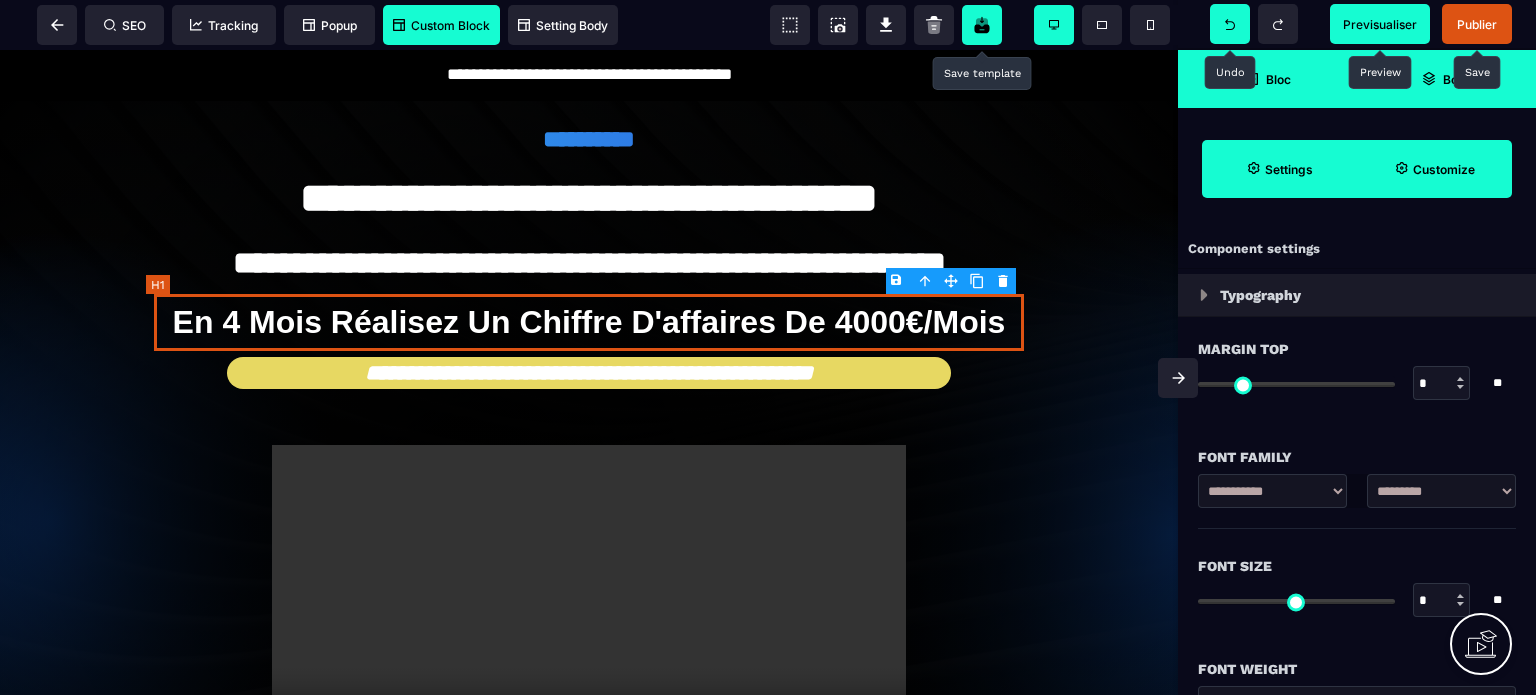 click on "en 4 mois réalisez un chiffre d'affaires de 4000€/mois" at bounding box center [589, 322] 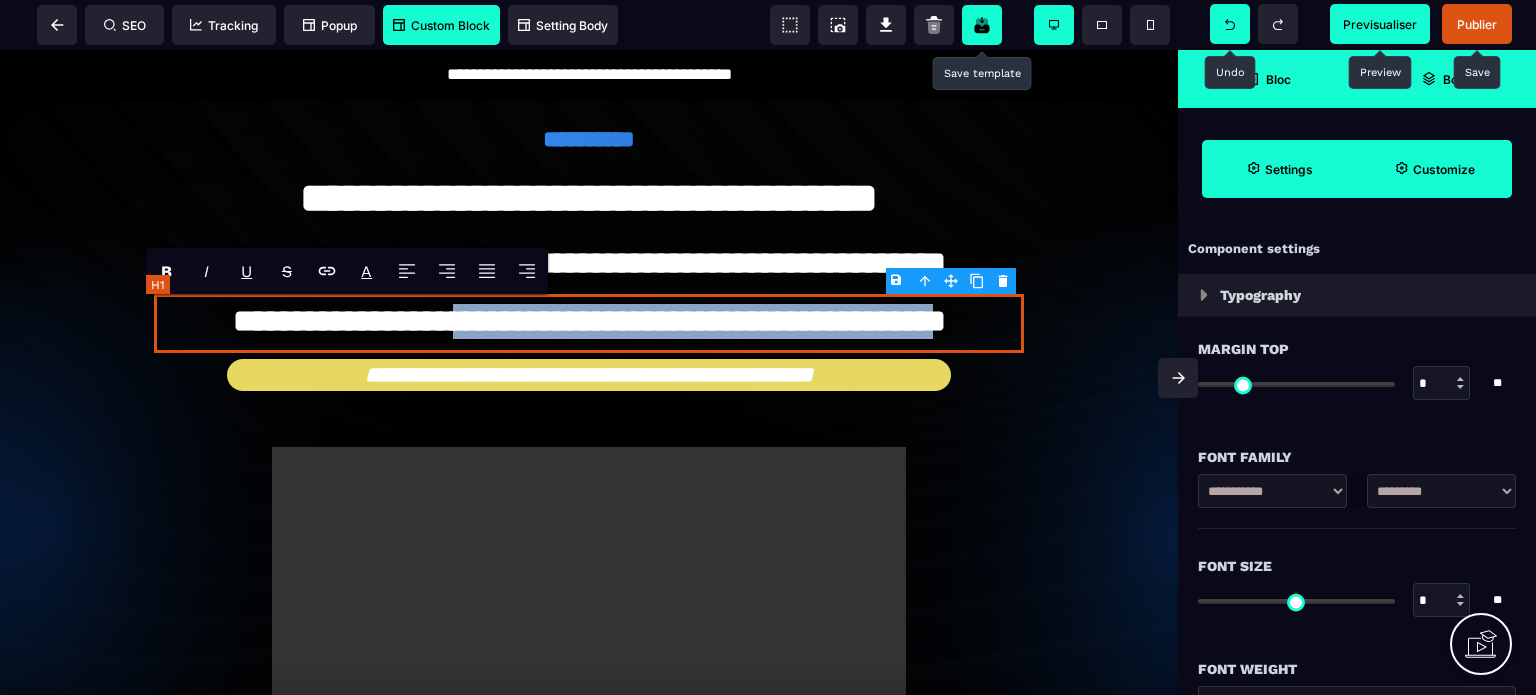 drag, startPoint x: 974, startPoint y: 322, endPoint x: 412, endPoint y: 319, distance: 562.008 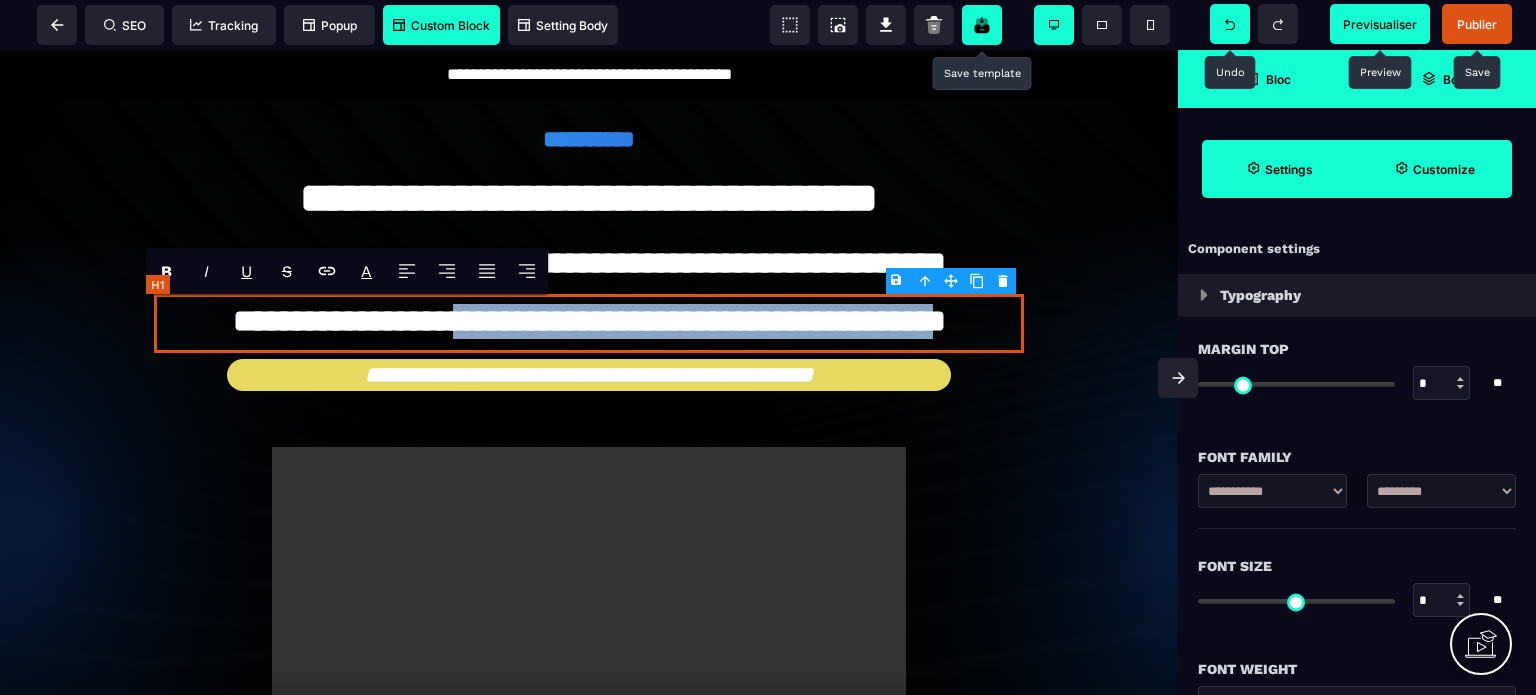 click on "**********" at bounding box center [589, 323] 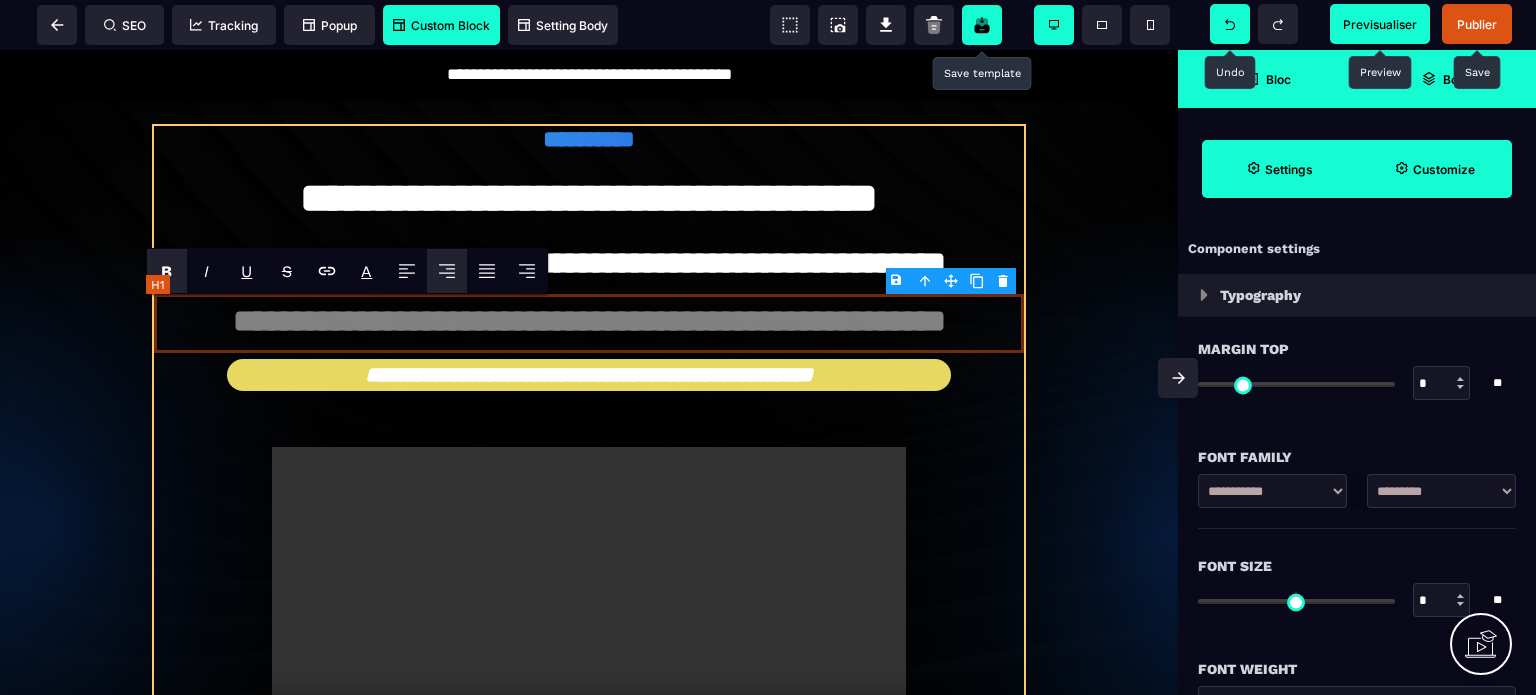 click on "**********" at bounding box center (589, 521) 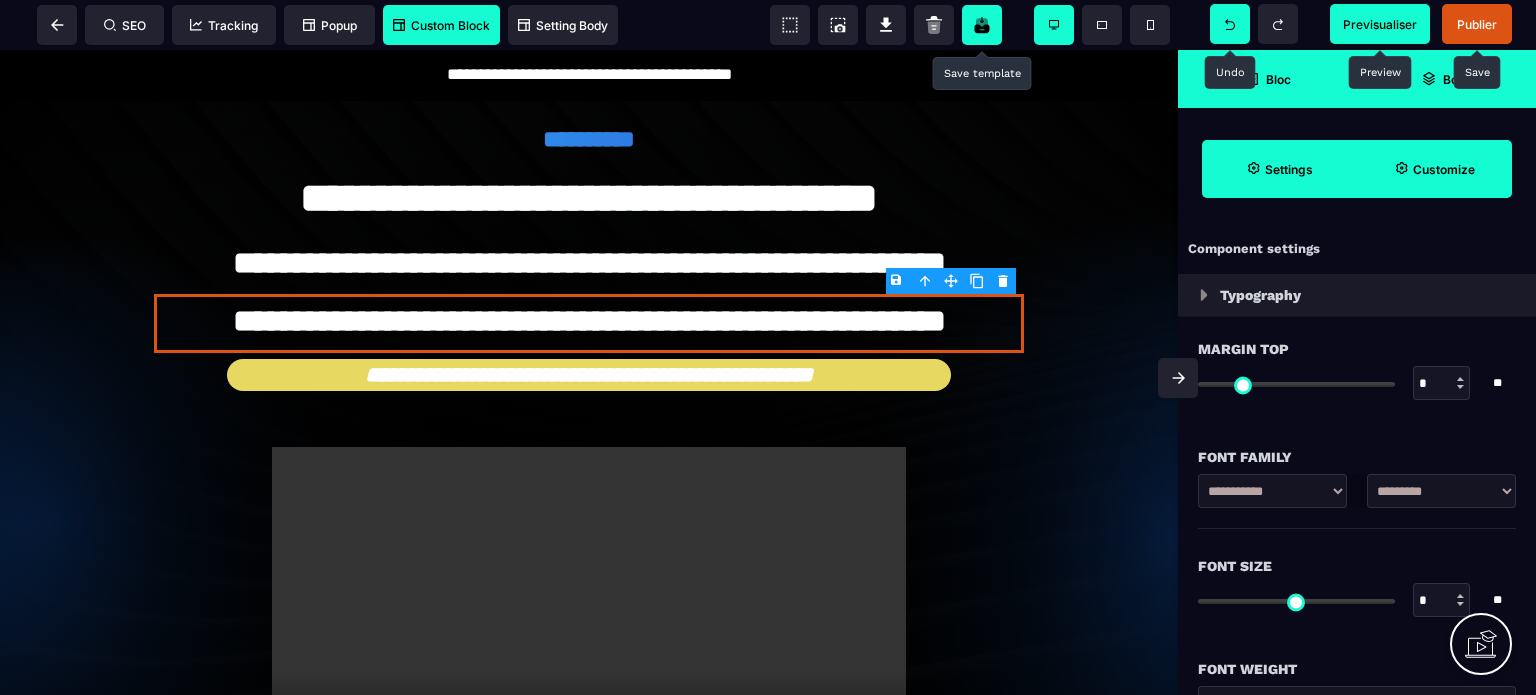 click on "**********" at bounding box center [589, 323] 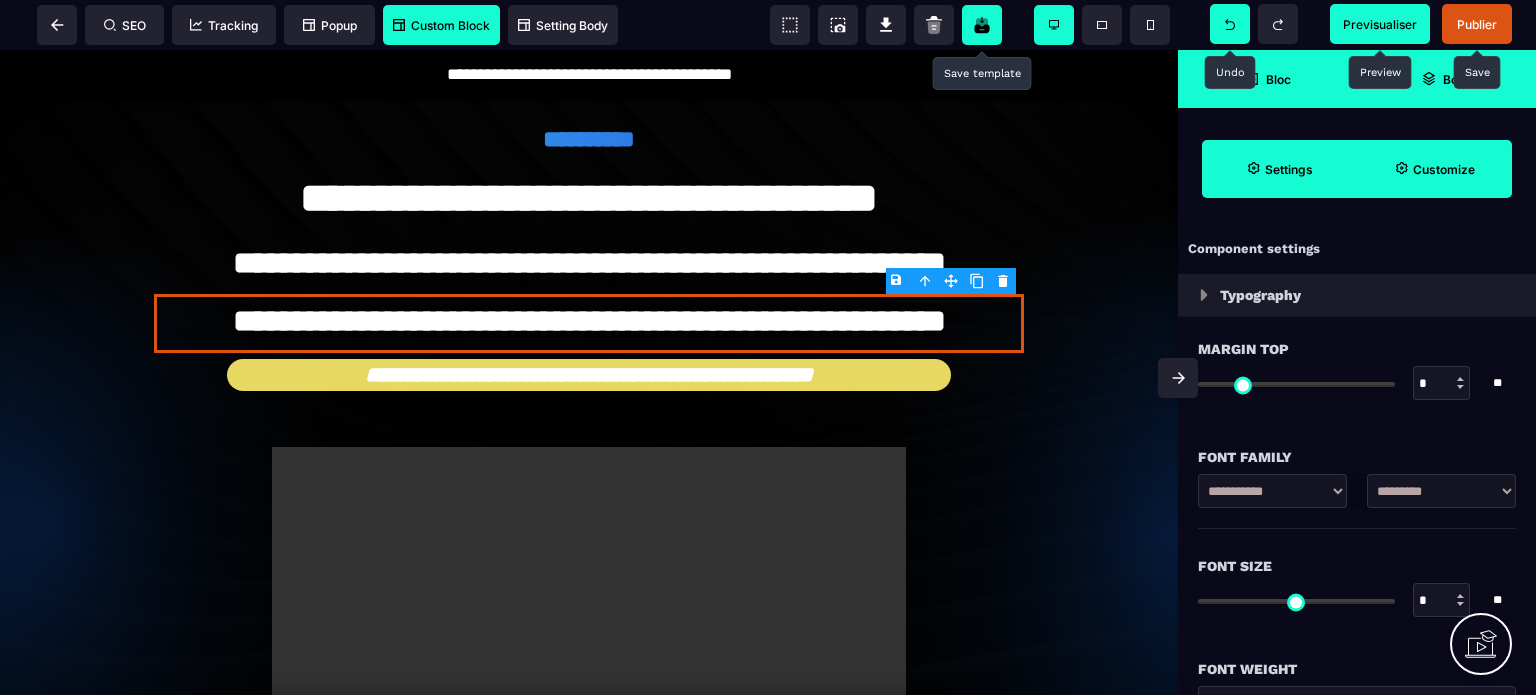 click on "**********" at bounding box center (589, 323) 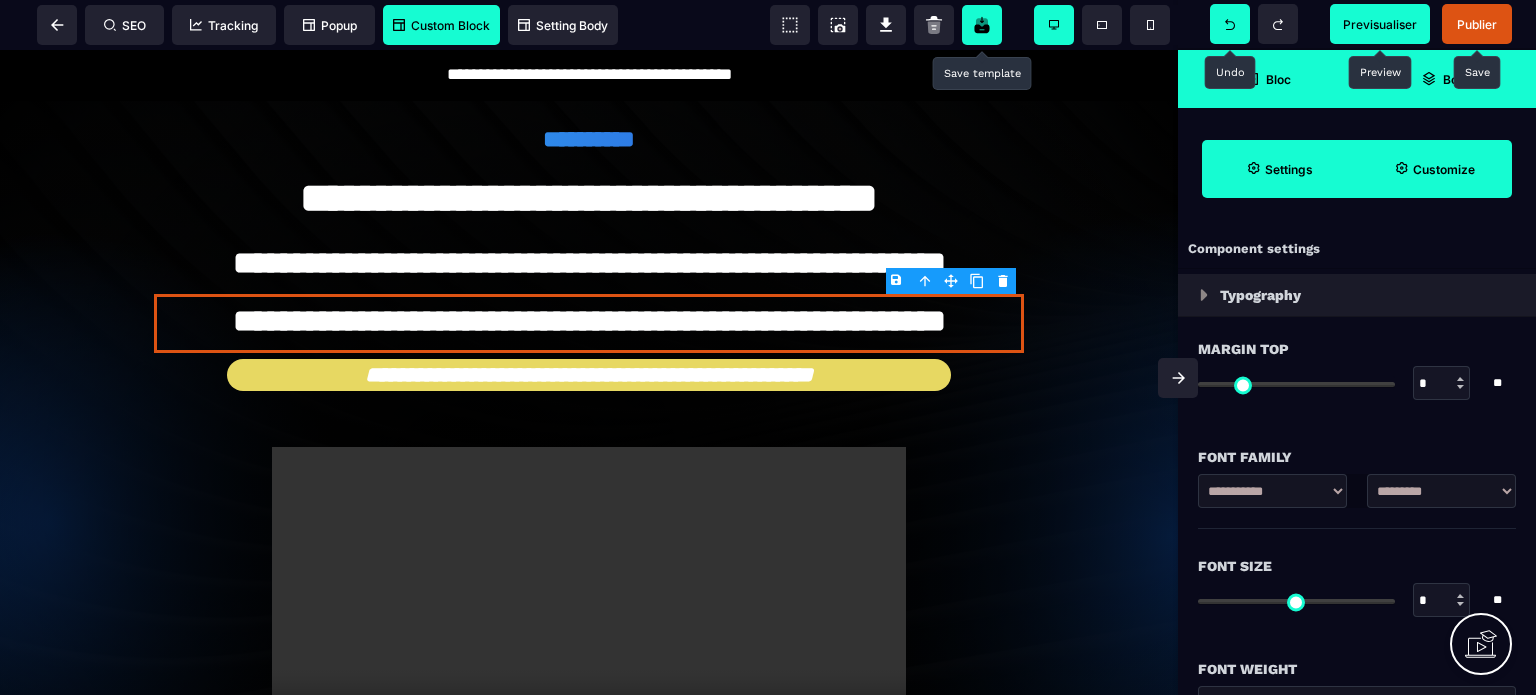 click on "**********" at bounding box center (589, 323) 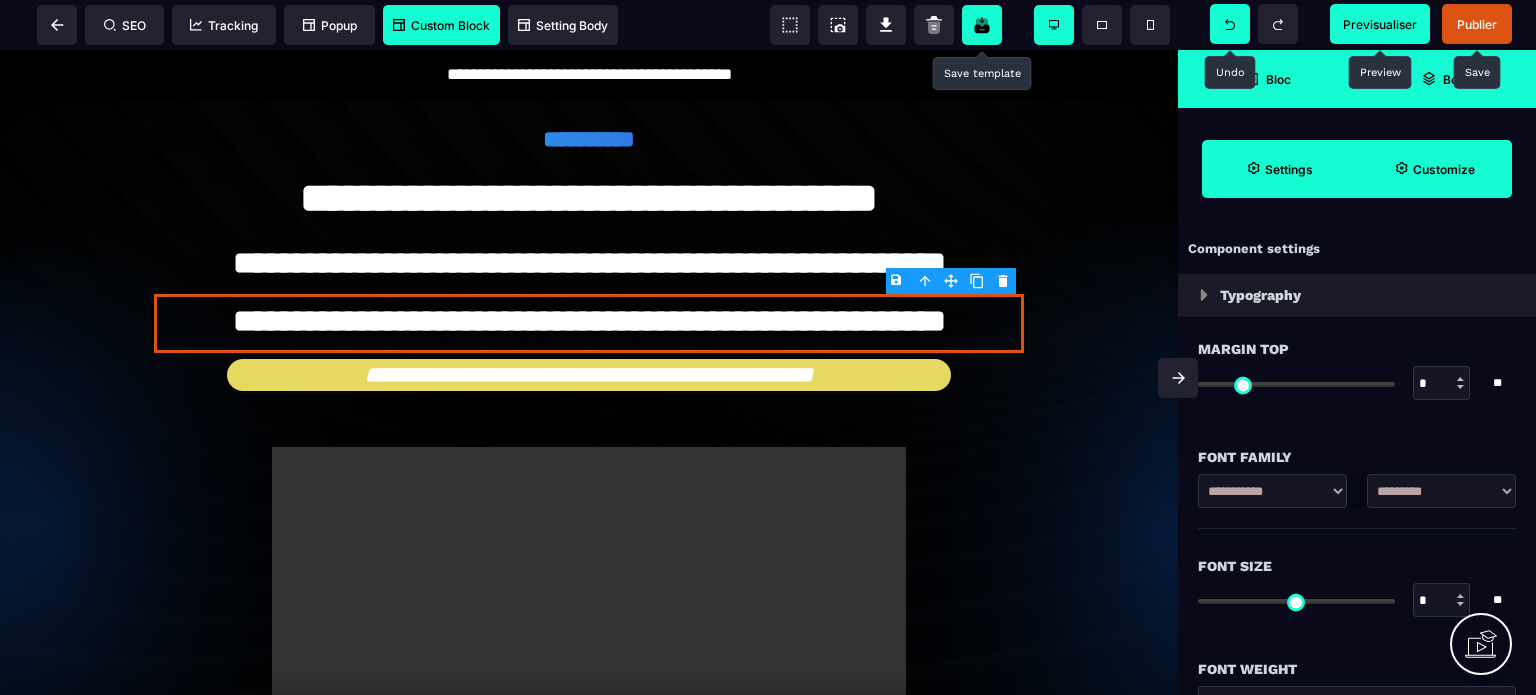 click on "**********" at bounding box center (589, 323) 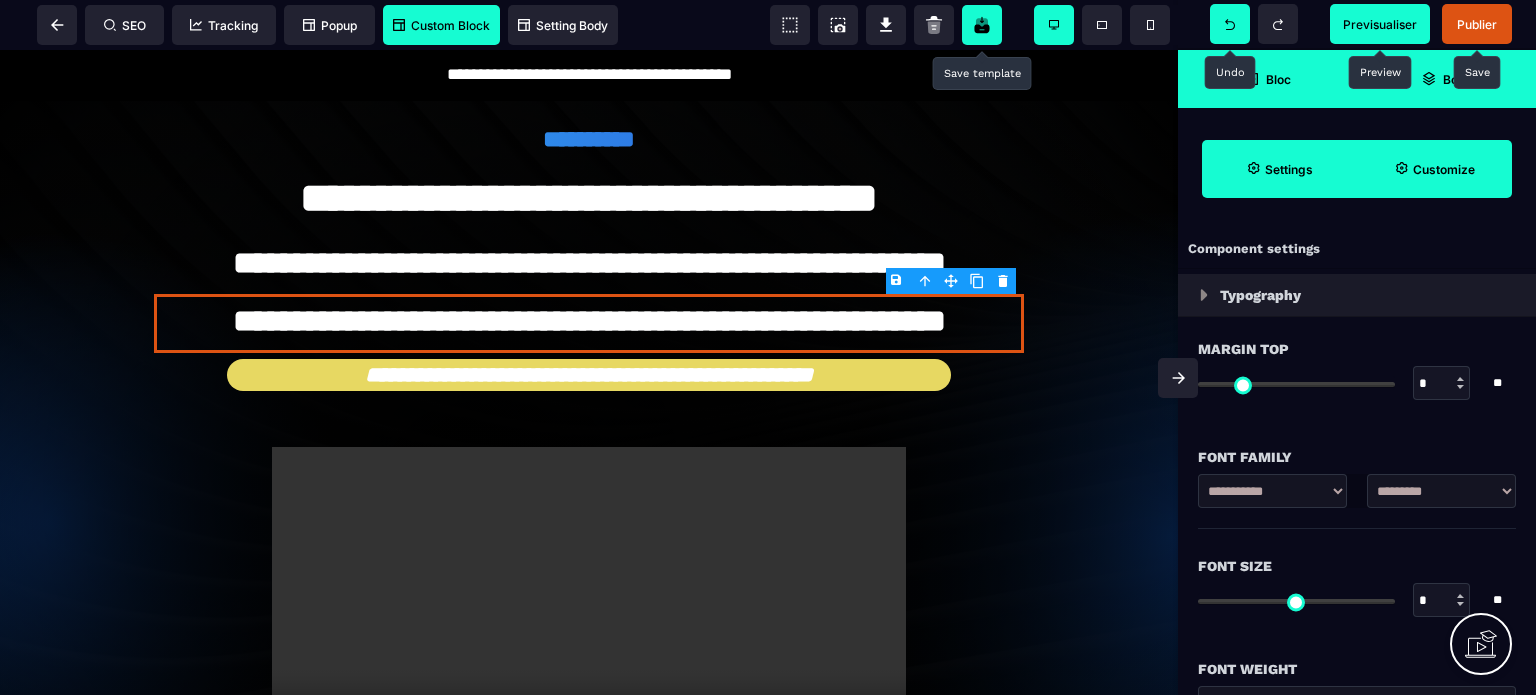 click on "**********" at bounding box center [589, 323] 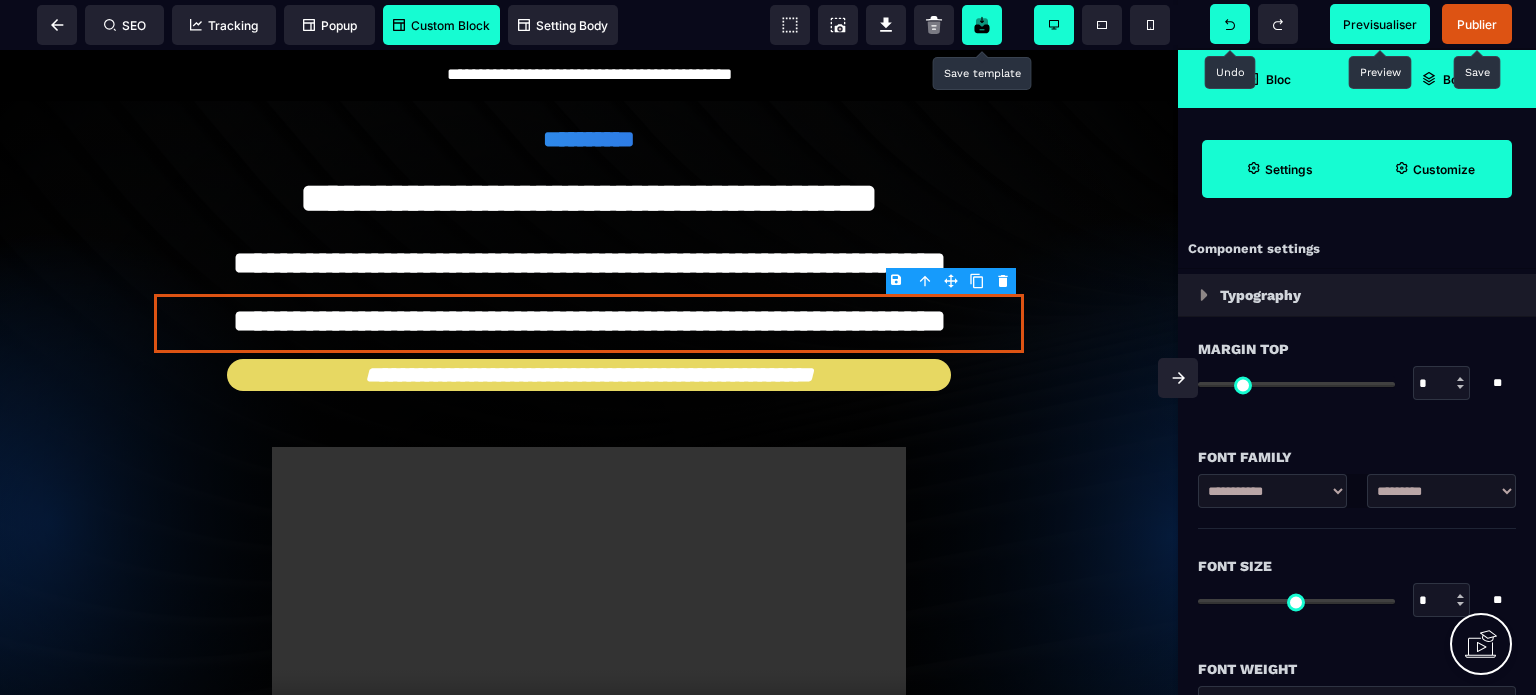 click on "**********" at bounding box center [589, 323] 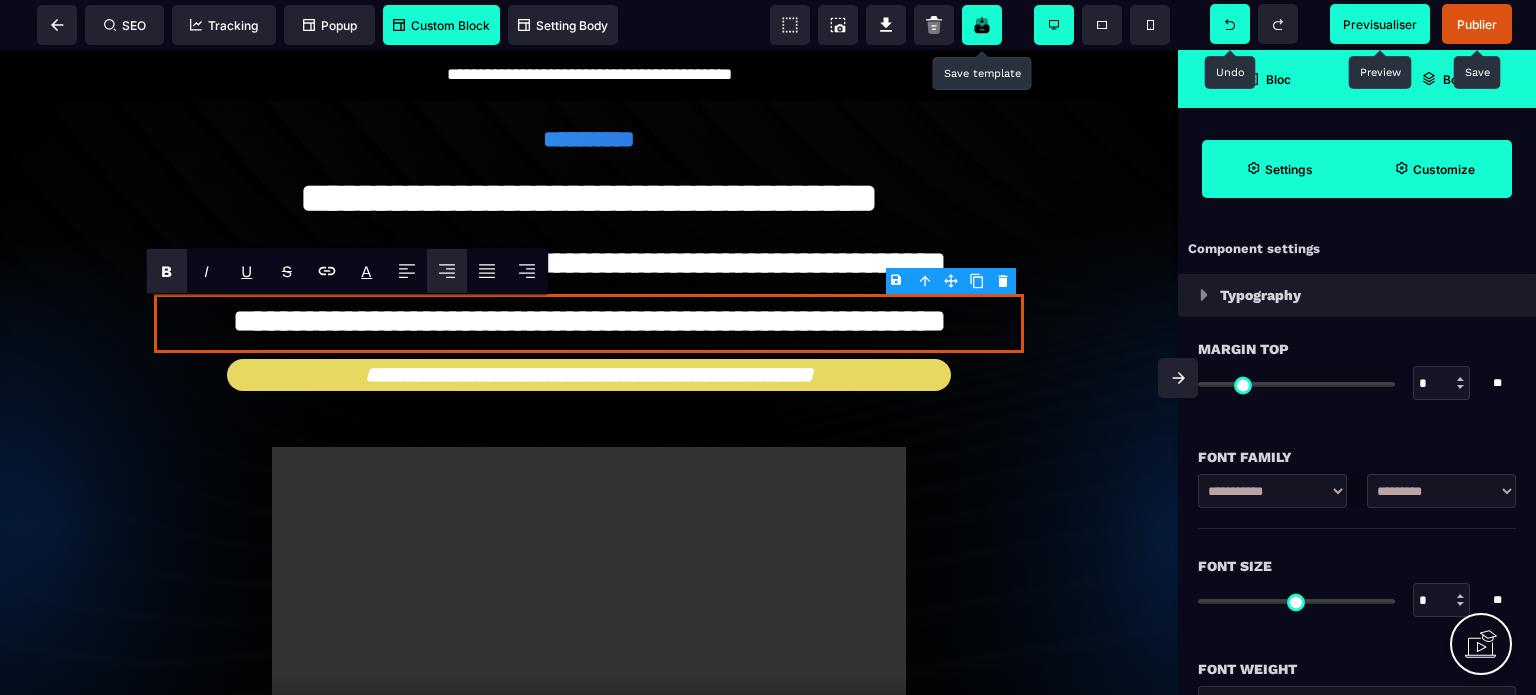 click on "**********" at bounding box center [589, 323] 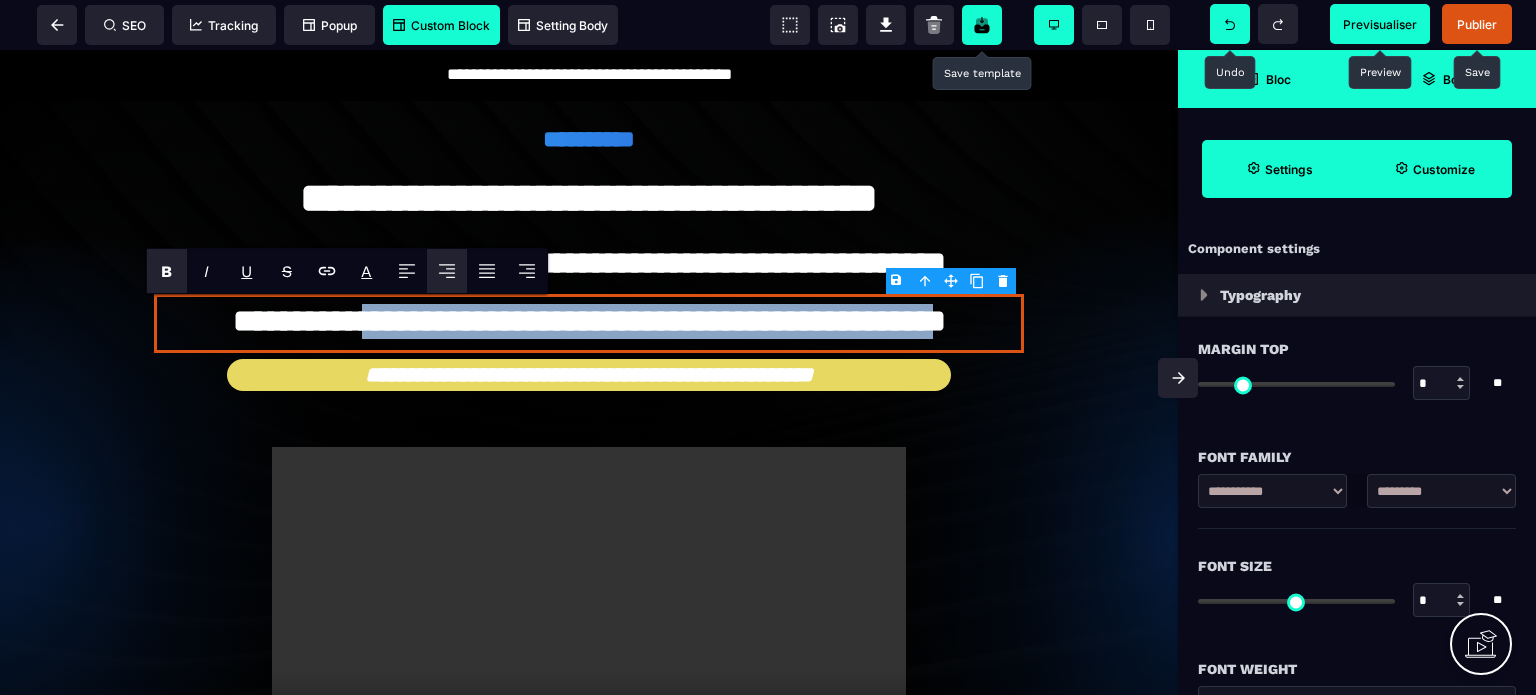 drag, startPoint x: 976, startPoint y: 323, endPoint x: 336, endPoint y: 336, distance: 640.132 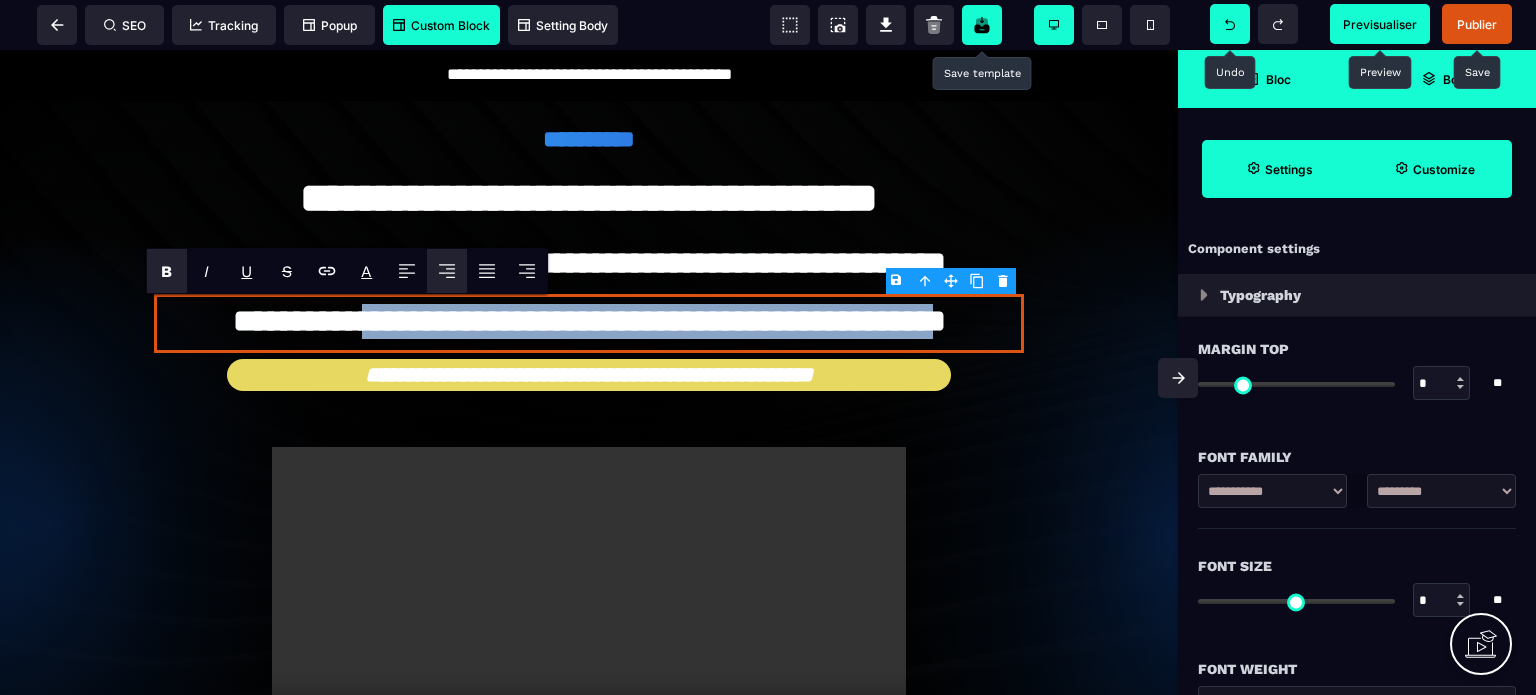 click on "**********" at bounding box center (589, 323) 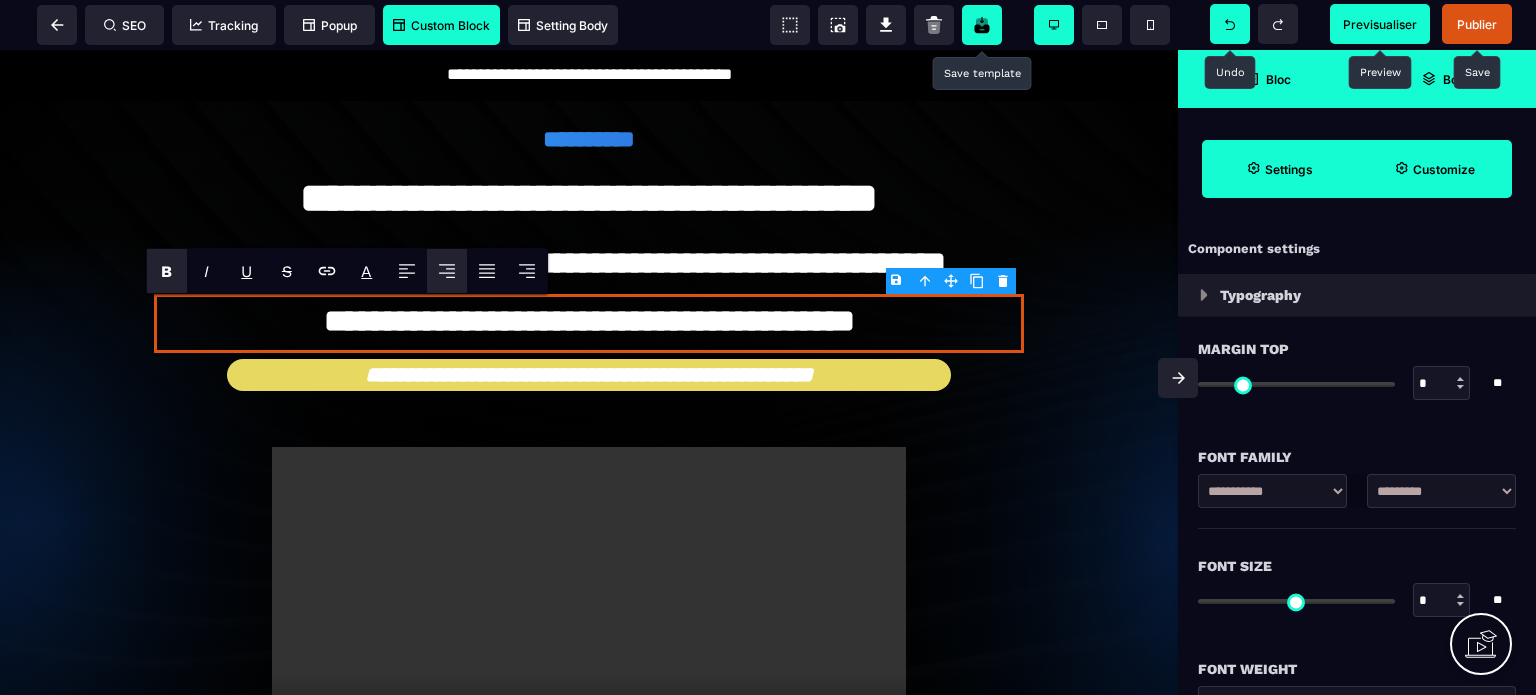 scroll, scrollTop: 79, scrollLeft: 0, axis: vertical 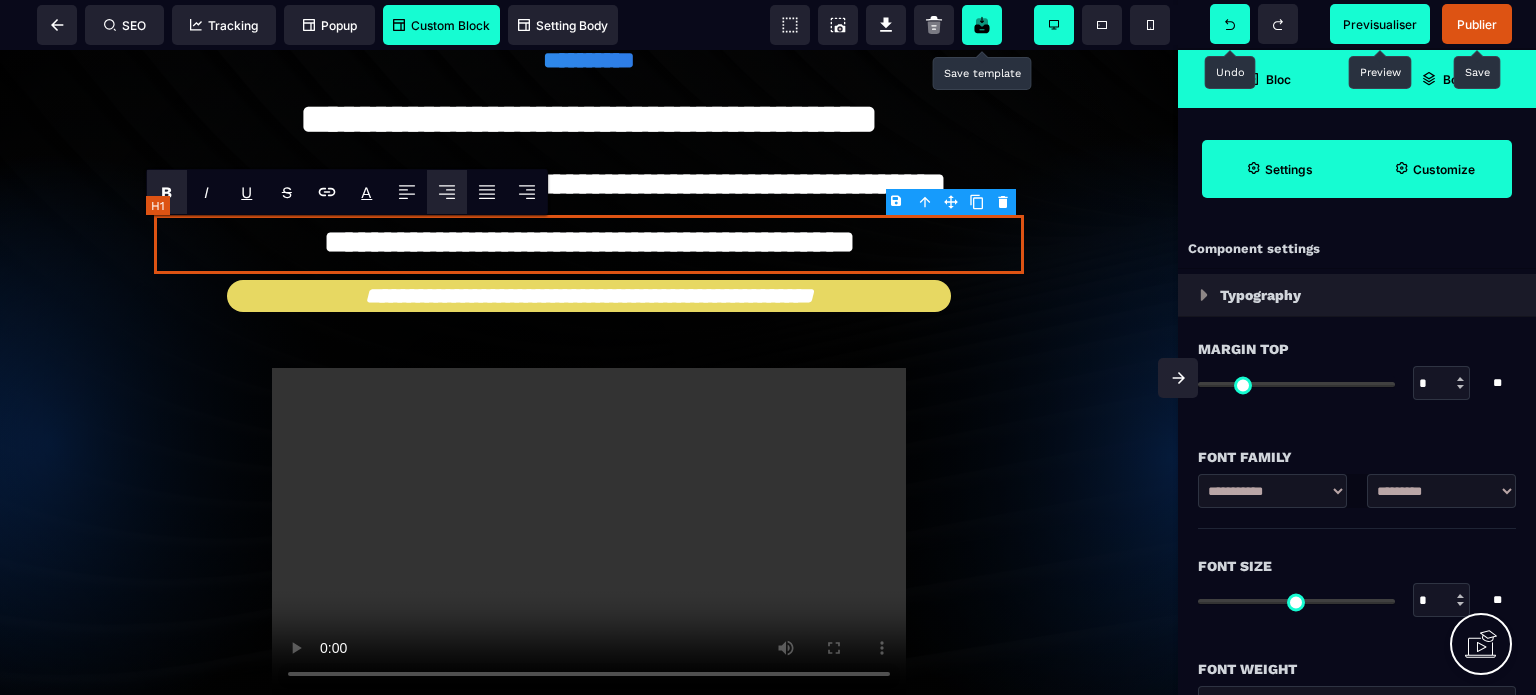 click on "**********" at bounding box center [589, 244] 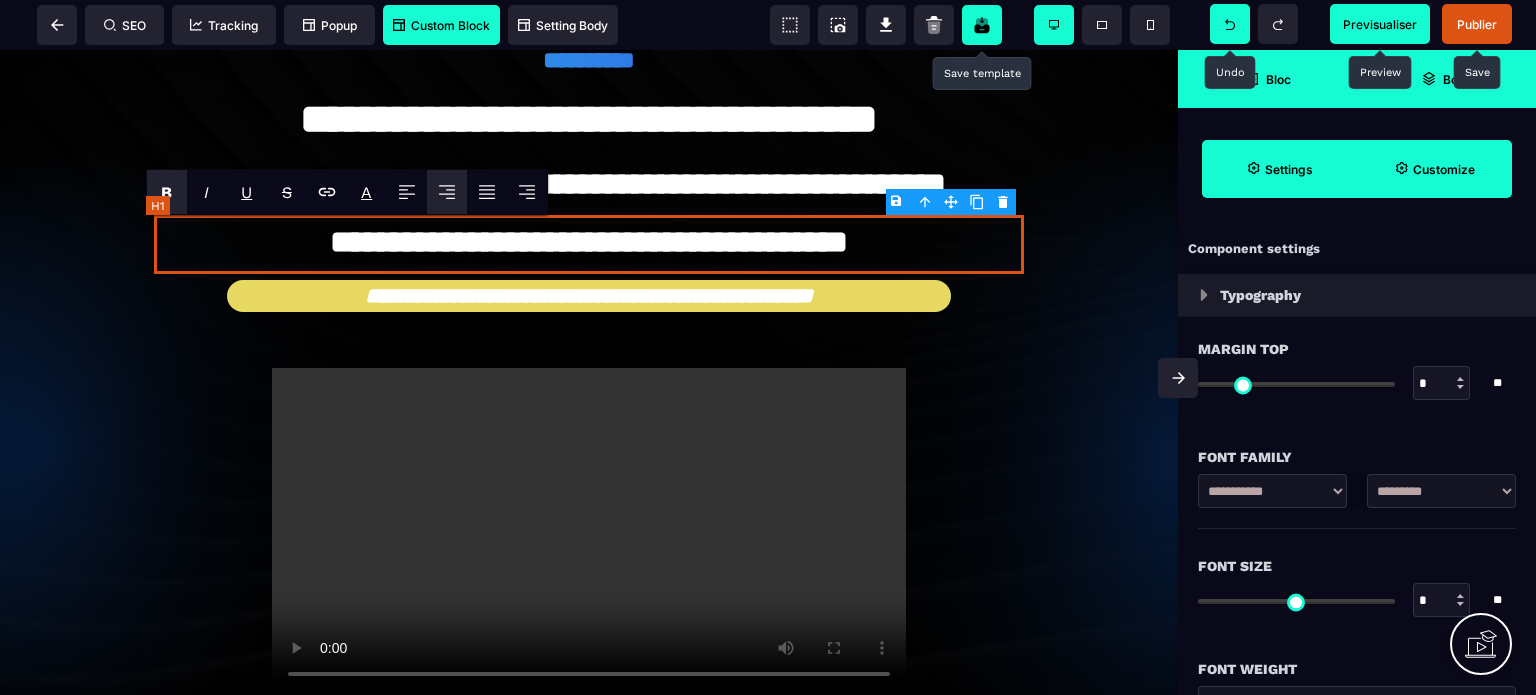 click on "**********" at bounding box center [589, 244] 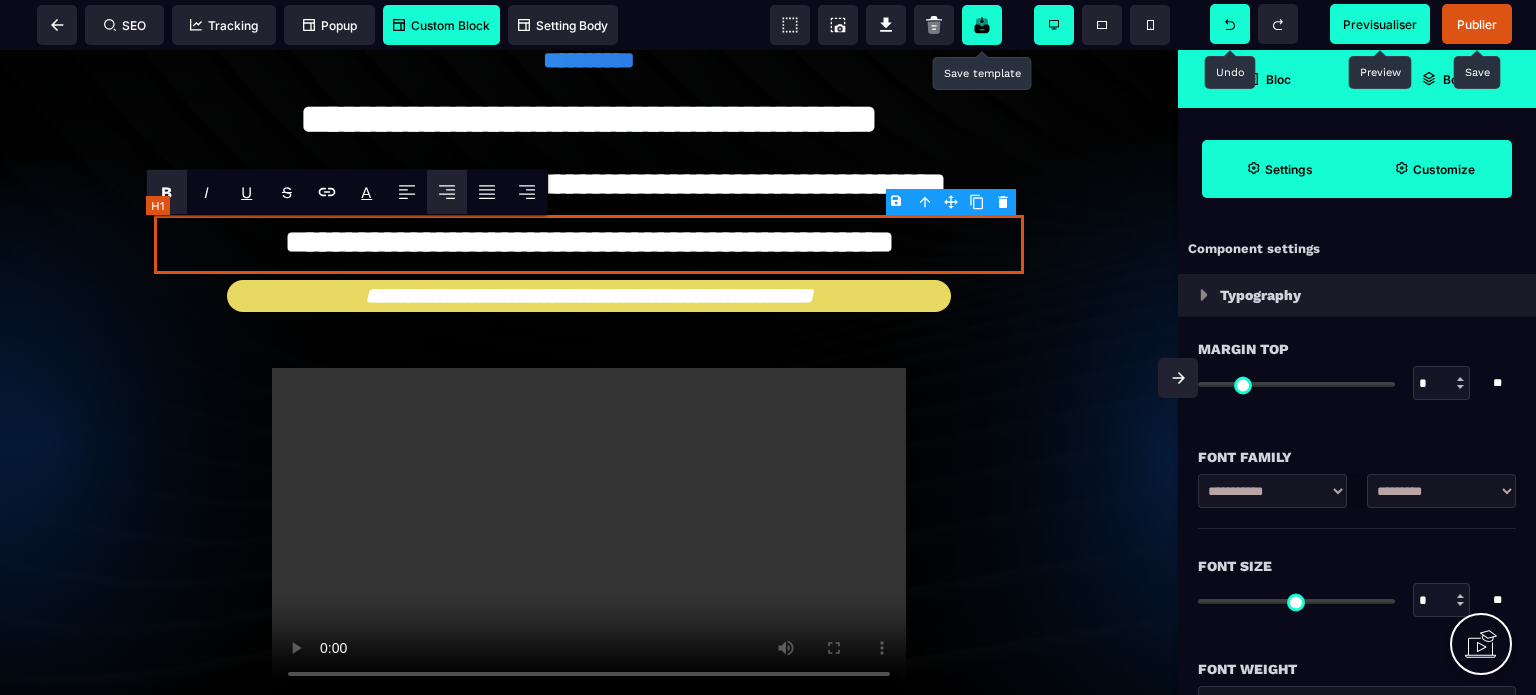 click on "**********" at bounding box center (589, 244) 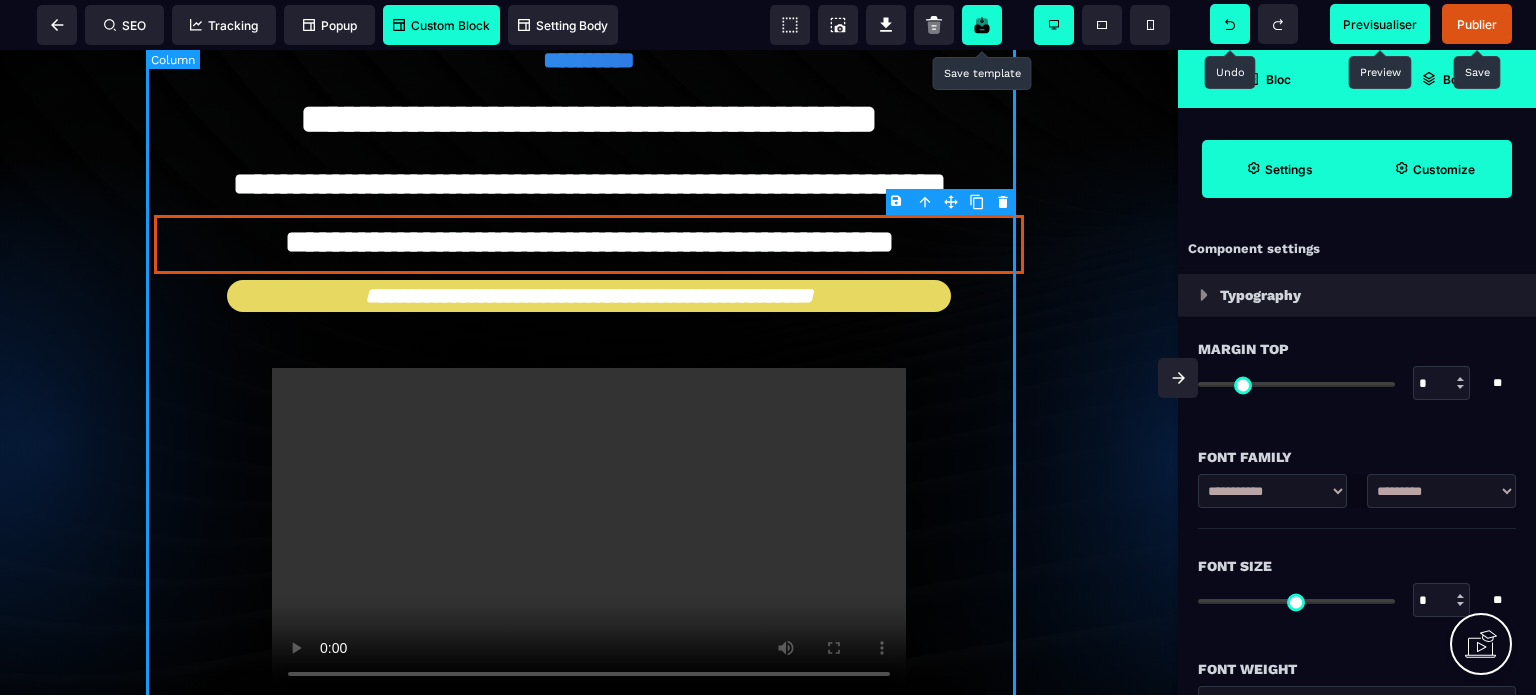 click on "**********" at bounding box center [589, 442] 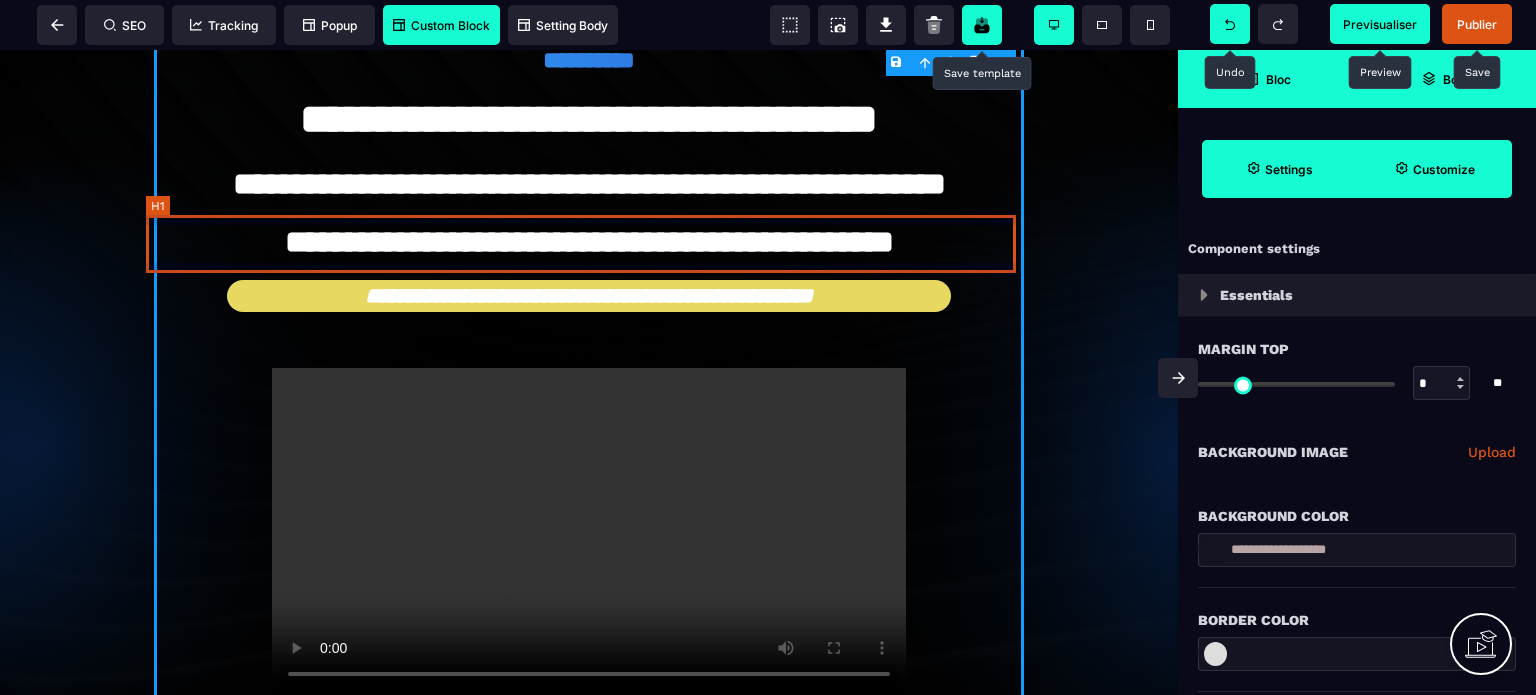 click on "**********" at bounding box center (589, 244) 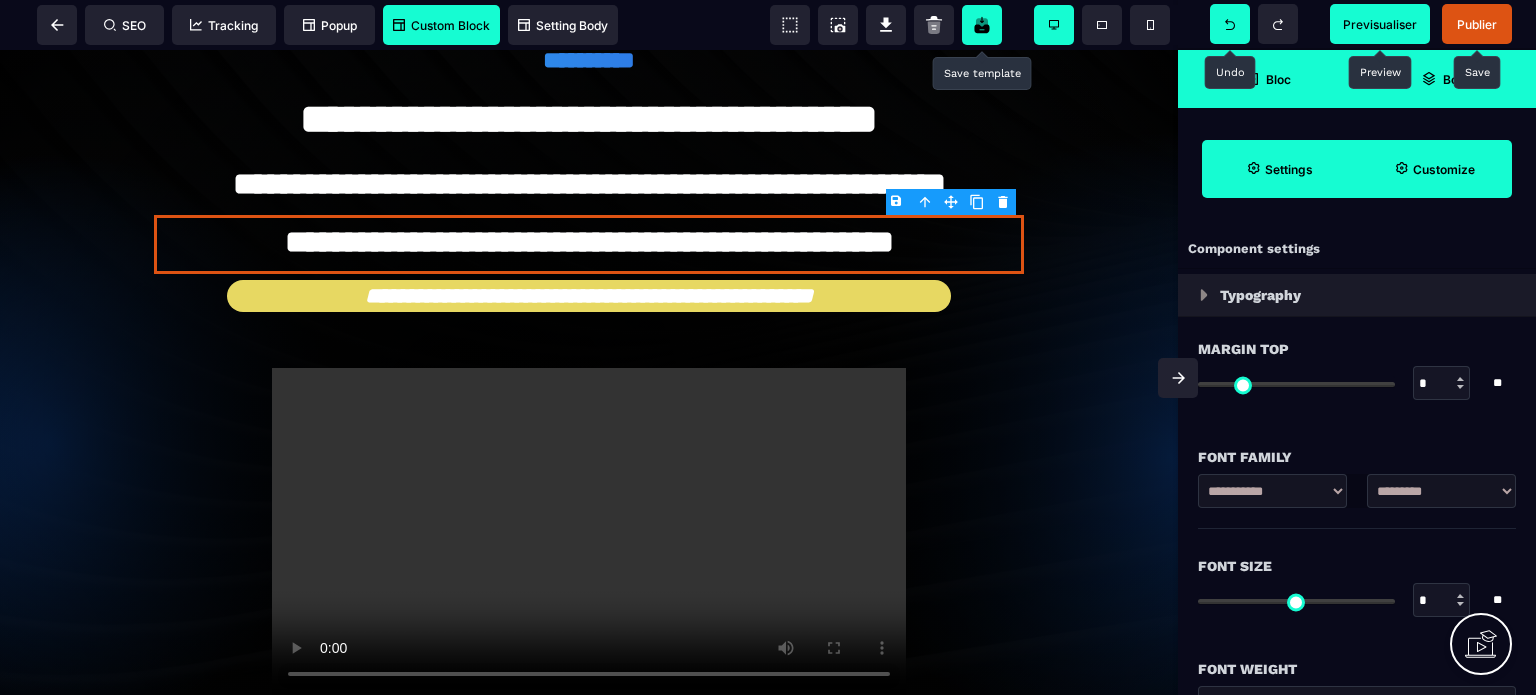 click 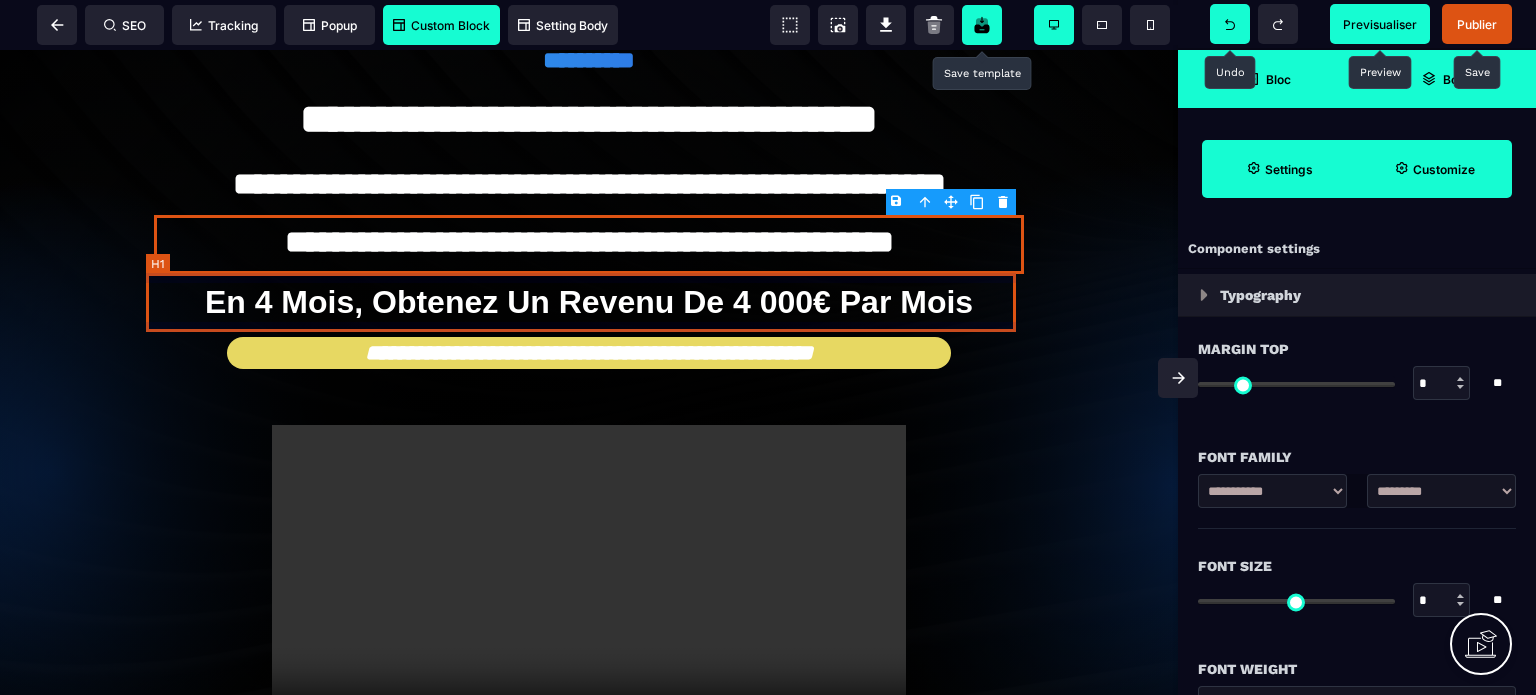 click on "en 4 mois, obtenez un revenu de 4 000€ par mois" at bounding box center (589, 302) 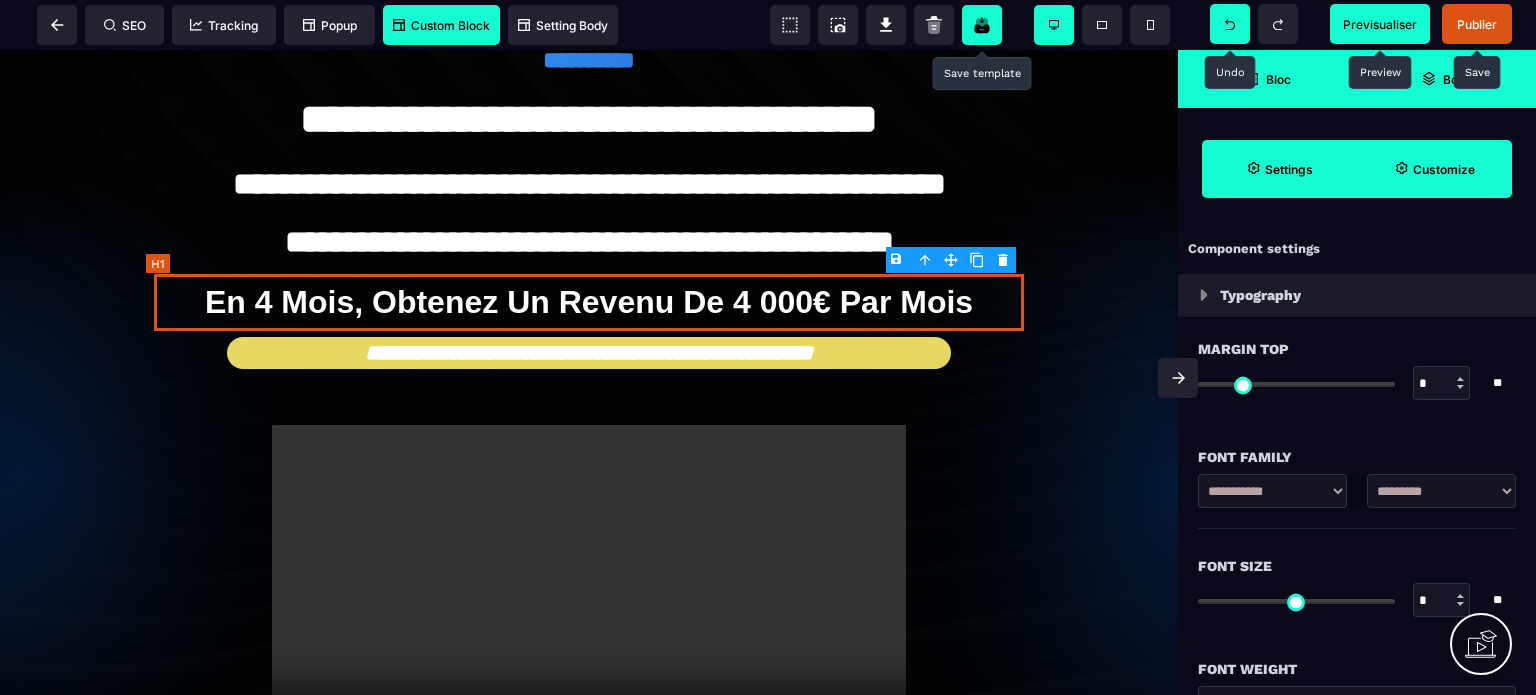 click on "en 4 mois, obtenez un revenu de 4 000€ par mois" at bounding box center (589, 302) 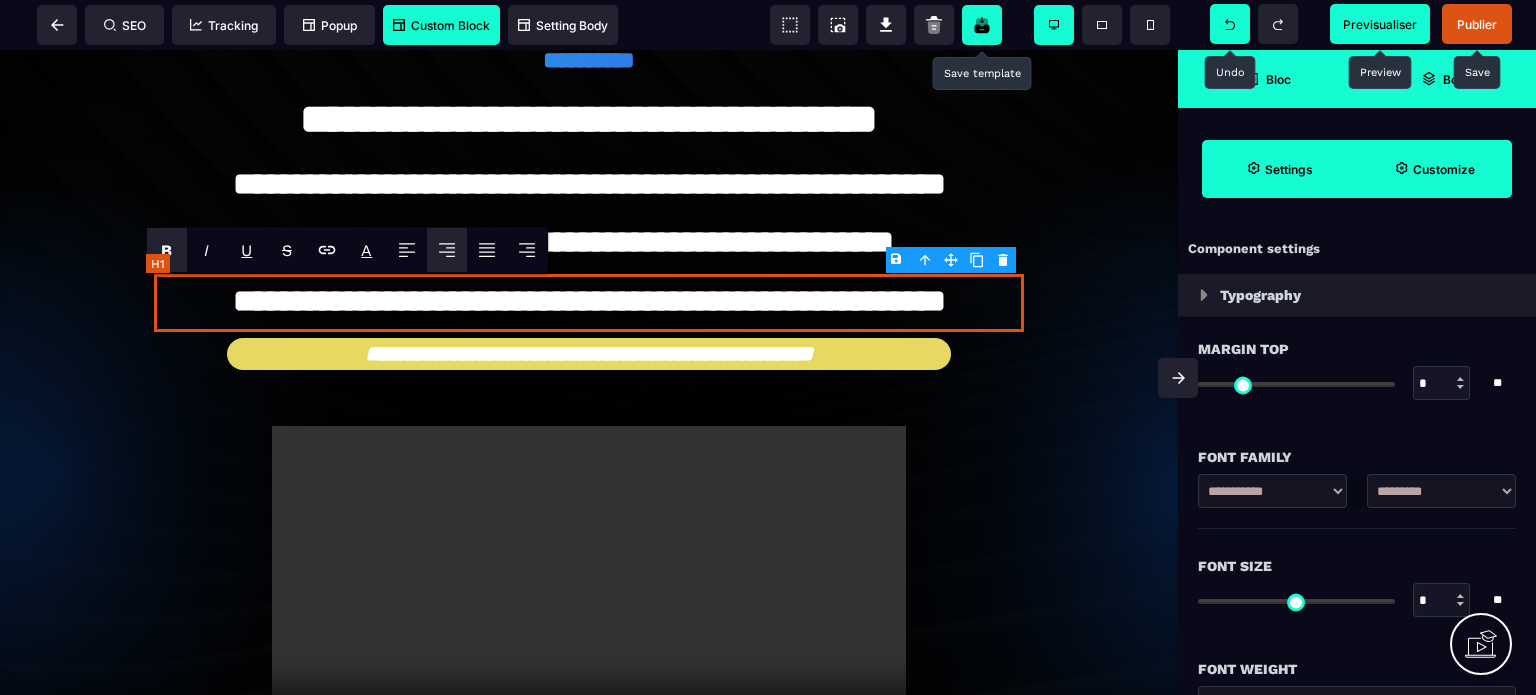 click on "**********" at bounding box center [589, 303] 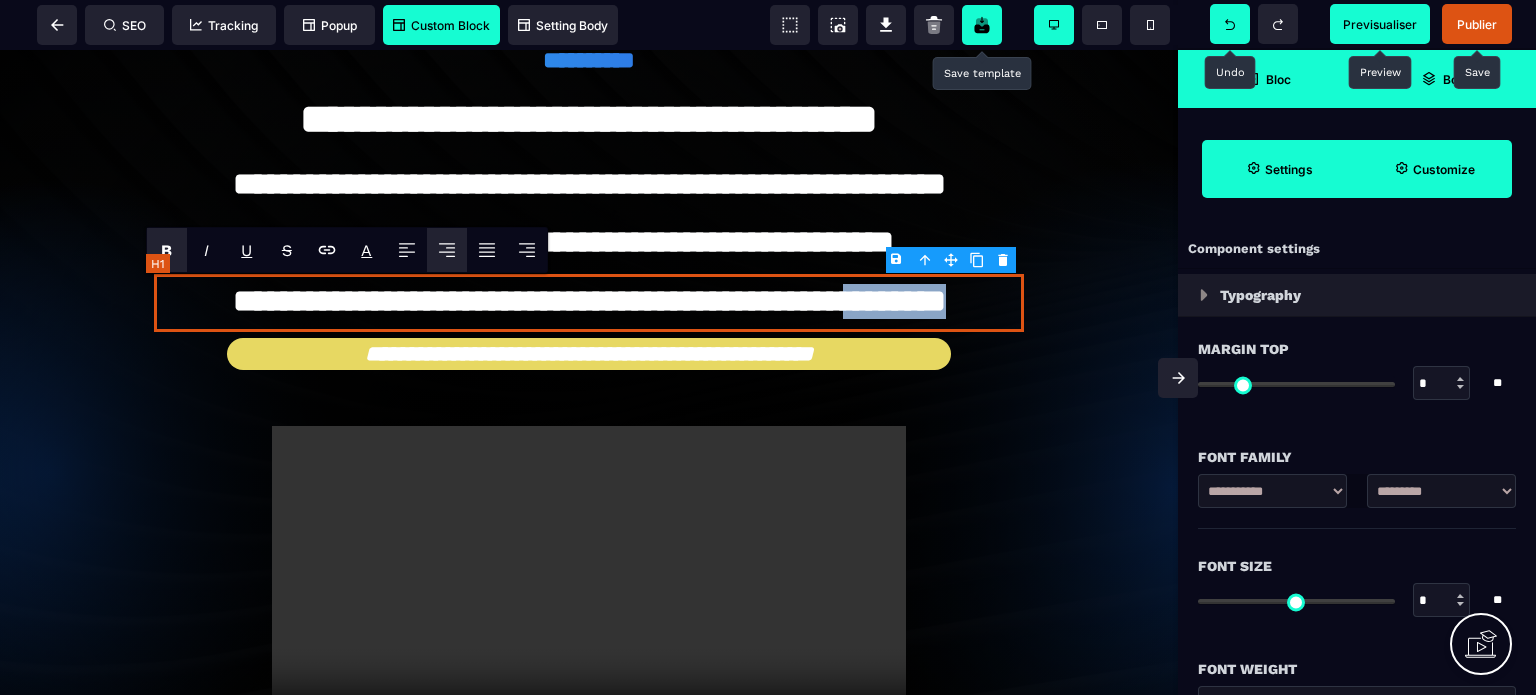 drag, startPoint x: 884, startPoint y: 304, endPoint x: 958, endPoint y: 303, distance: 74.00676 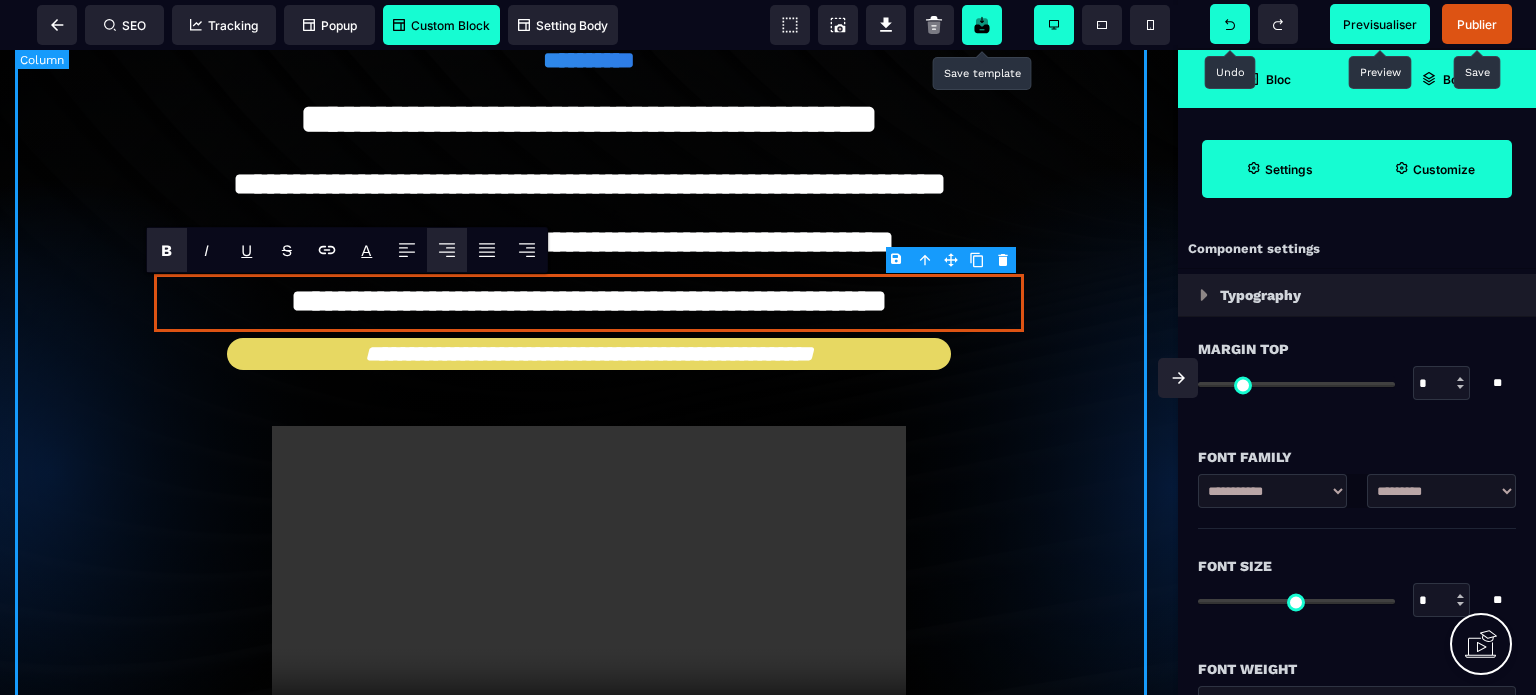 click on "**********" at bounding box center (589, 471) 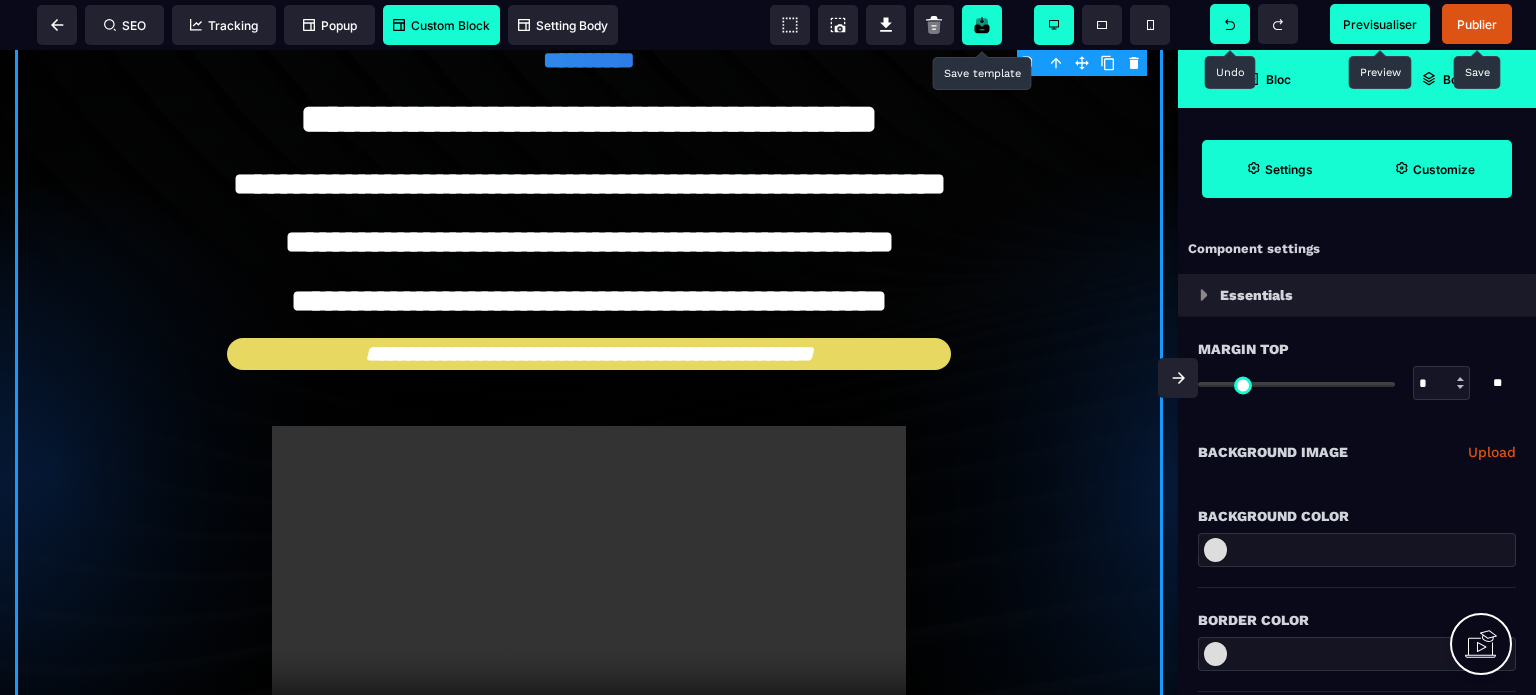 click on "Publier" at bounding box center [1477, 24] 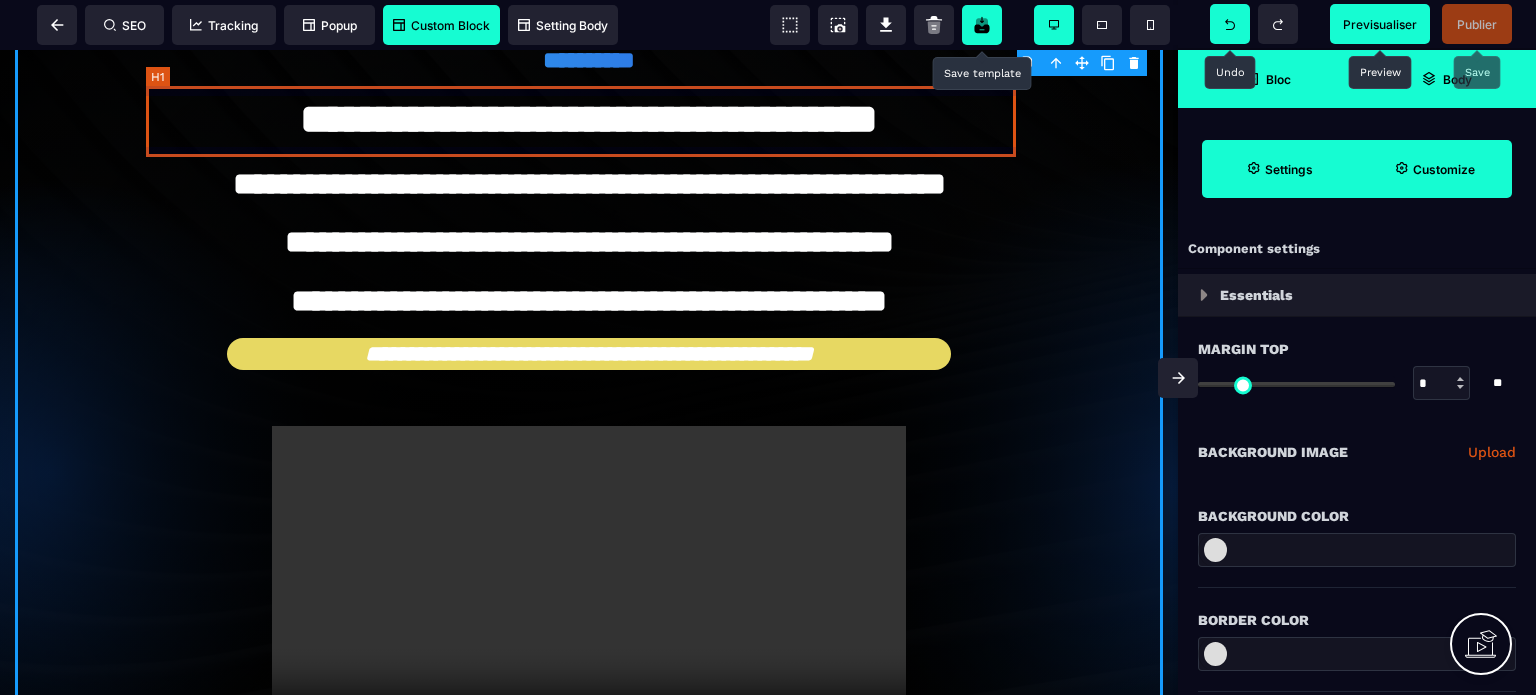 click on "**********" at bounding box center (589, 121) 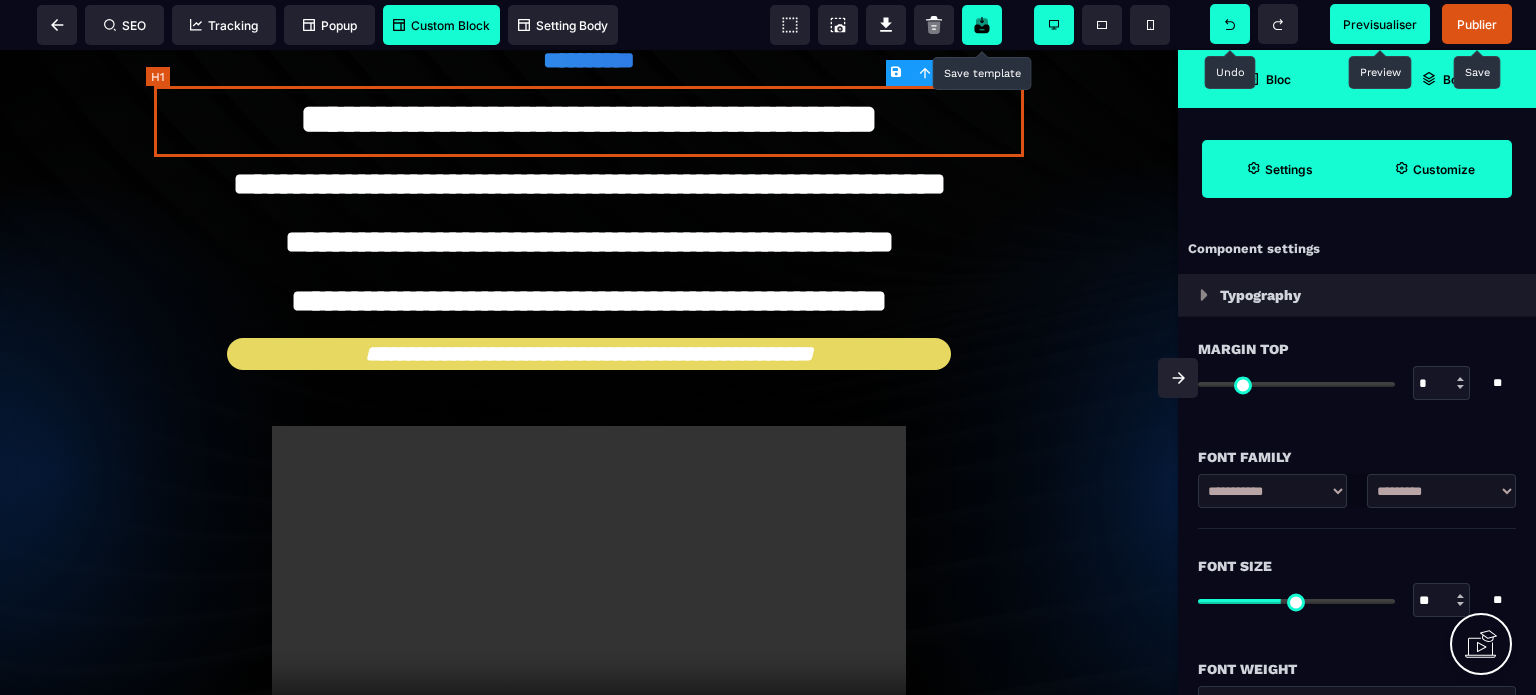click on "**********" at bounding box center [589, 121] 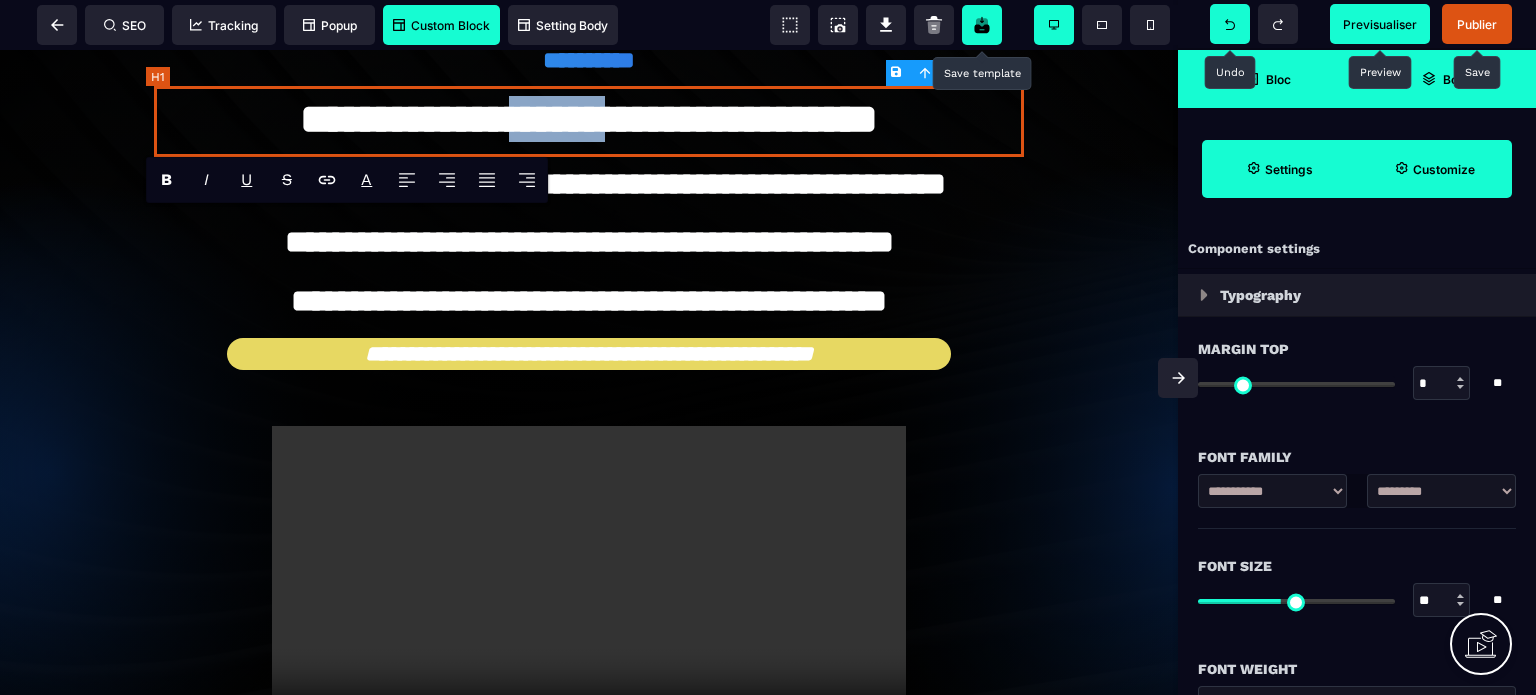 drag, startPoint x: 620, startPoint y: 119, endPoint x: 460, endPoint y: 117, distance: 160.0125 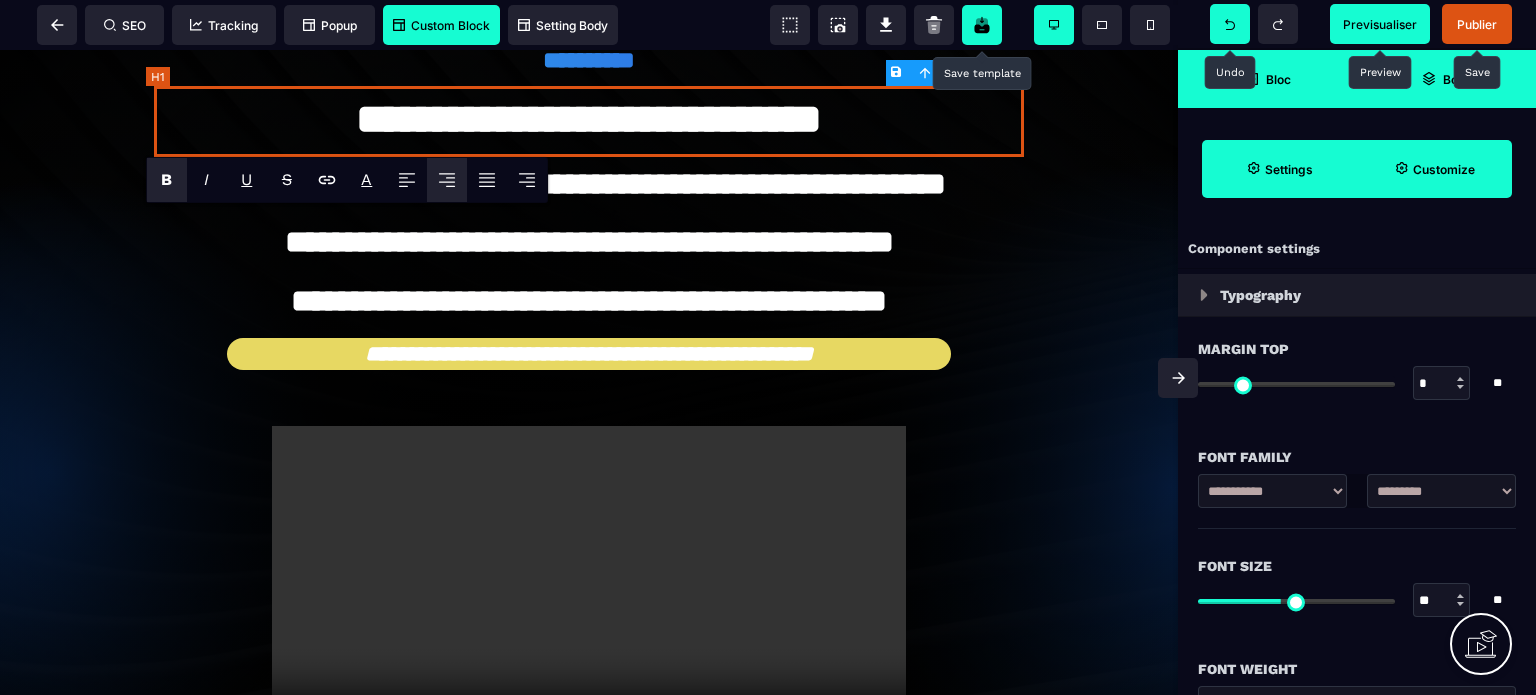 click on "**********" at bounding box center (589, 121) 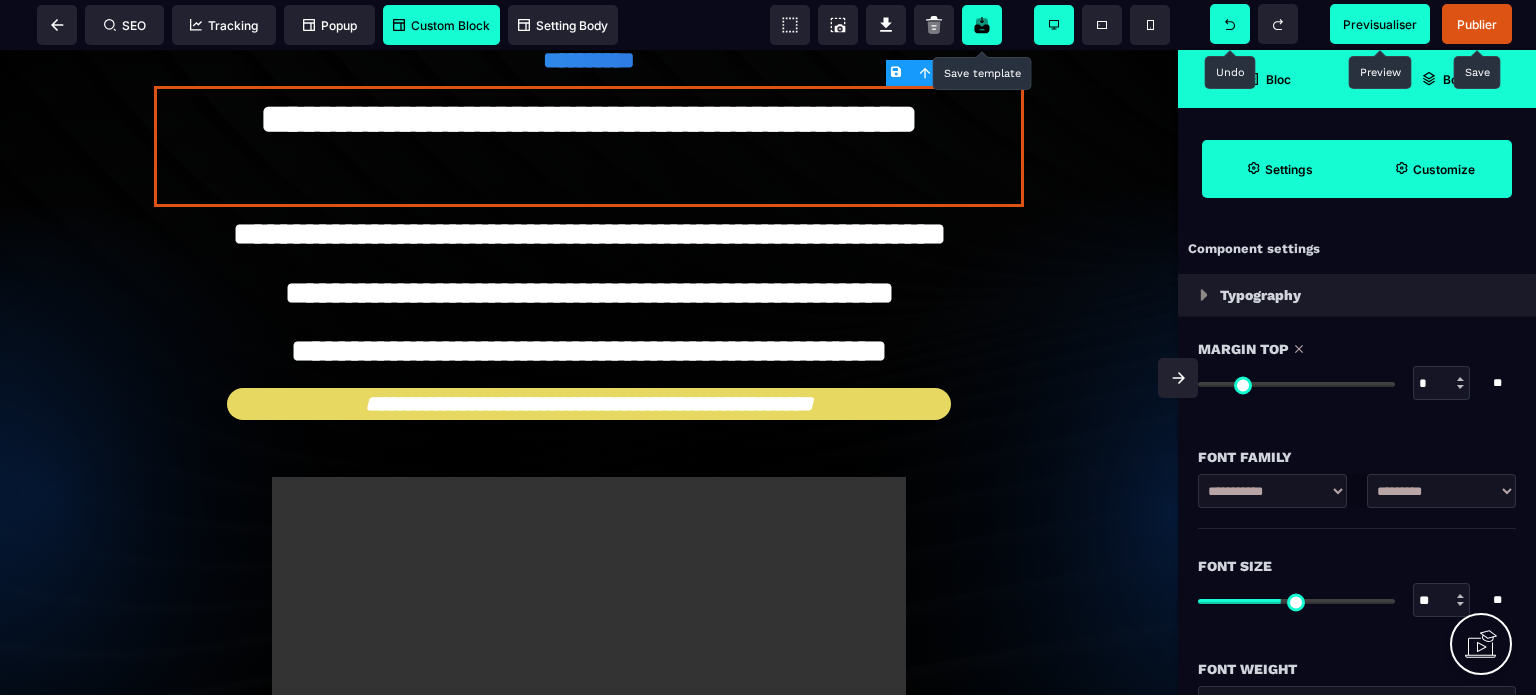 drag, startPoint x: 1209, startPoint y: 381, endPoint x: 1192, endPoint y: 383, distance: 17.117243 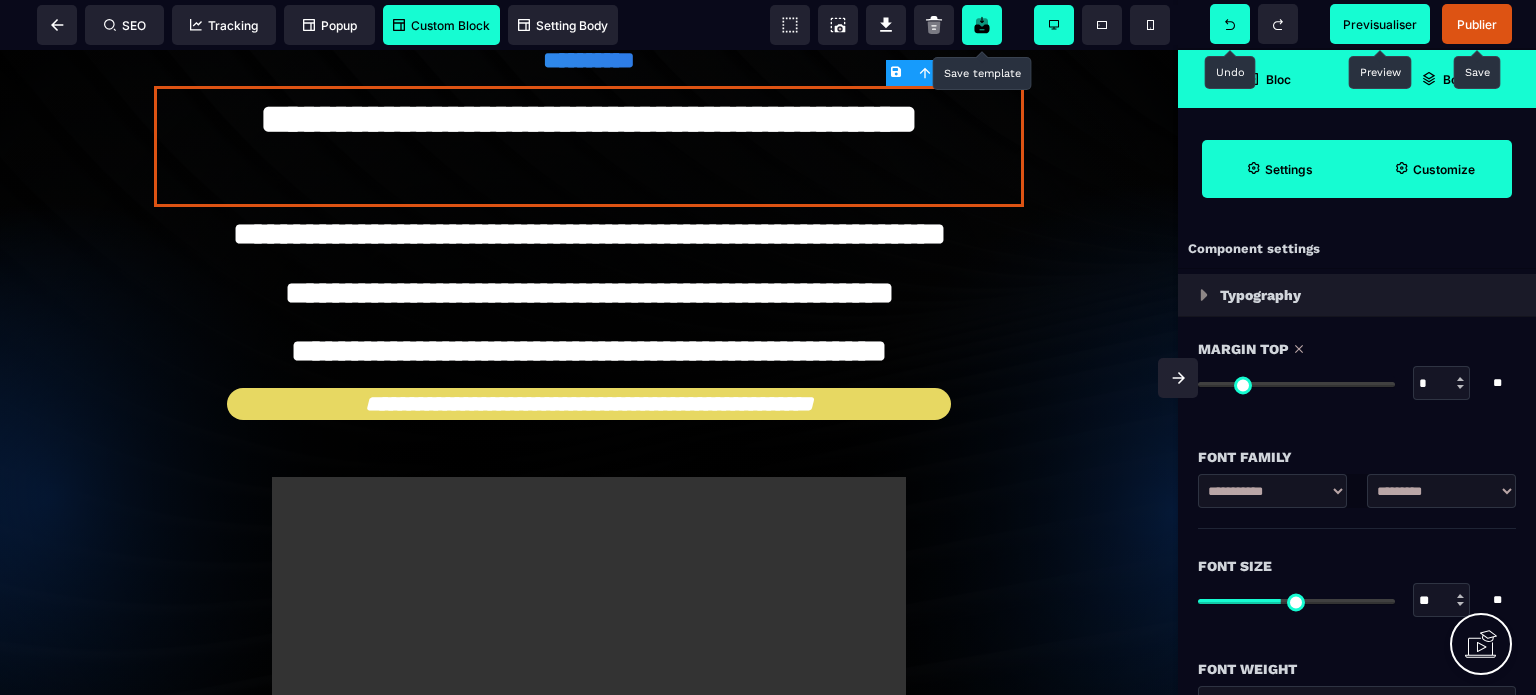 click at bounding box center [1296, 384] 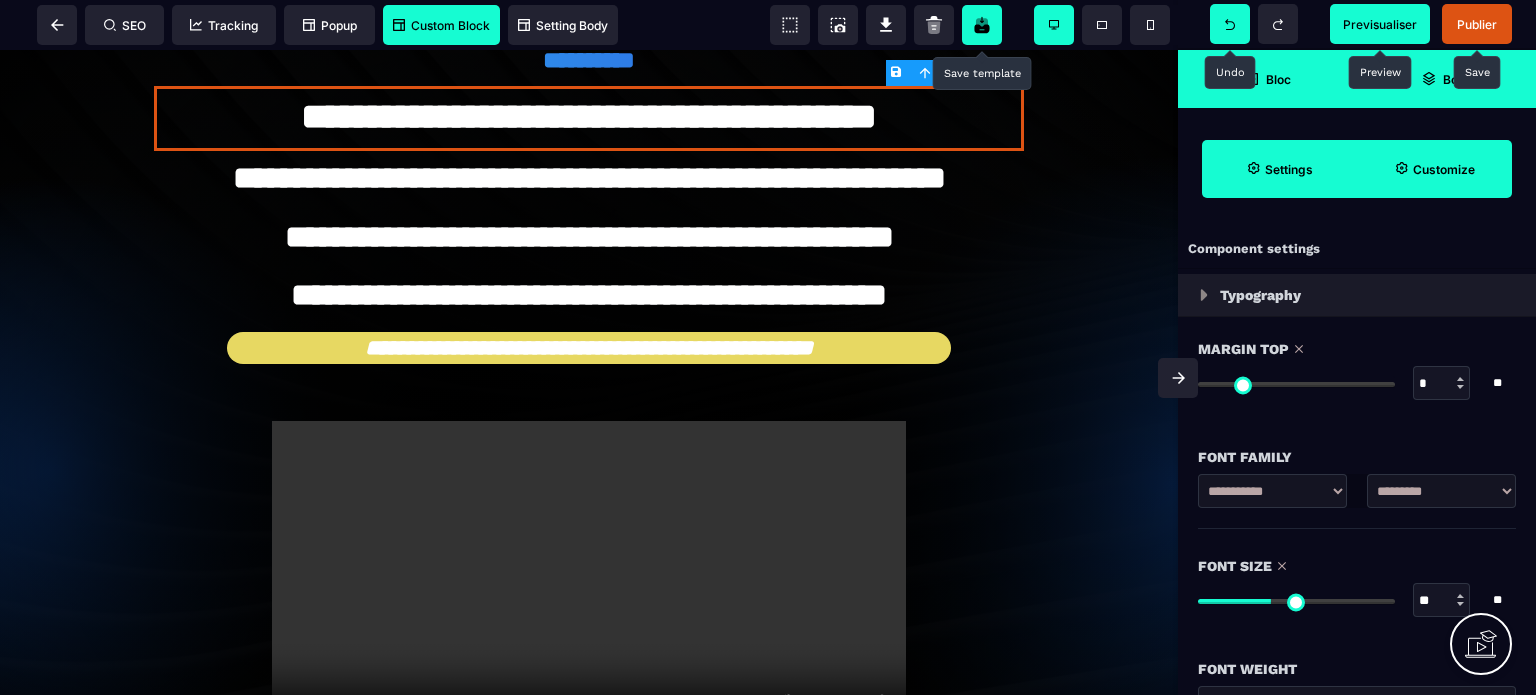 drag, startPoint x: 1284, startPoint y: 603, endPoint x: 1272, endPoint y: 605, distance: 12.165525 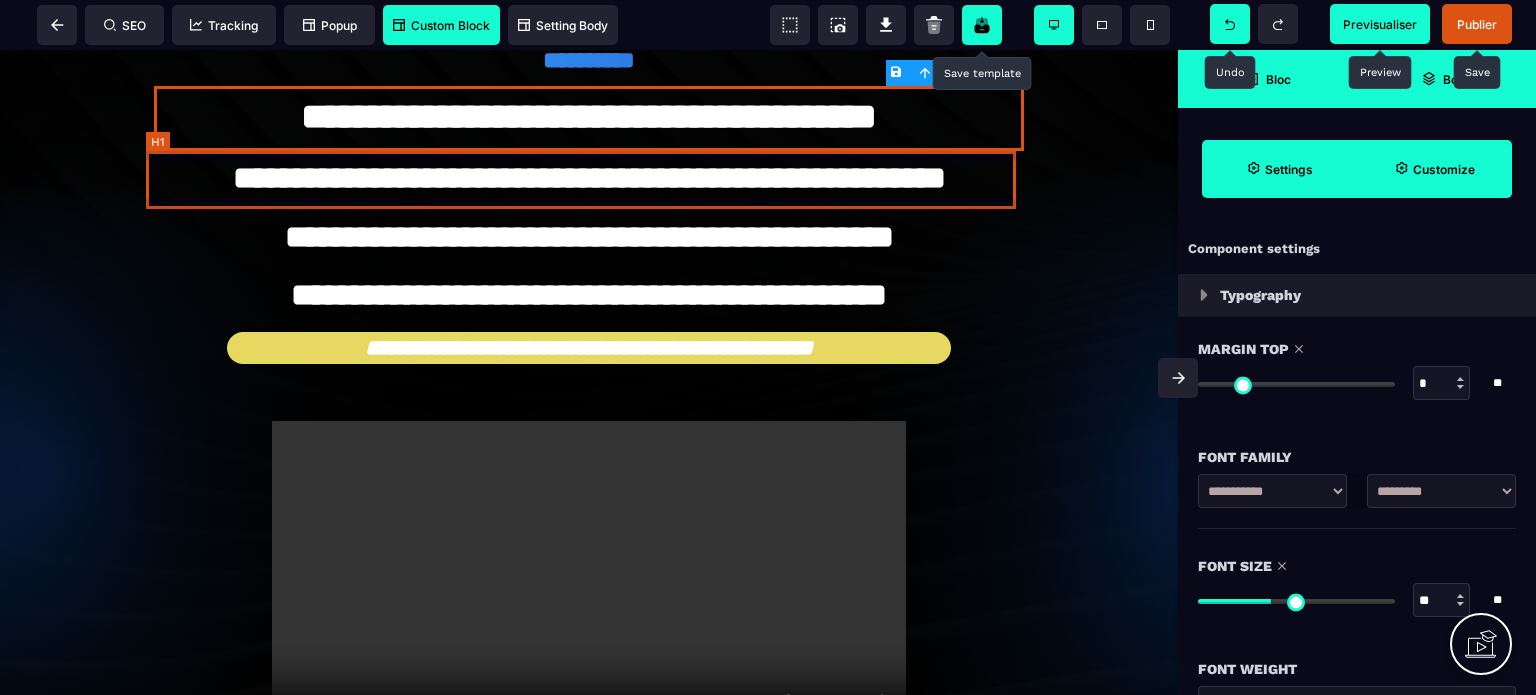 click on "**********" at bounding box center (589, 180) 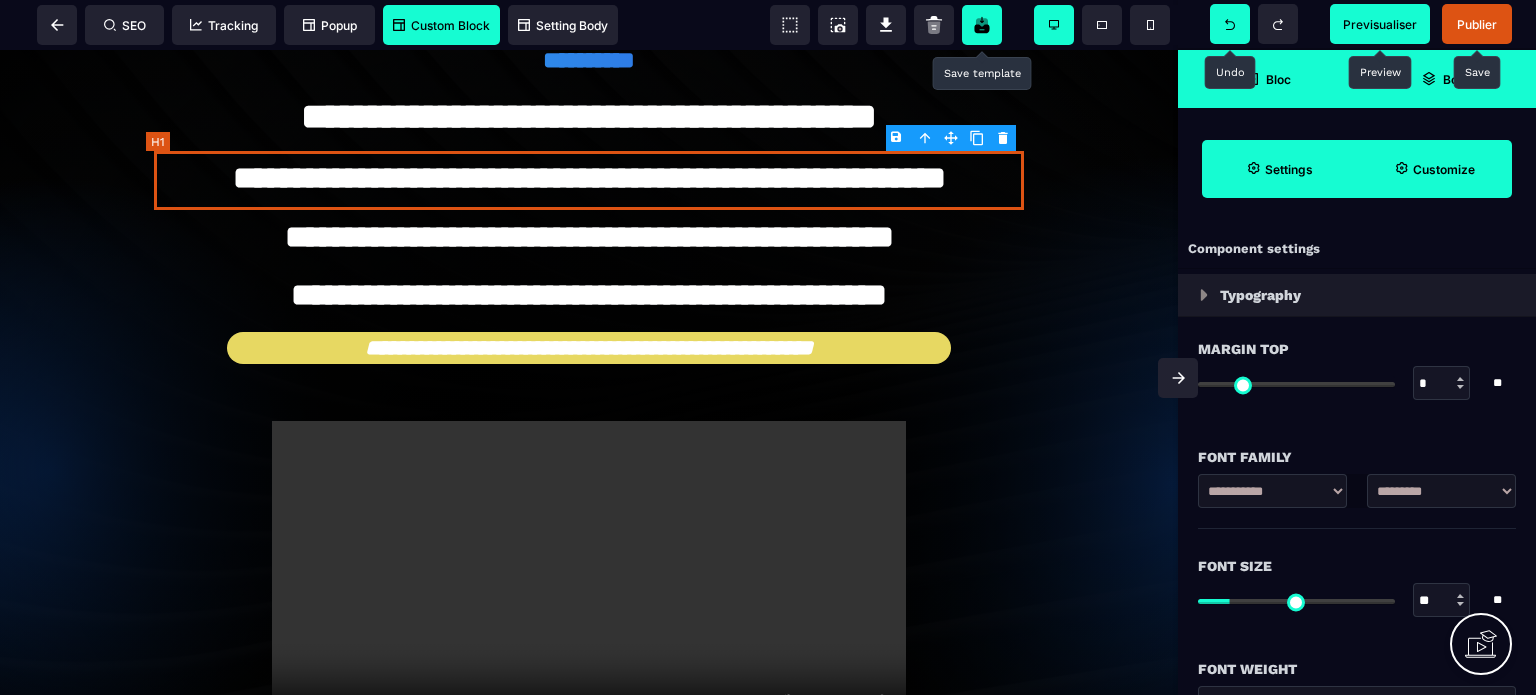 click on "**********" at bounding box center (589, 180) 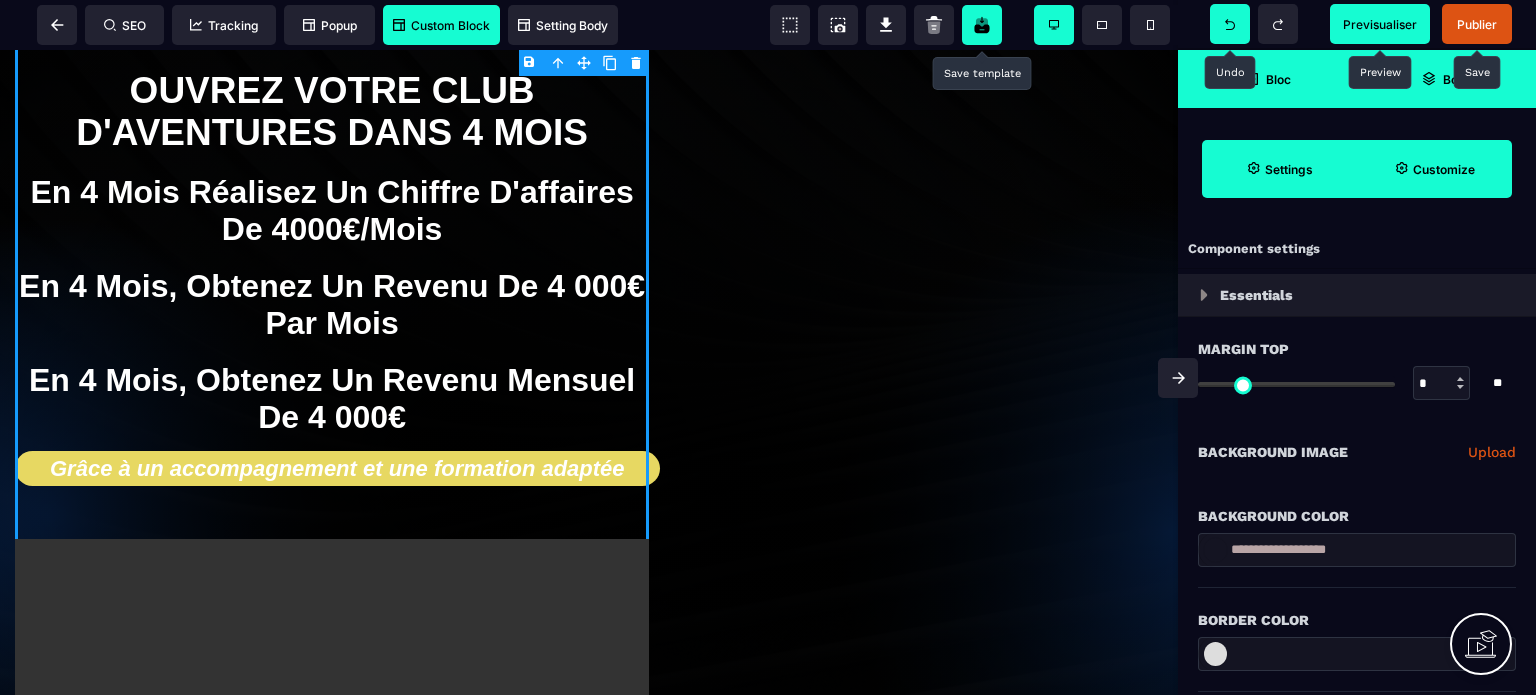 click on "en 4 mois réalisez un chiffre d'affaires de 4000€/mois" at bounding box center (332, 211) 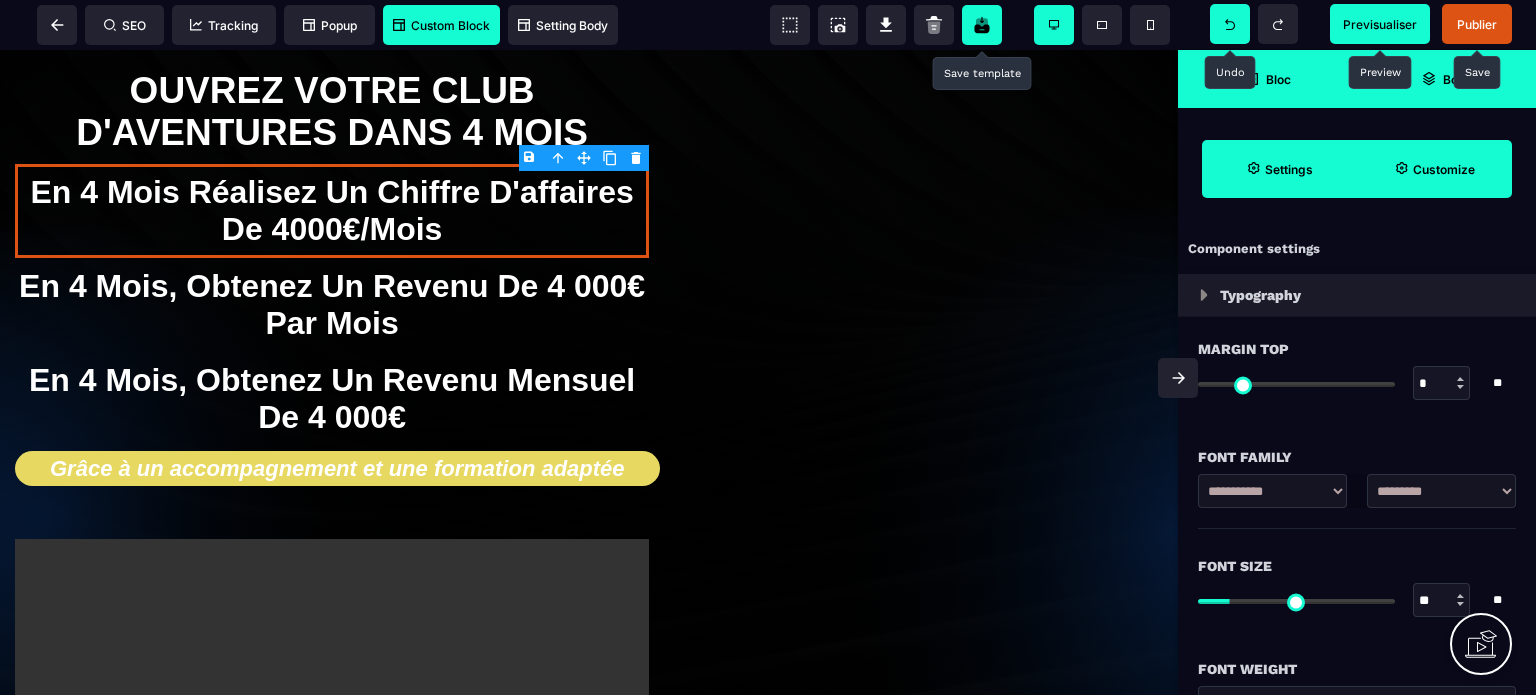 click at bounding box center (1230, 24) 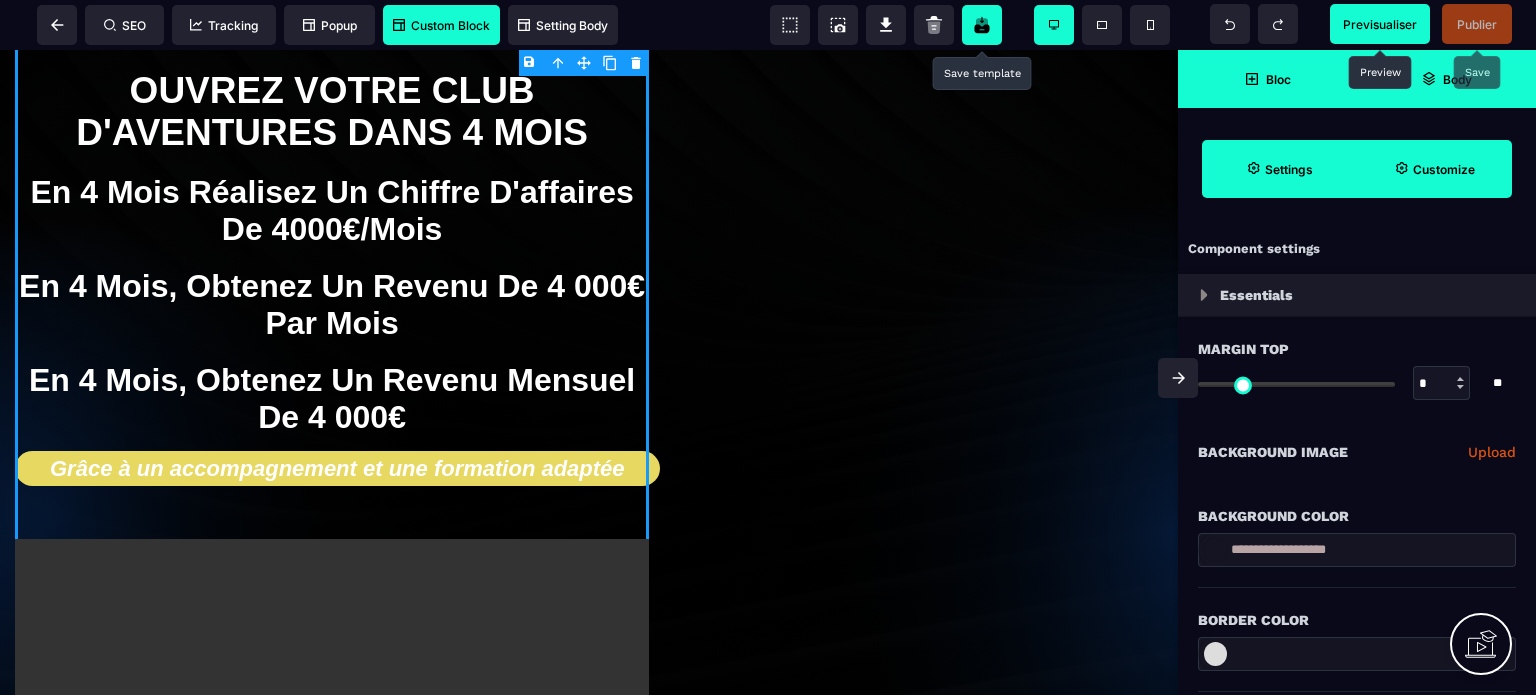 click at bounding box center [1230, 24] 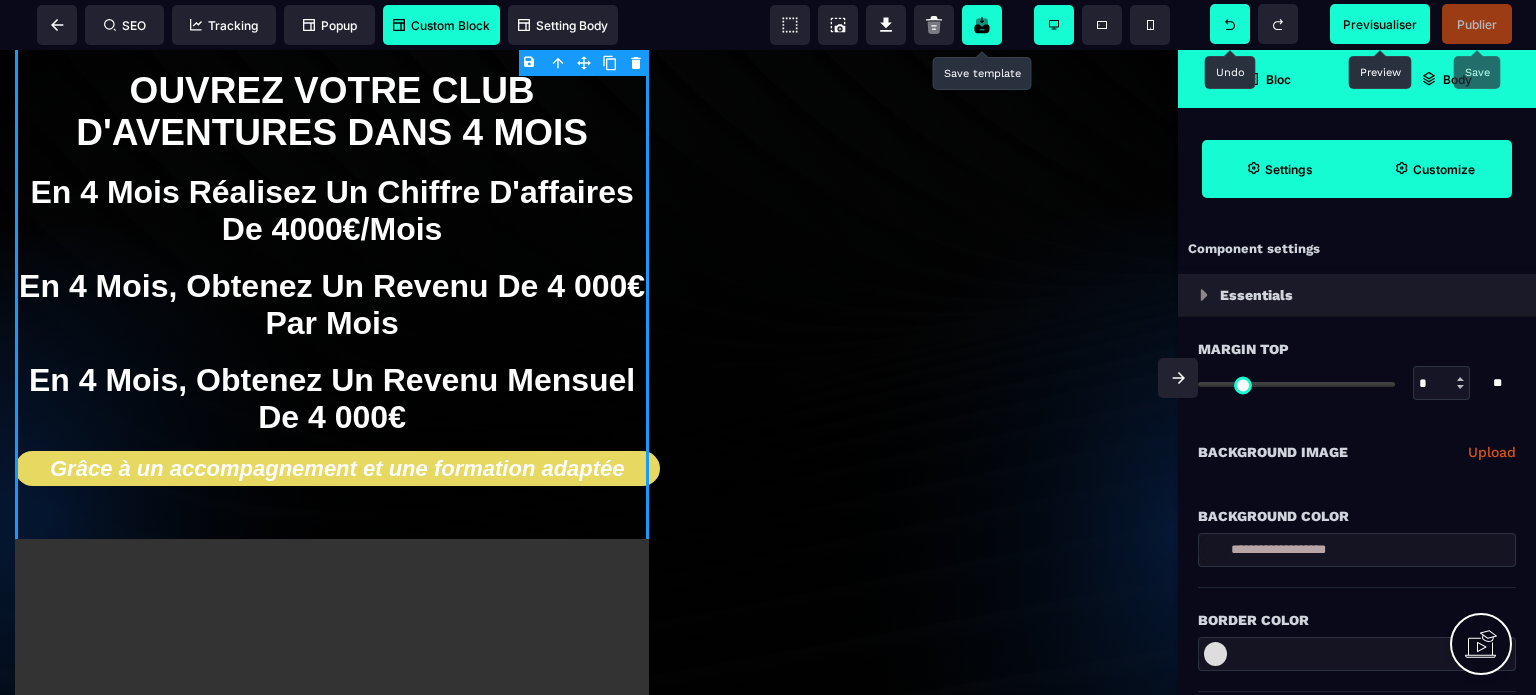 click at bounding box center [1230, 24] 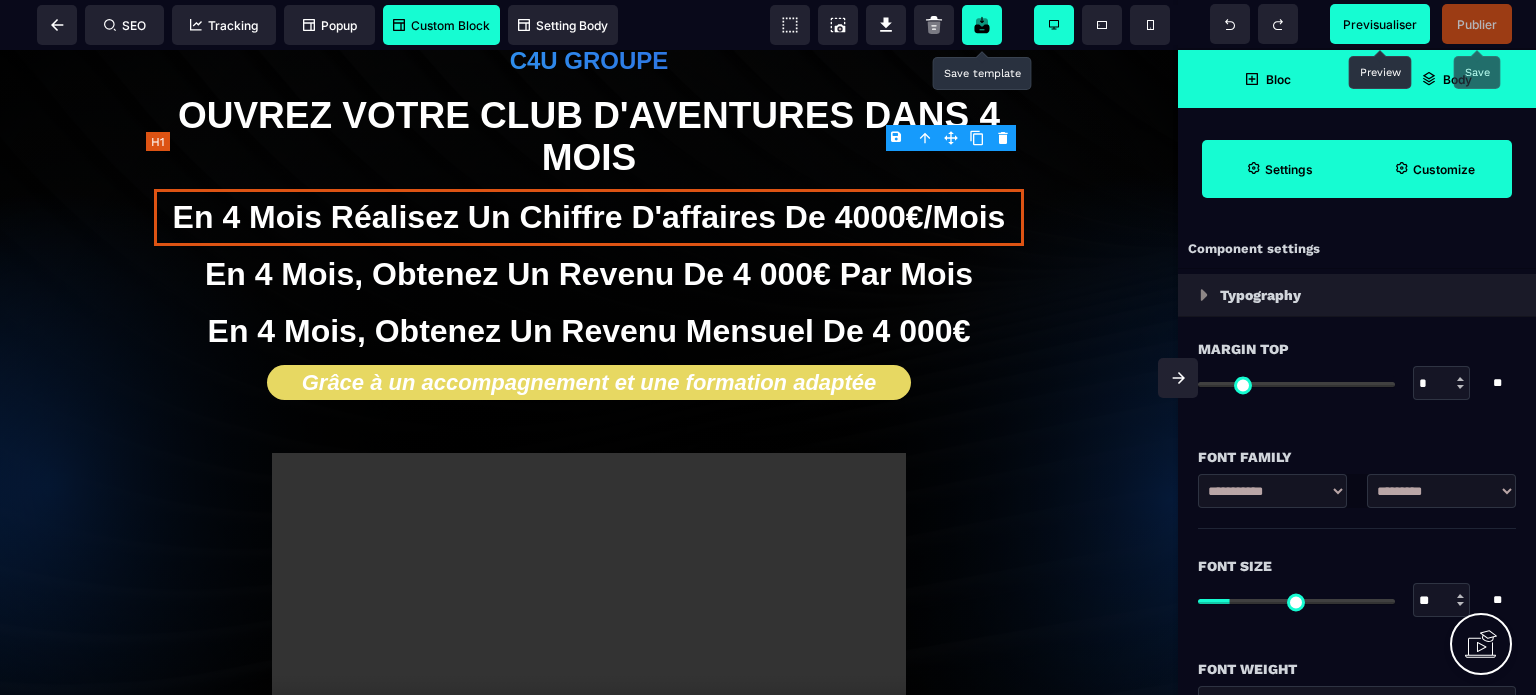 click on "en 4 mois réalisez un chiffre d'affaires de 4000€/mois" at bounding box center [589, 217] 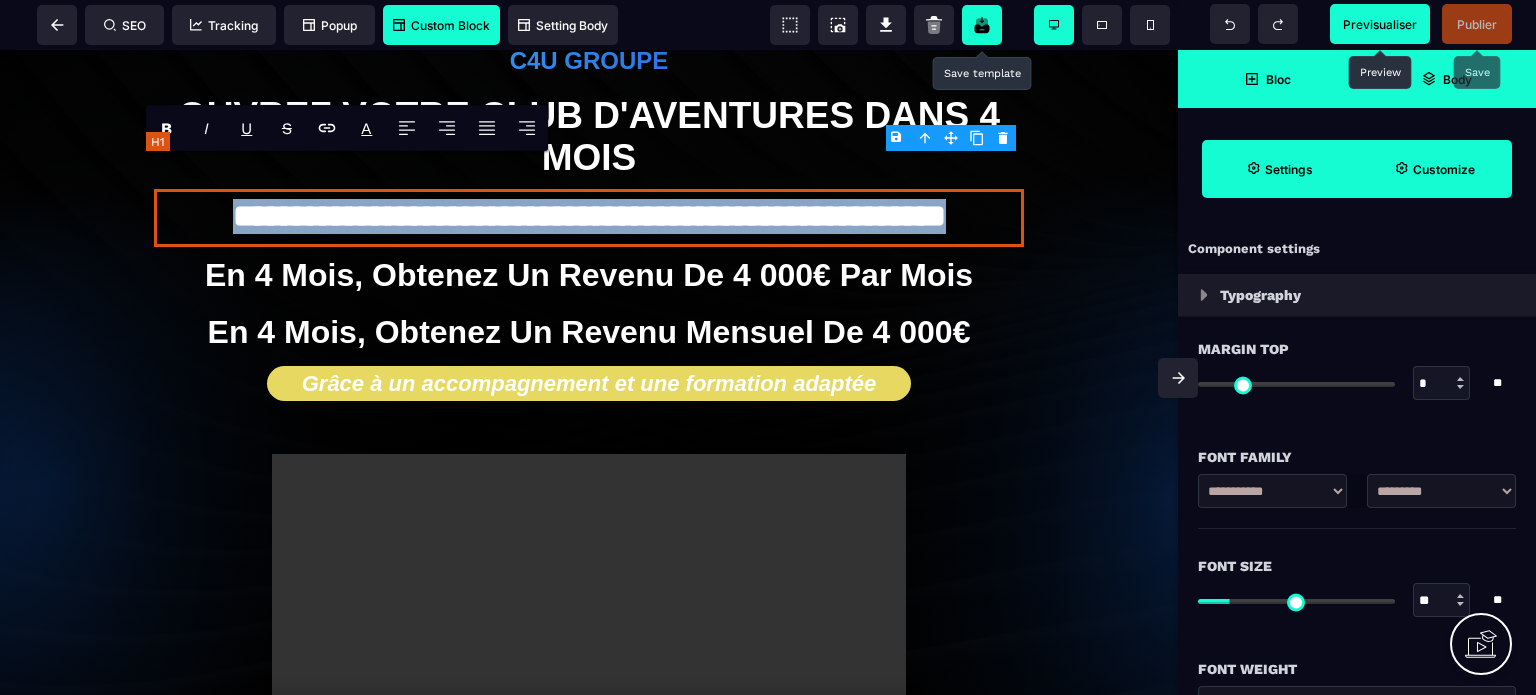 click on "**********" at bounding box center [589, 218] 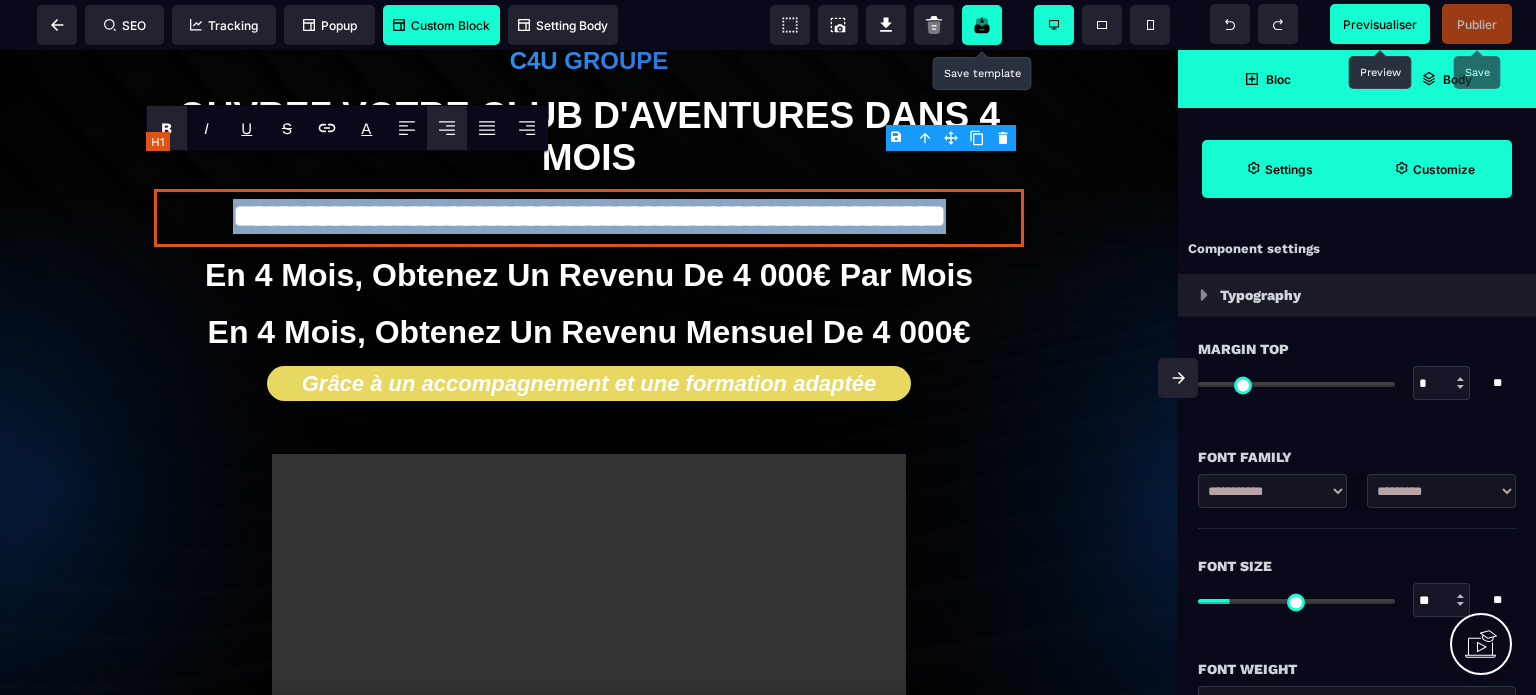 click on "**********" at bounding box center [589, 218] 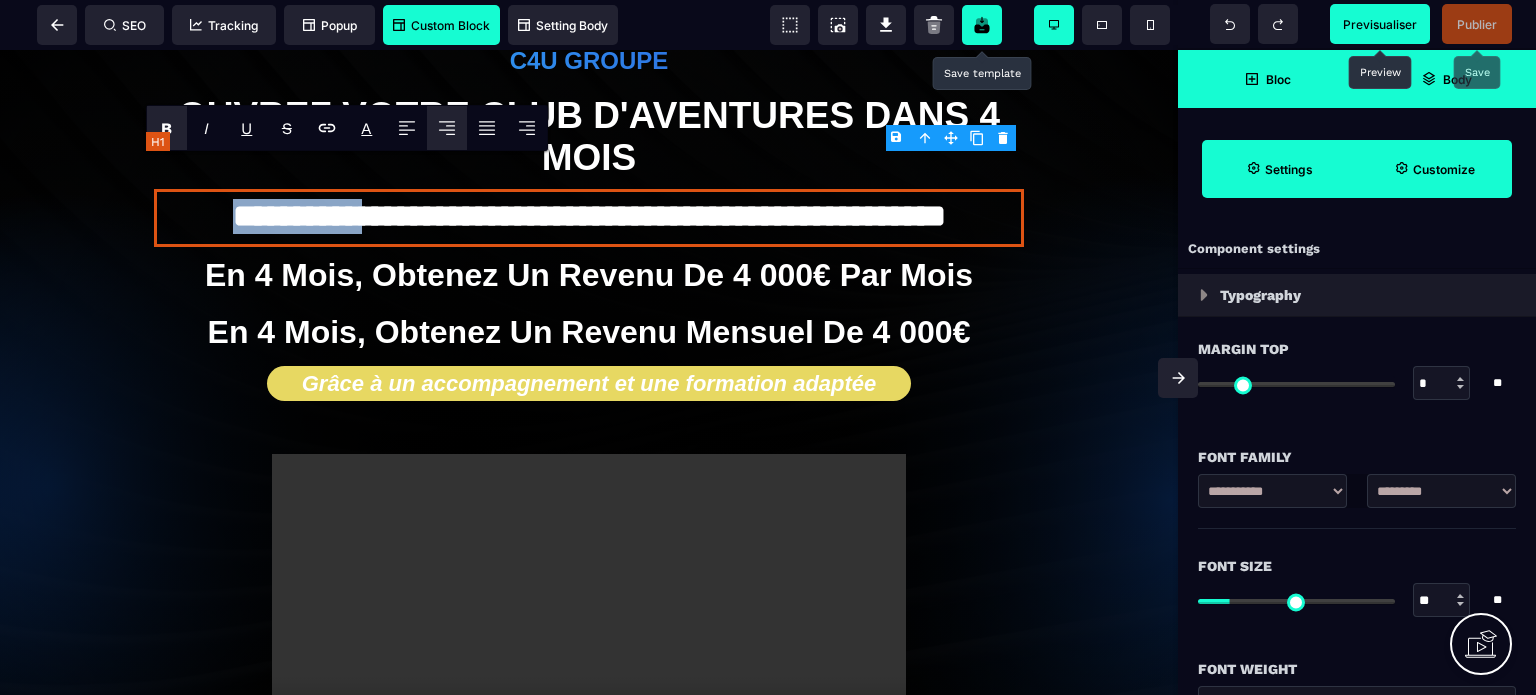 drag, startPoint x: 327, startPoint y: 181, endPoint x: 185, endPoint y: 180, distance: 142.00352 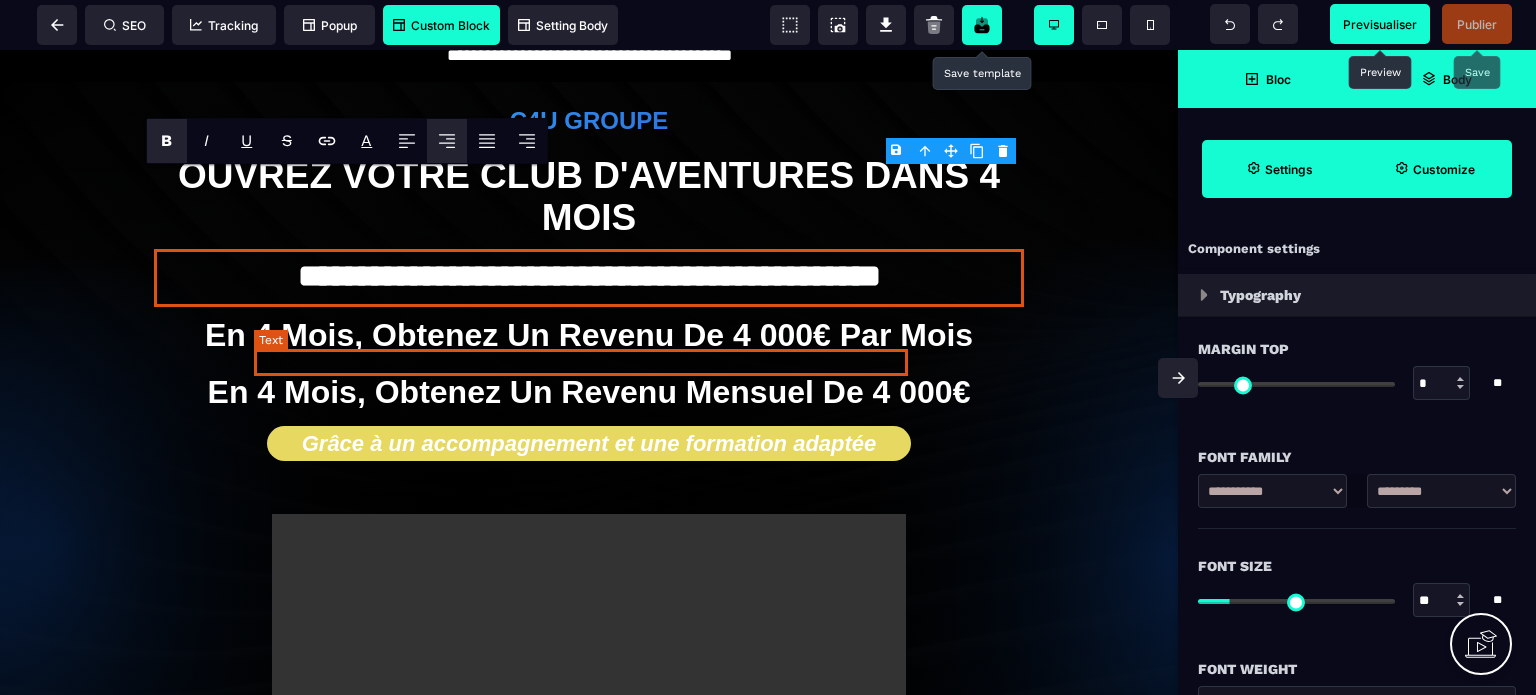 scroll, scrollTop: 0, scrollLeft: 0, axis: both 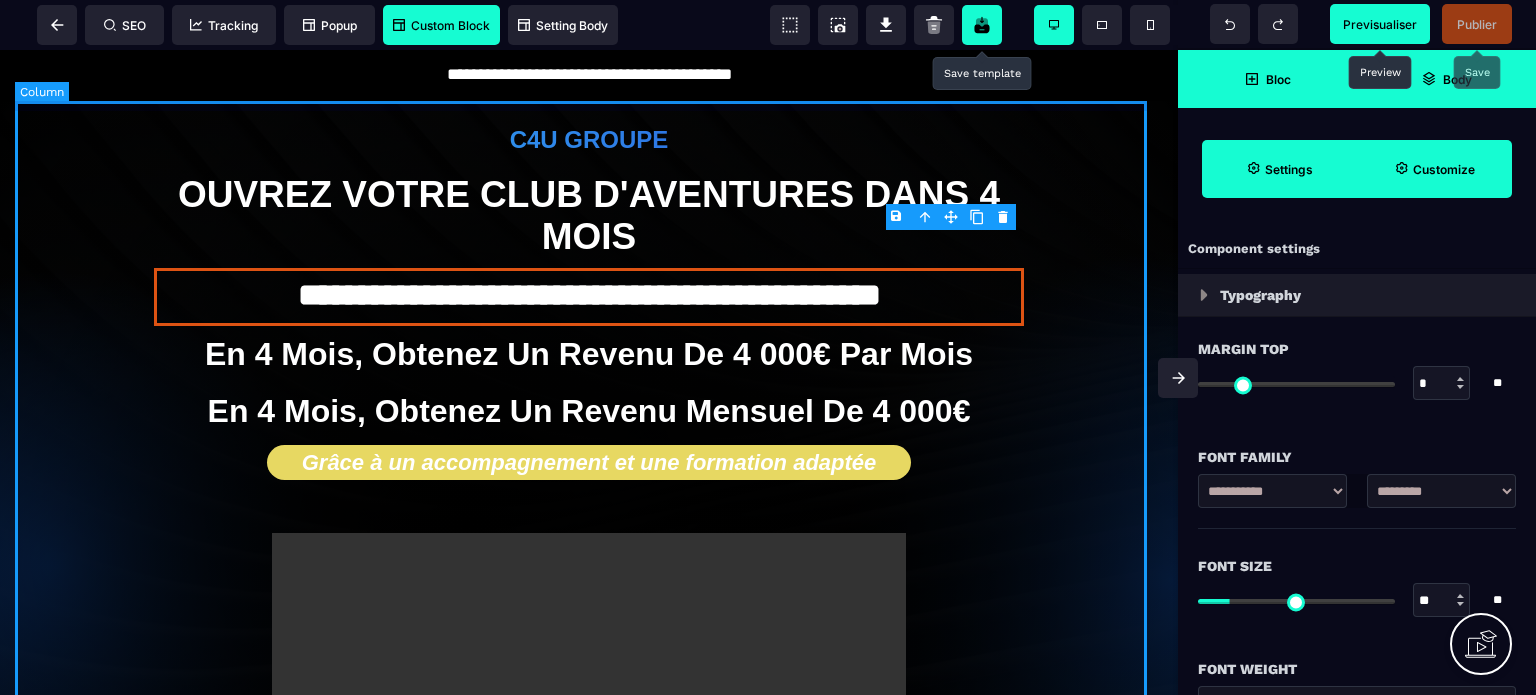 click on "**********" at bounding box center [589, 564] 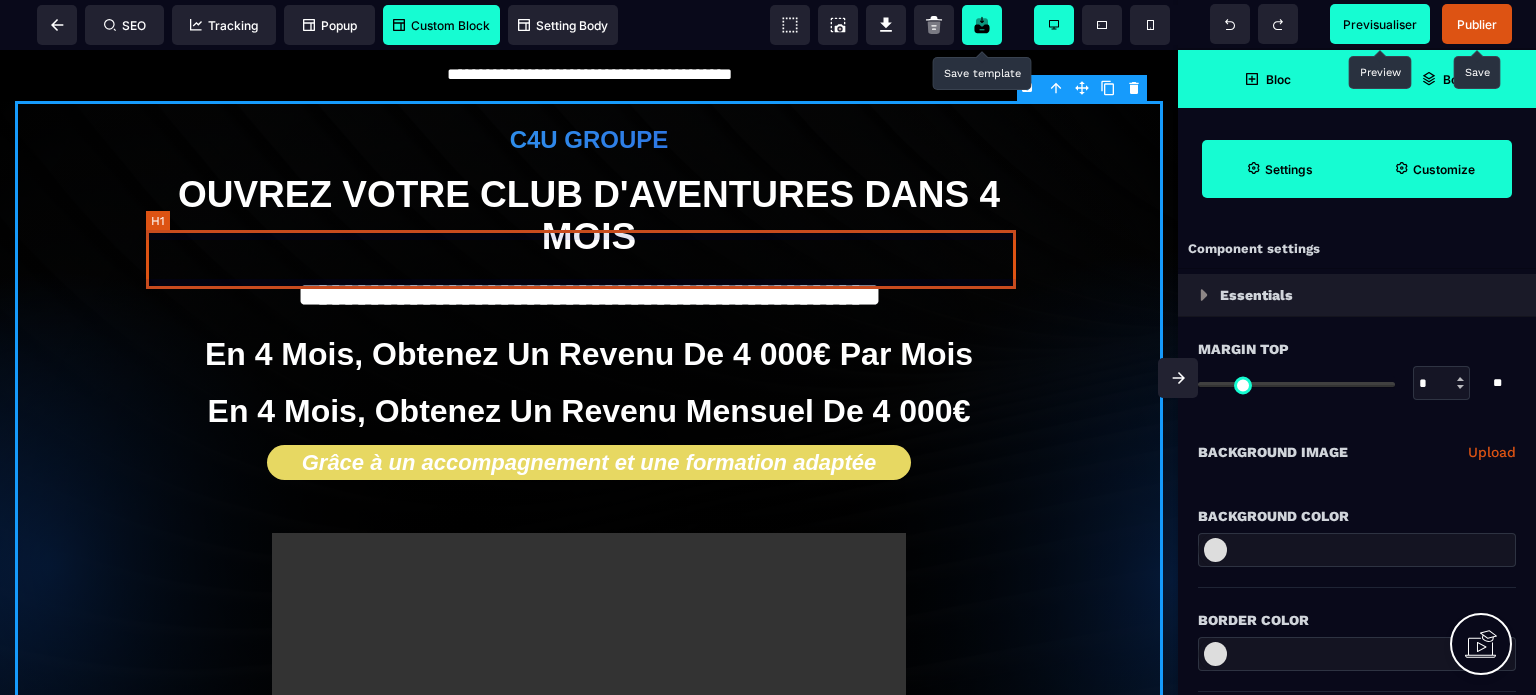 click on "**********" at bounding box center [589, 297] 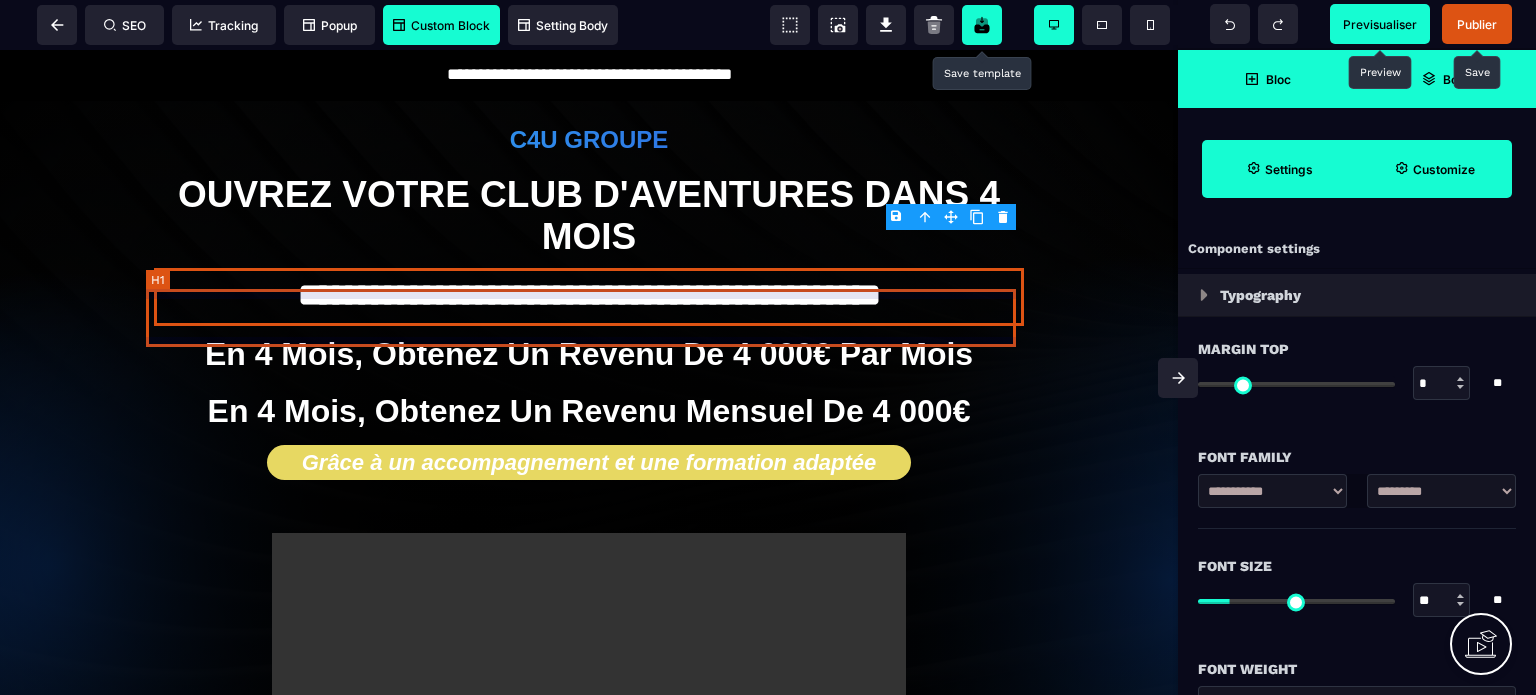 click on "en 4 mois, obtenez un revenu de 4 000€ par mois" at bounding box center [589, 354] 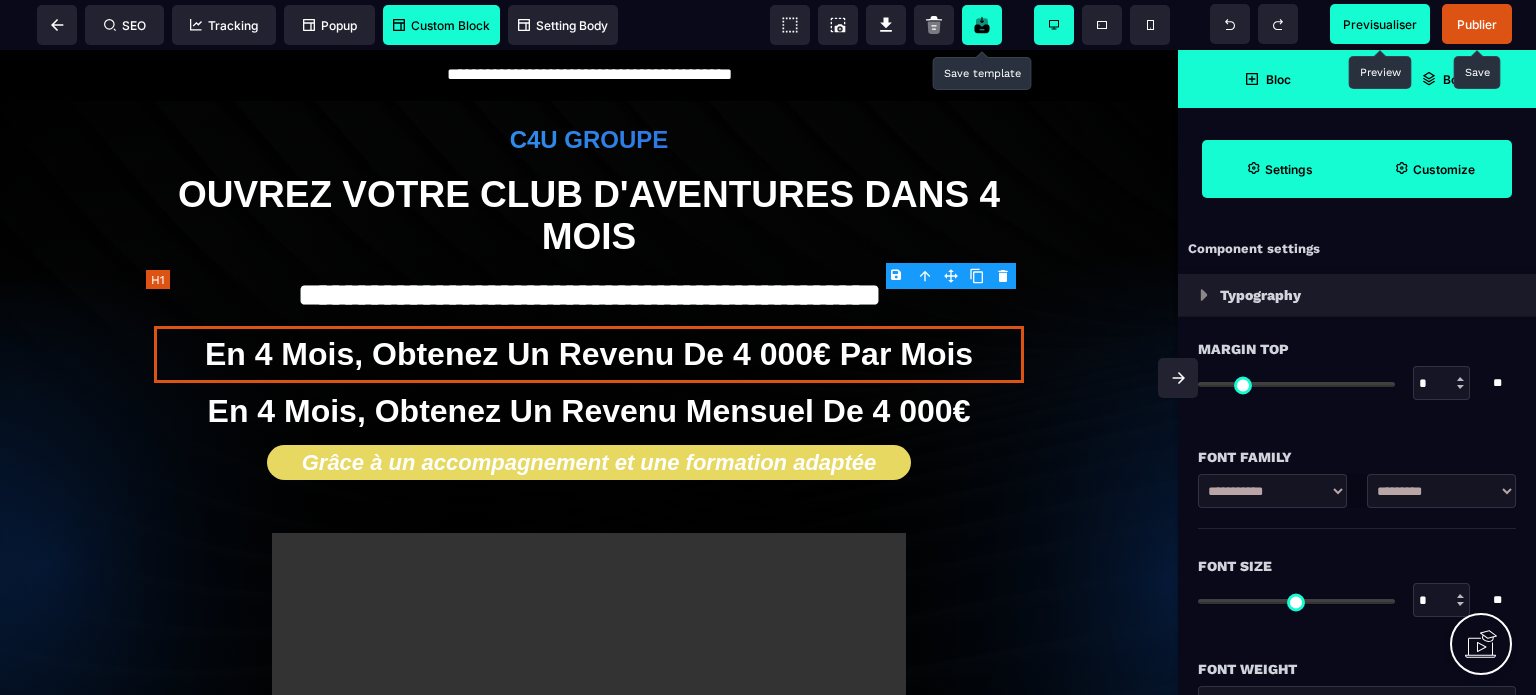 click on "en 4 mois, obtenez un revenu de 4 000€ par mois" at bounding box center (589, 354) 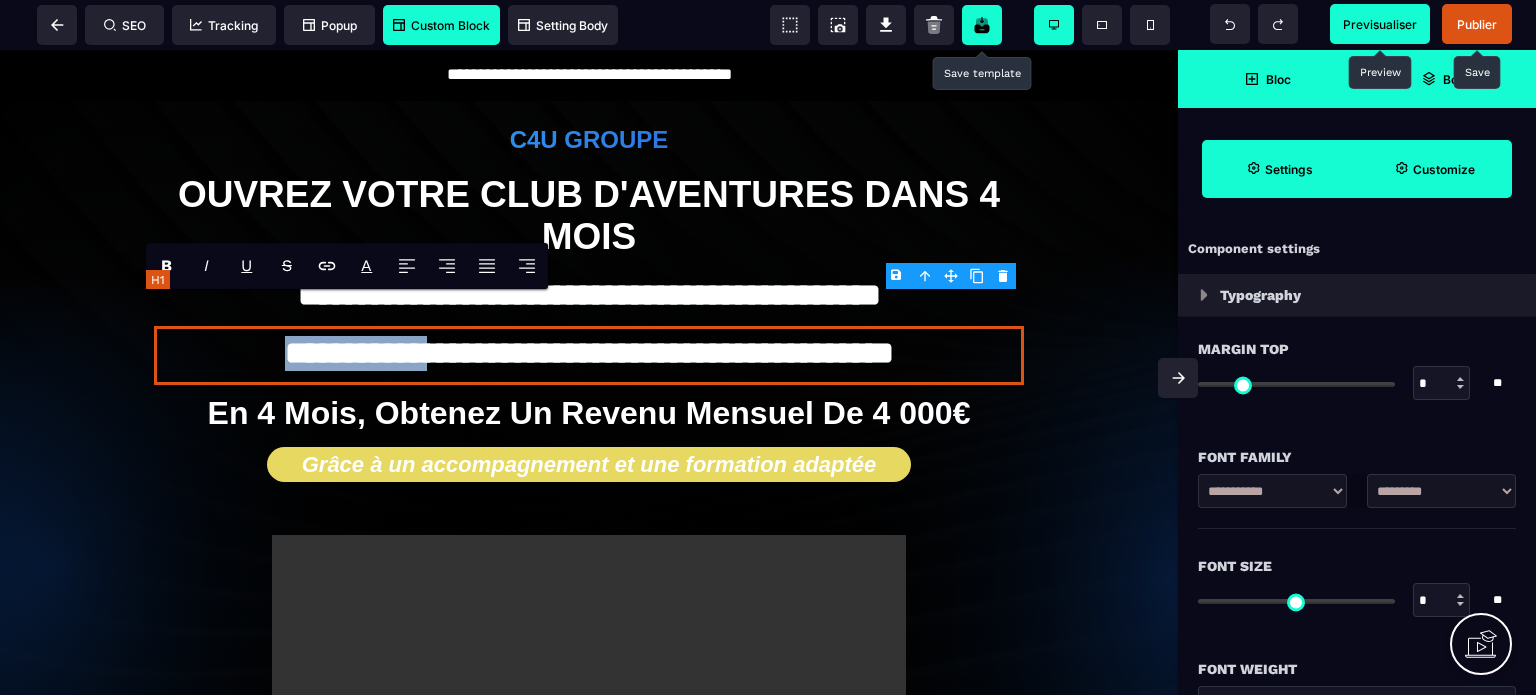 drag, startPoint x: 363, startPoint y: 319, endPoint x: 202, endPoint y: 312, distance: 161.1521 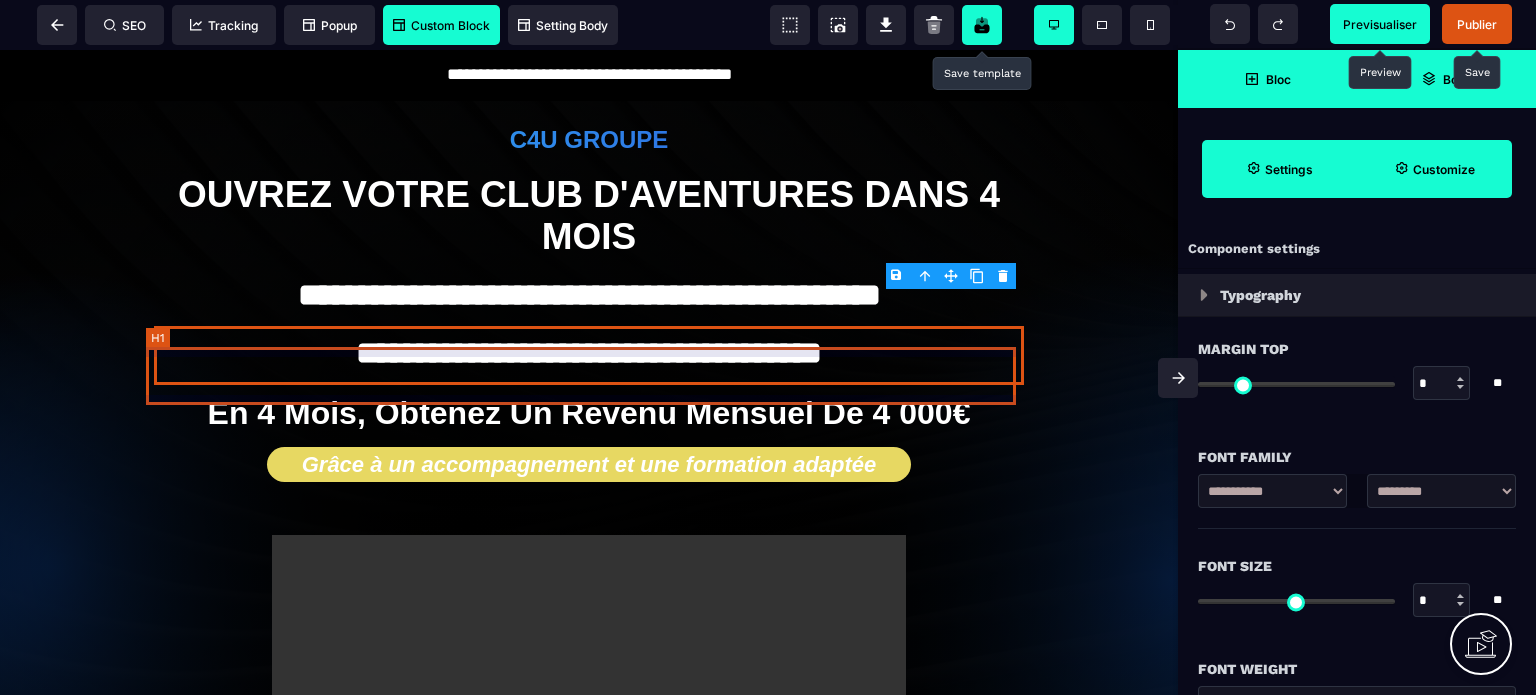 click on "en 4 mois, obtenez un revenu Mensuel de 4 000€" at bounding box center (589, 413) 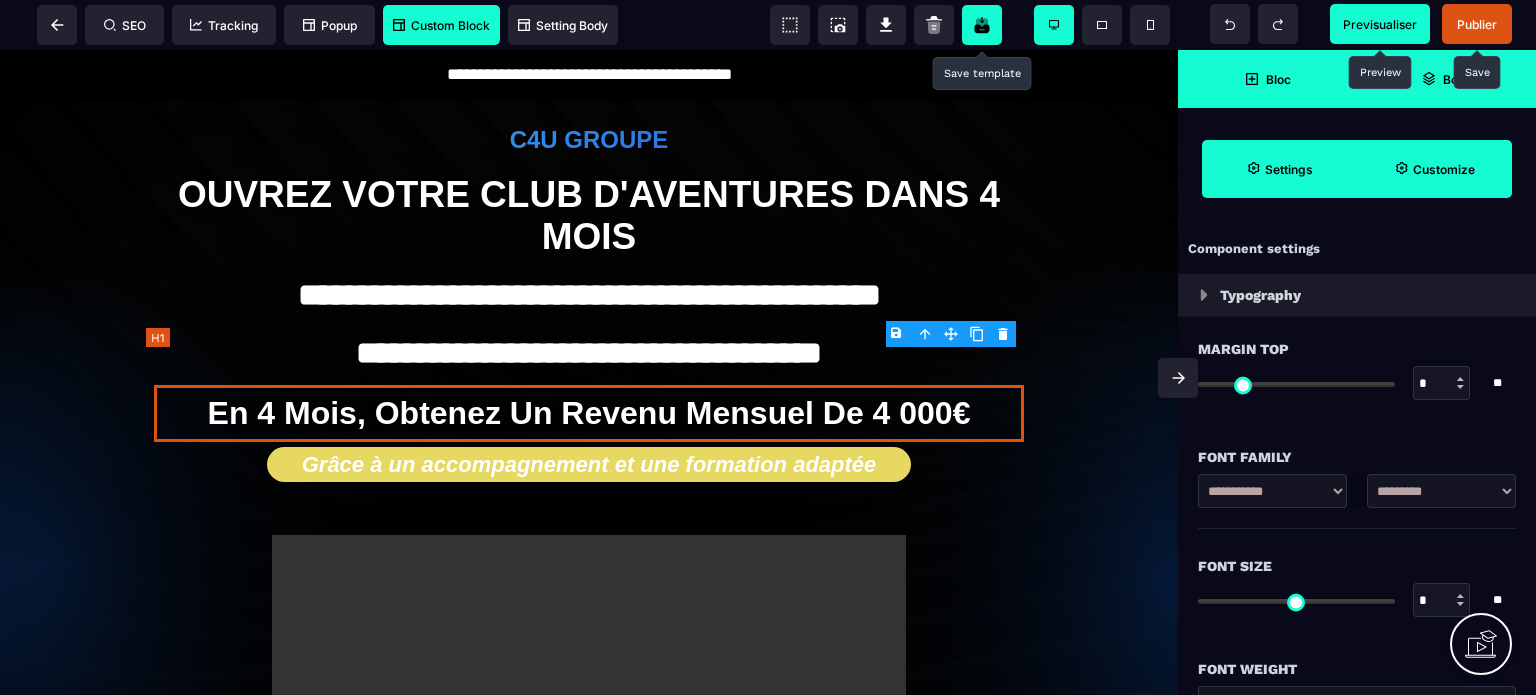 click on "en 4 mois, obtenez un revenu Mensuel de 4 000€" at bounding box center [589, 413] 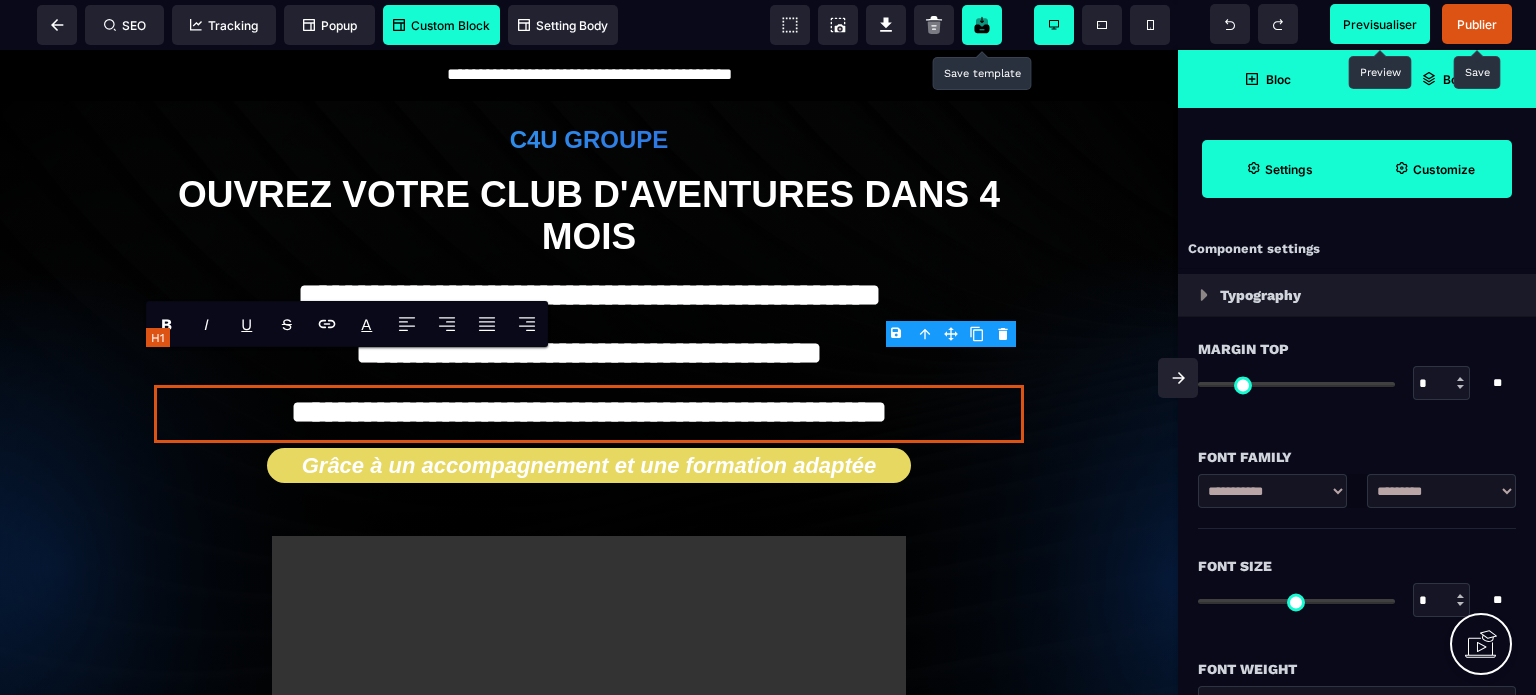 click on "**********" at bounding box center [589, 414] 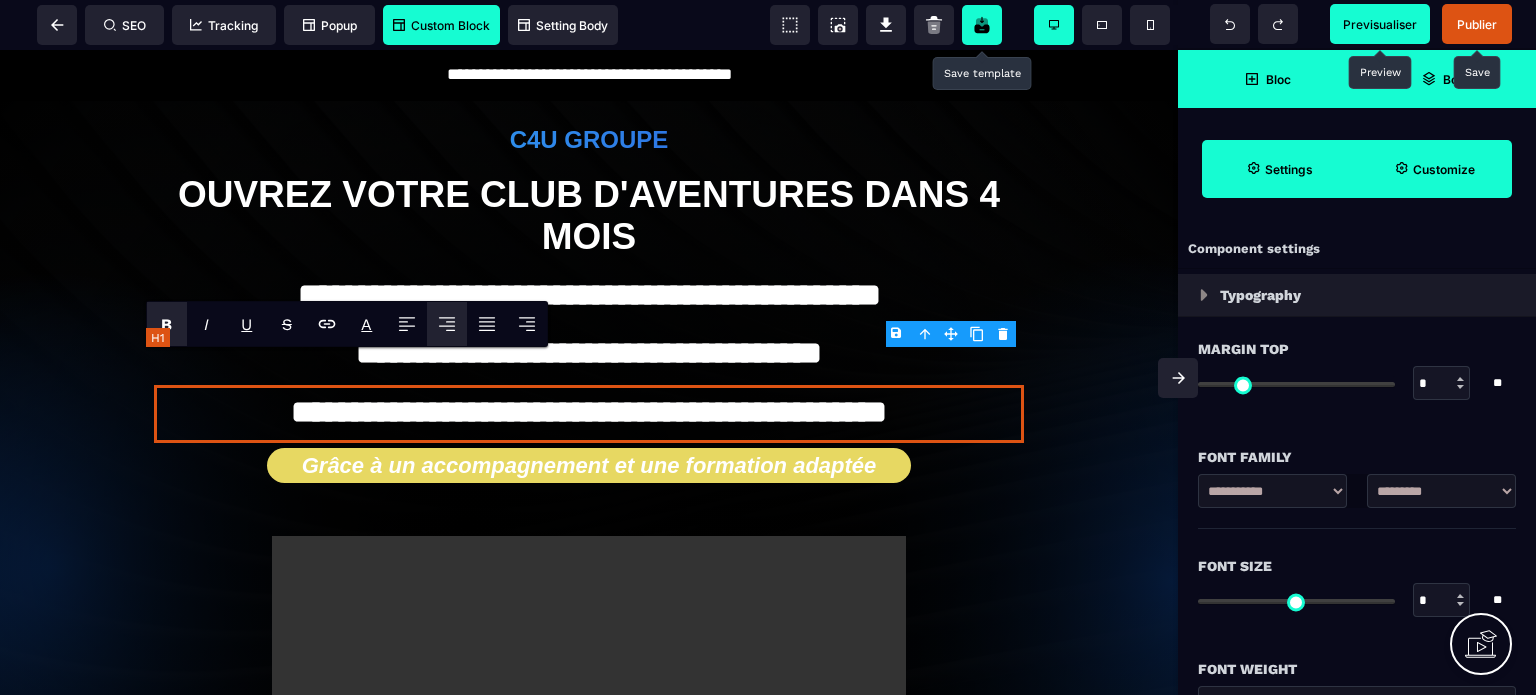 click on "**********" at bounding box center [589, 414] 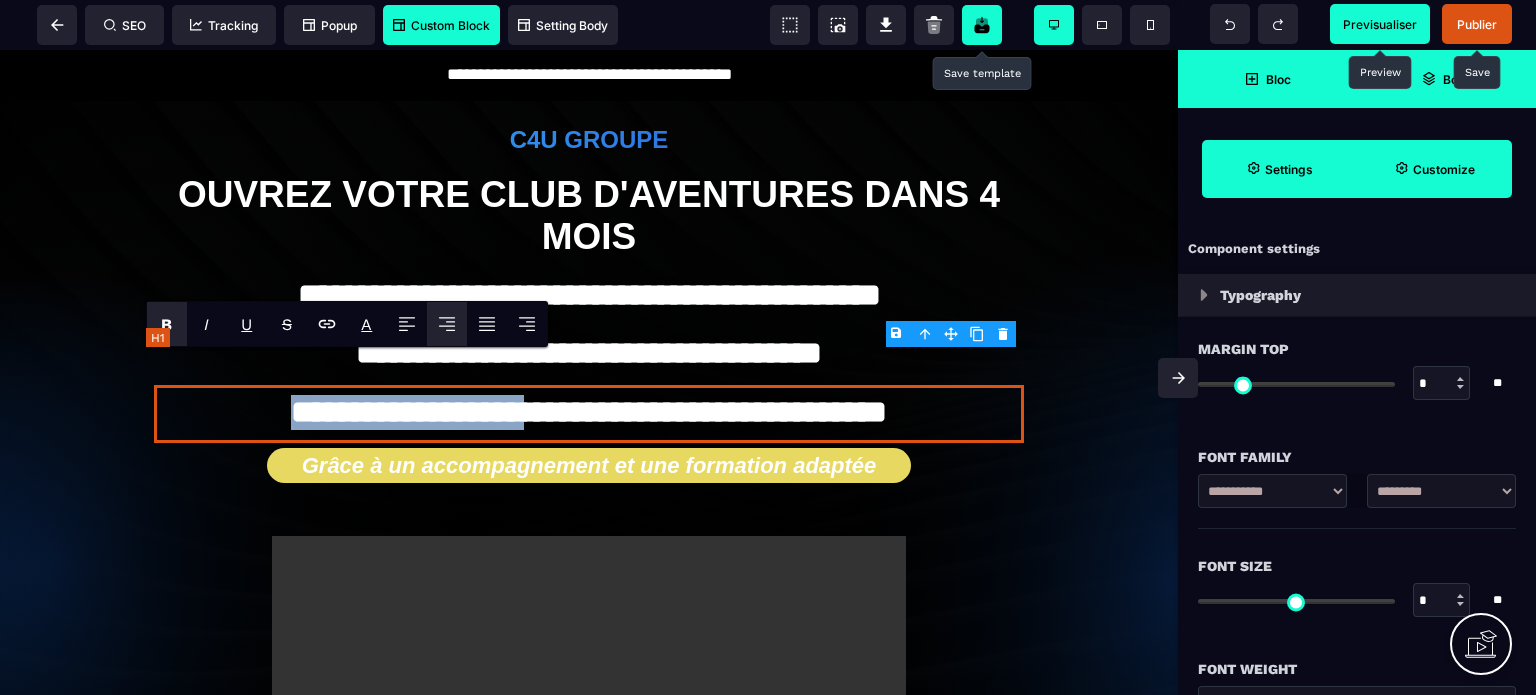 drag, startPoint x: 381, startPoint y: 382, endPoint x: 217, endPoint y: 379, distance: 164.02744 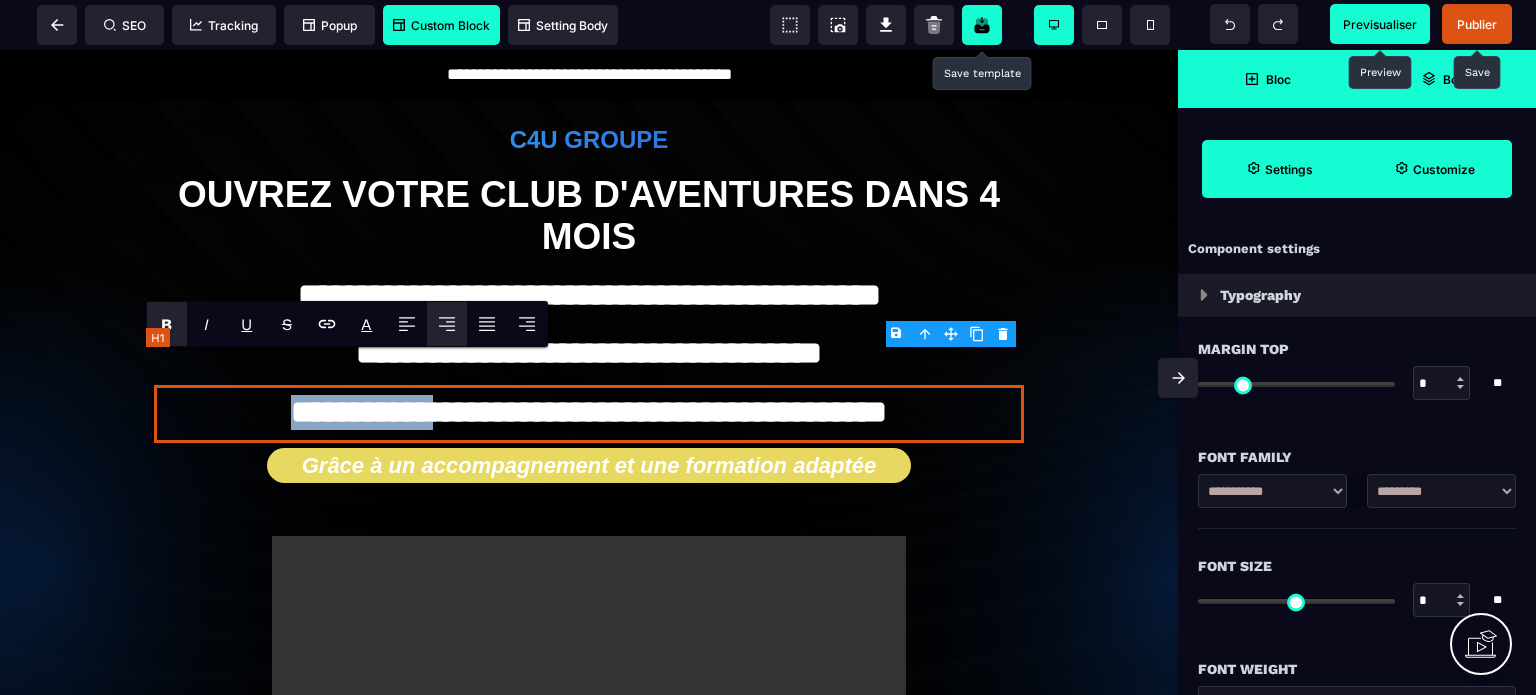 drag, startPoint x: 373, startPoint y: 383, endPoint x: 214, endPoint y: 381, distance: 159.01257 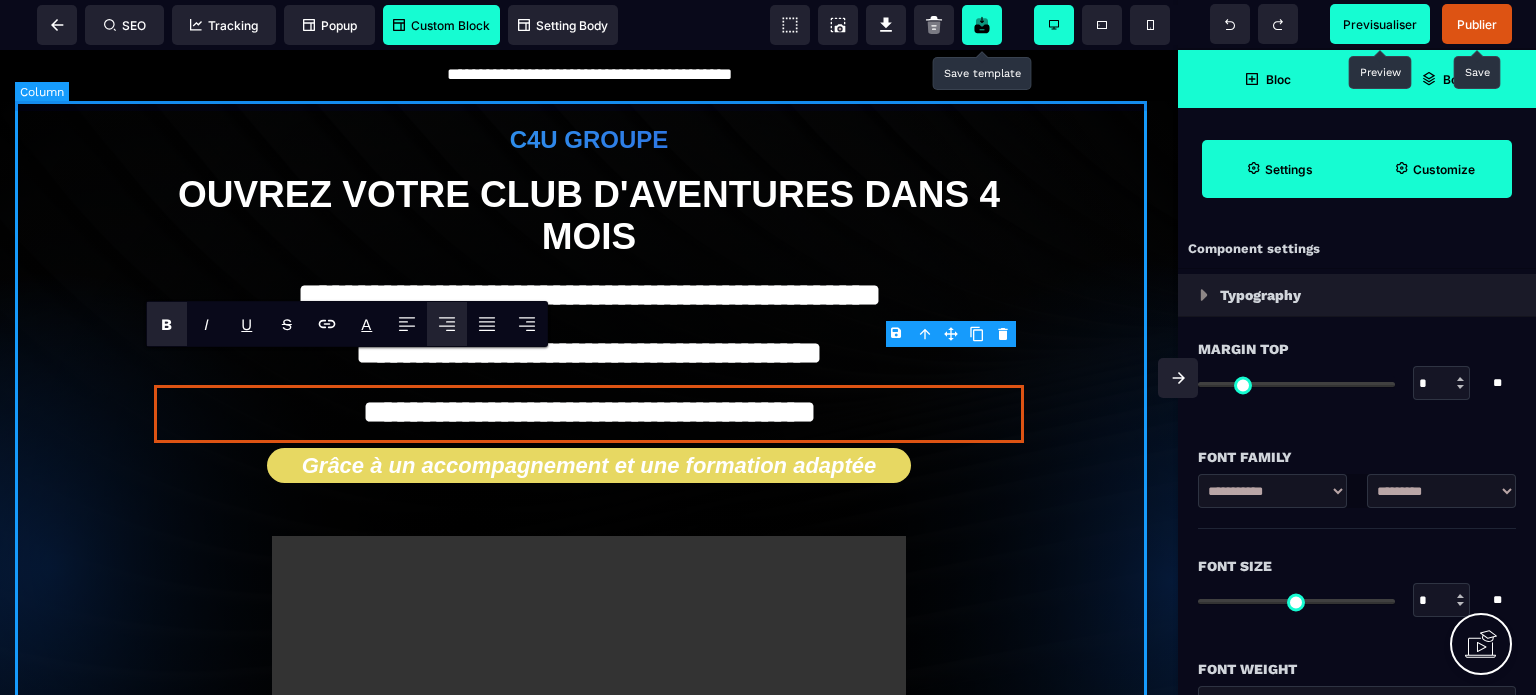 click on "**********" at bounding box center [589, 566] 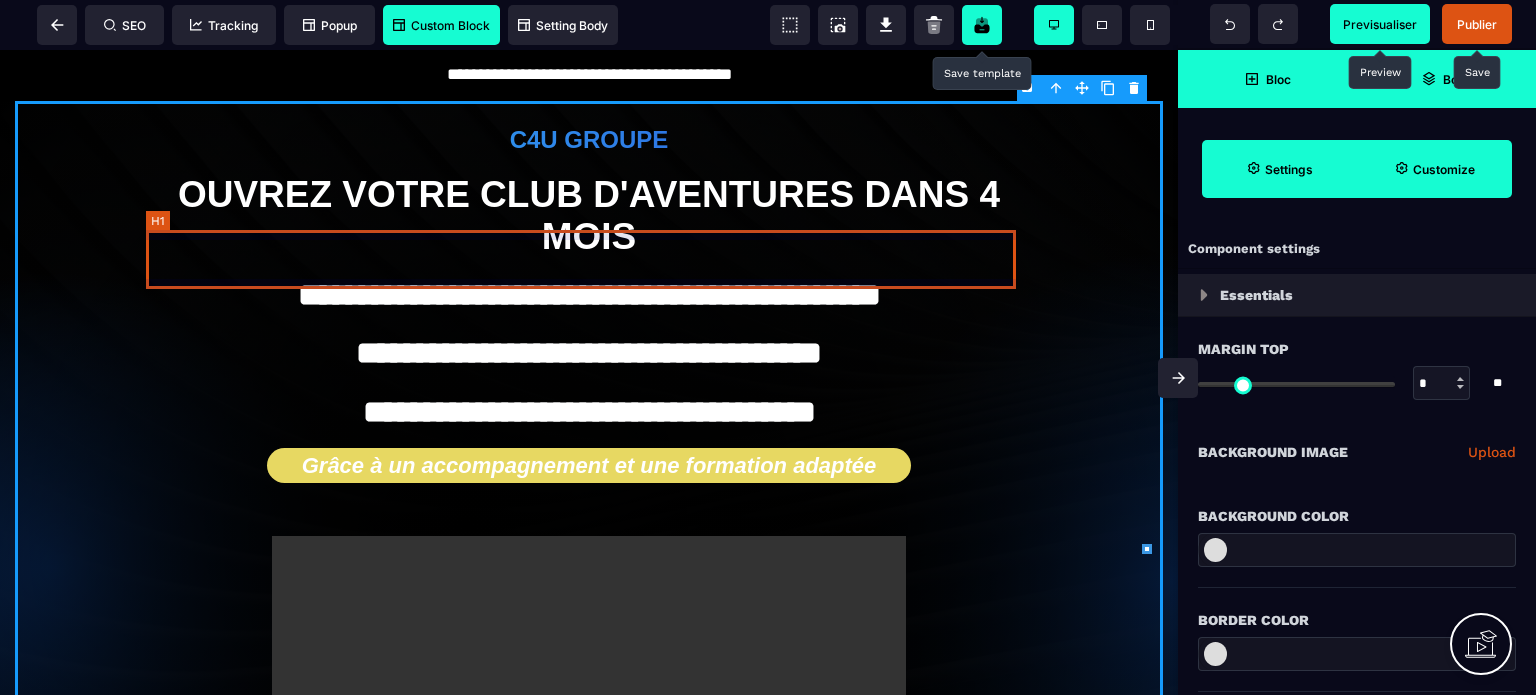 click on "**********" at bounding box center [589, 297] 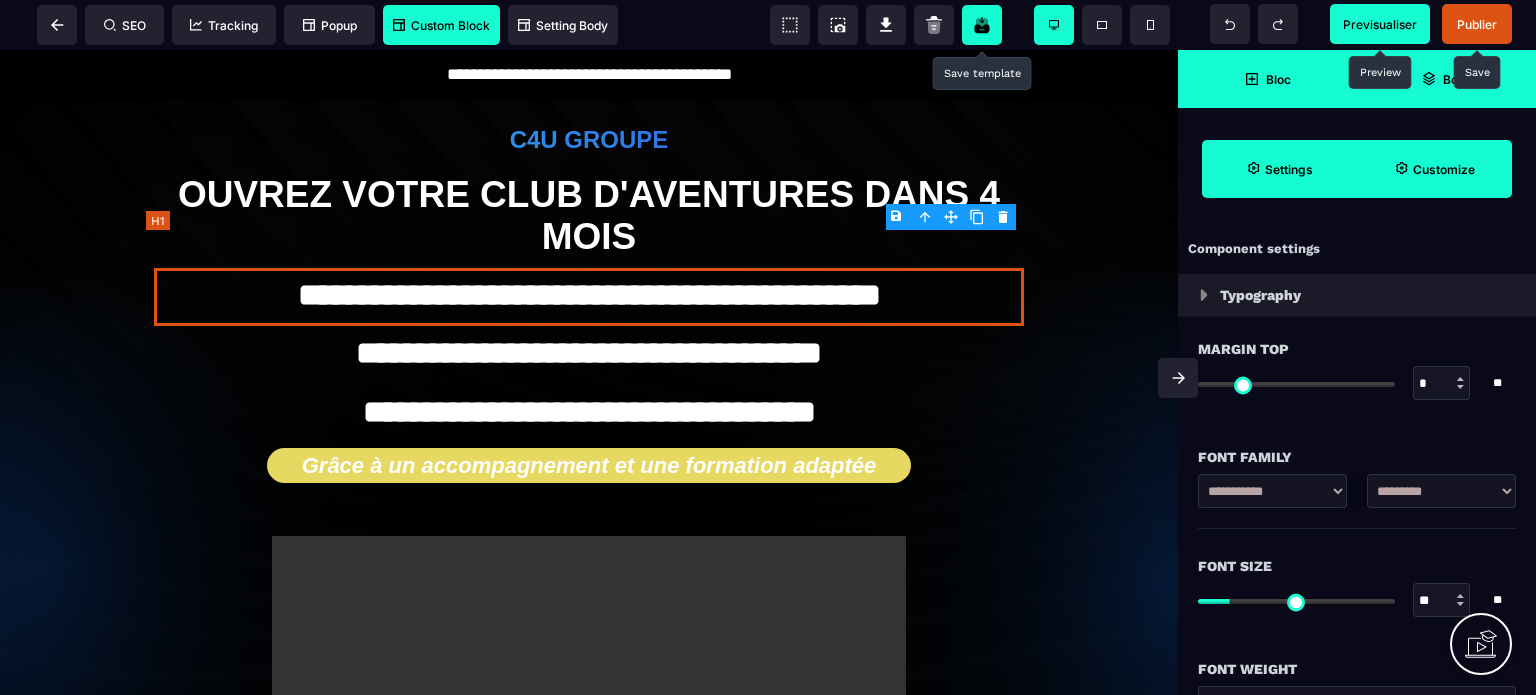 click on "**********" at bounding box center (589, 297) 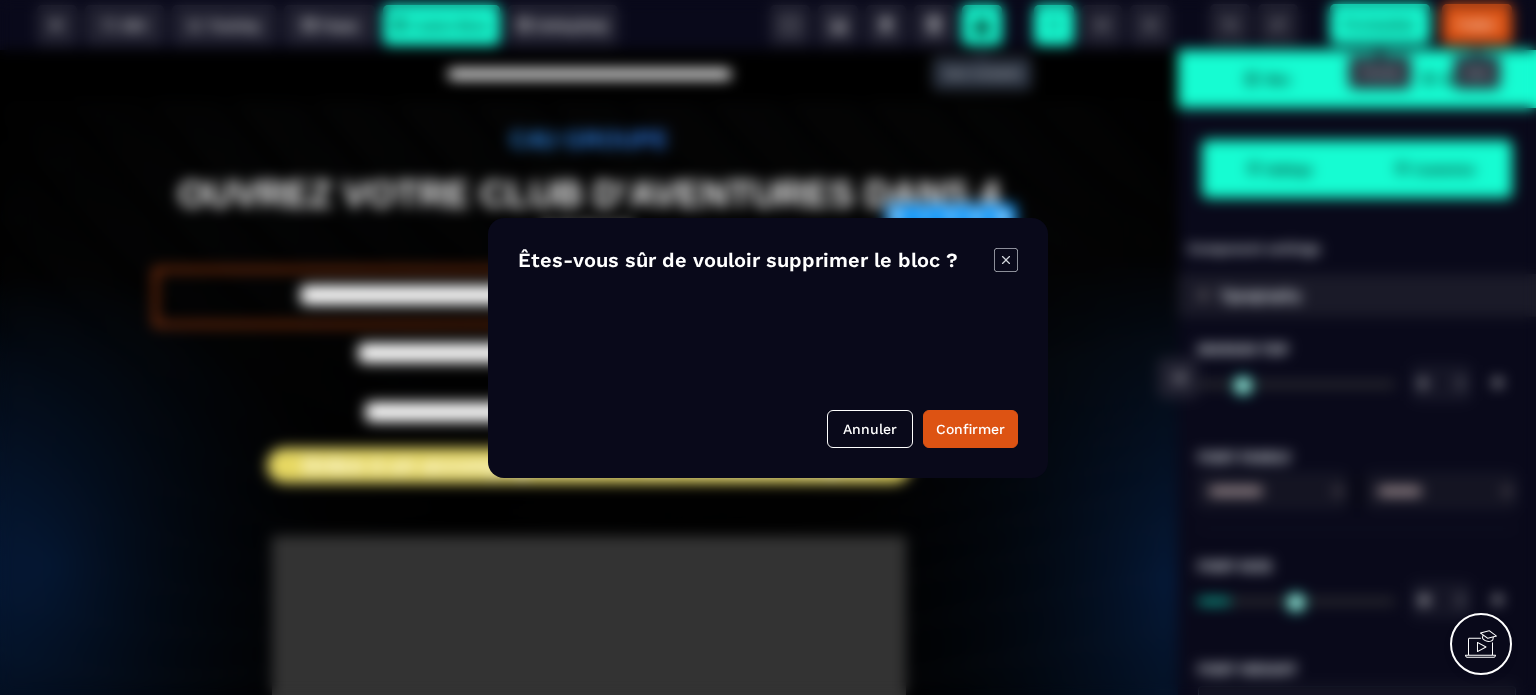 click on "B I U S
A *******
H1
SEO
Tracking
Popup" at bounding box center (768, 347) 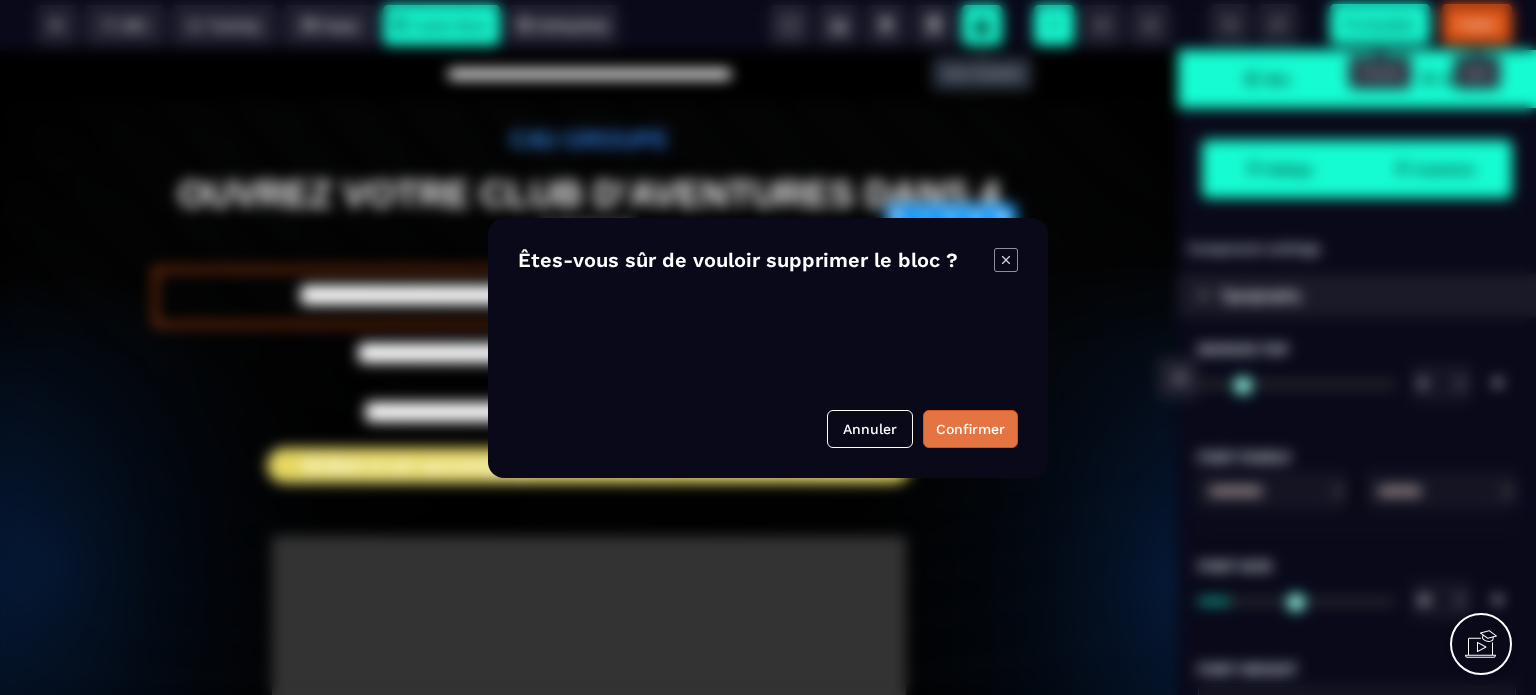 click on "Confirmer" at bounding box center (970, 429) 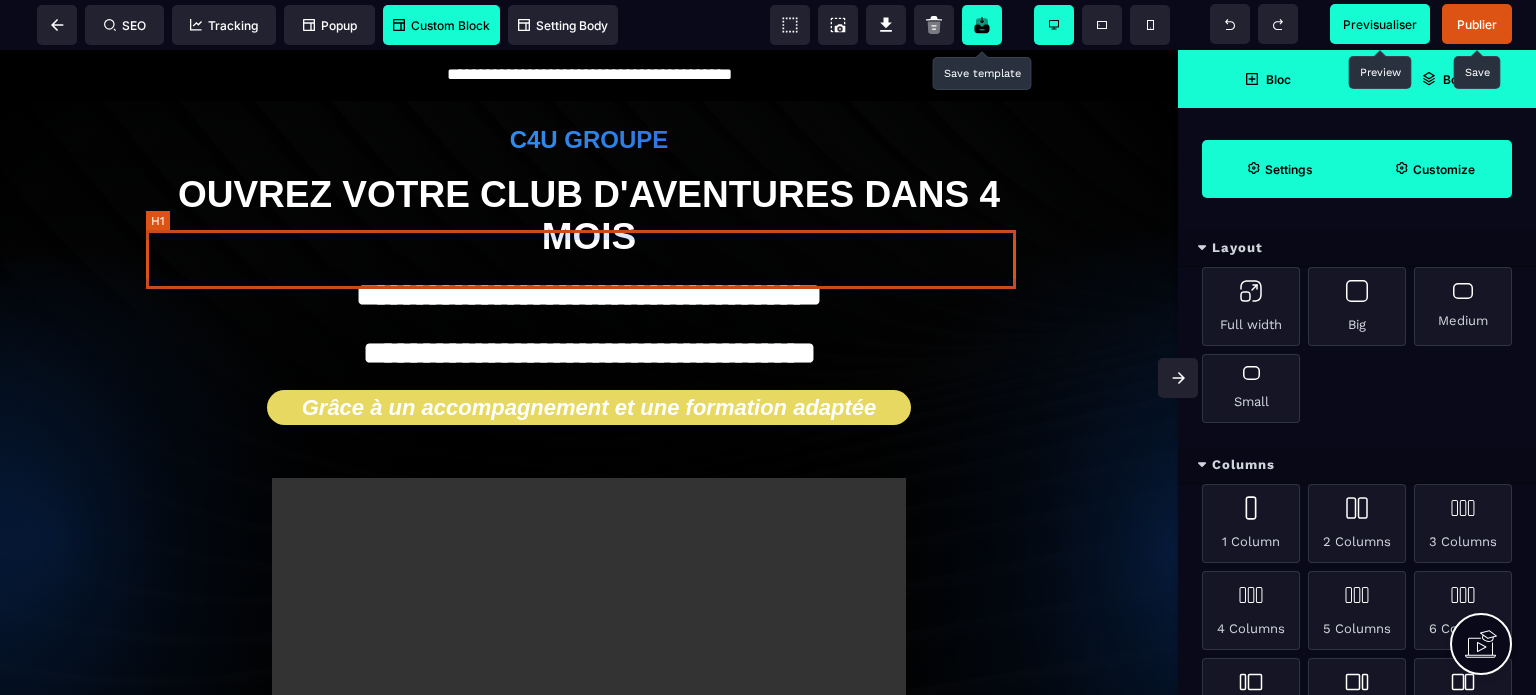 click on "**********" at bounding box center (589, 297) 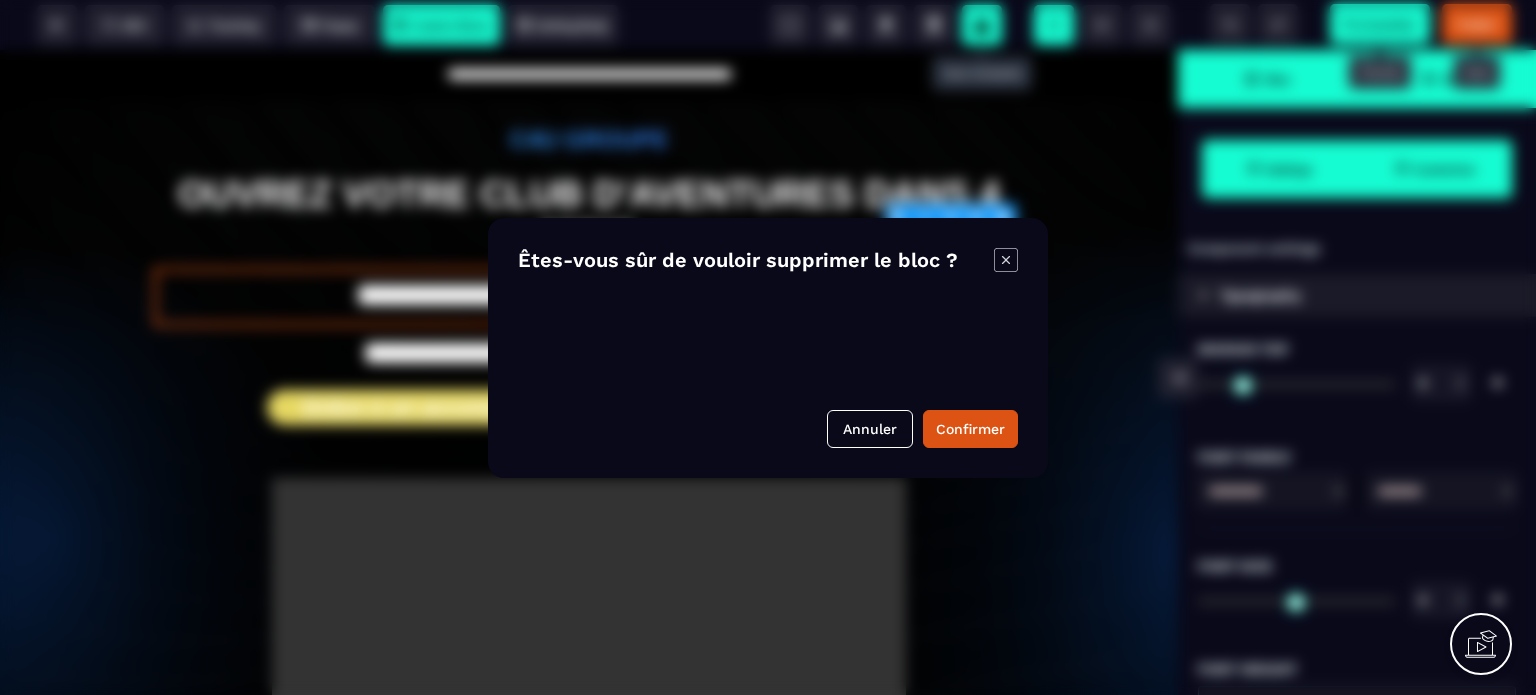 click on "B I U S
A *******
H1
SEO
Tracking
Popup" at bounding box center (768, 347) 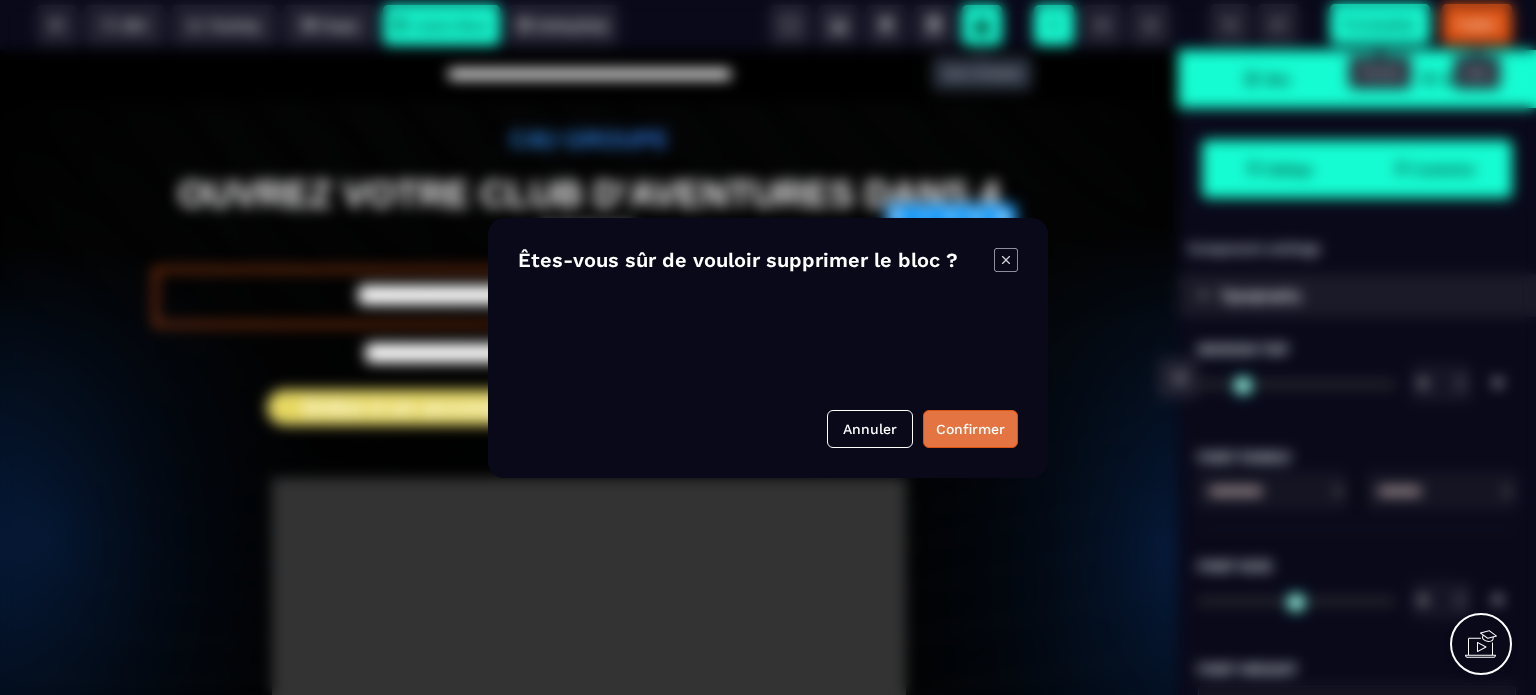 click on "Confirmer" at bounding box center (970, 429) 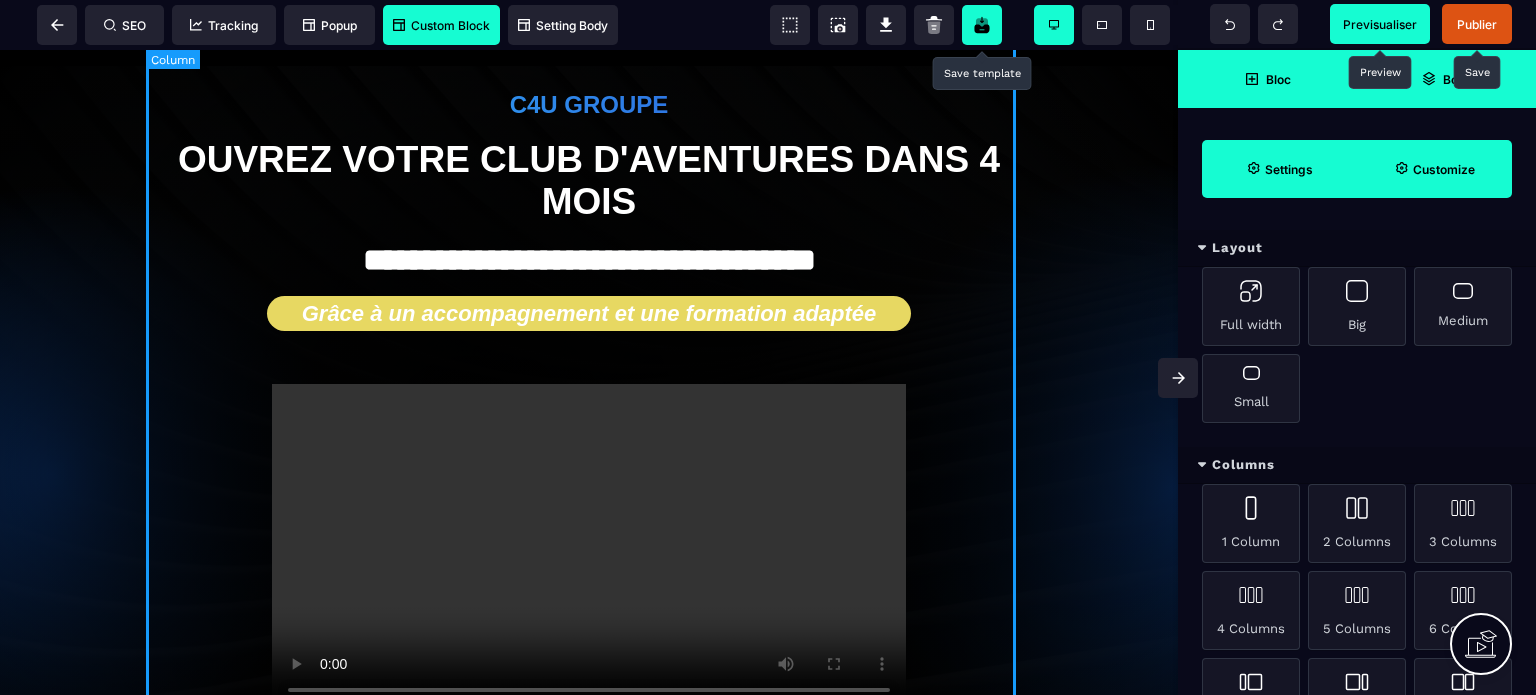 scroll, scrollTop: 0, scrollLeft: 0, axis: both 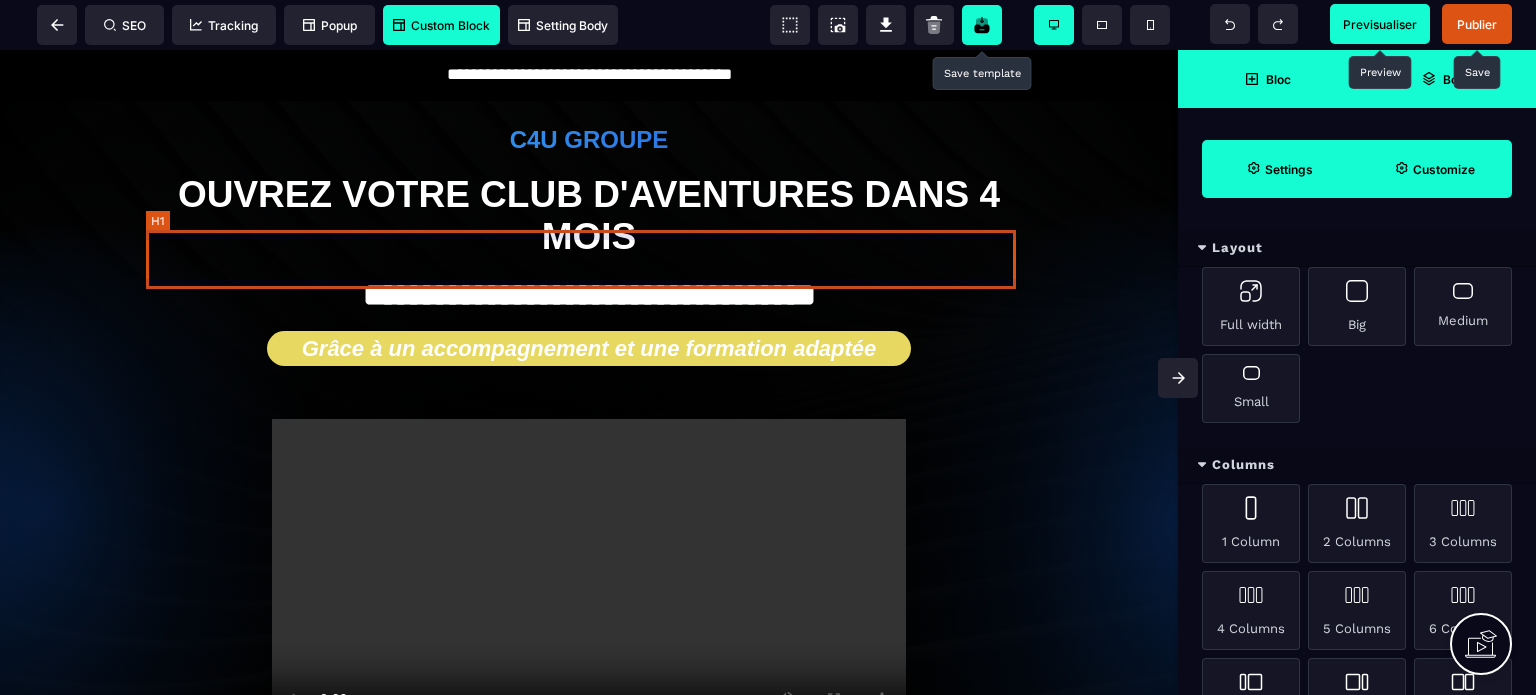 drag, startPoint x: 663, startPoint y: 260, endPoint x: 640, endPoint y: 257, distance: 23.194826 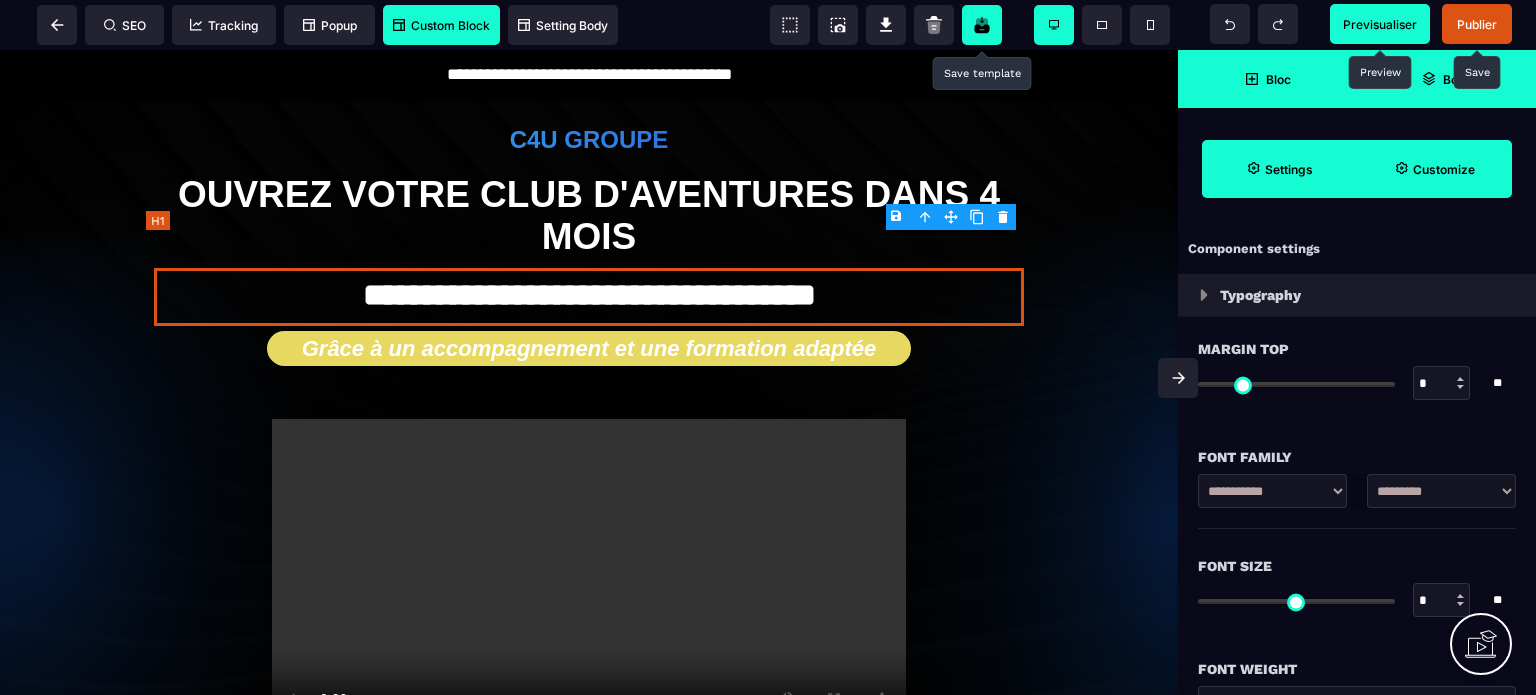 click on "**********" at bounding box center (589, 297) 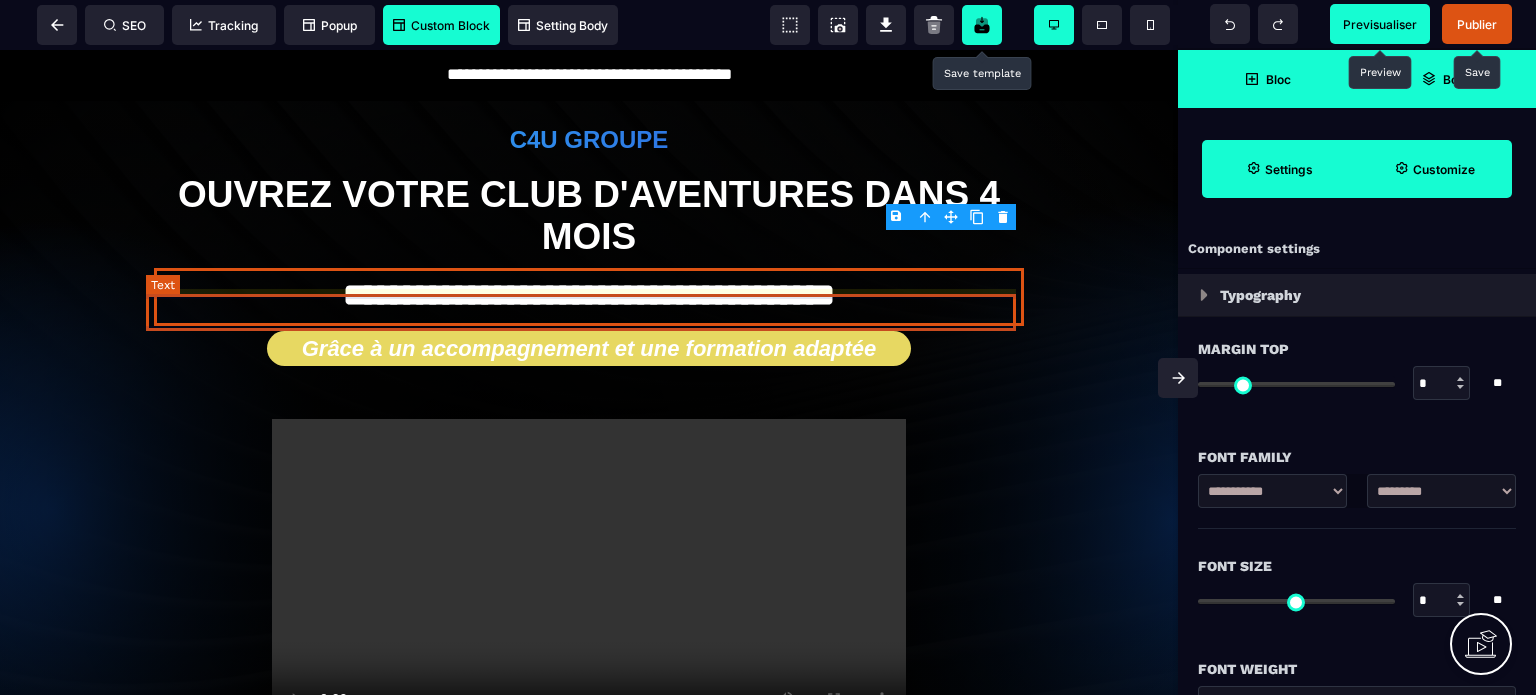 click on "Grâce à un accompagnement et une formation adaptée" at bounding box center [589, 349] 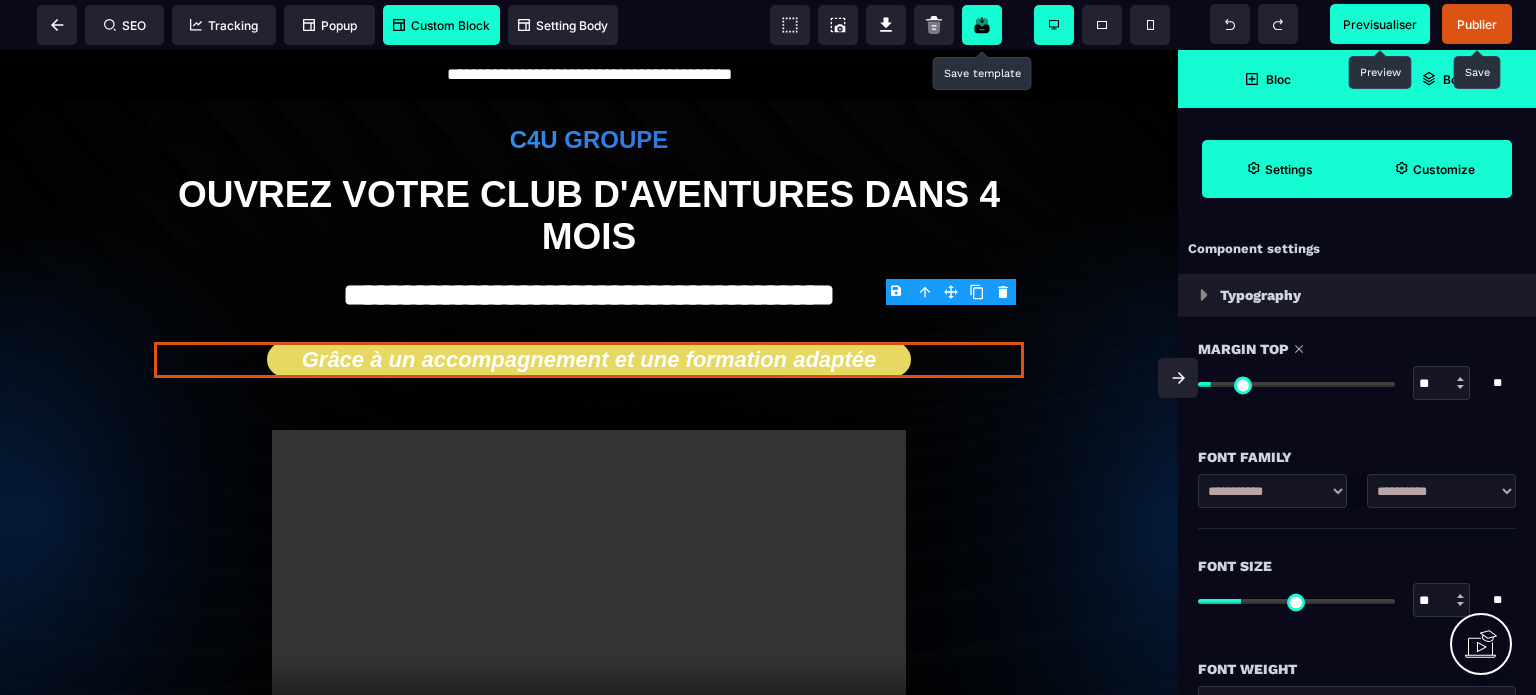 click at bounding box center [1296, 384] 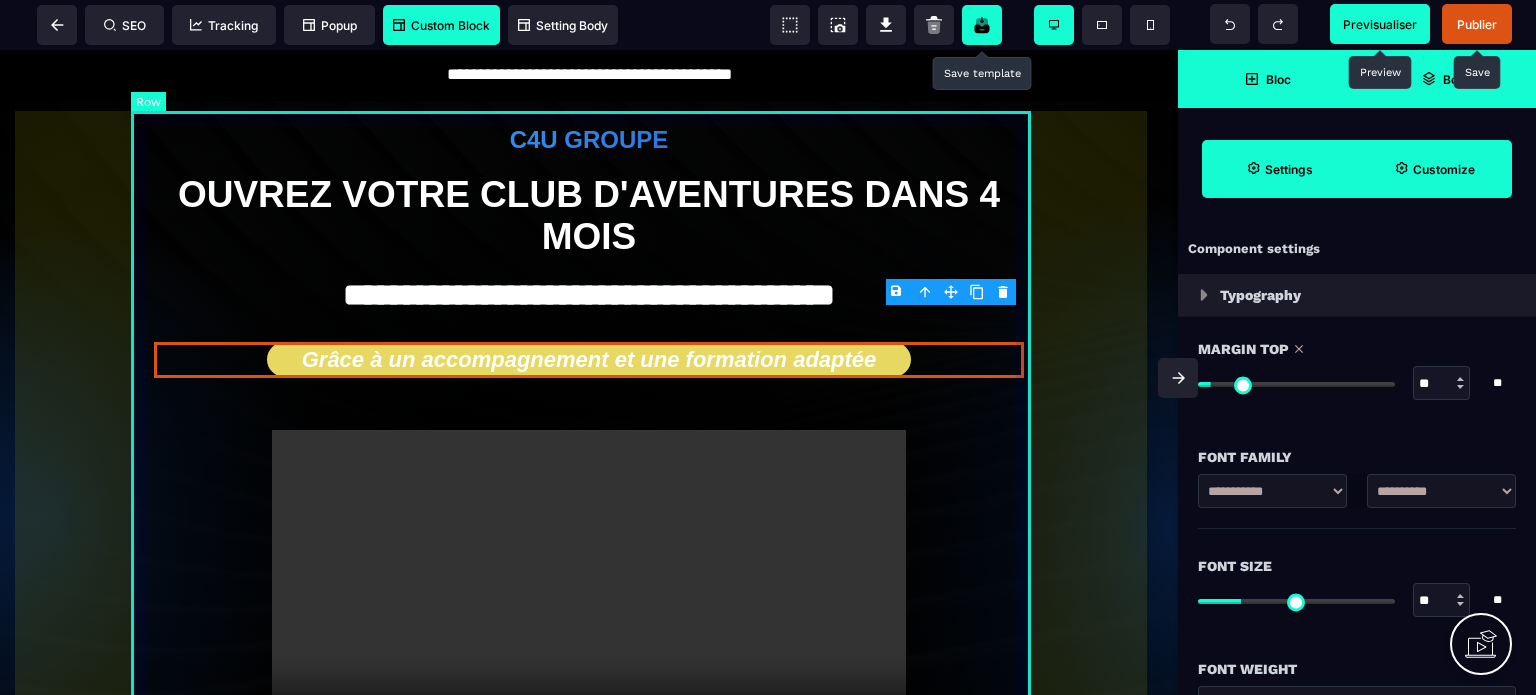 click on "**********" at bounding box center [589, 513] 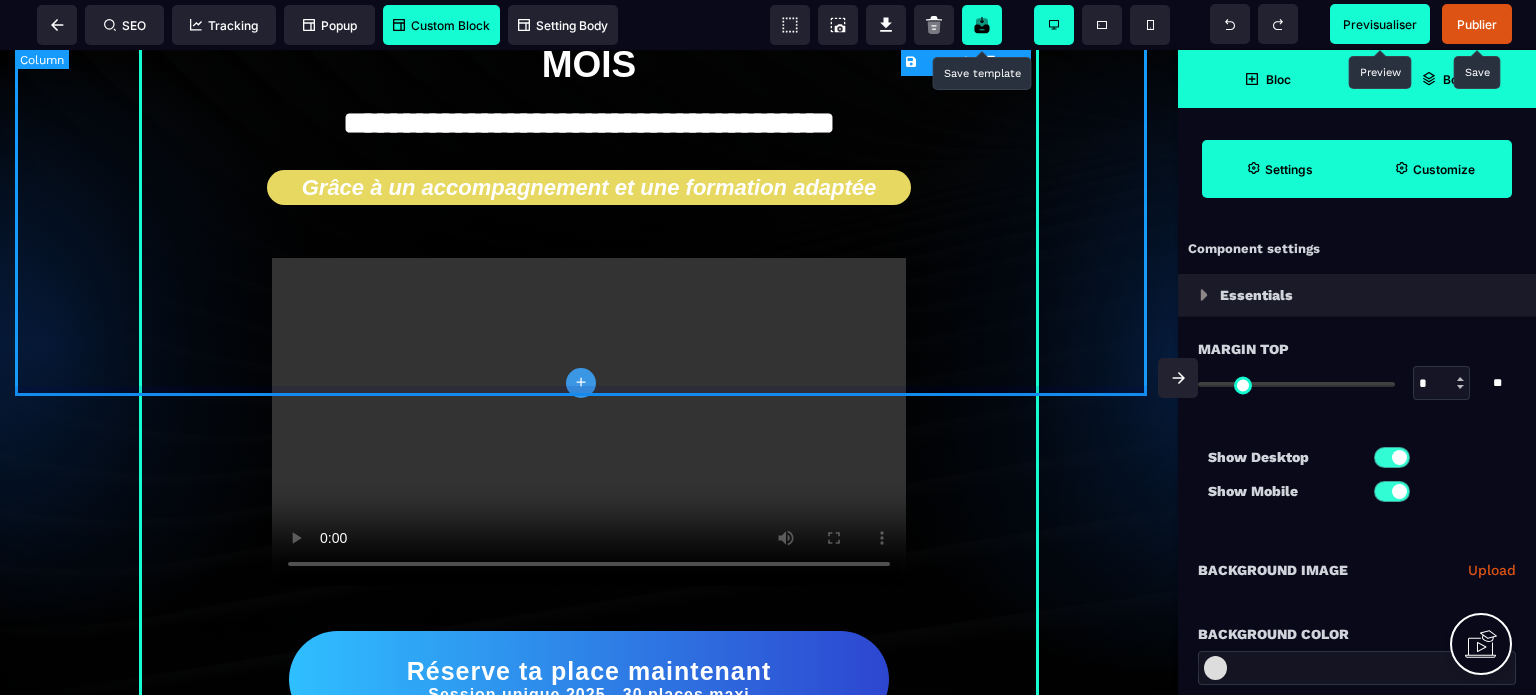 scroll, scrollTop: 100, scrollLeft: 0, axis: vertical 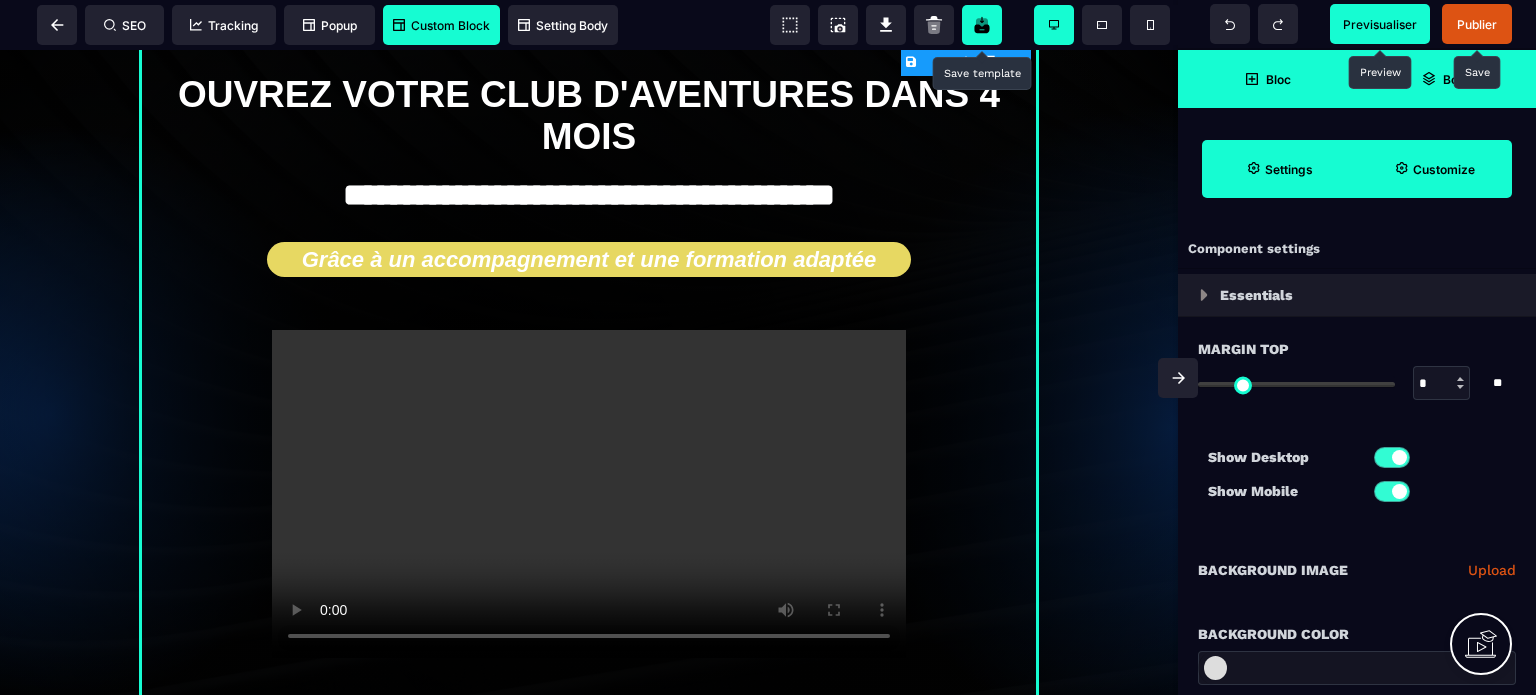 click on "Publier" at bounding box center (1477, 24) 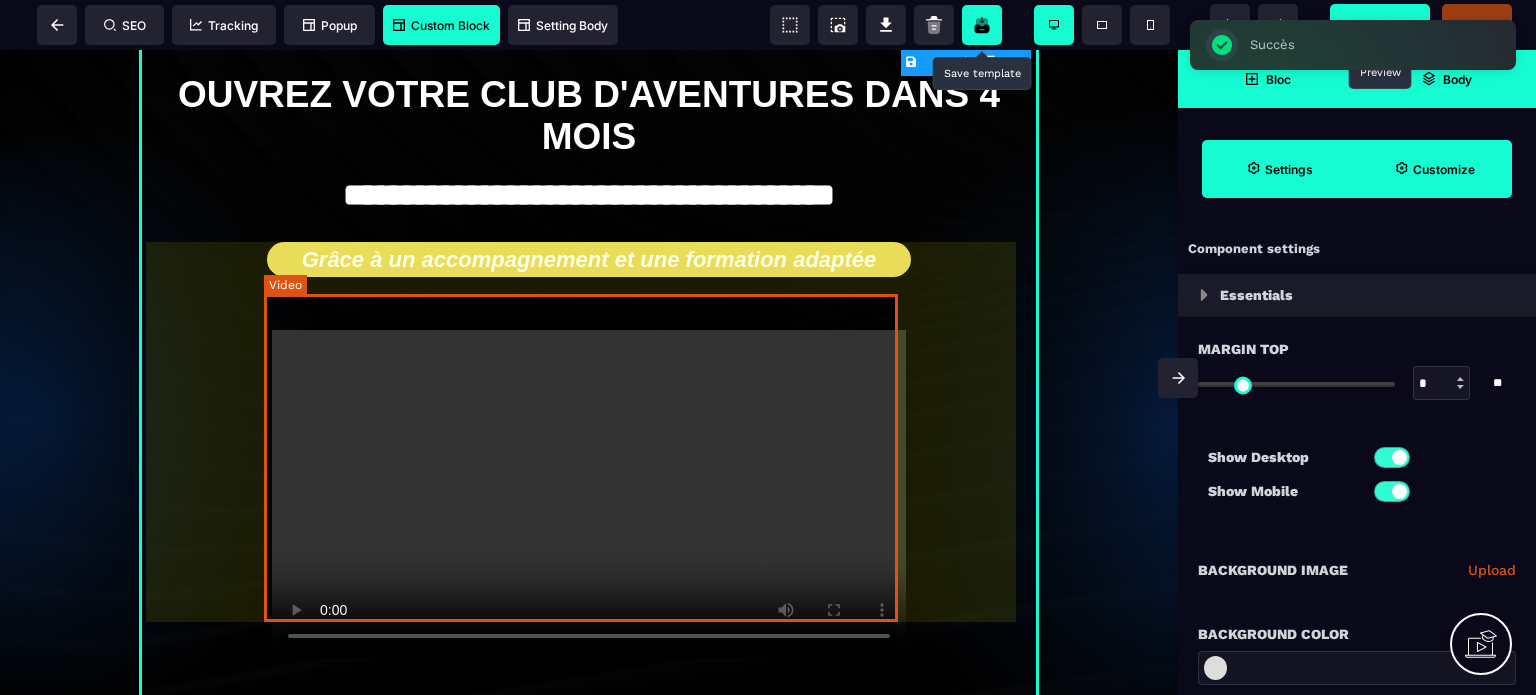 click at bounding box center (589, 494) 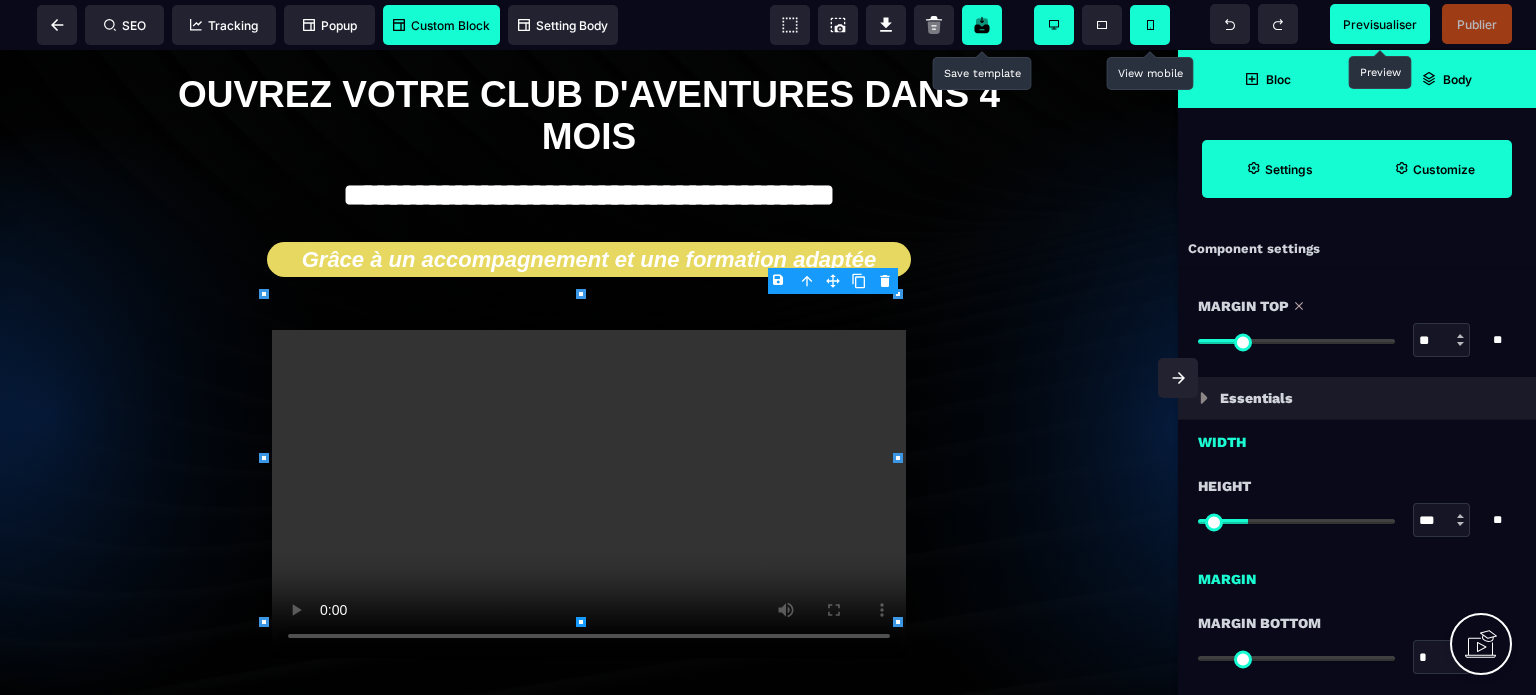 click at bounding box center [1150, 25] 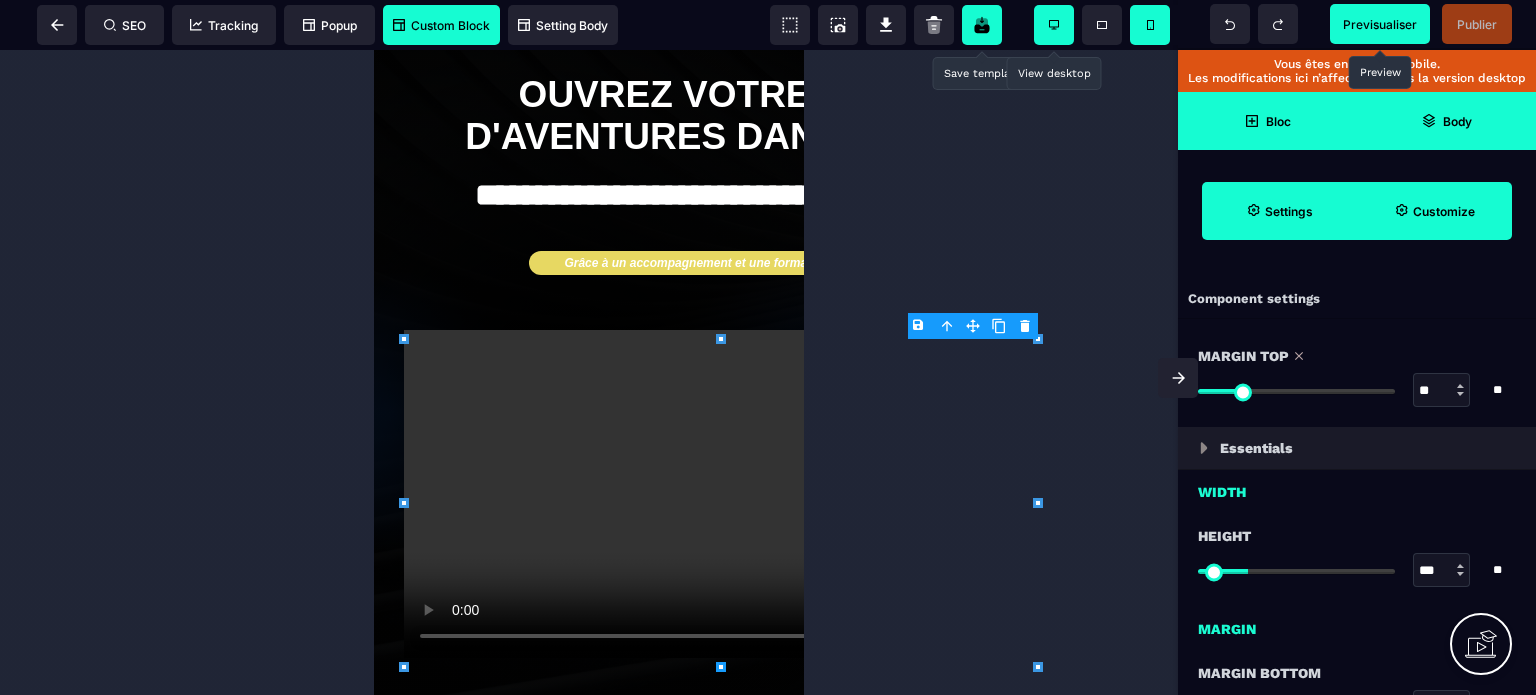 click at bounding box center (1054, 25) 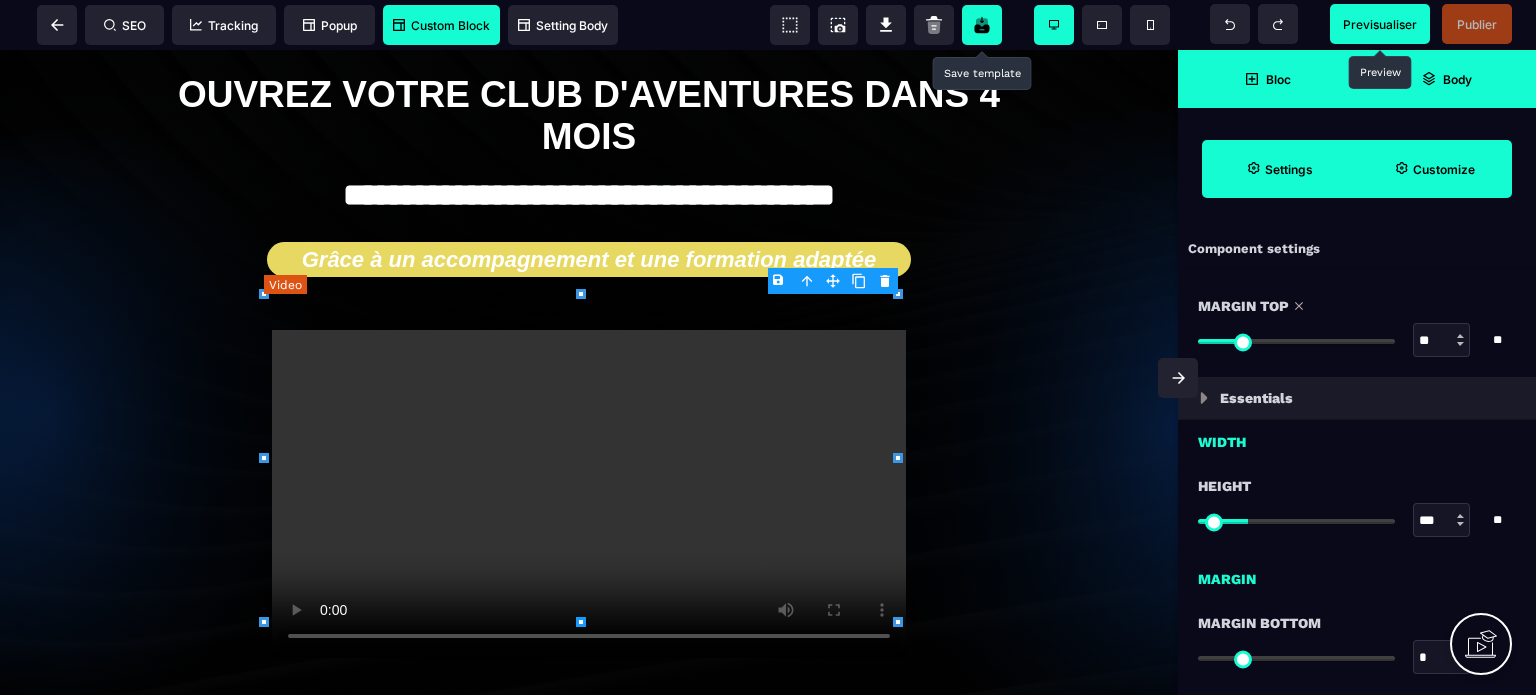 click at bounding box center (589, 494) 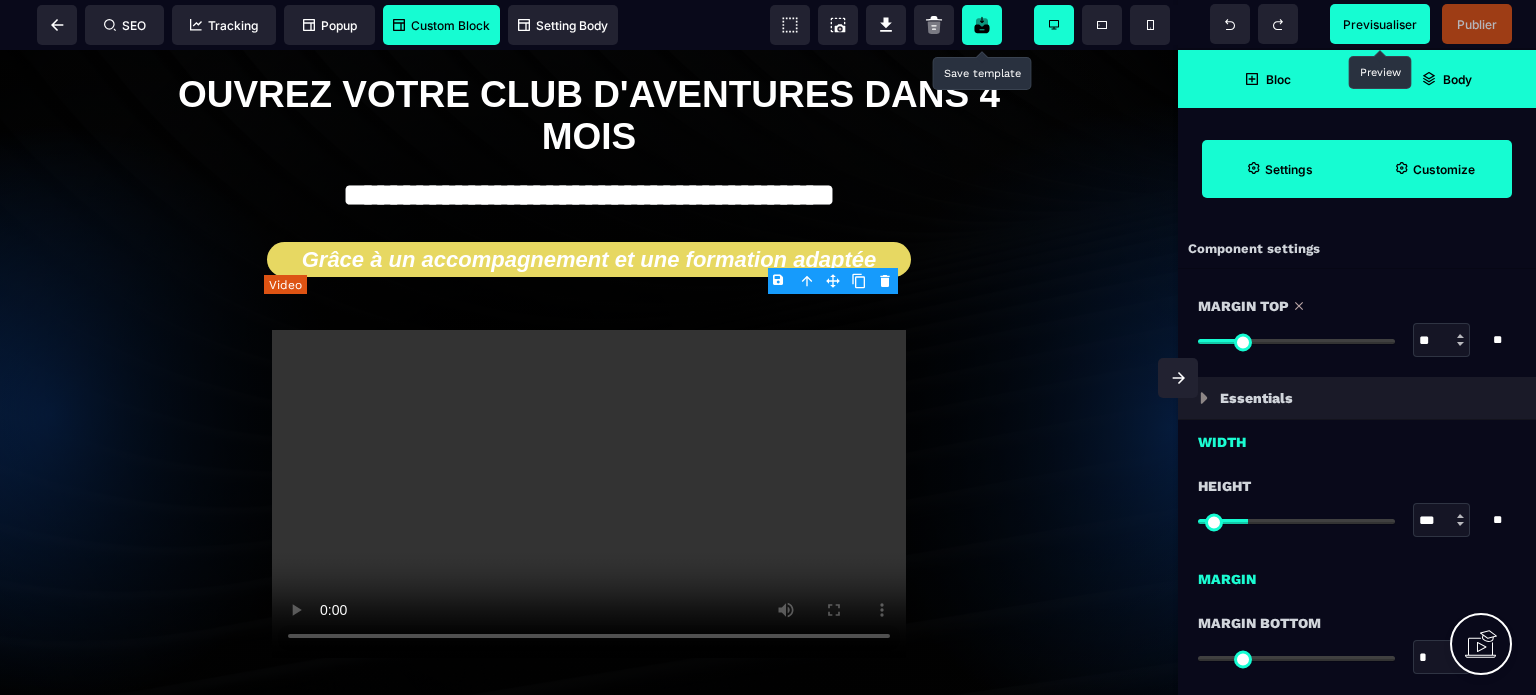 click at bounding box center [589, 494] 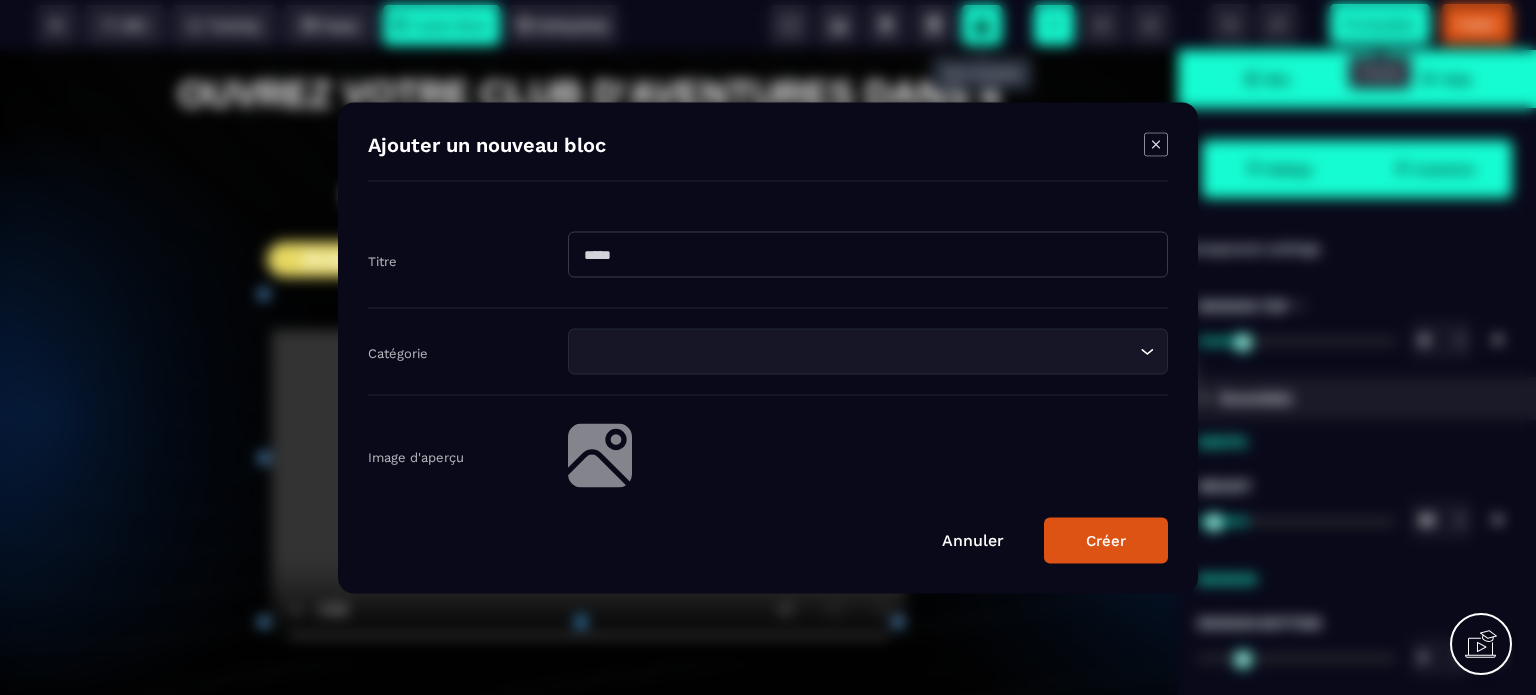 click on "B I U S
A *******
Video
SEO
Tracking
Popup" at bounding box center [768, 347] 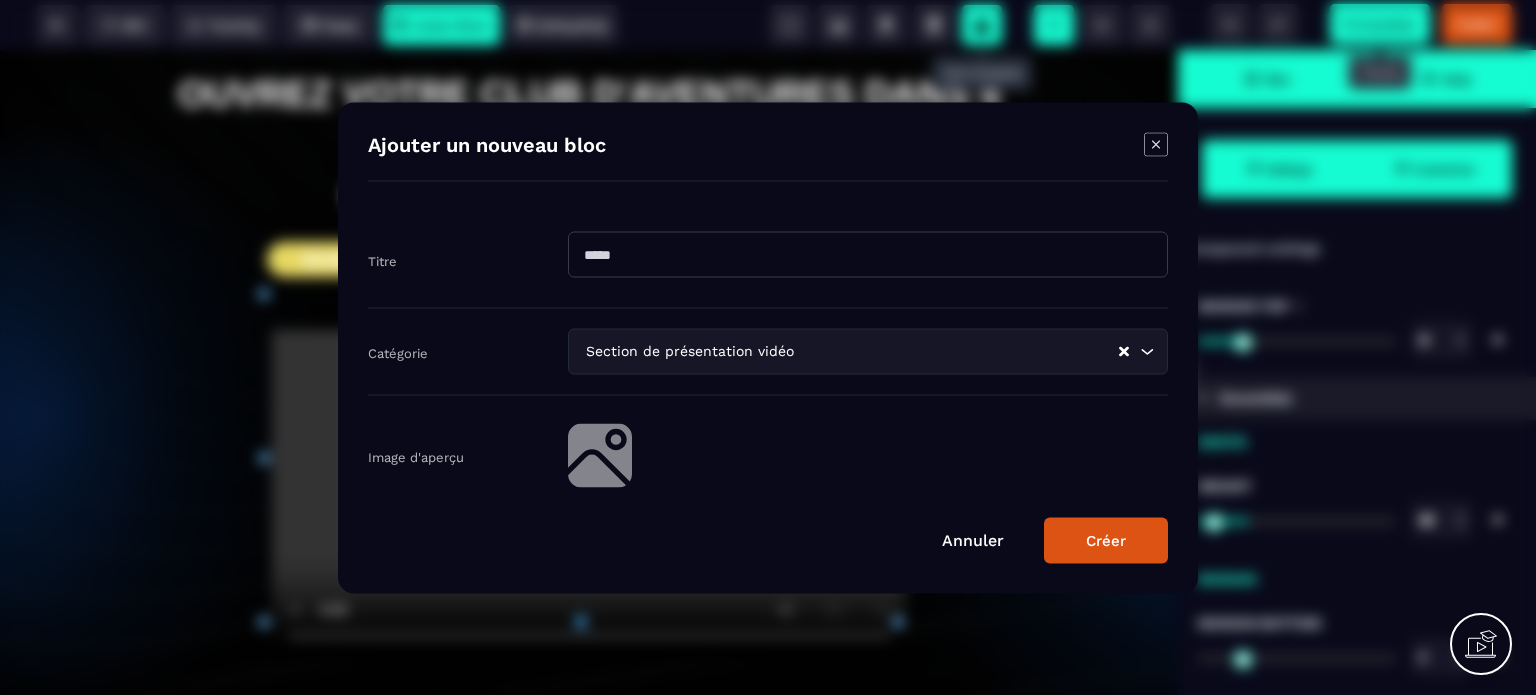 click 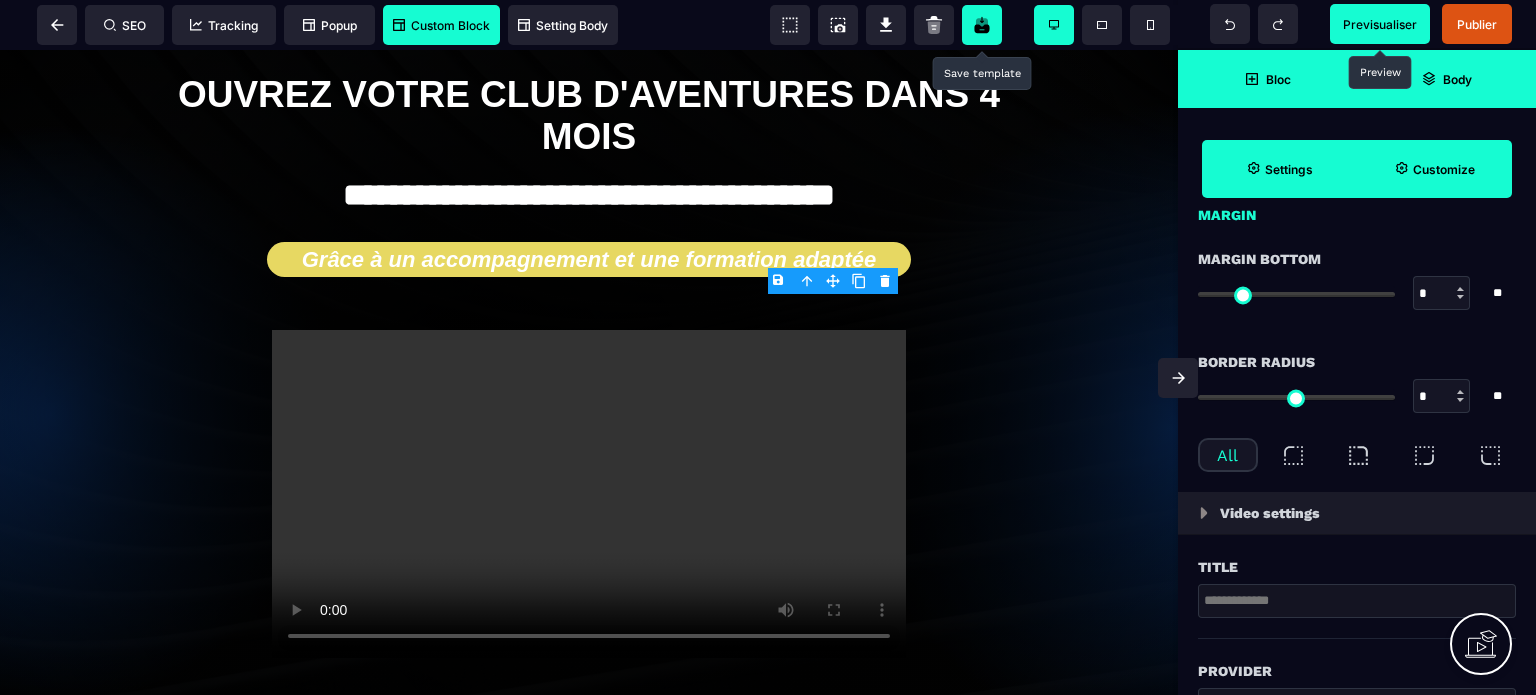 scroll, scrollTop: 400, scrollLeft: 0, axis: vertical 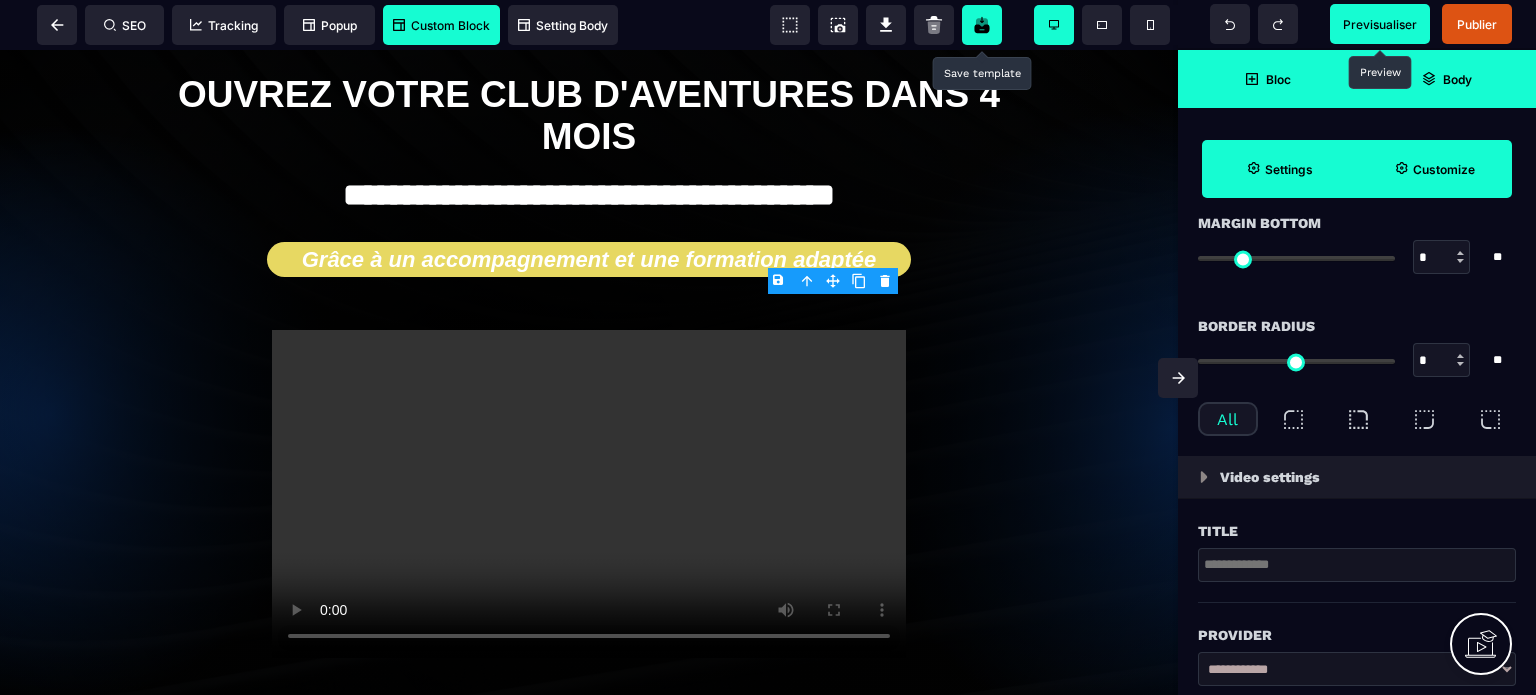 click at bounding box center [1293, 419] 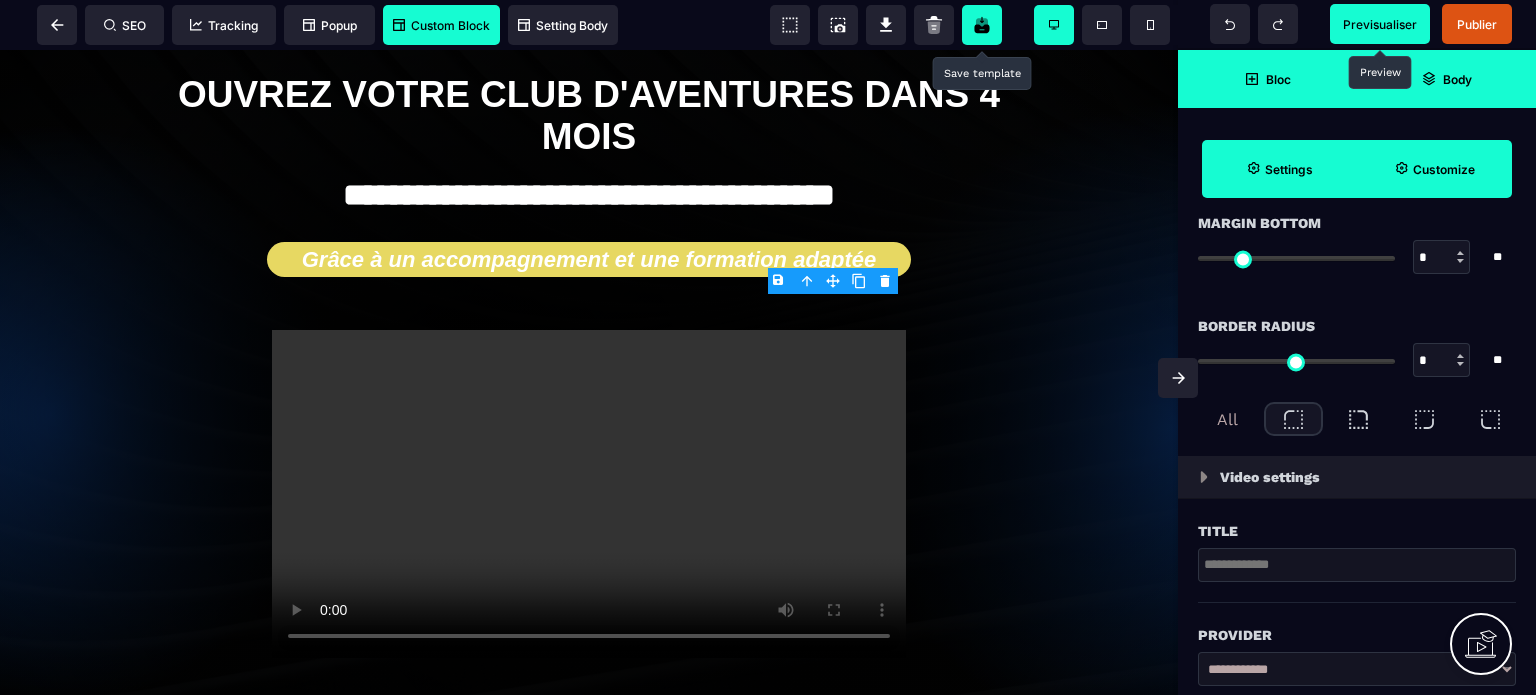 click at bounding box center (1358, 419) 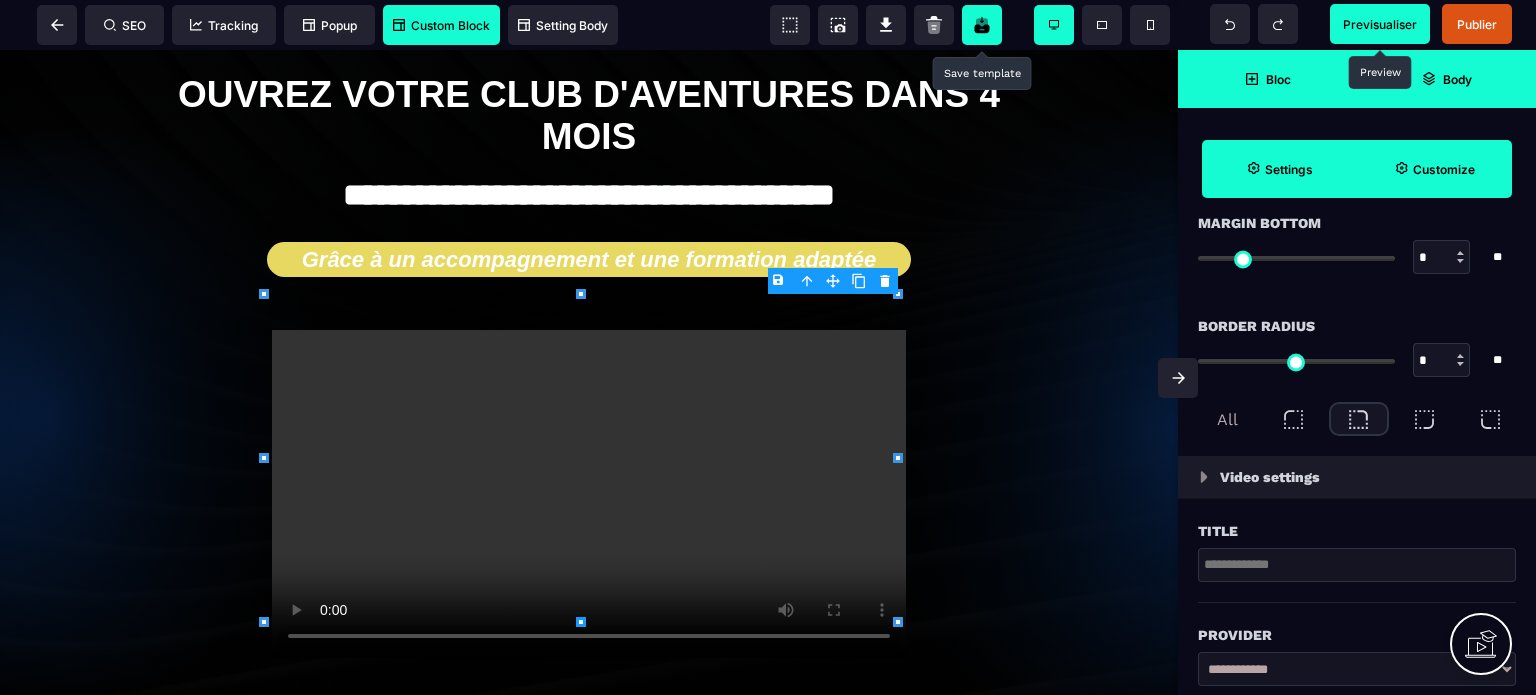 click on "All" at bounding box center [1228, 419] 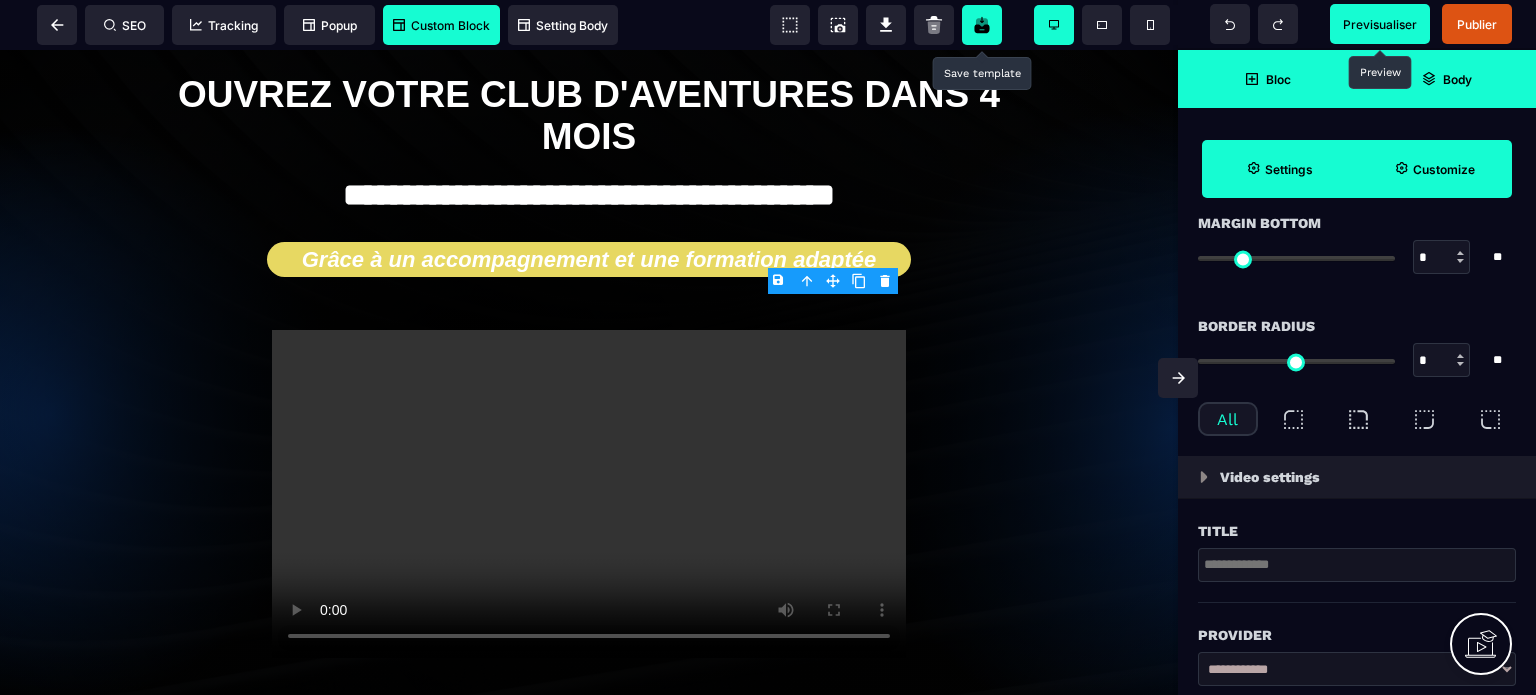 click on "Video settings" at bounding box center (1270, 477) 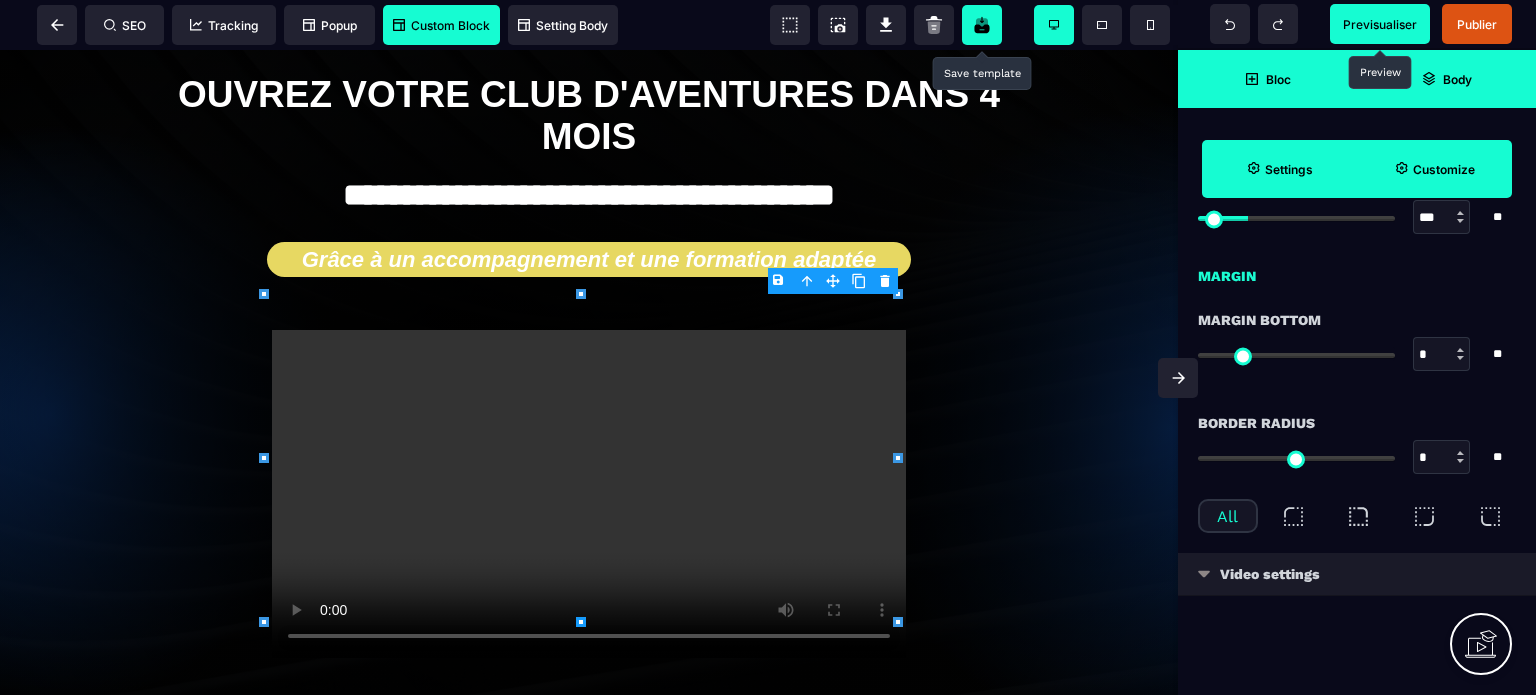 scroll, scrollTop: 306, scrollLeft: 0, axis: vertical 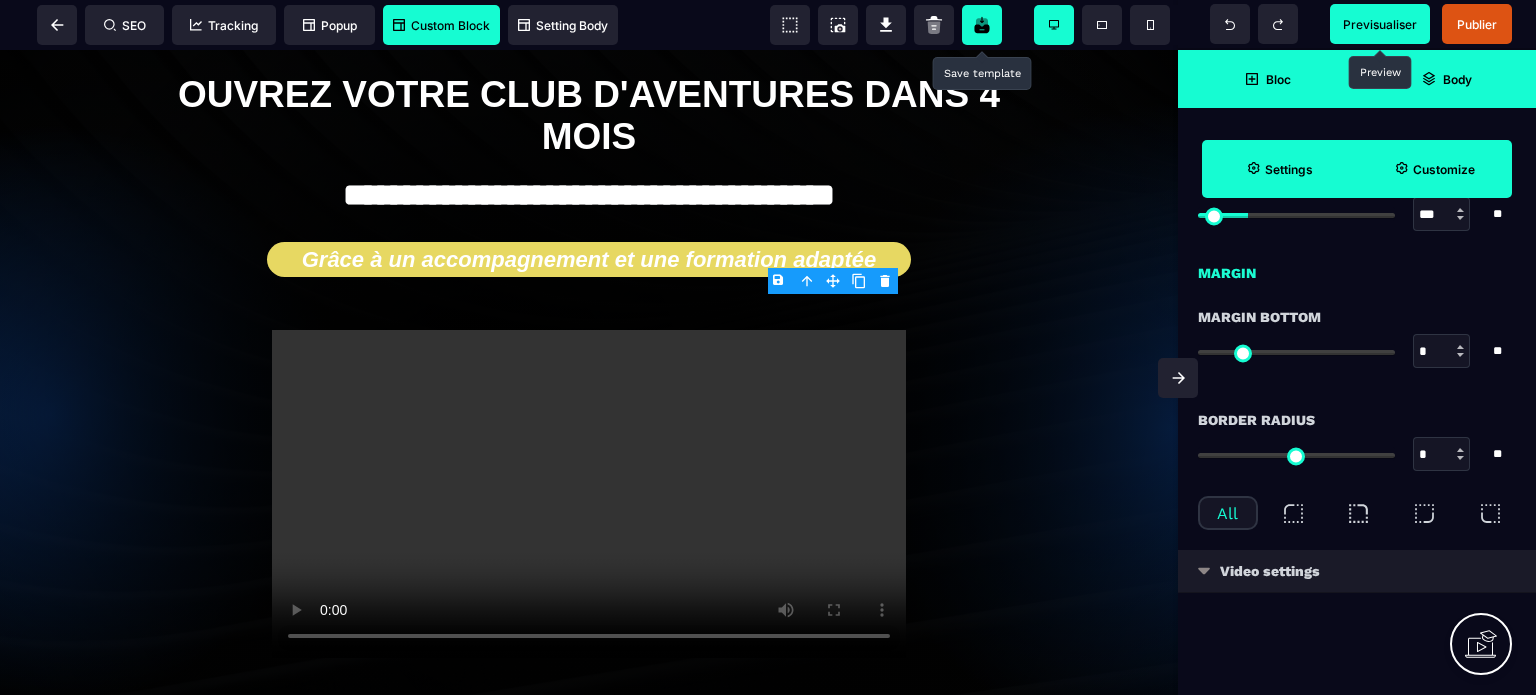 click on "Customize" at bounding box center (1444, 169) 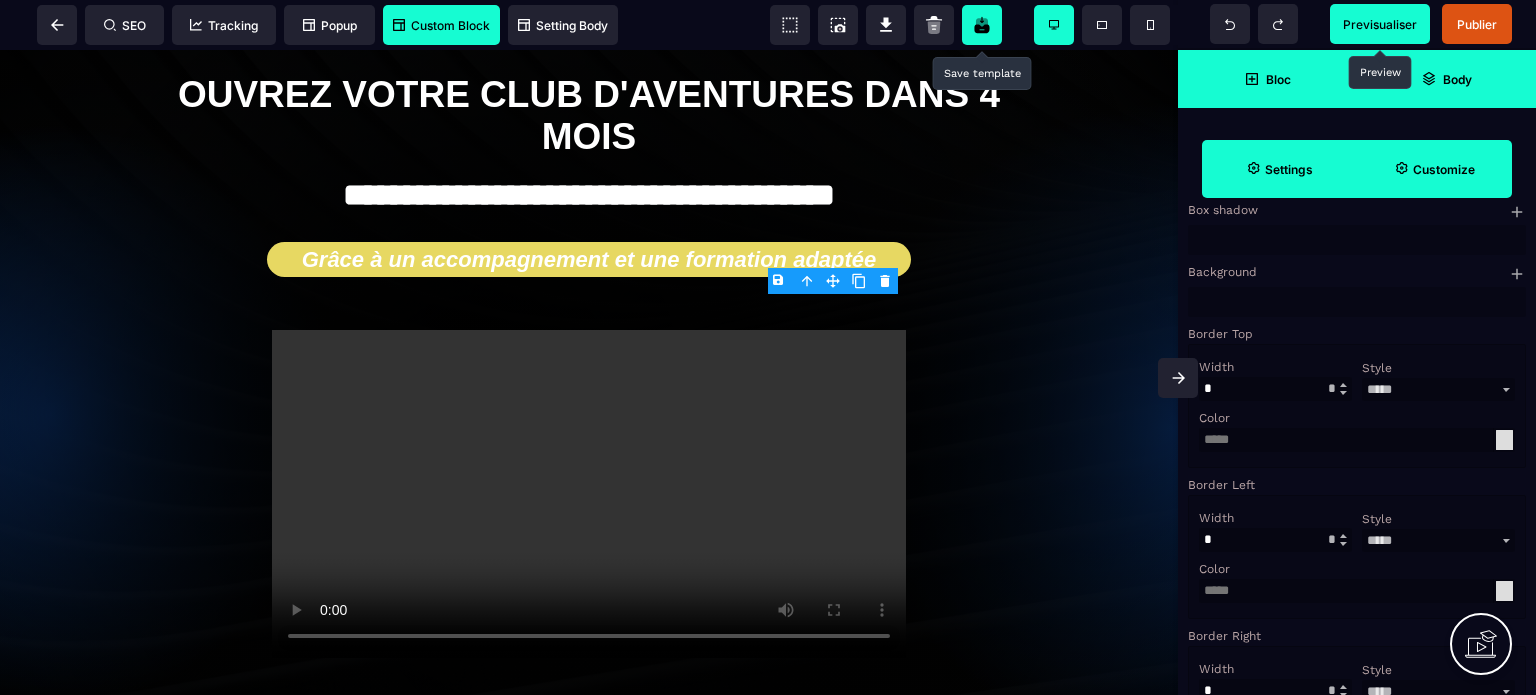 scroll, scrollTop: 681, scrollLeft: 0, axis: vertical 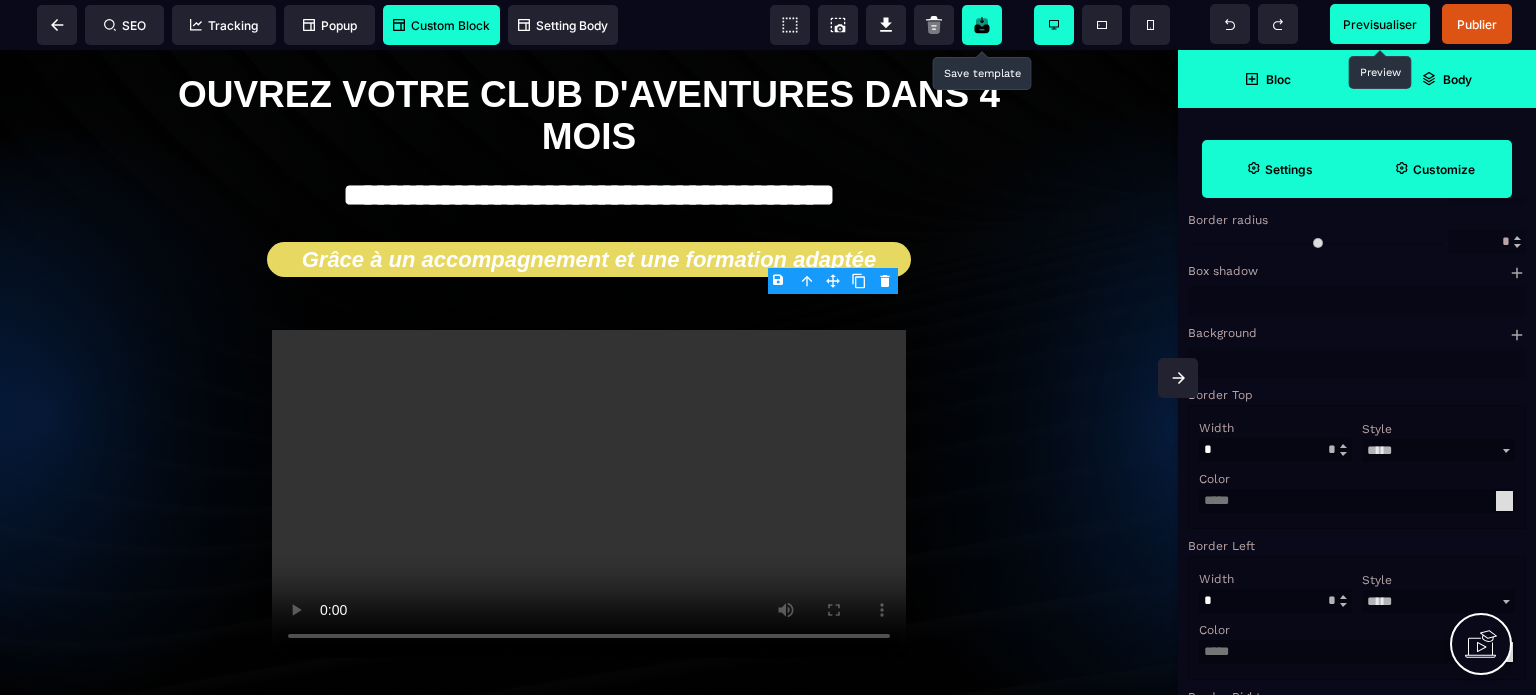 click on "Settings" at bounding box center [1279, 169] 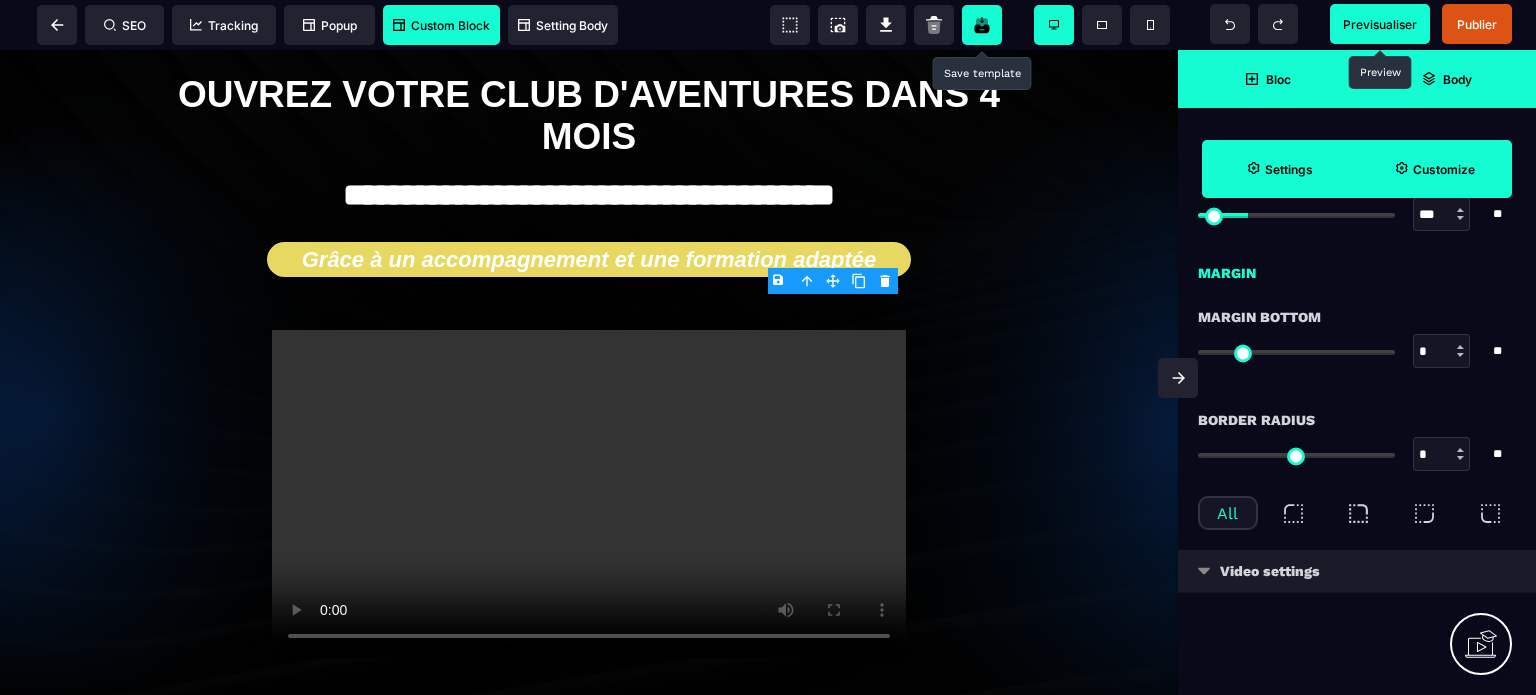 click 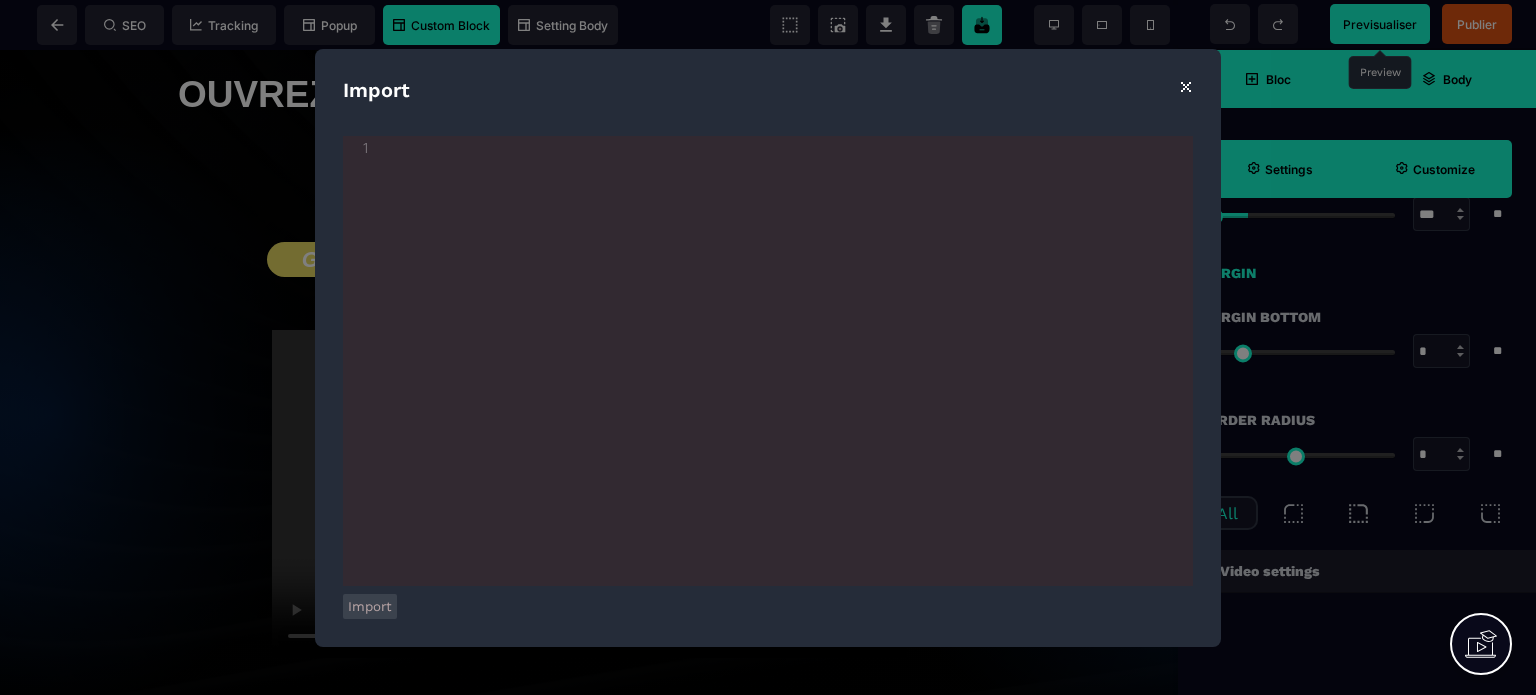 drag, startPoint x: 360, startPoint y: 607, endPoint x: 359, endPoint y: 557, distance: 50.01 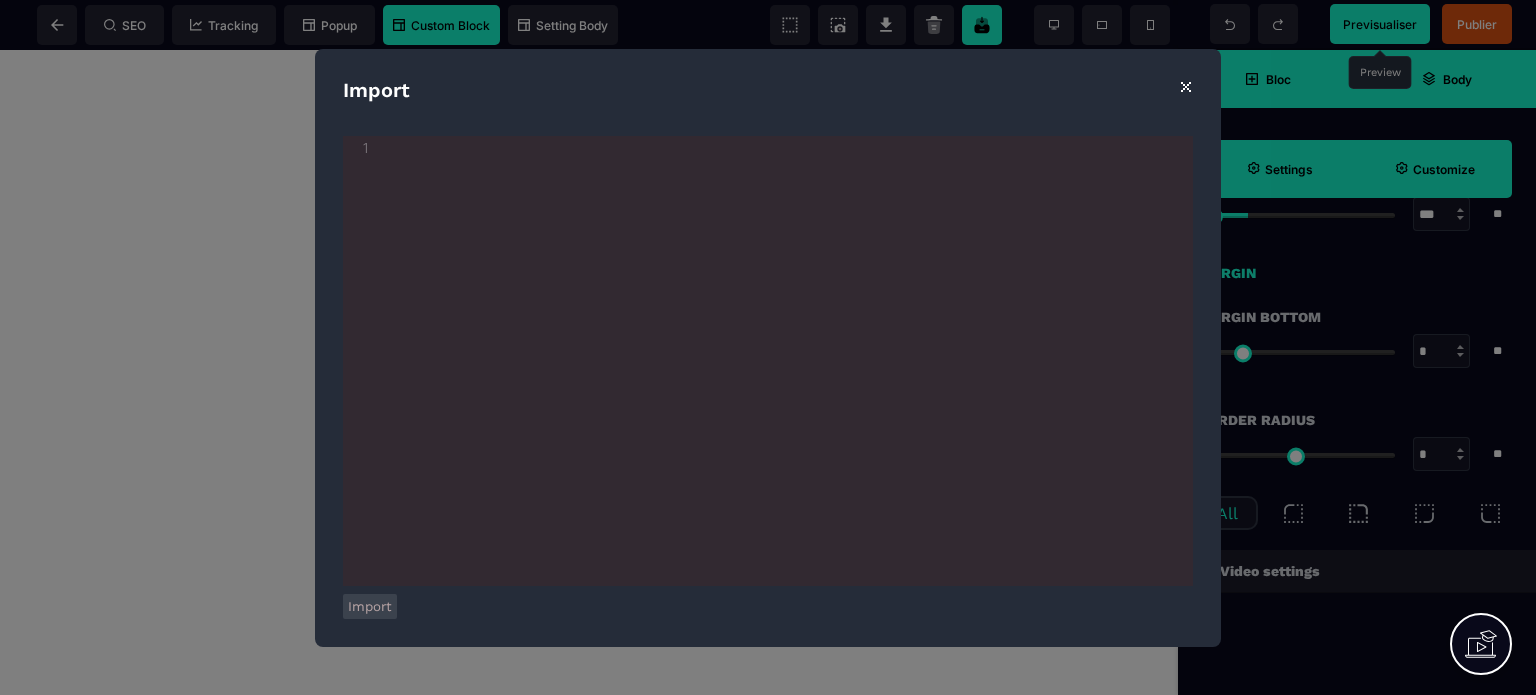 scroll, scrollTop: 0, scrollLeft: 0, axis: both 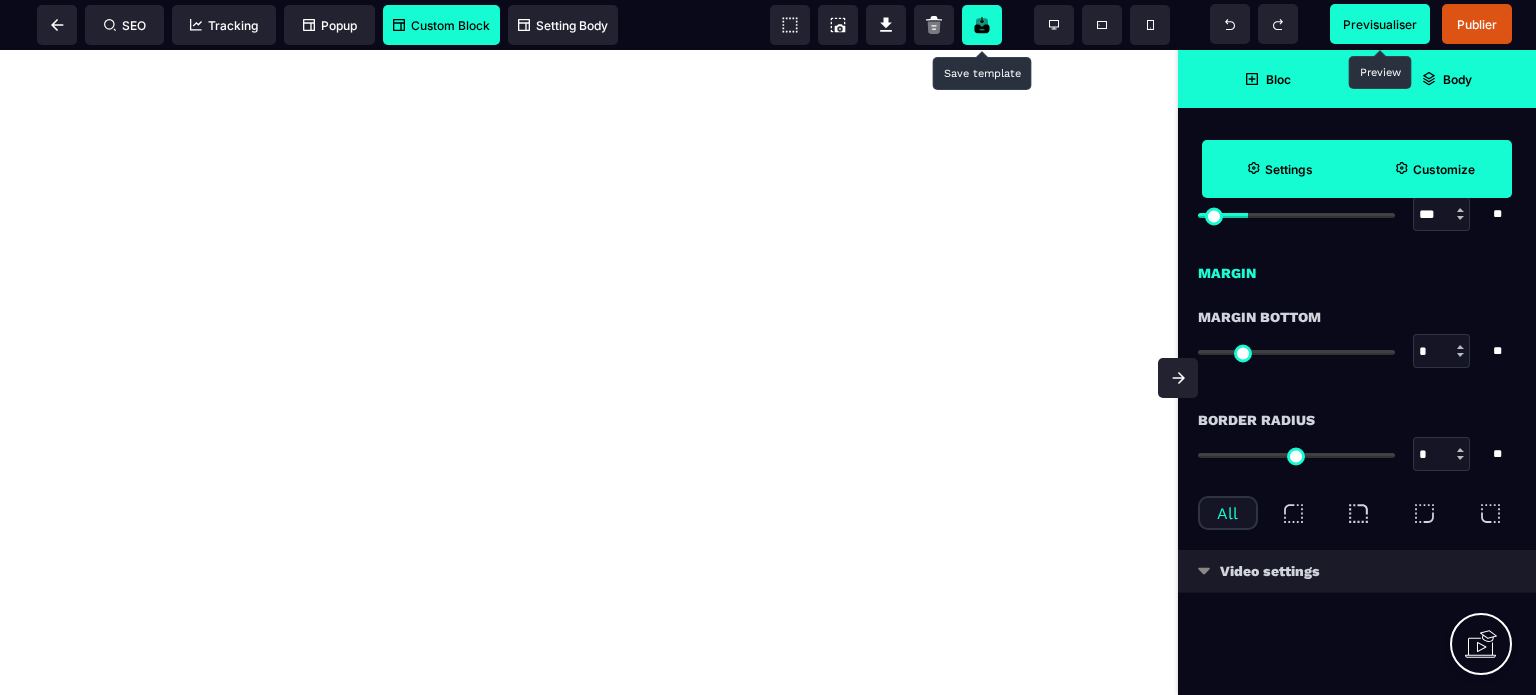 click 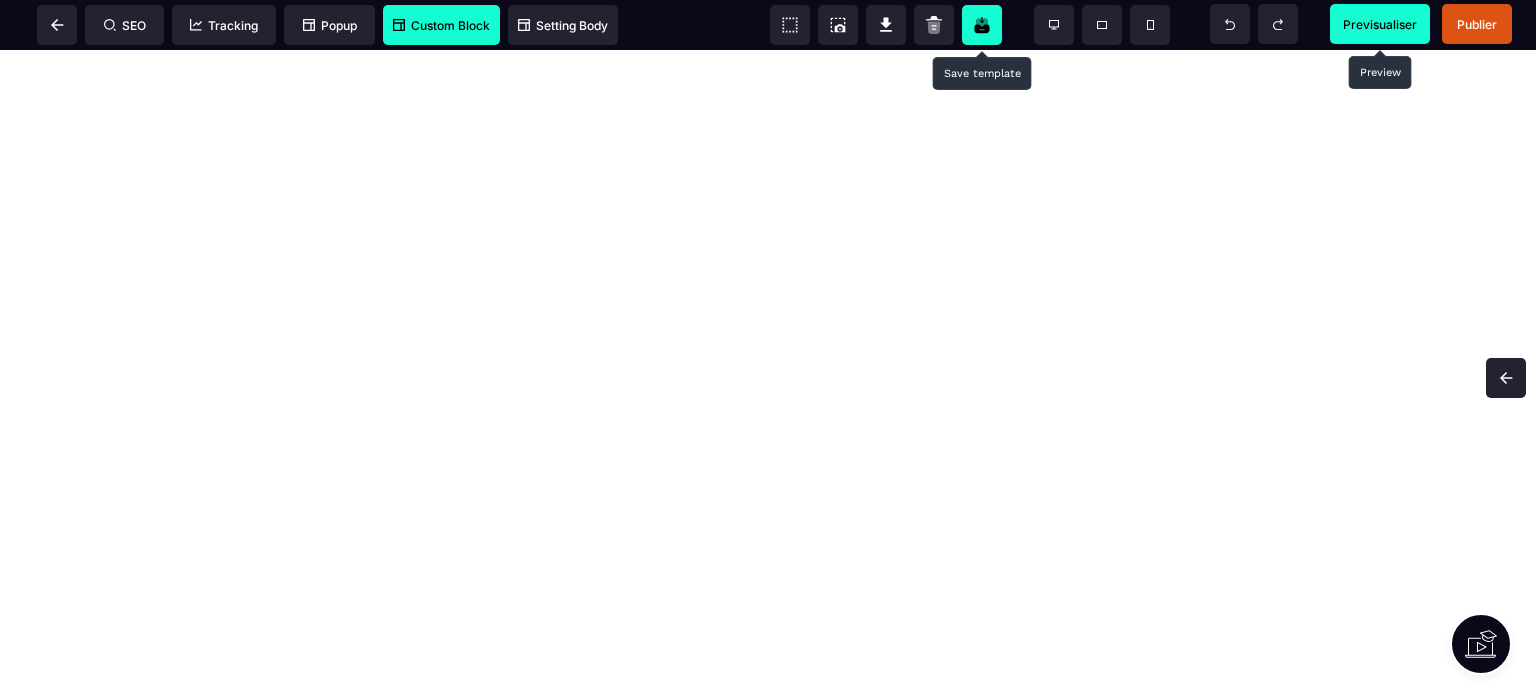 scroll, scrollTop: 0, scrollLeft: 0, axis: both 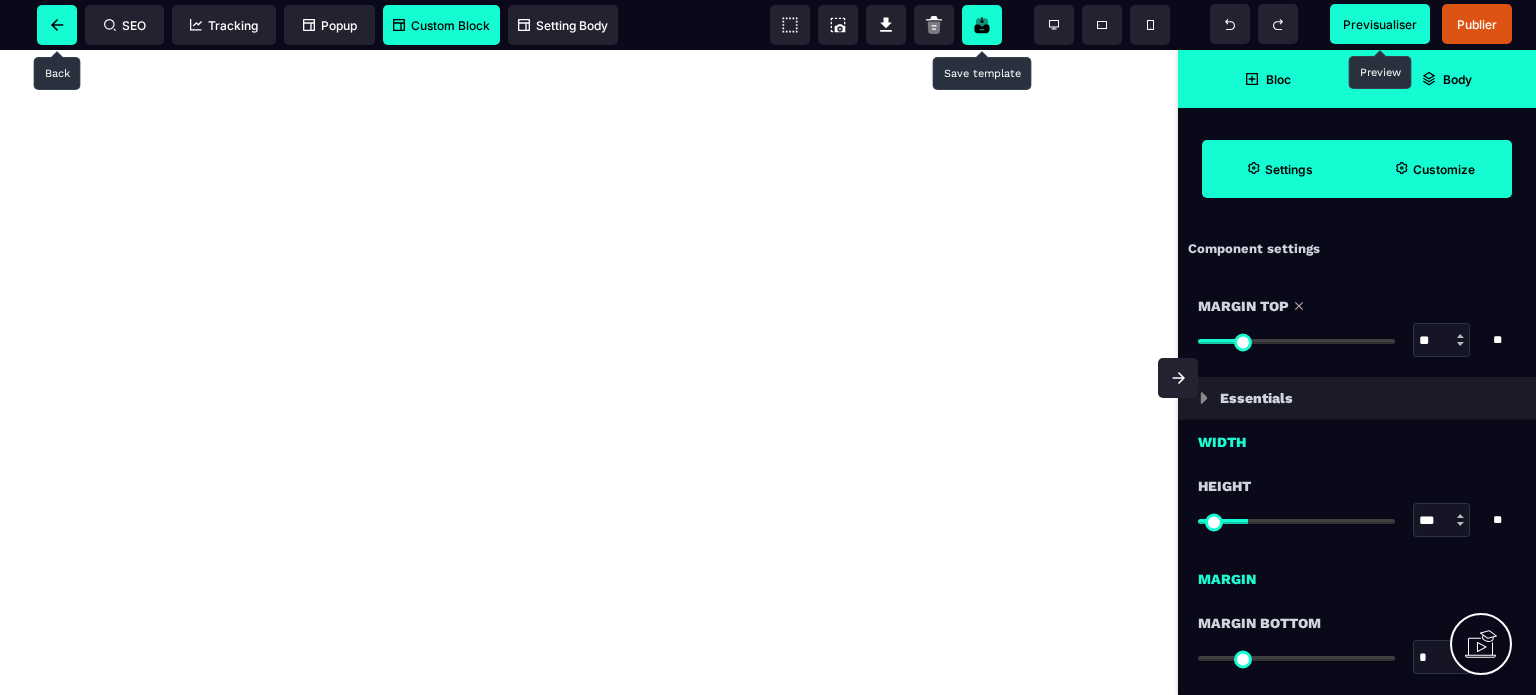 click 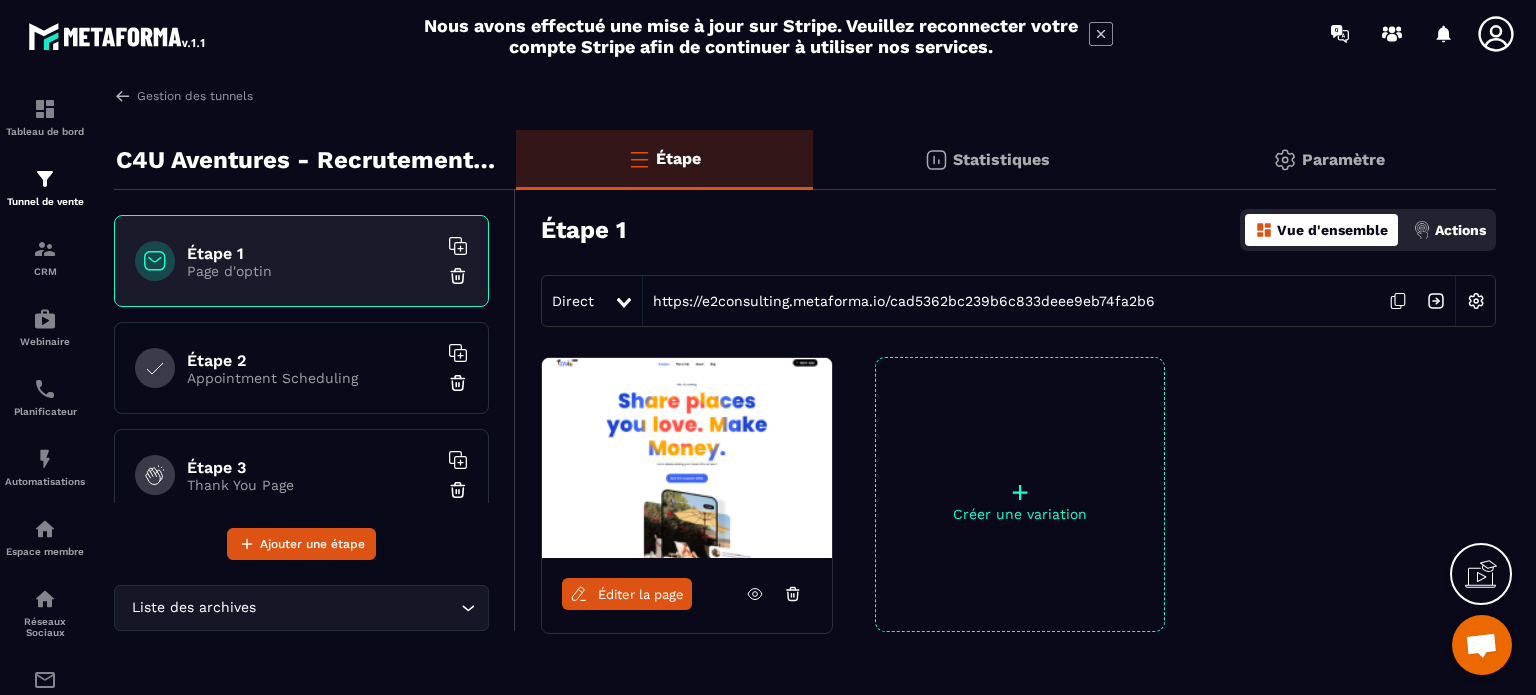 click on "Éditer la page" at bounding box center (641, 594) 